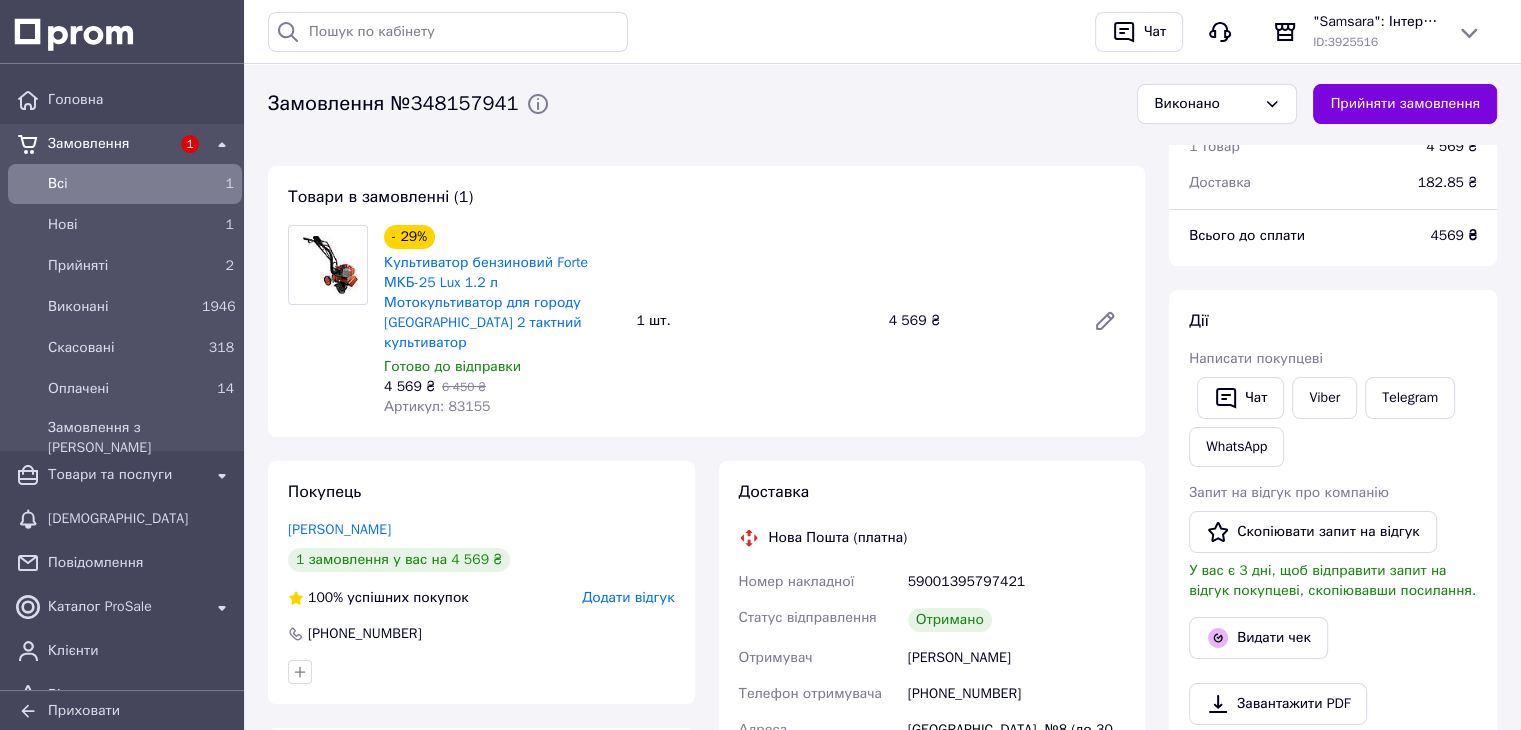 scroll, scrollTop: 100, scrollLeft: 0, axis: vertical 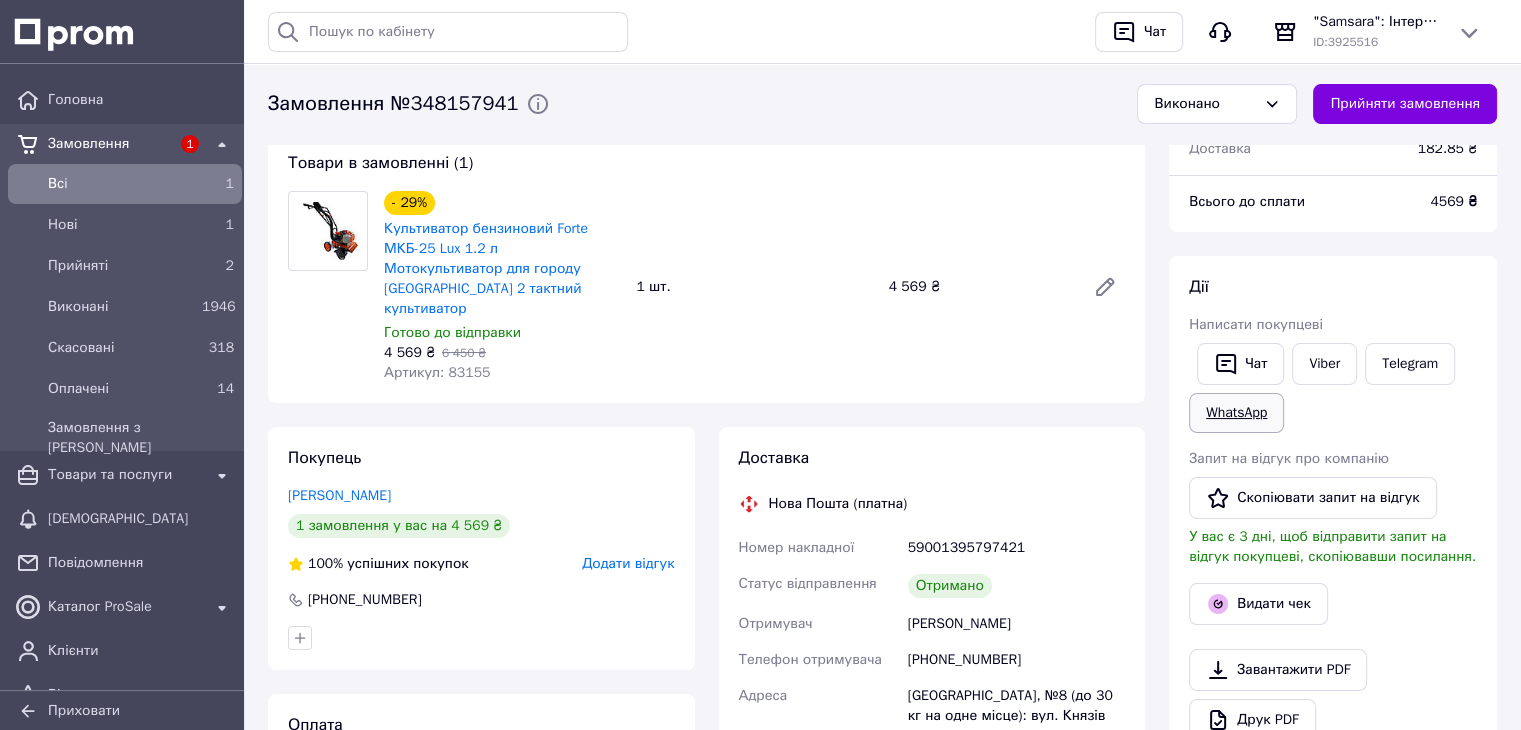 click on "WhatsApp" at bounding box center [1236, 413] 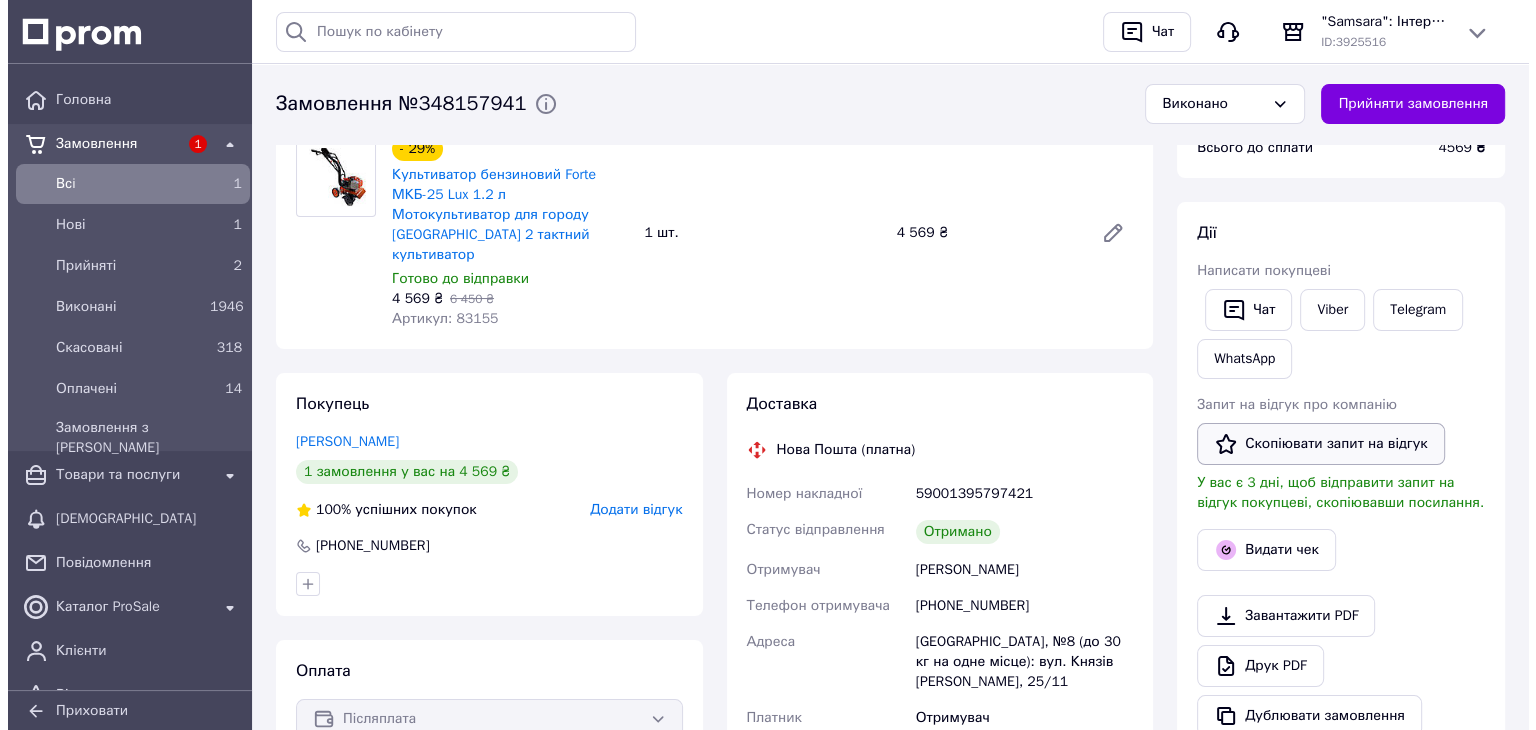 scroll, scrollTop: 200, scrollLeft: 0, axis: vertical 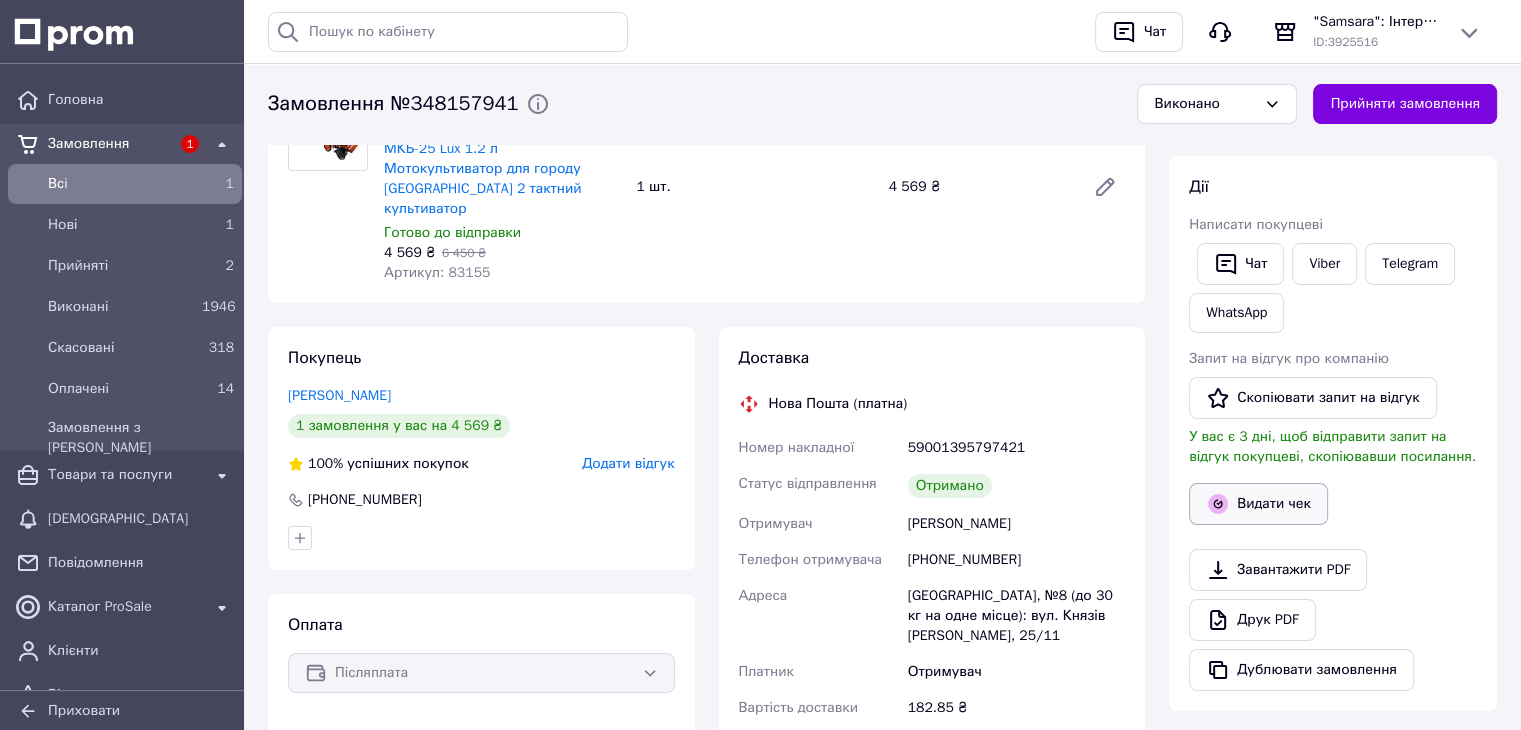 click on "Видати чек" at bounding box center [1258, 504] 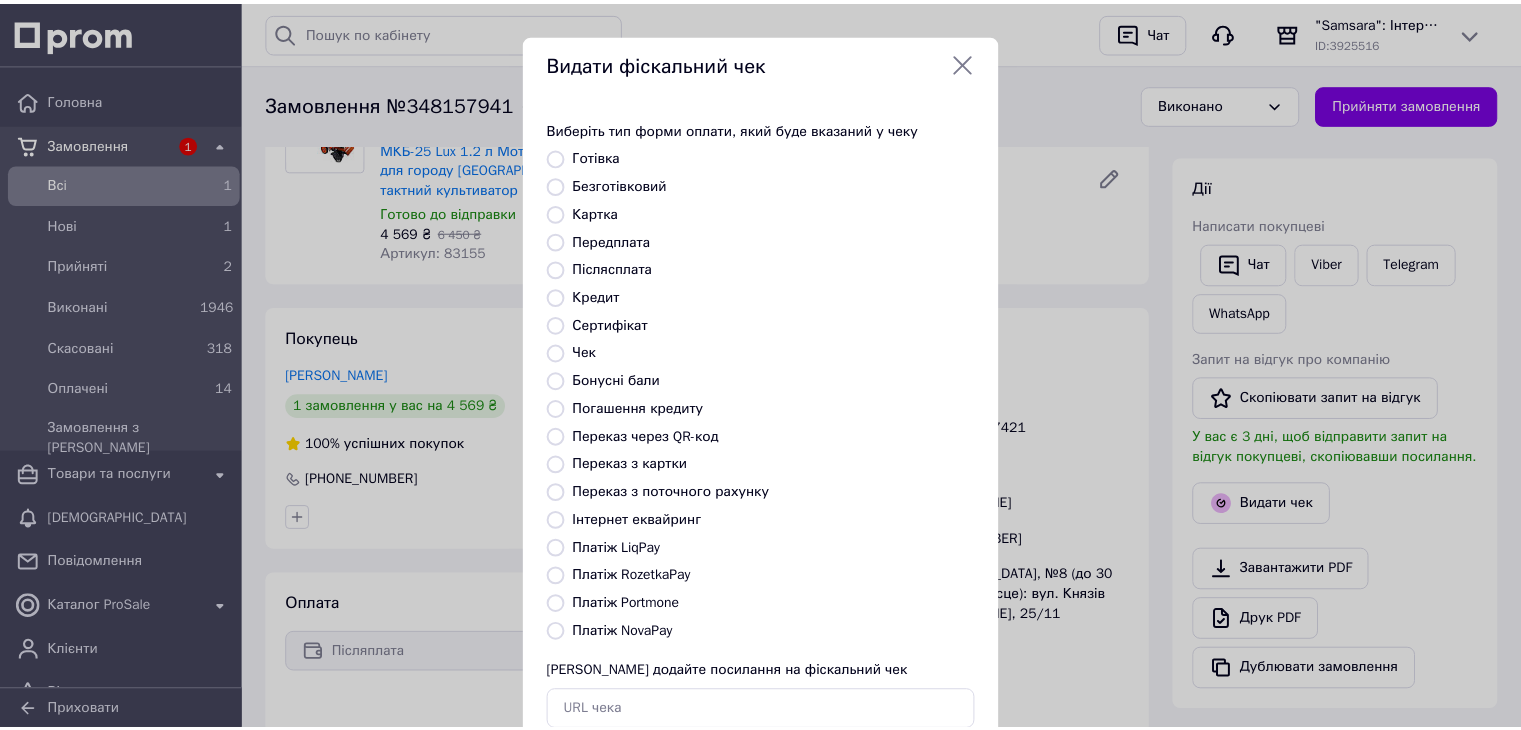 scroll, scrollTop: 0, scrollLeft: 0, axis: both 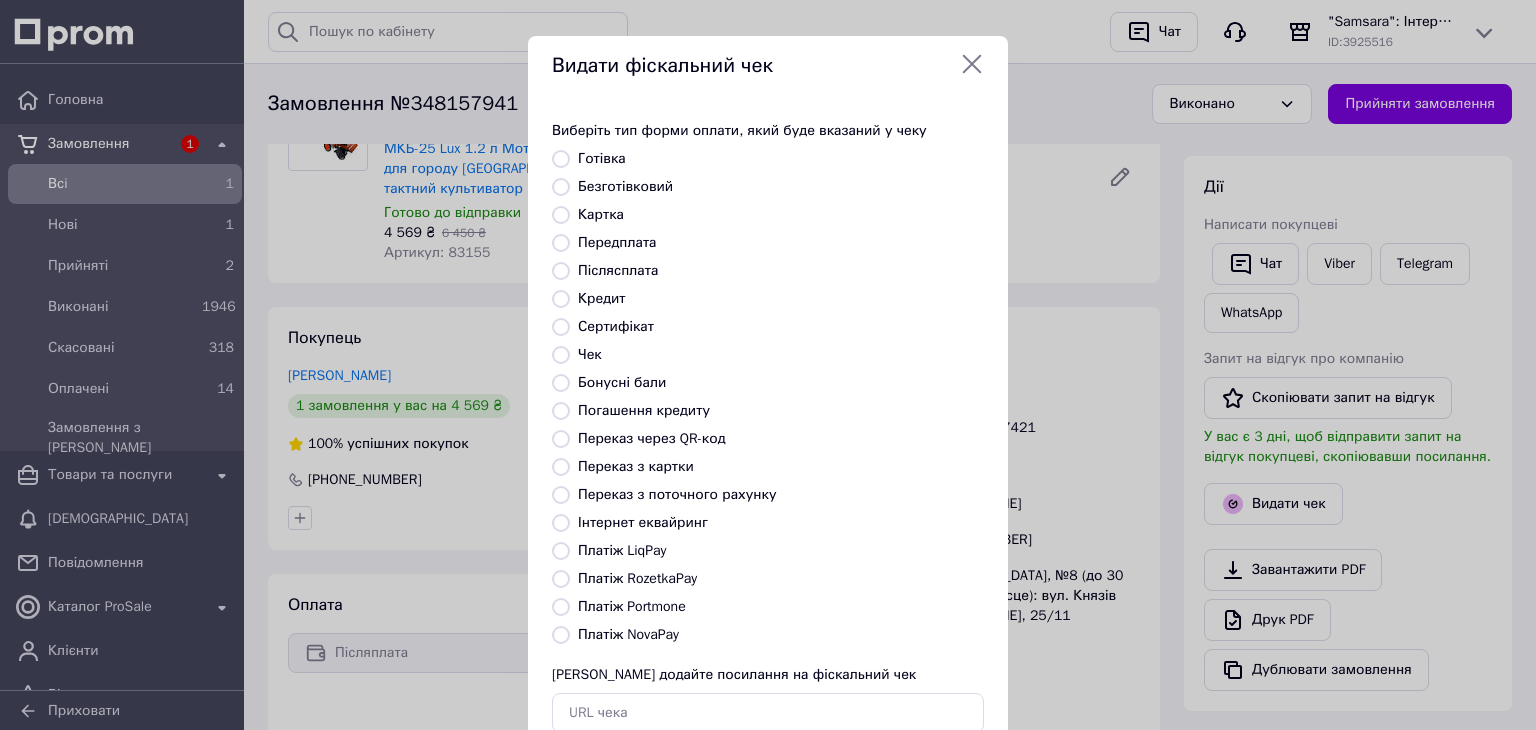 click 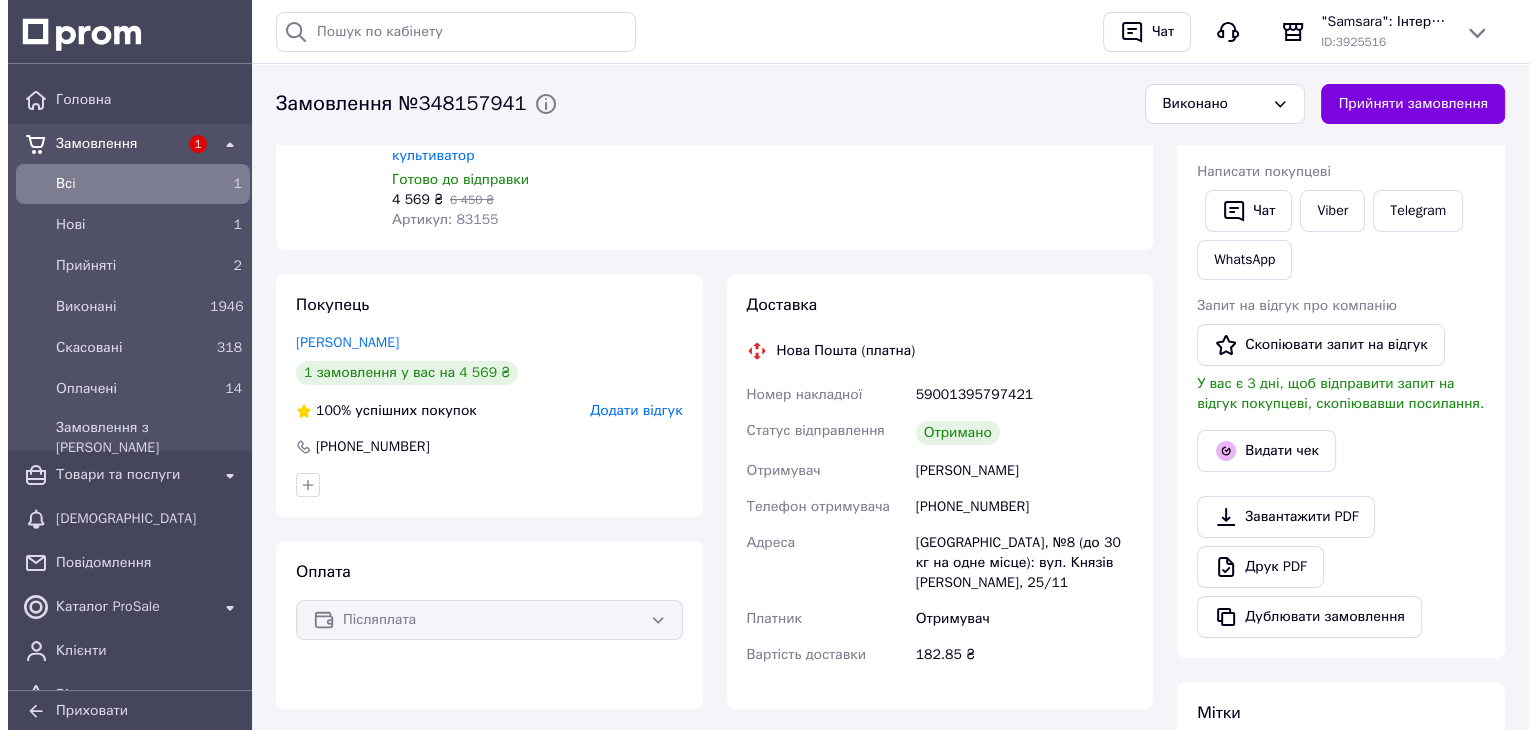 scroll, scrollTop: 300, scrollLeft: 0, axis: vertical 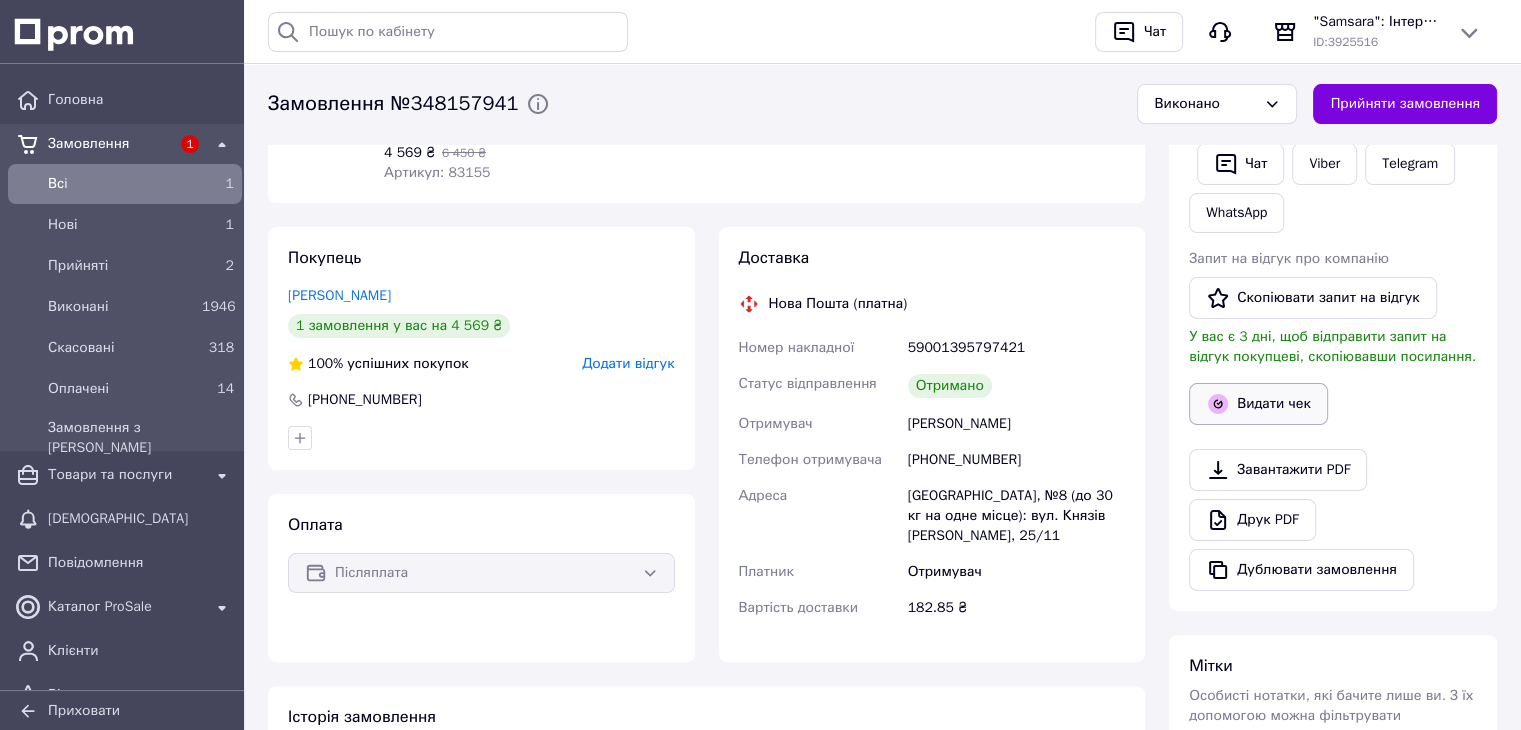 click on "Видати чек" at bounding box center (1258, 404) 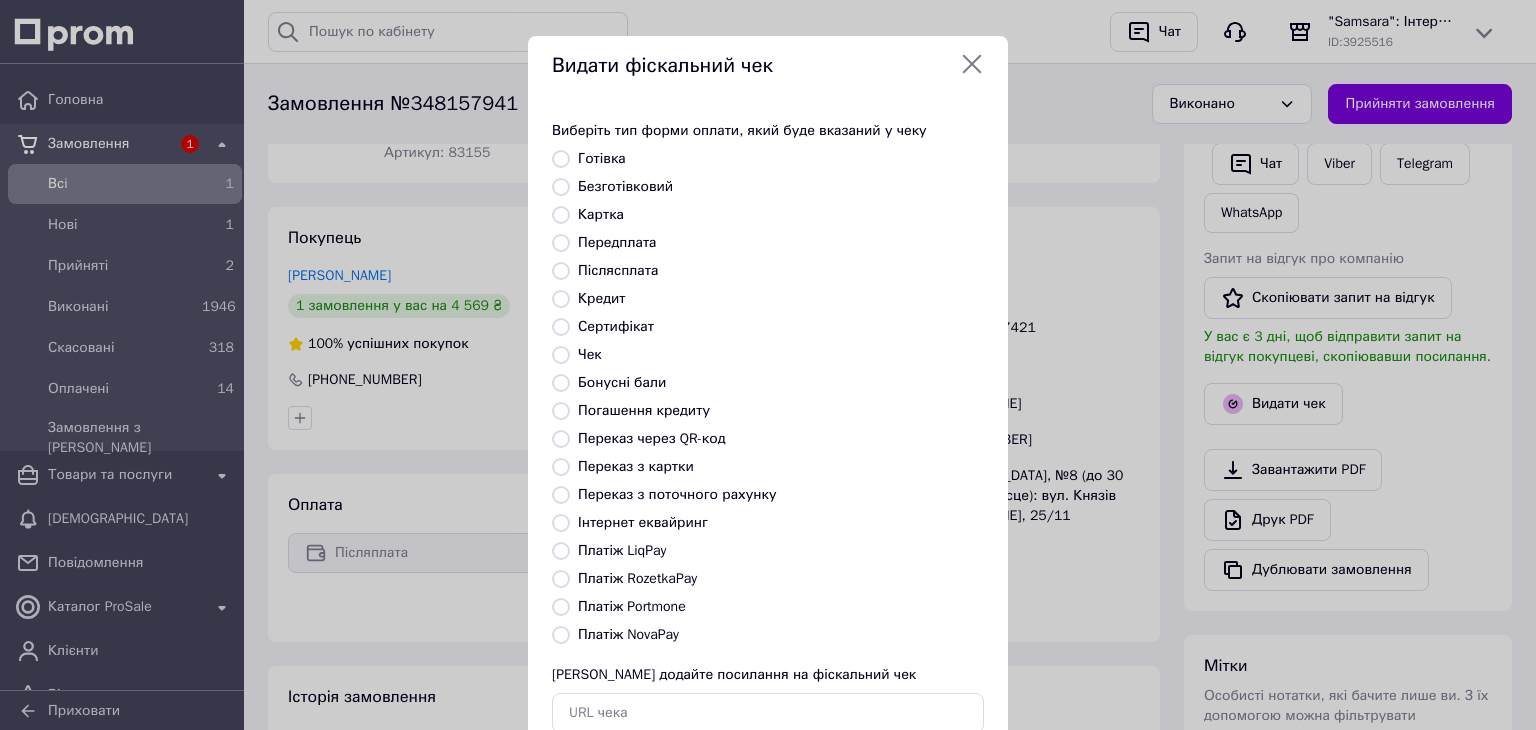 click on "Платіж NovaPay" at bounding box center (628, 634) 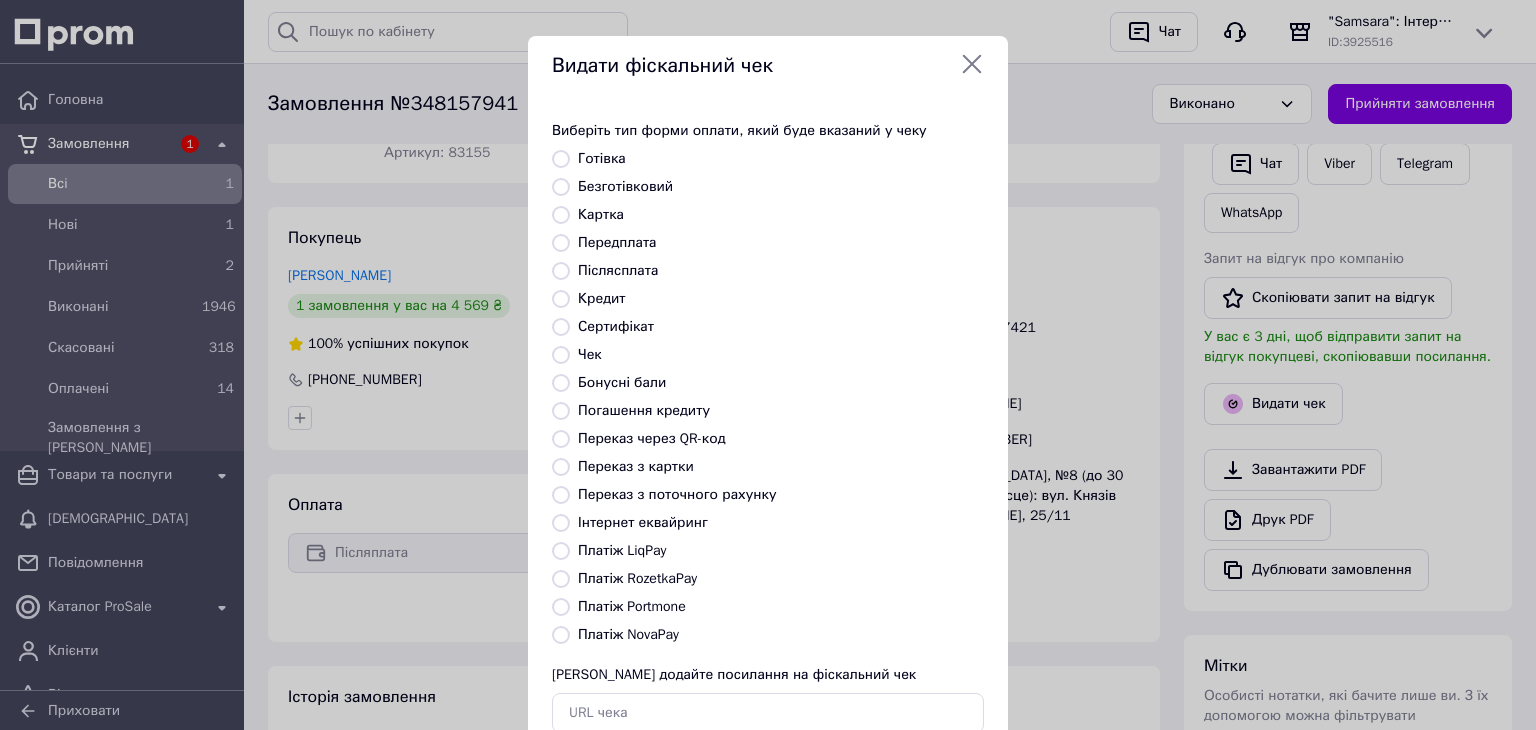 radio on "true" 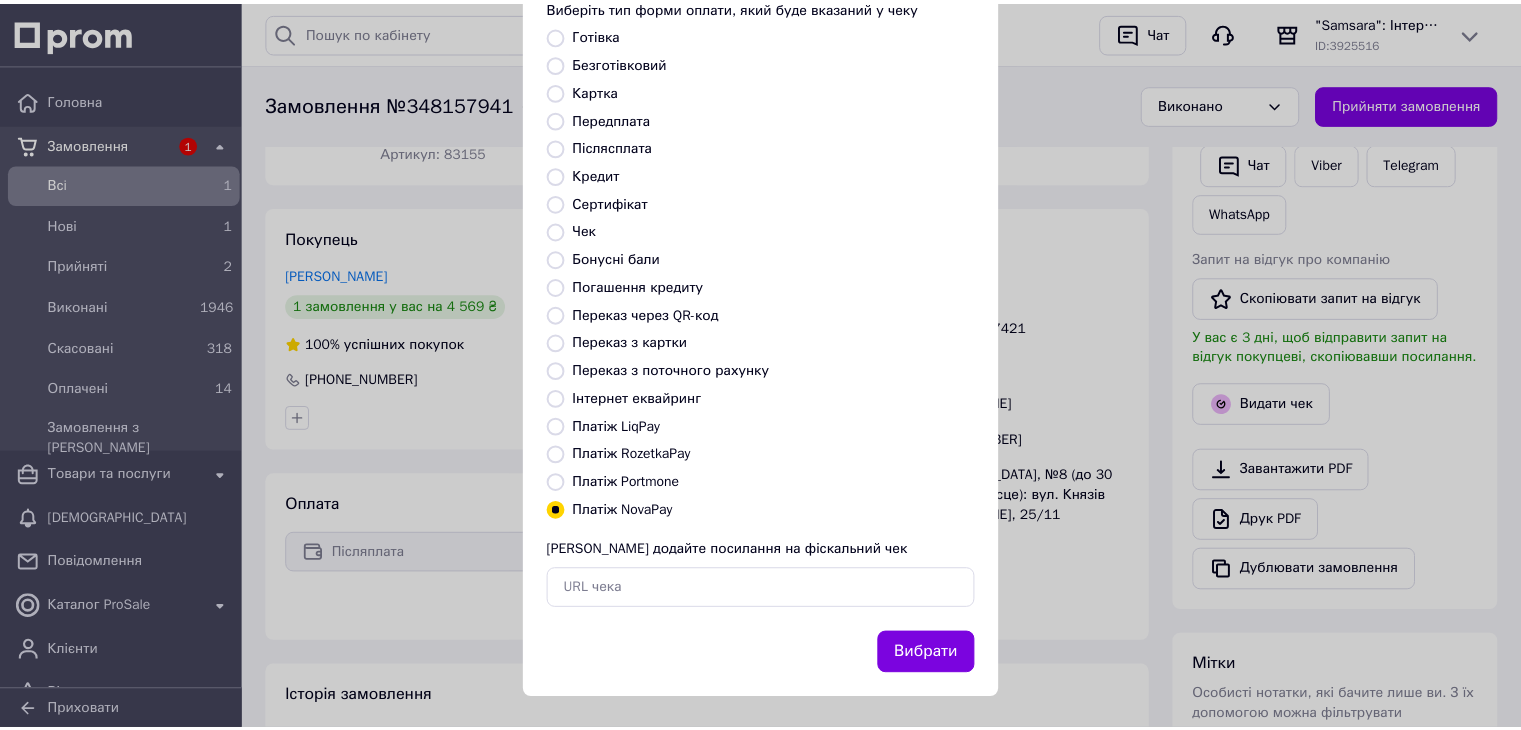 scroll, scrollTop: 128, scrollLeft: 0, axis: vertical 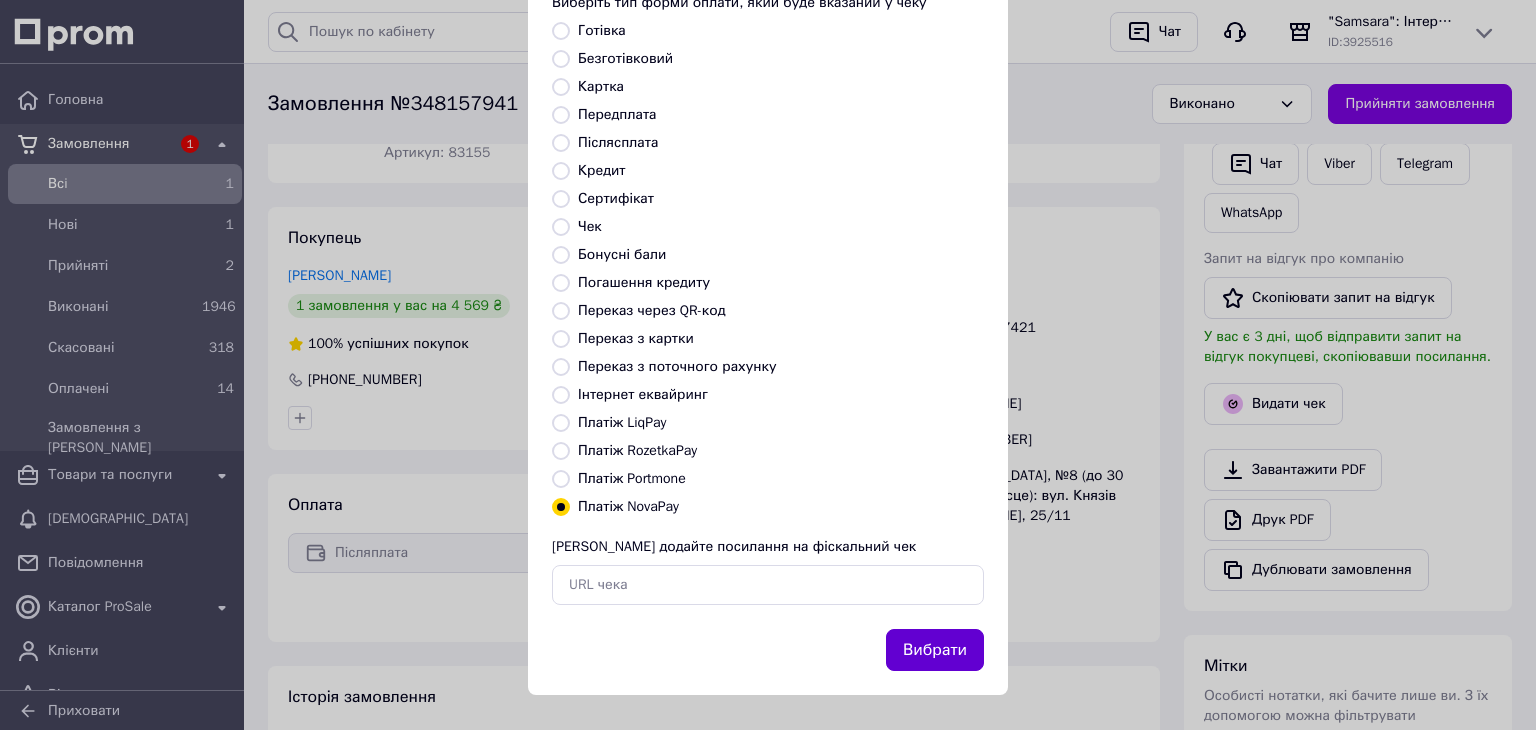 click on "Вибрати" at bounding box center [935, 650] 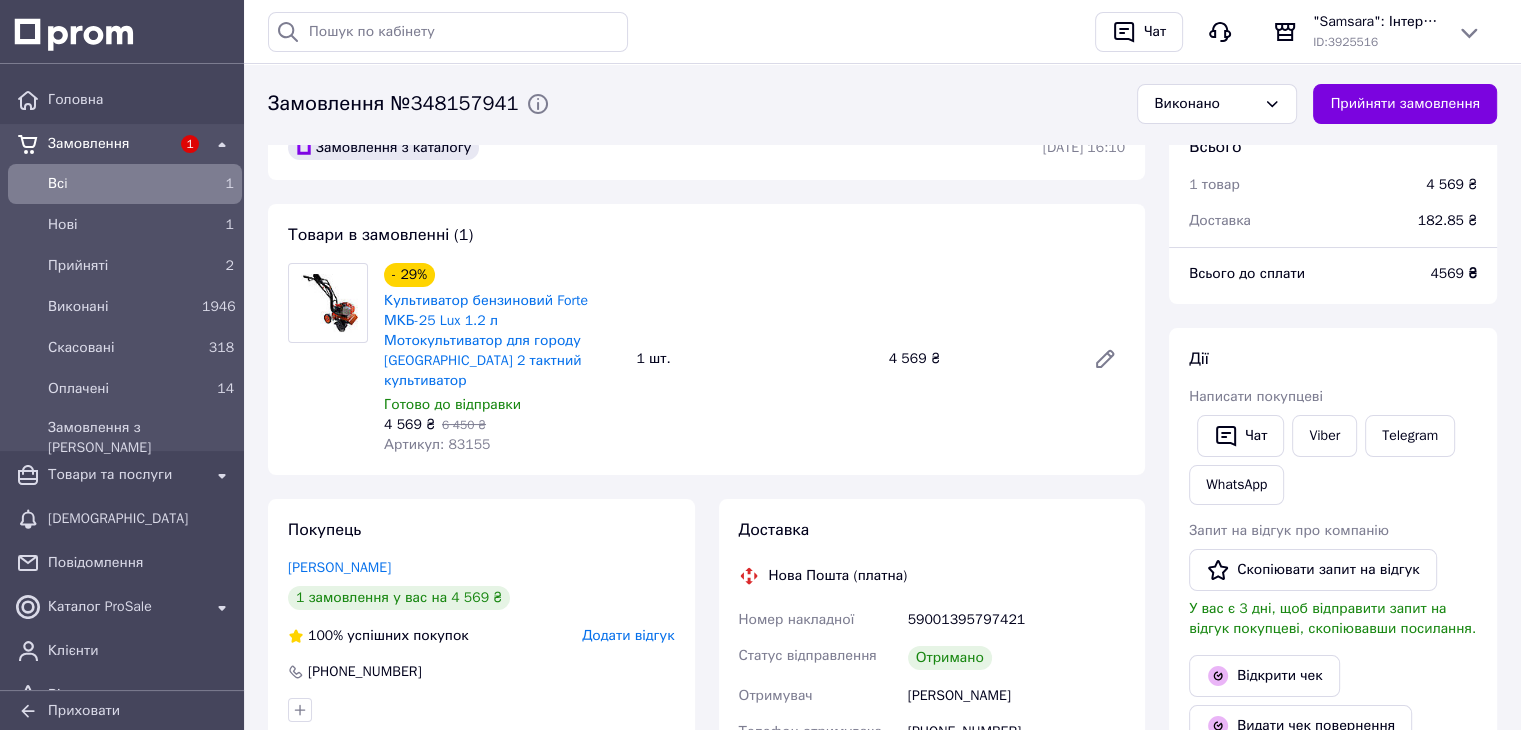 scroll, scrollTop: 0, scrollLeft: 0, axis: both 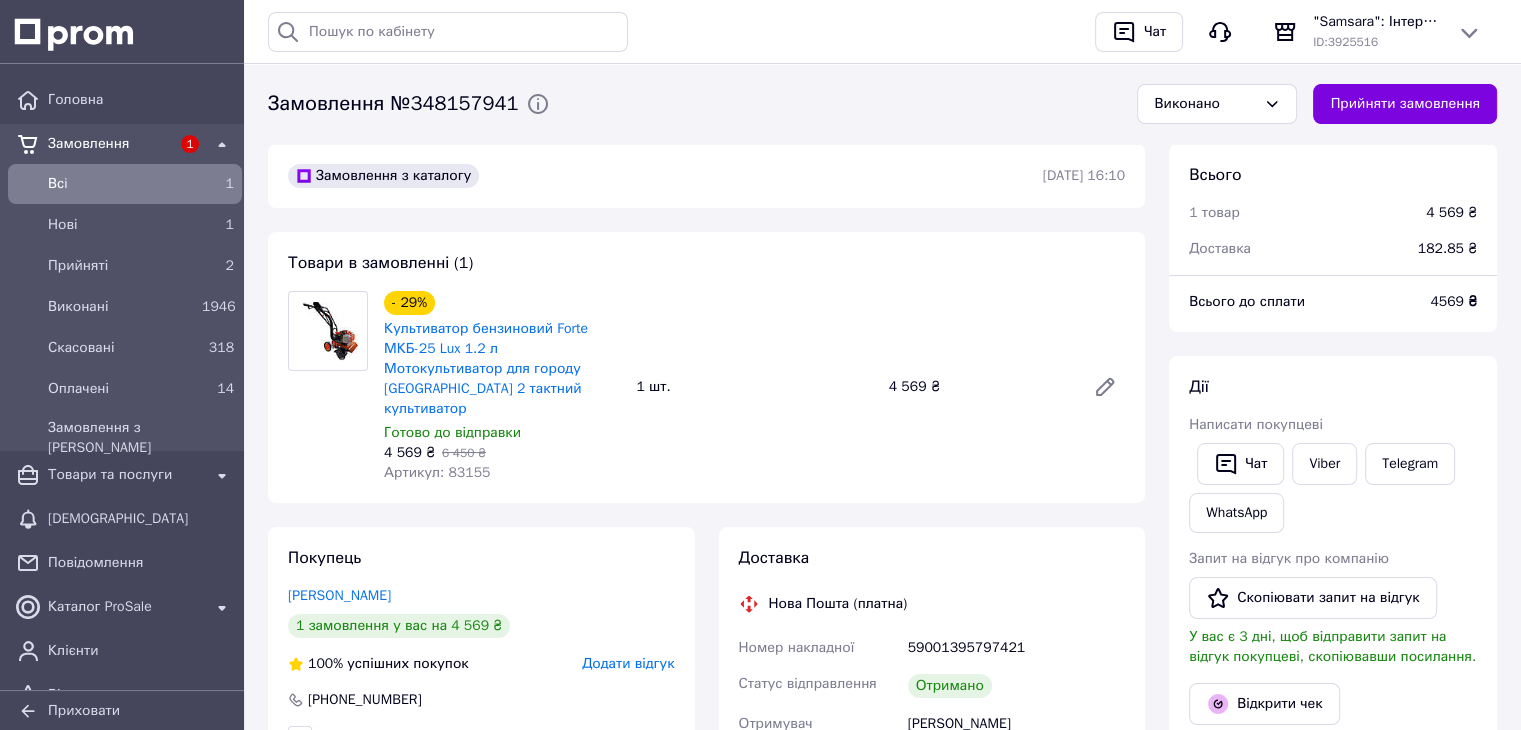 click on "Замовлення" at bounding box center (109, 144) 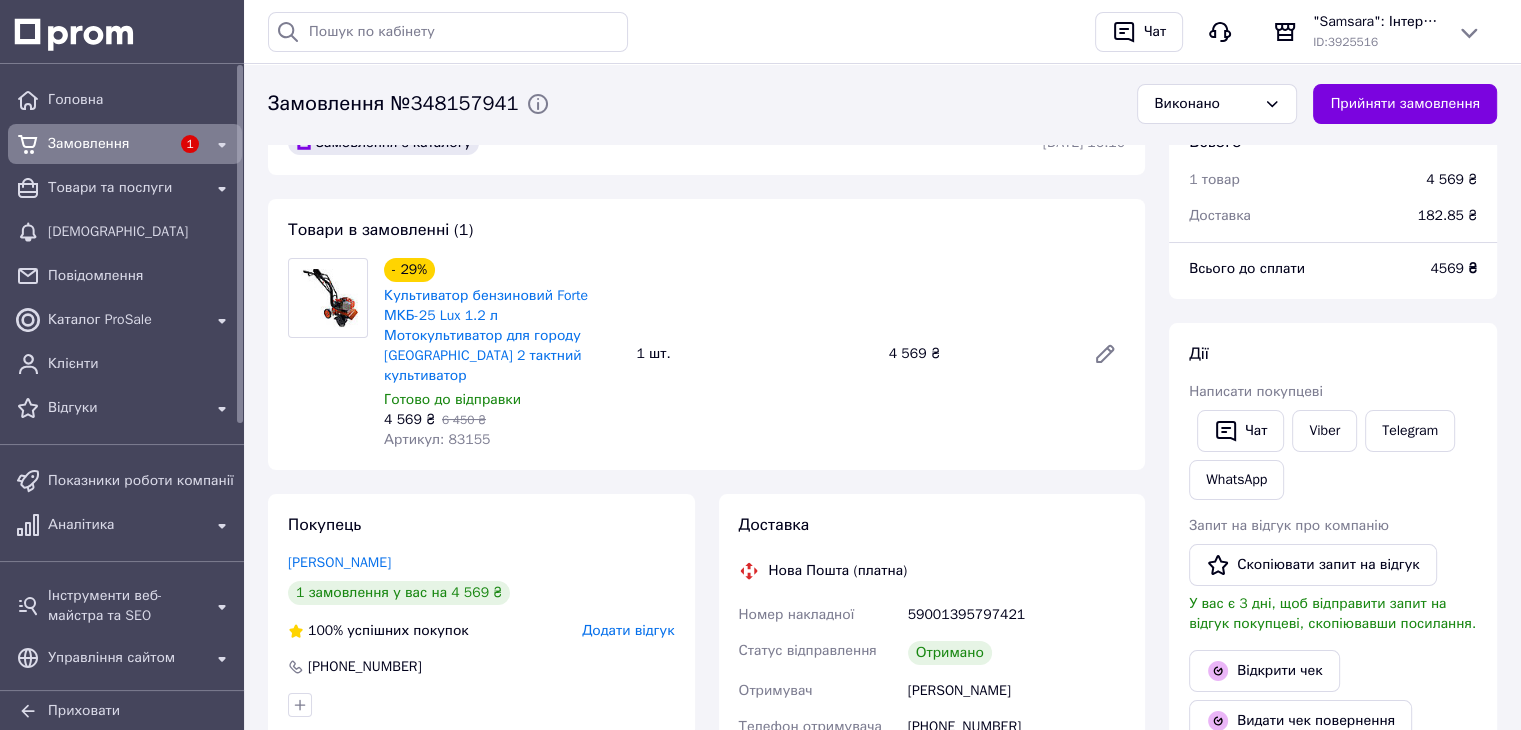 scroll, scrollTop: 0, scrollLeft: 0, axis: both 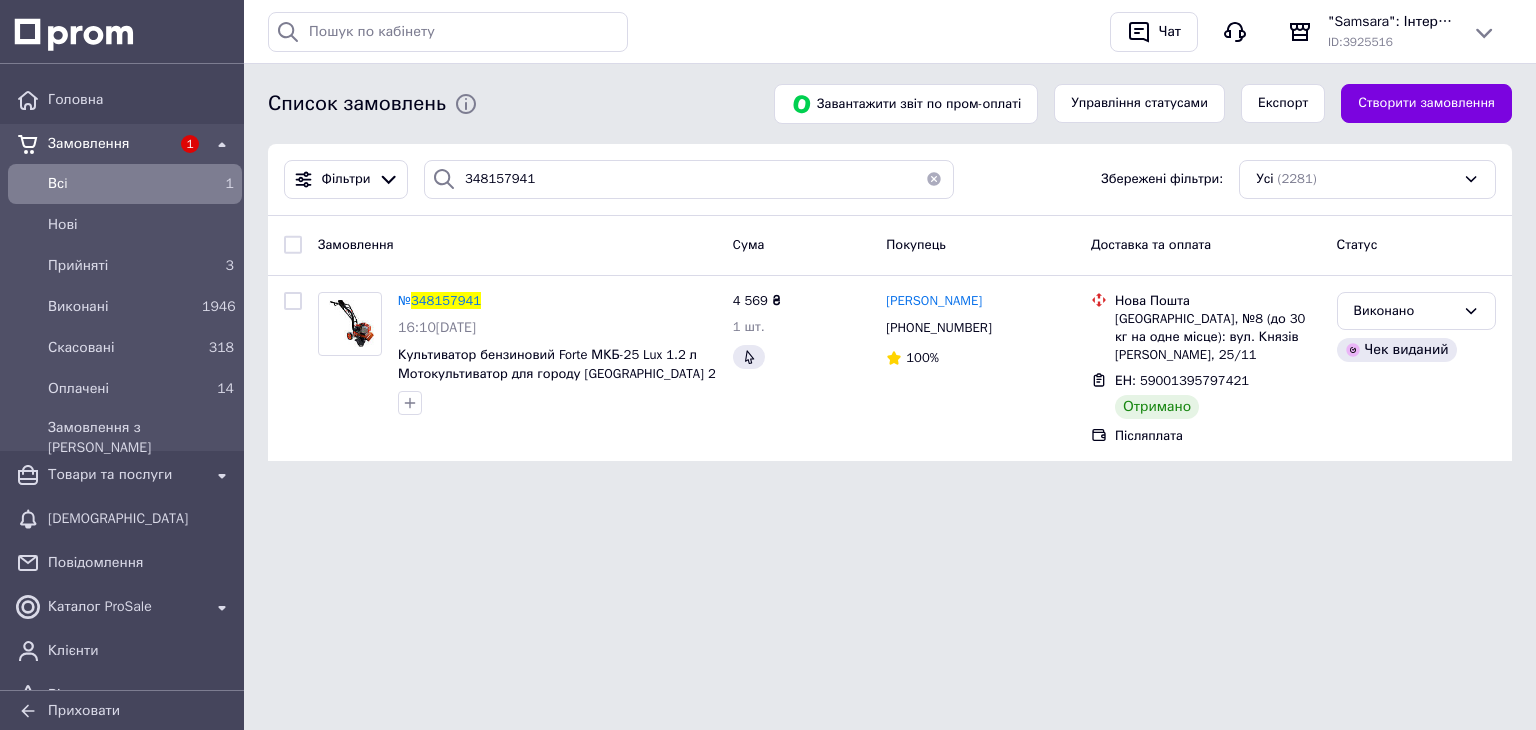 click at bounding box center [934, 179] 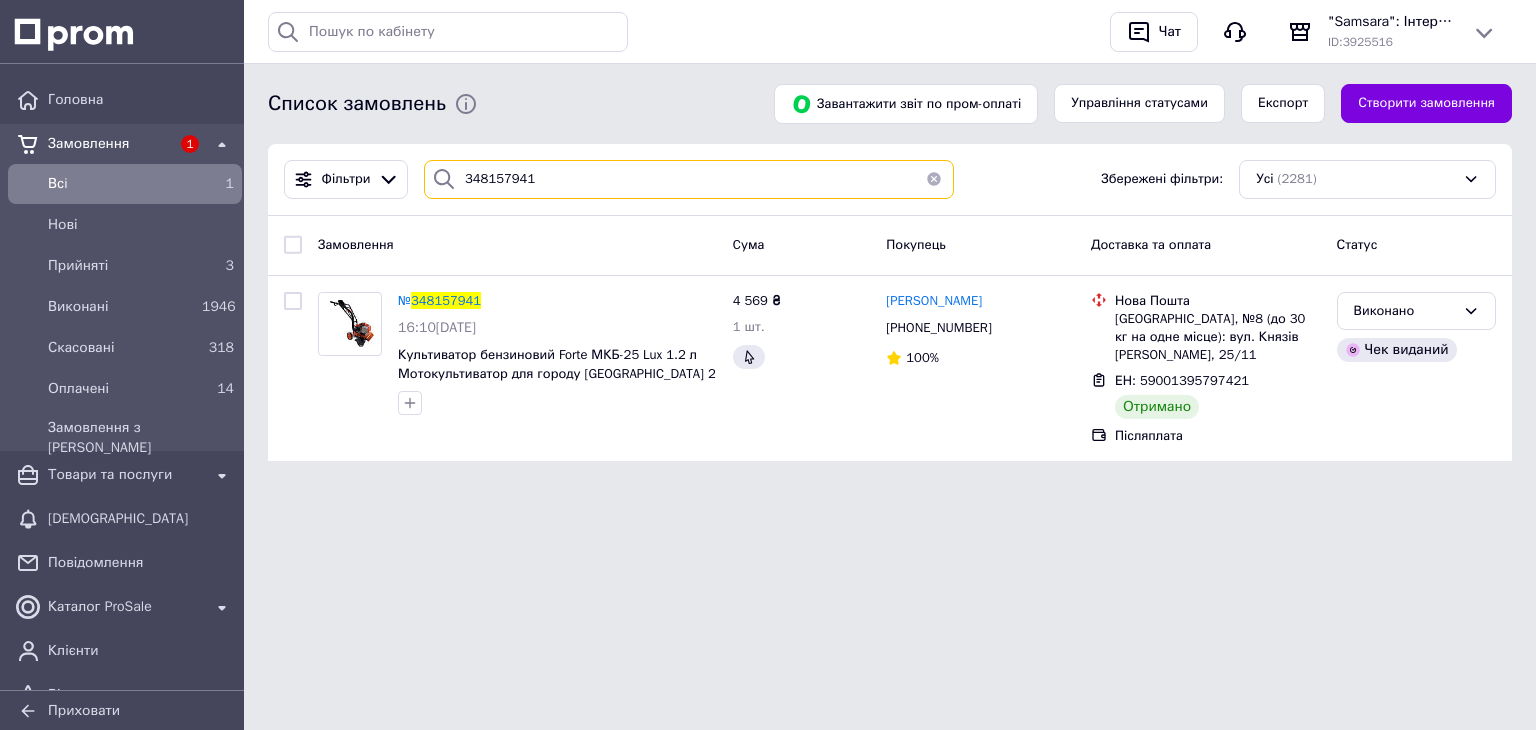 type 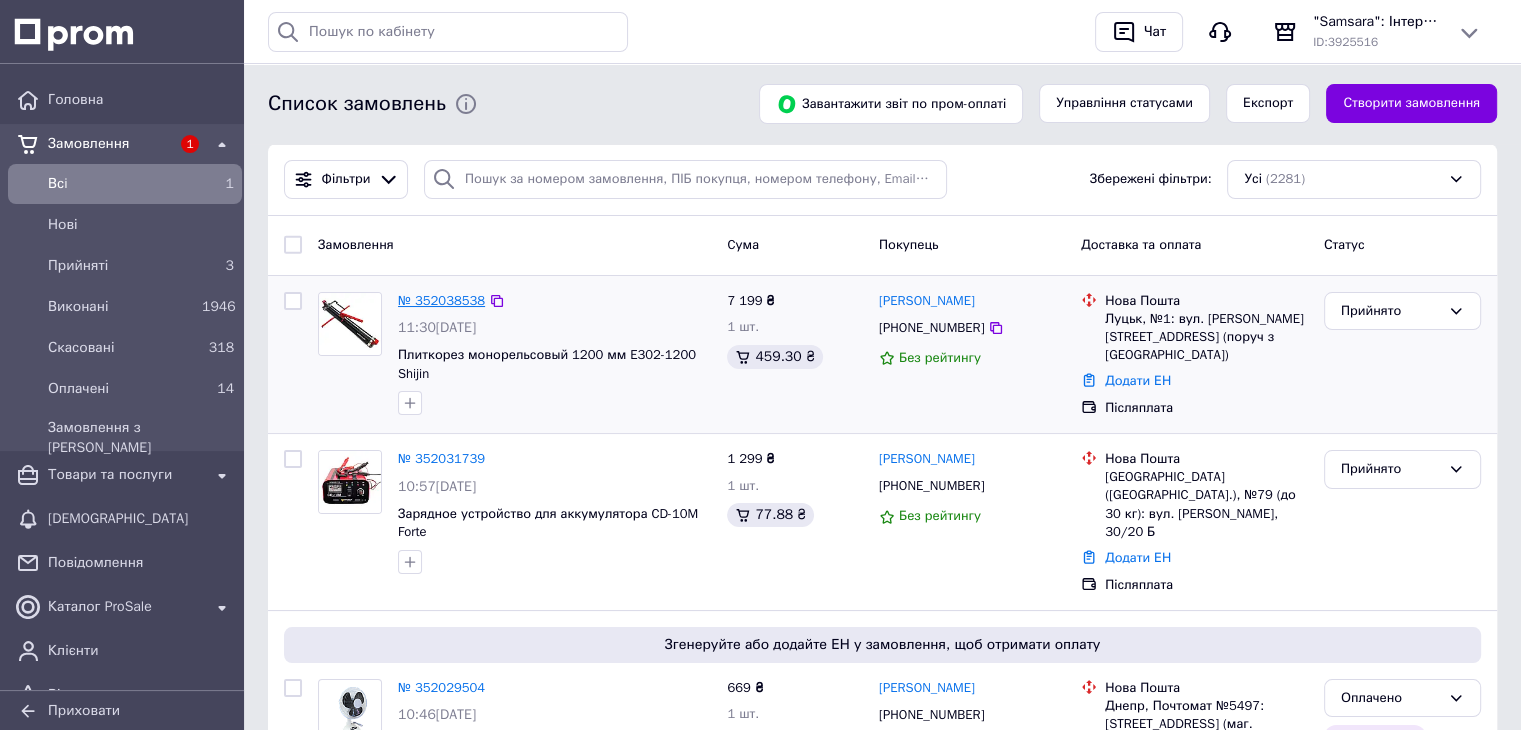 click on "№ 352038538" at bounding box center (441, 300) 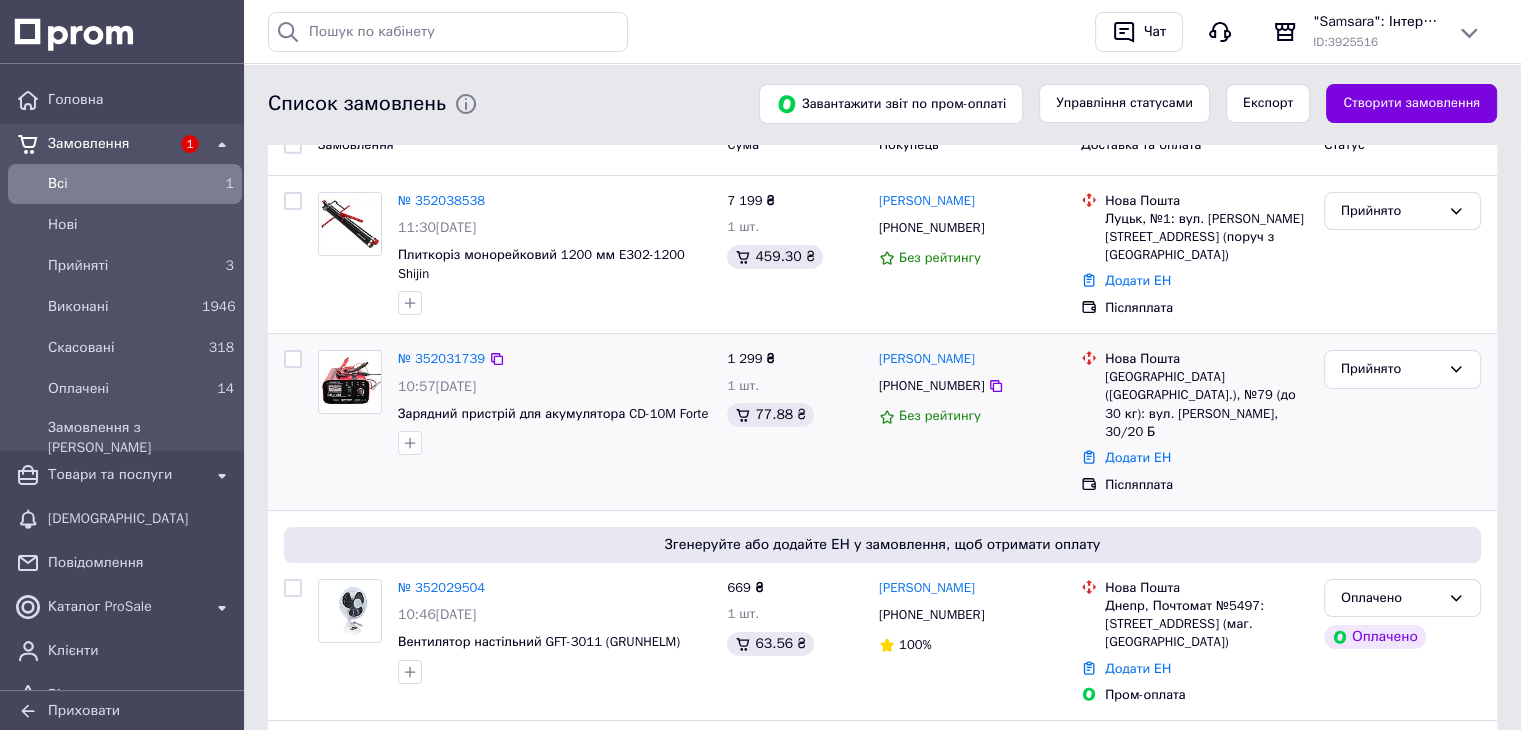 scroll, scrollTop: 0, scrollLeft: 0, axis: both 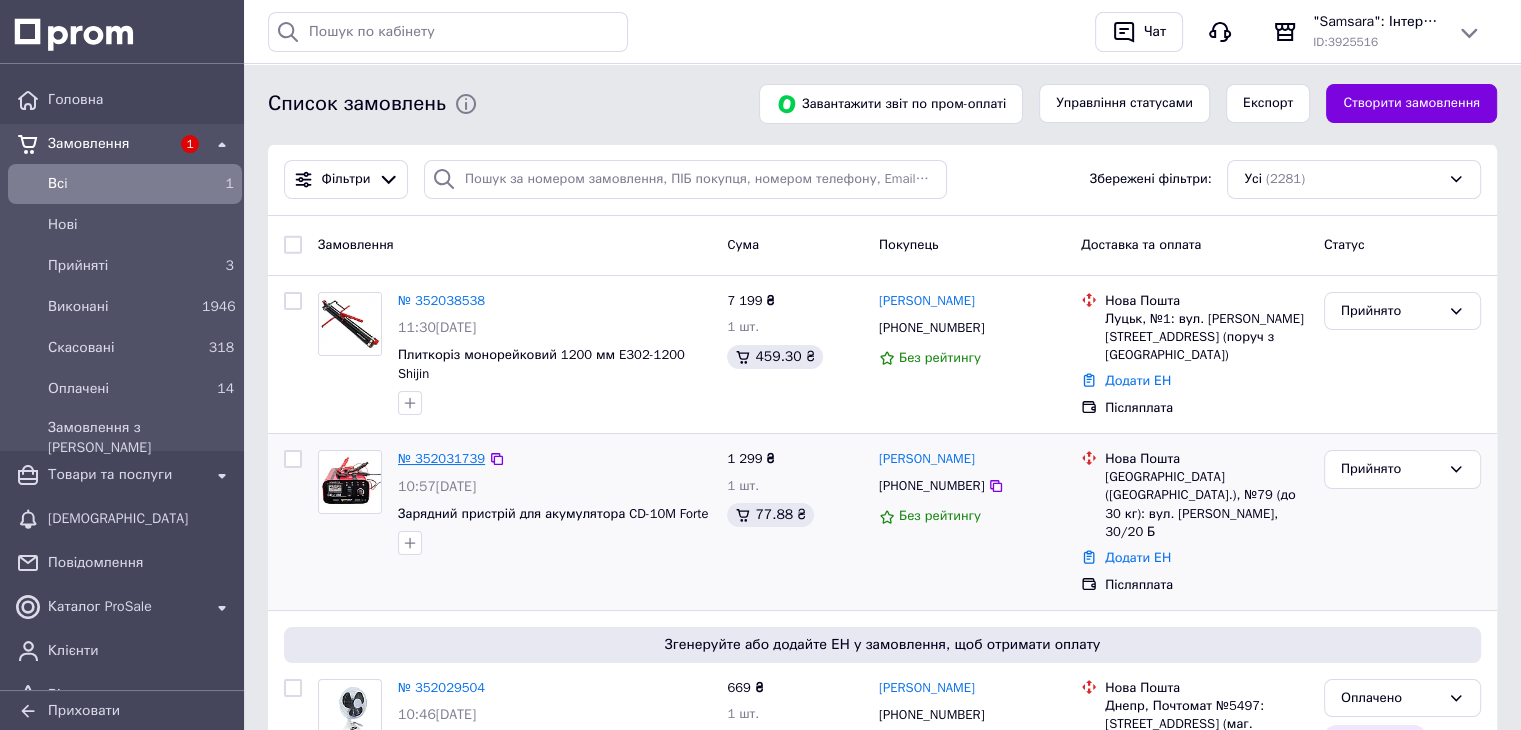 click on "№ 352031739" at bounding box center (441, 458) 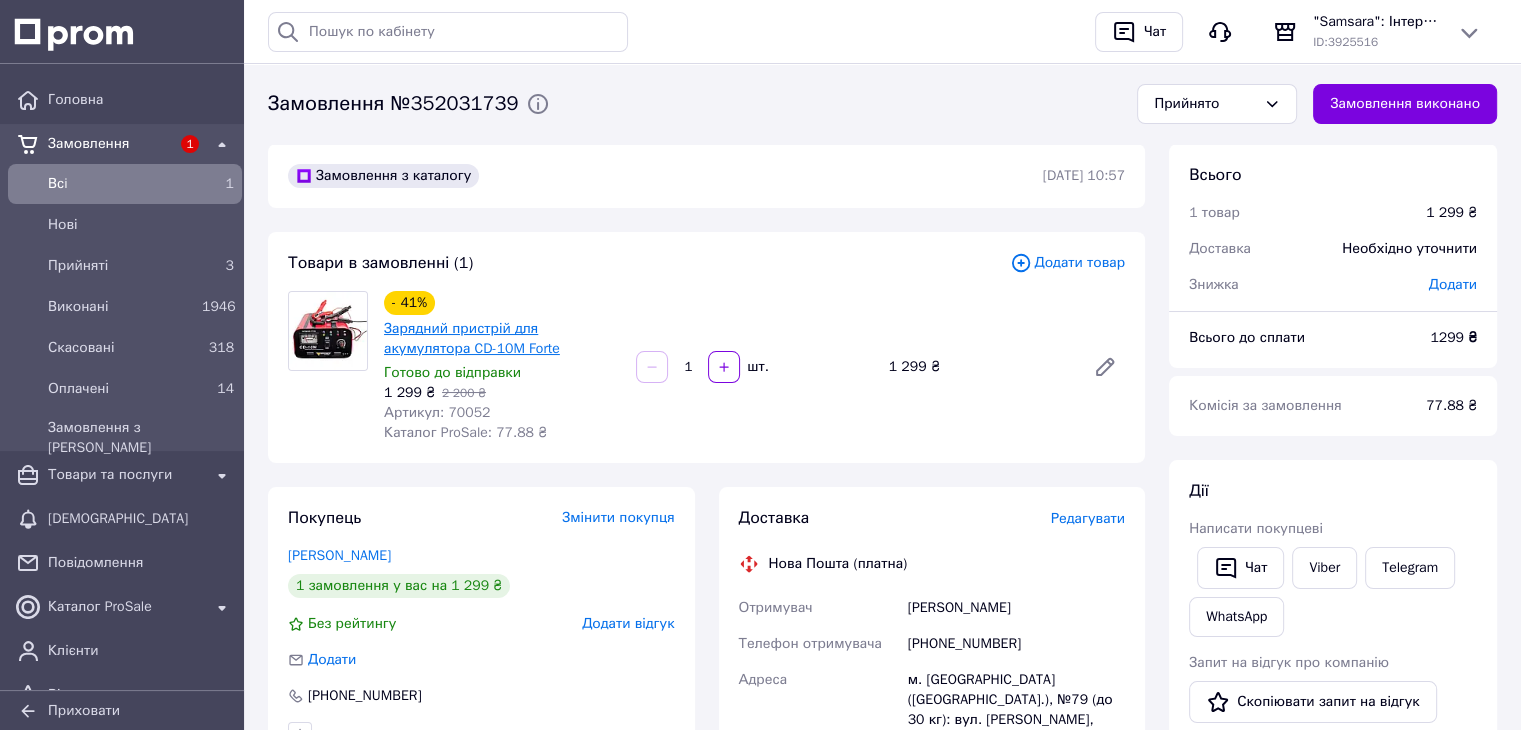 click on "Зарядний пристрій для акумулятора CD-10M Forte" at bounding box center (472, 338) 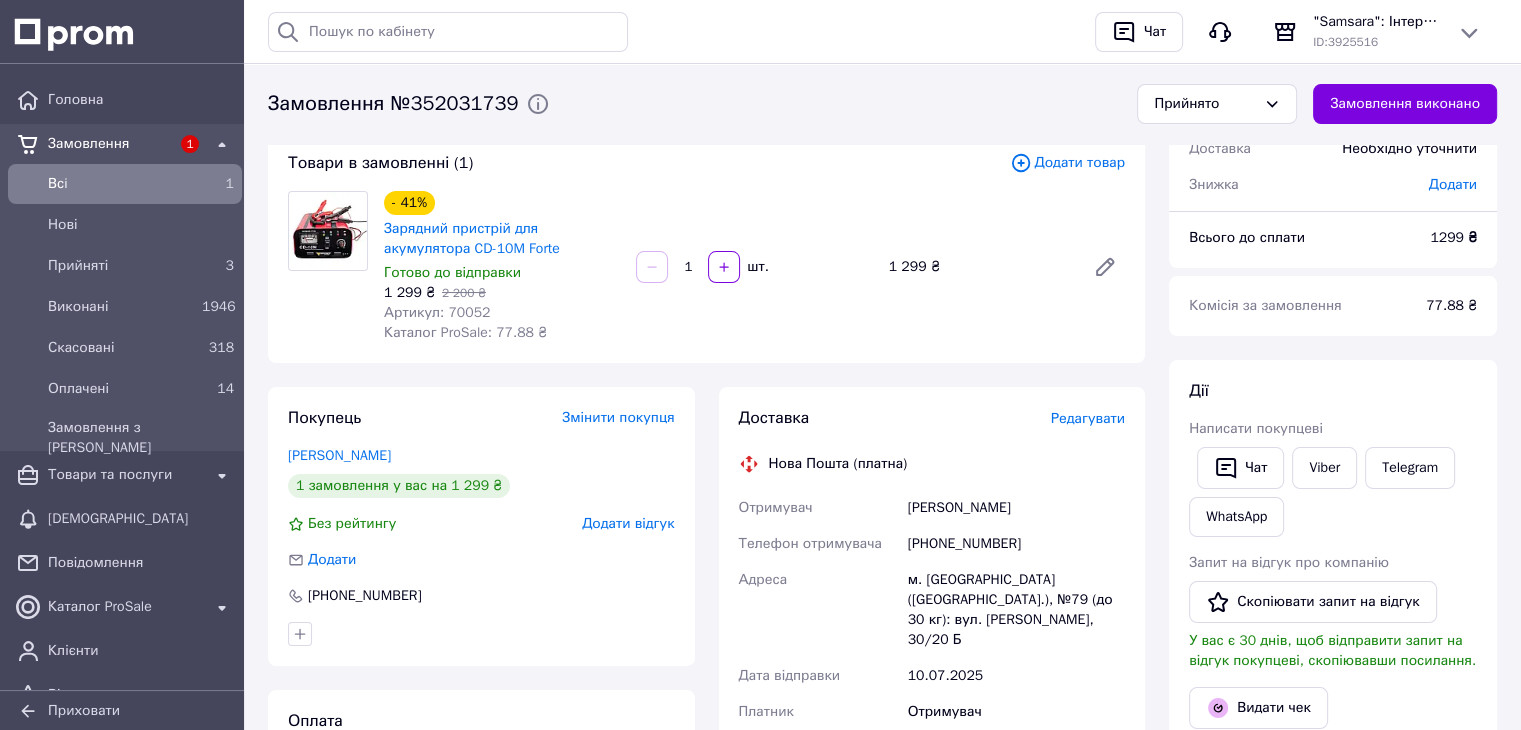 scroll, scrollTop: 100, scrollLeft: 0, axis: vertical 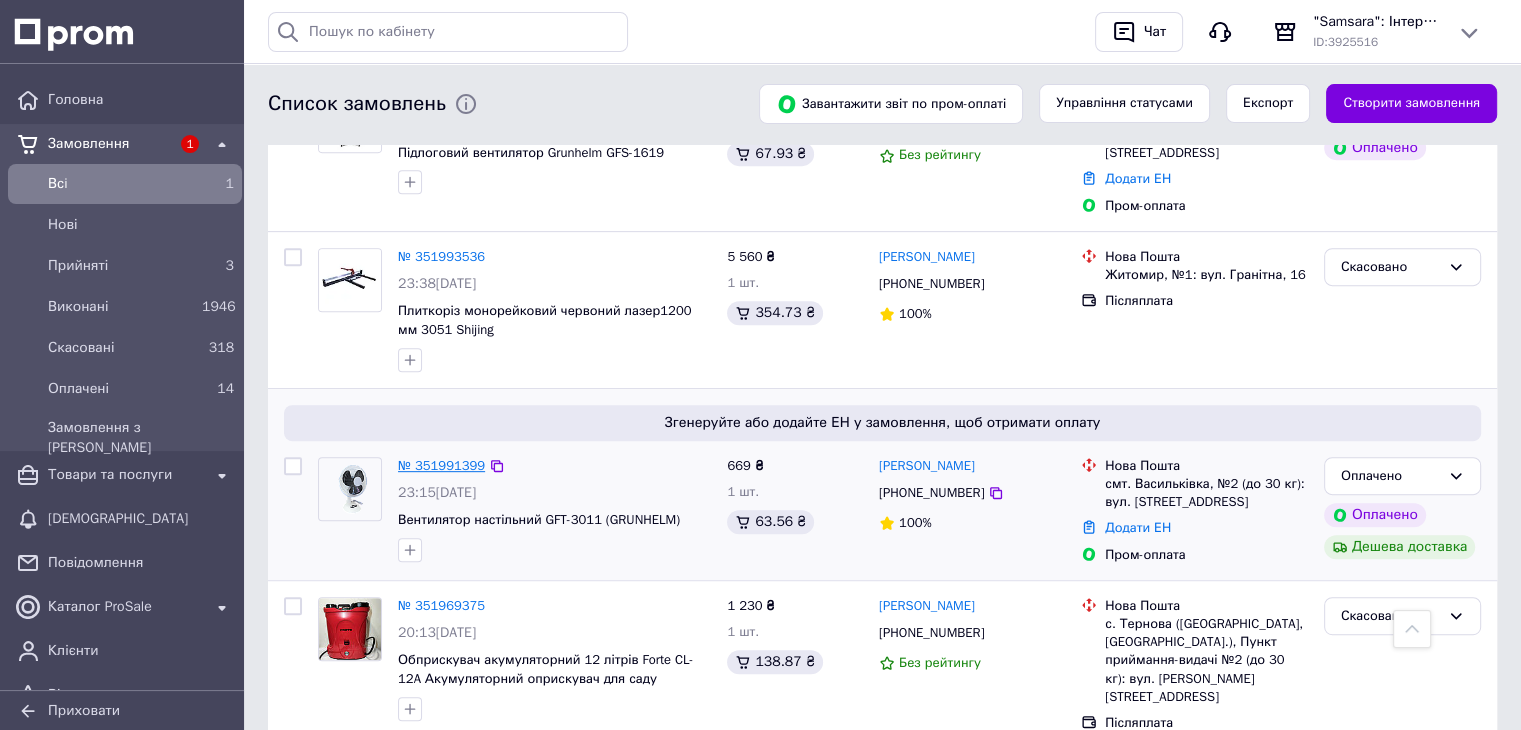 click on "№ 351991399" at bounding box center (441, 465) 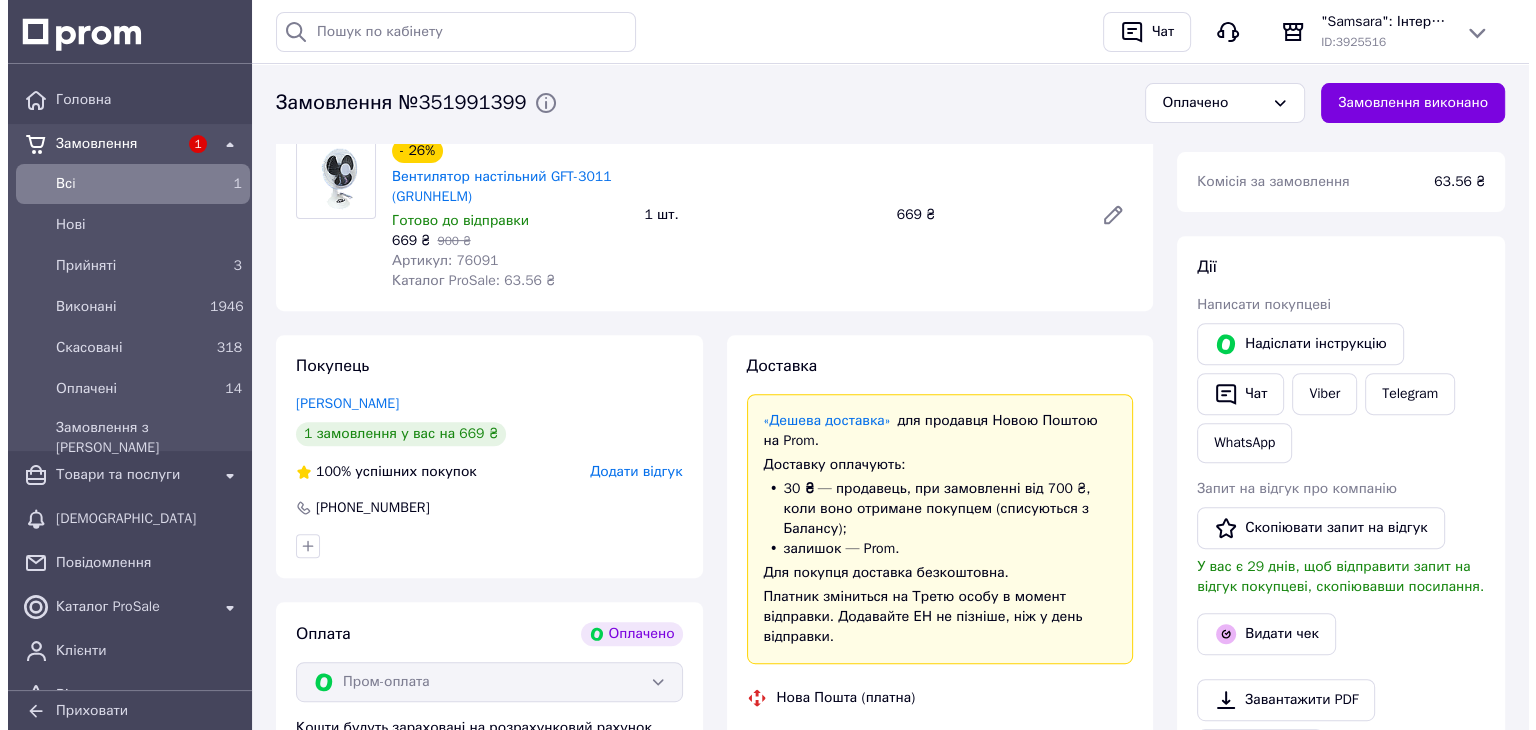 scroll, scrollTop: 700, scrollLeft: 0, axis: vertical 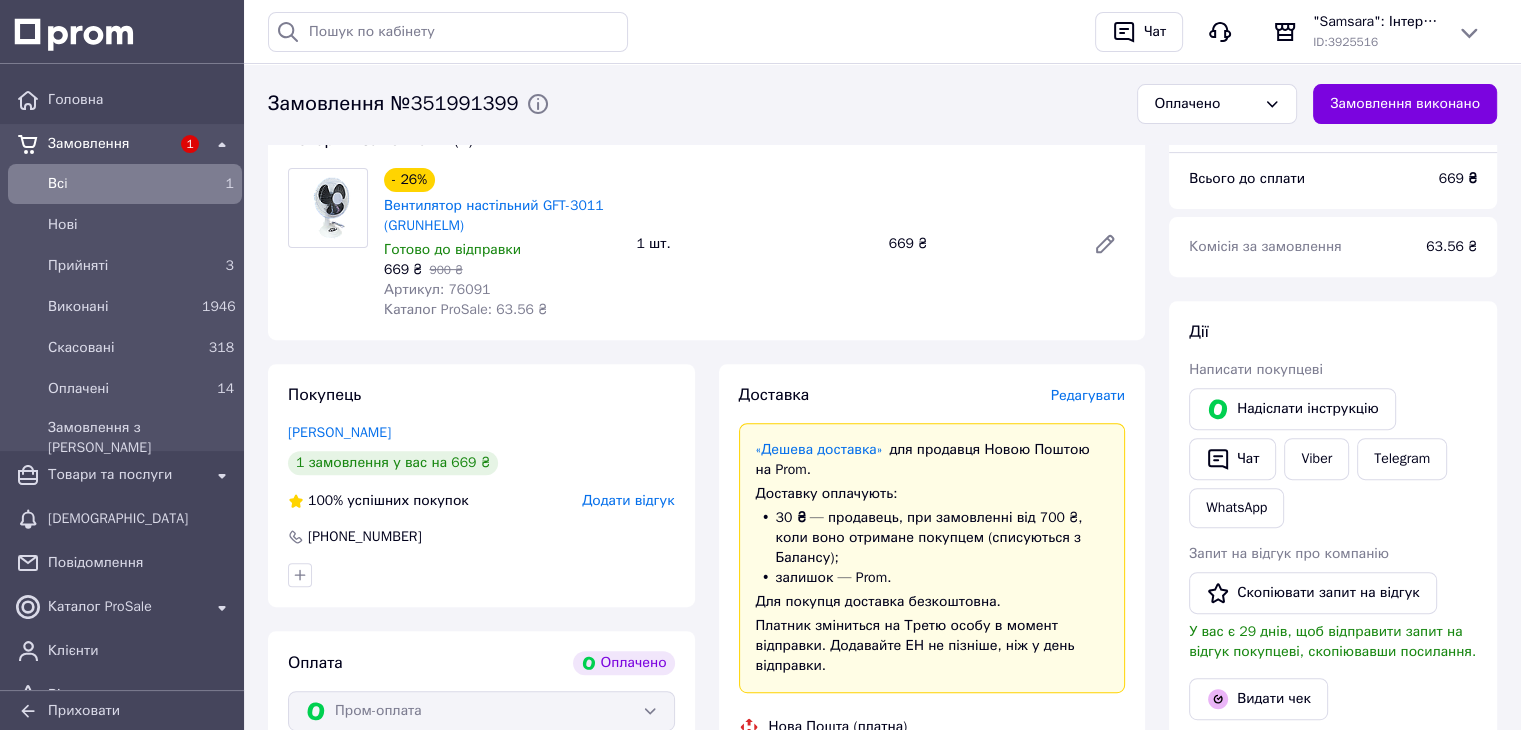 click on "Редагувати" at bounding box center [1088, 395] 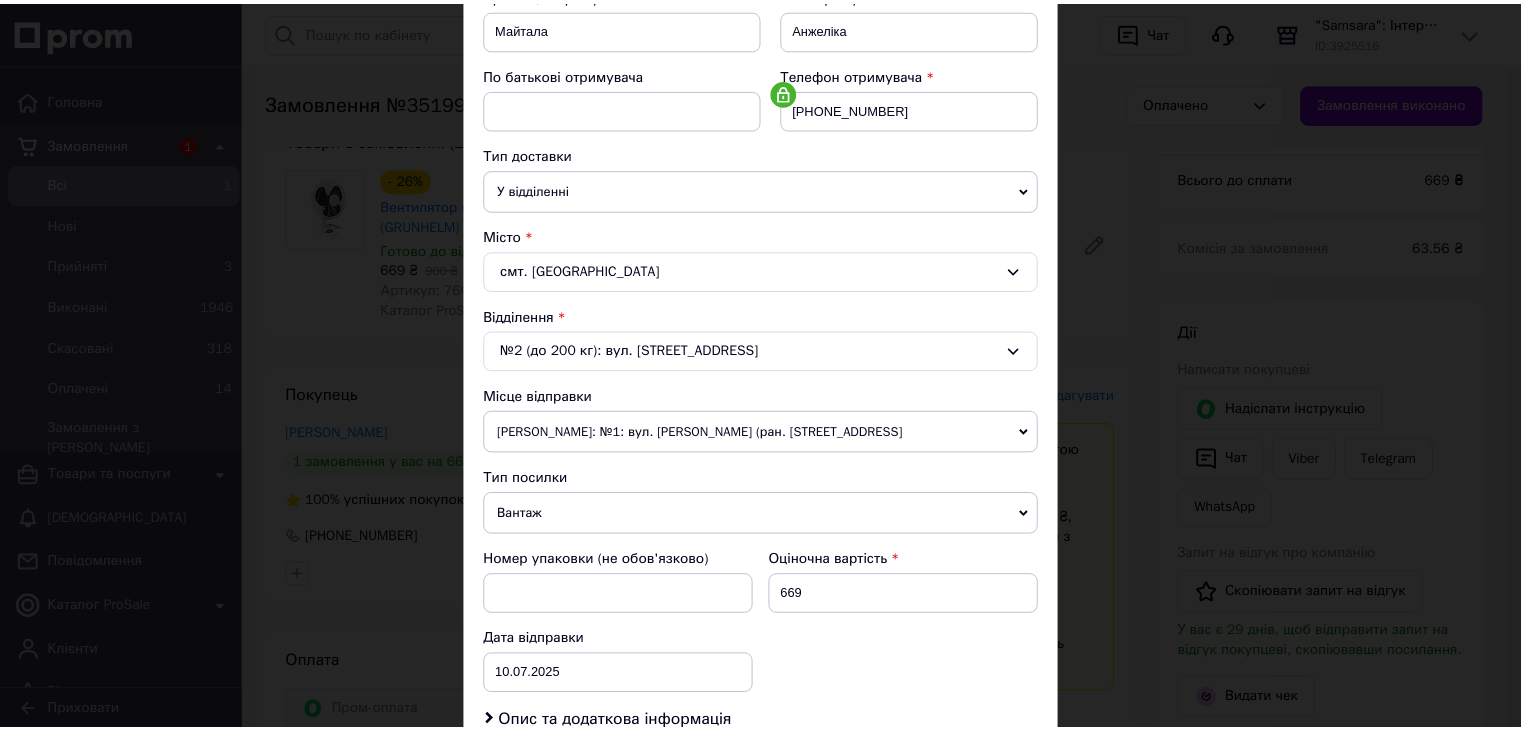 scroll, scrollTop: 592, scrollLeft: 0, axis: vertical 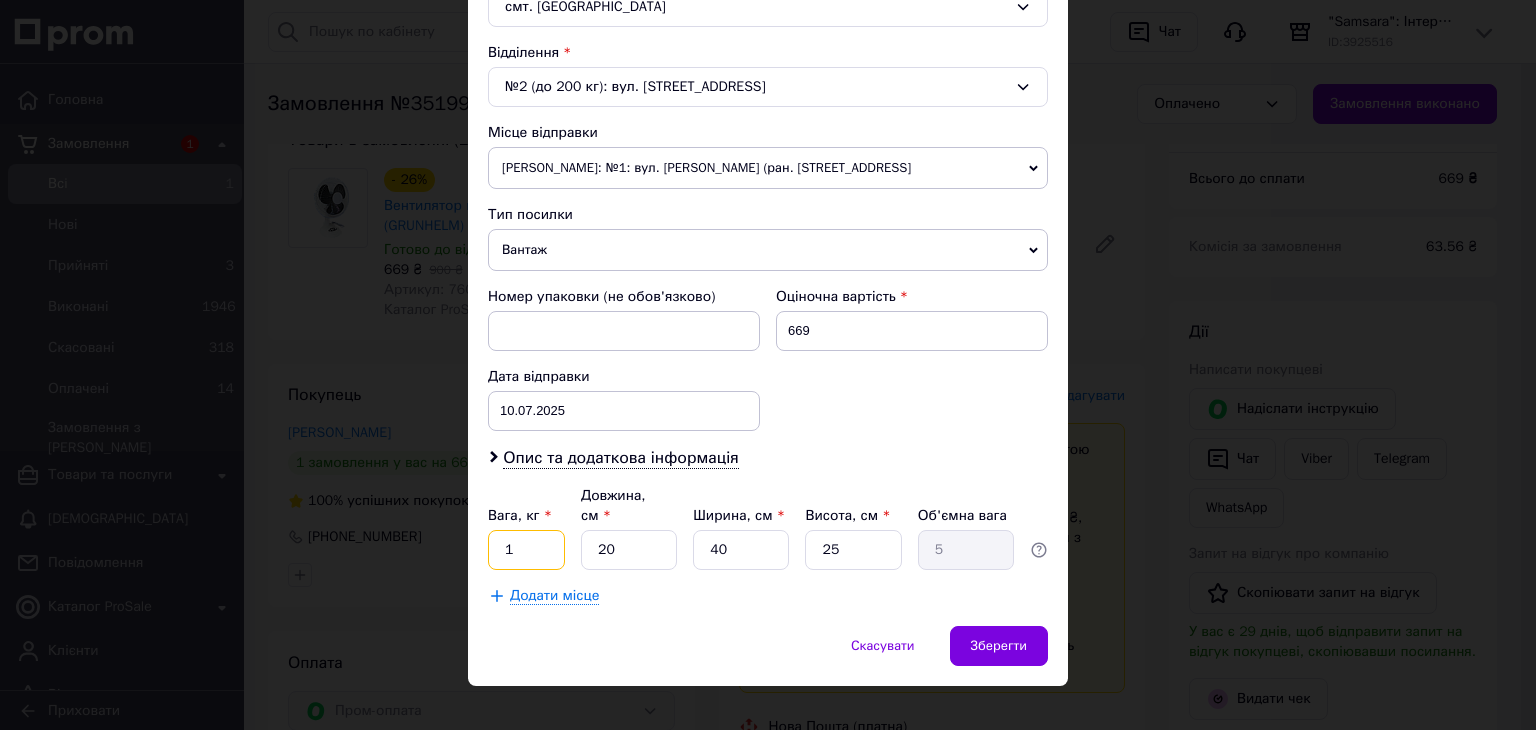 drag, startPoint x: 520, startPoint y: 517, endPoint x: 495, endPoint y: 514, distance: 25.179358 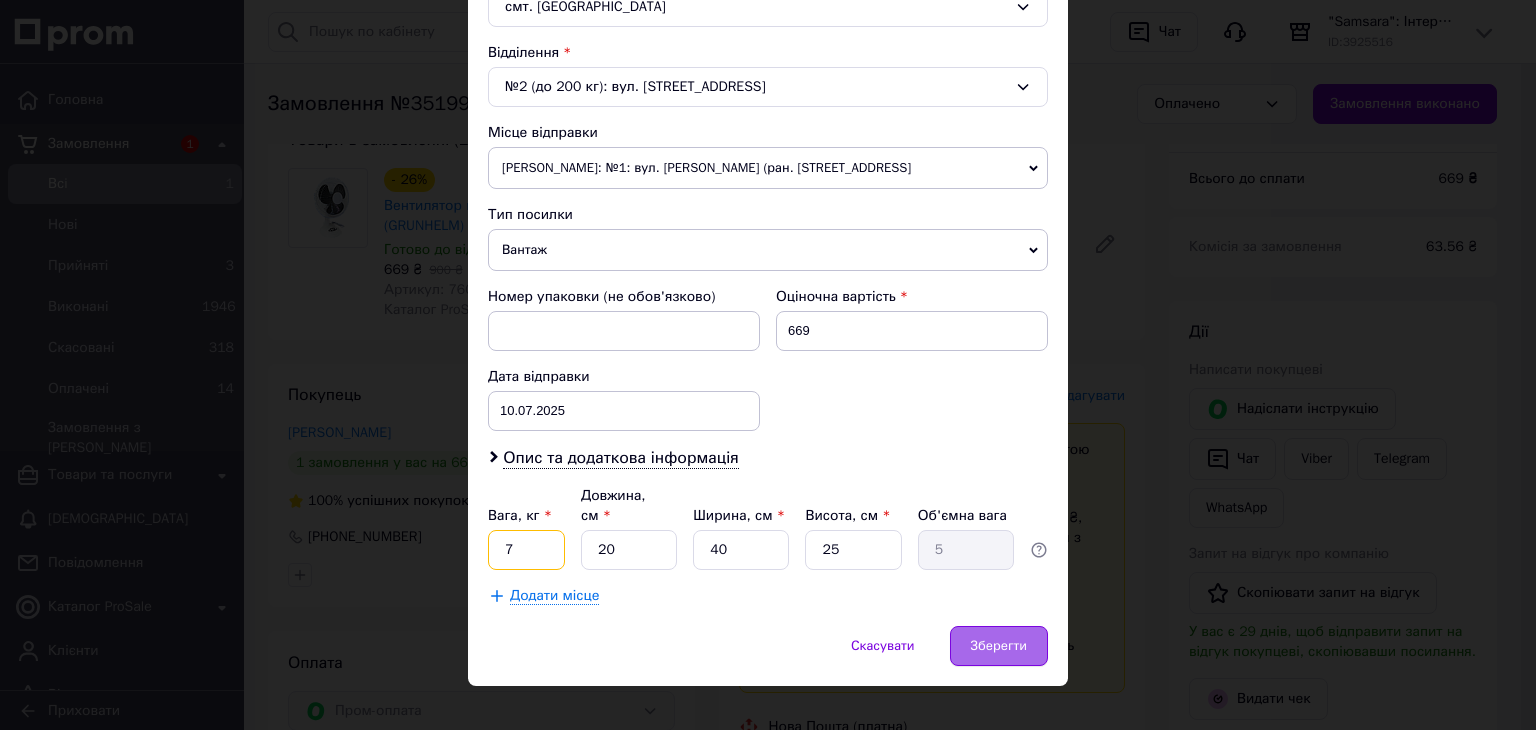 type on "7" 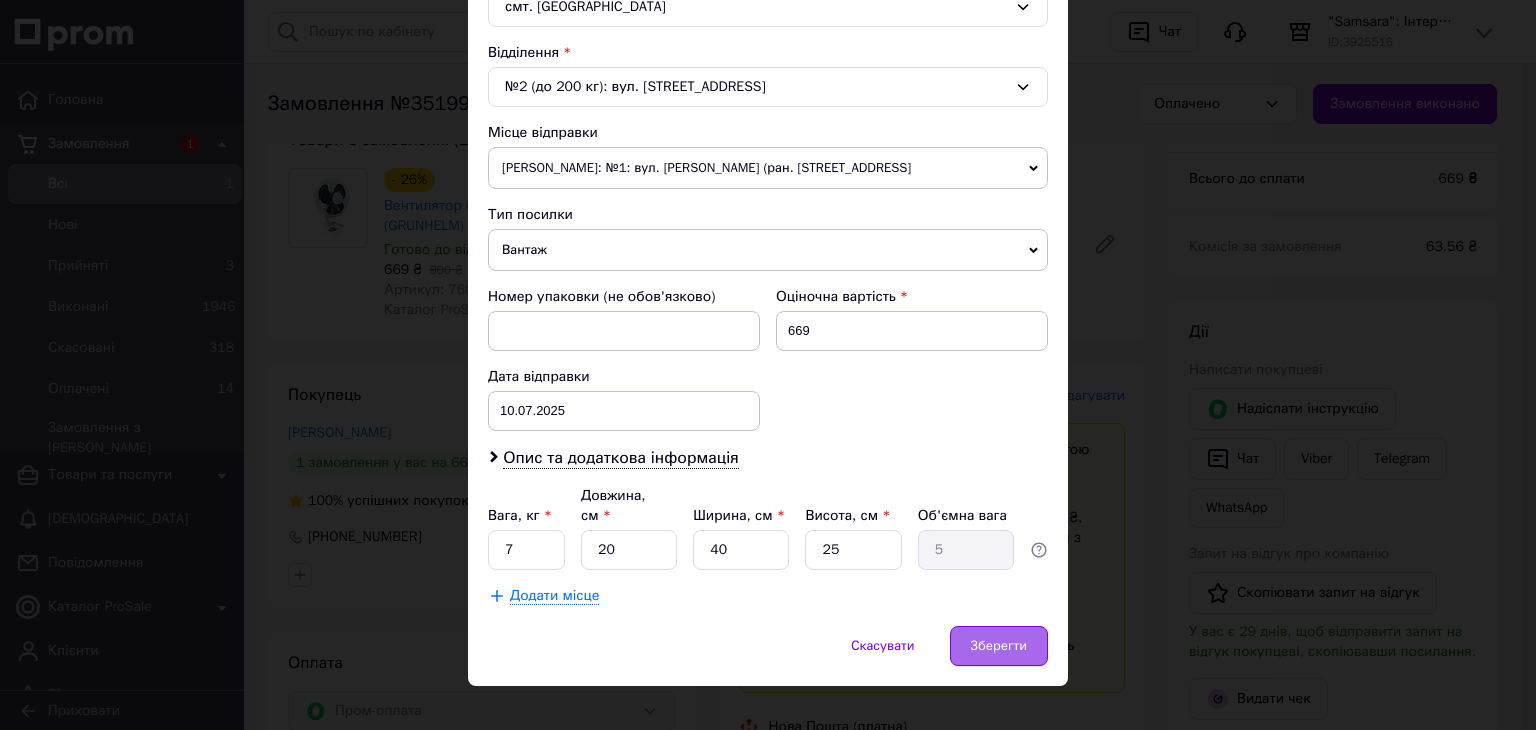 click on "Зберегти" at bounding box center (999, 646) 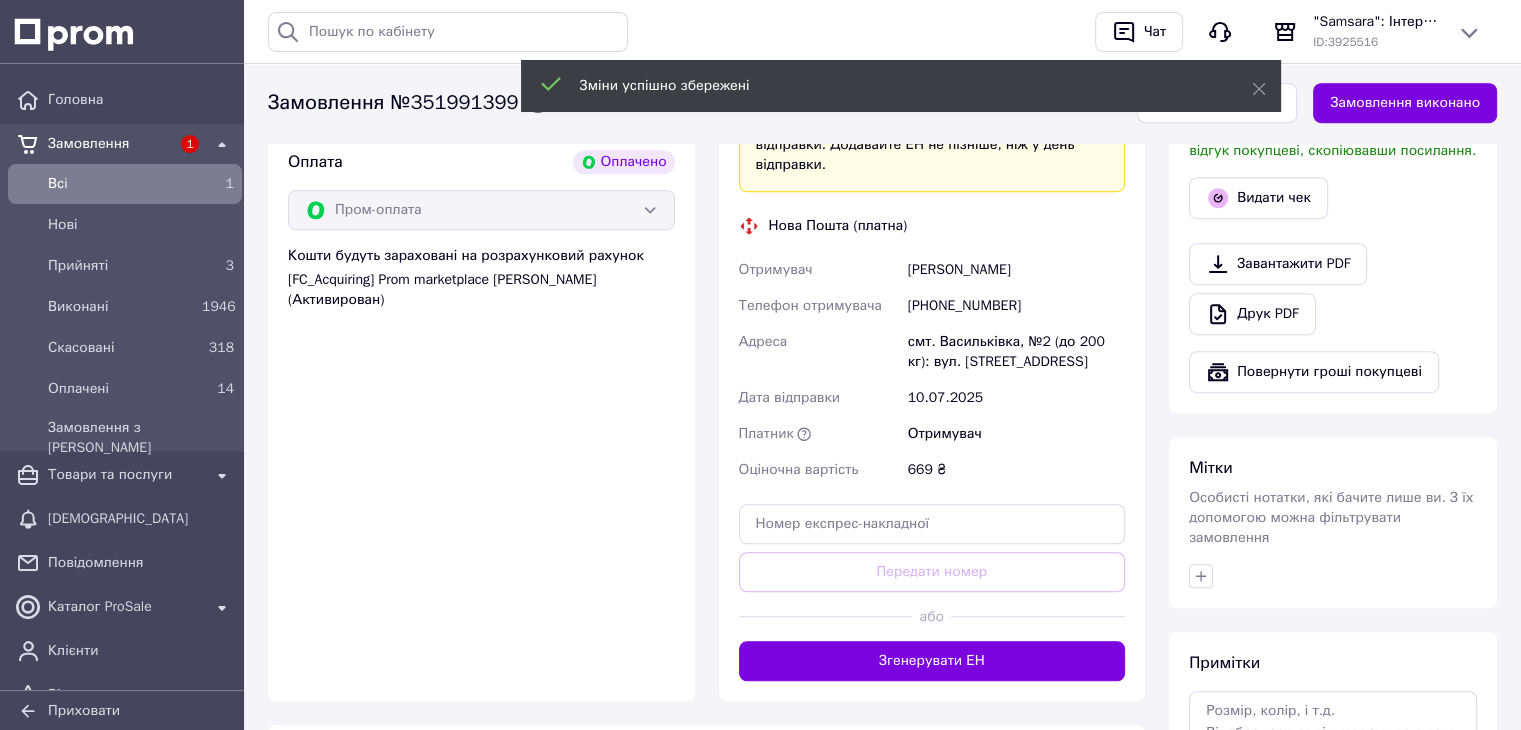 scroll, scrollTop: 1300, scrollLeft: 0, axis: vertical 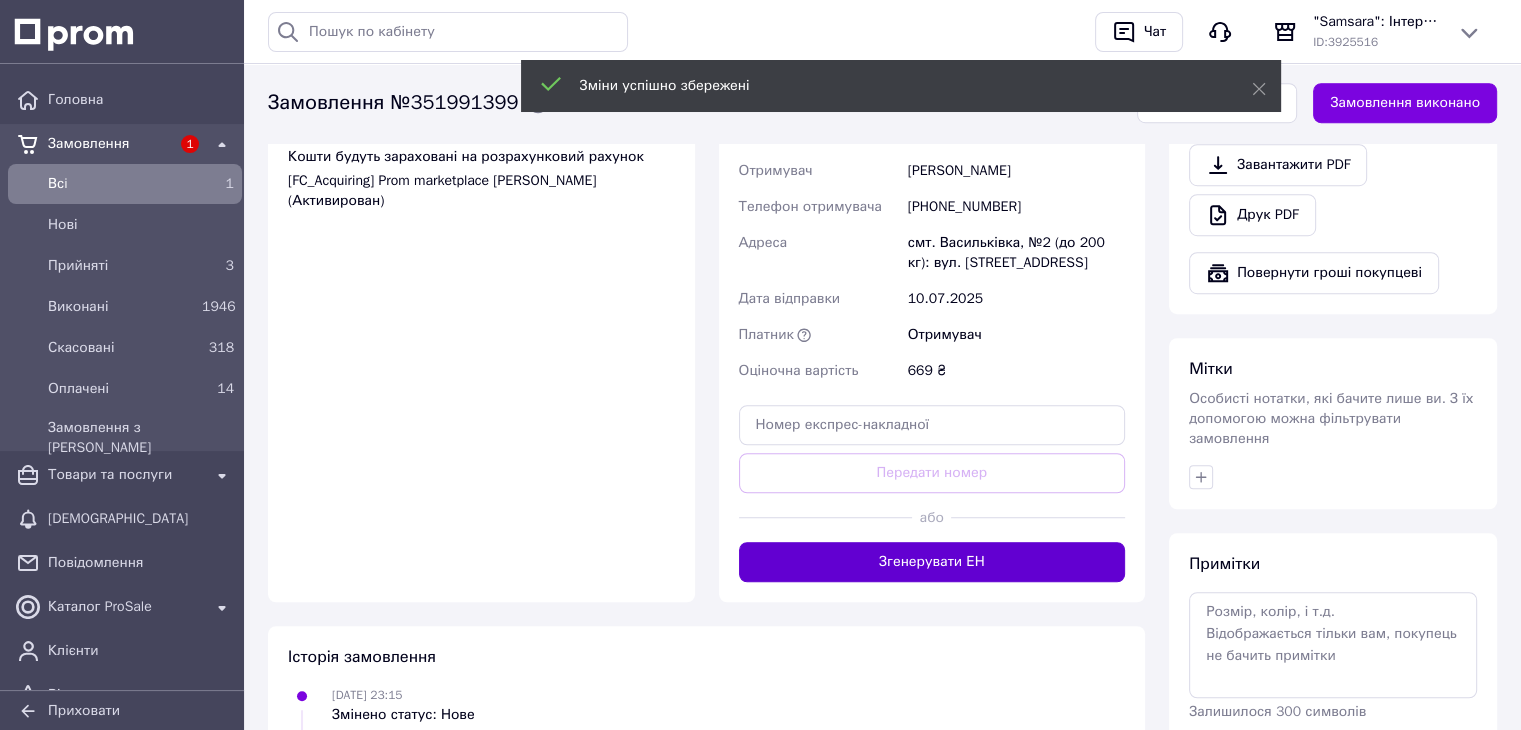 click on "Згенерувати ЕН" at bounding box center (932, 562) 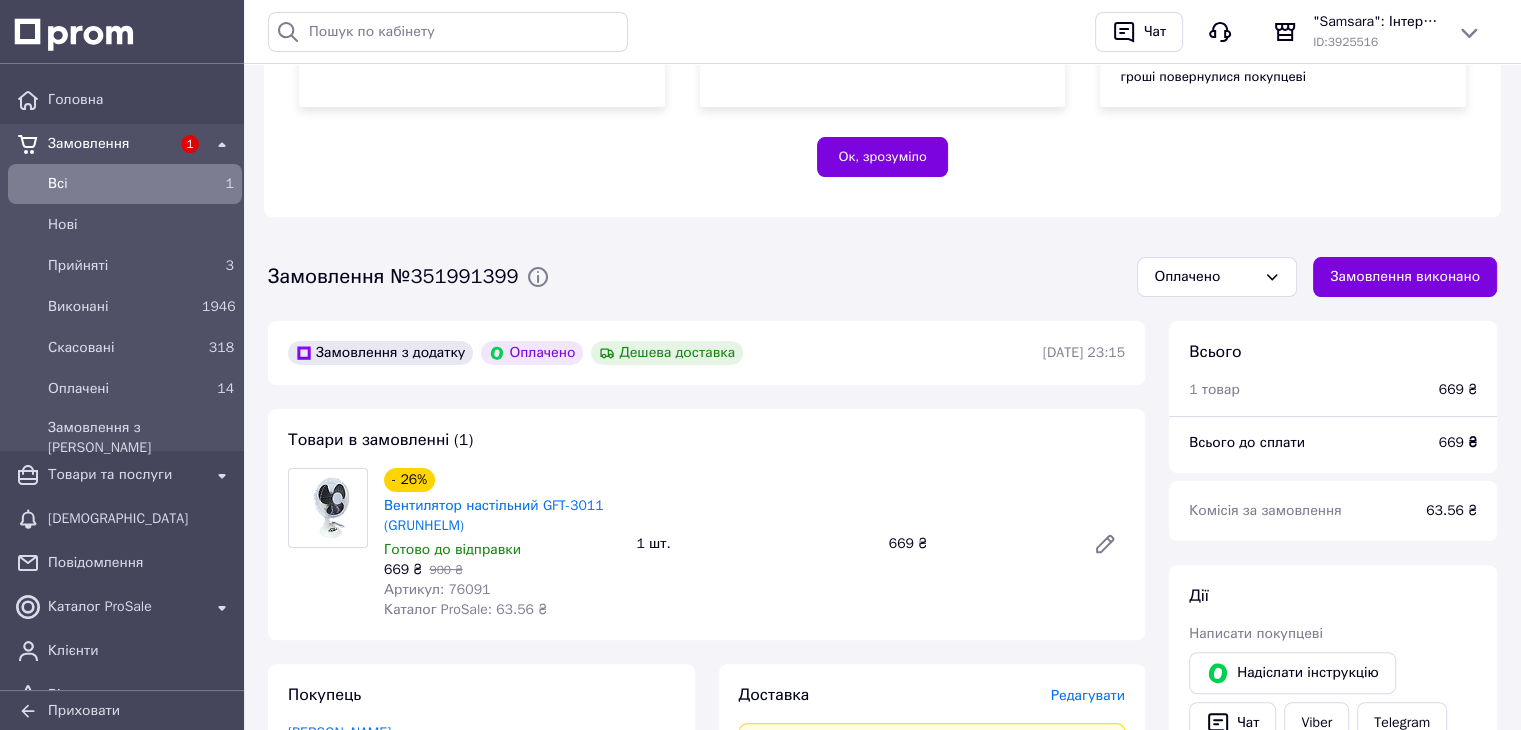 scroll, scrollTop: 400, scrollLeft: 0, axis: vertical 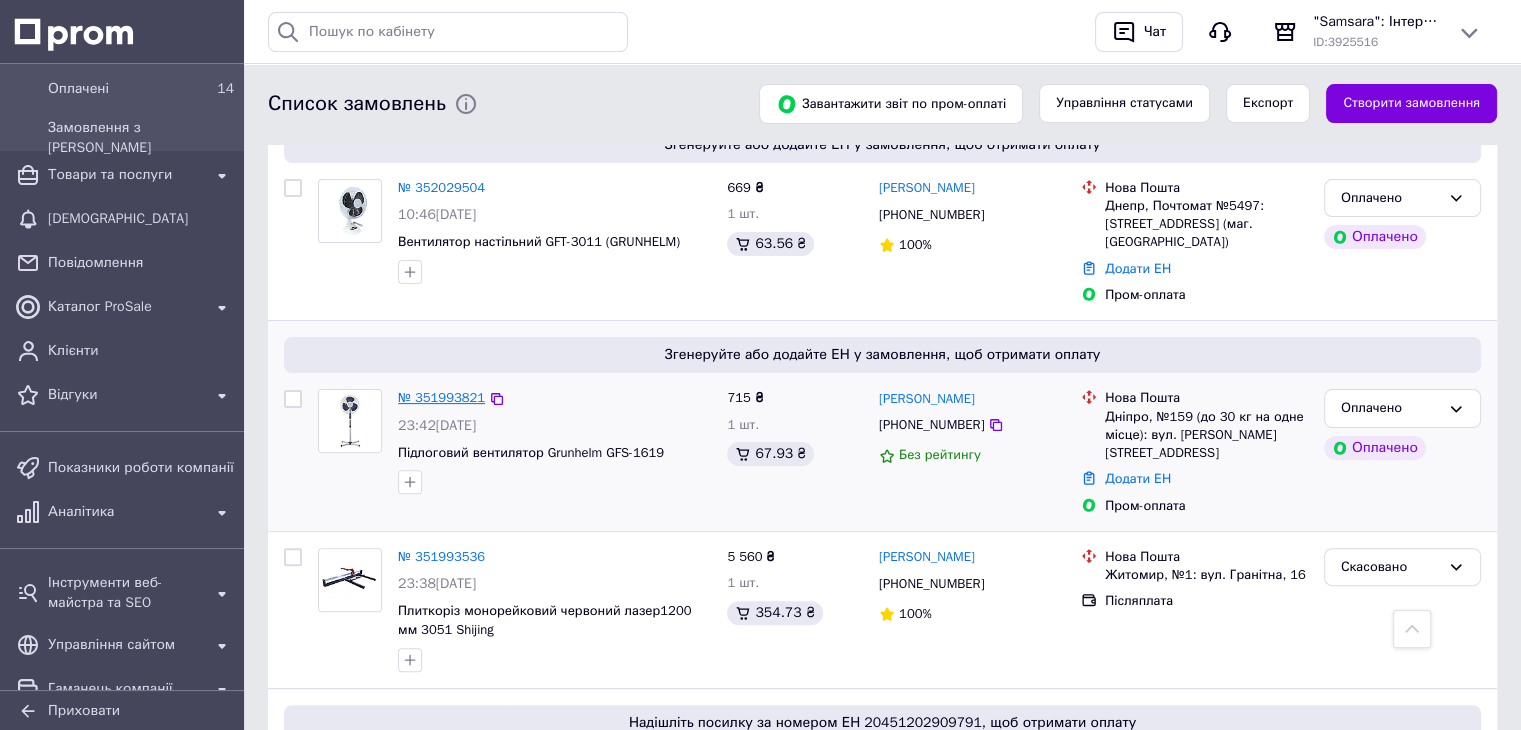 click on "№ 351993821" at bounding box center [441, 397] 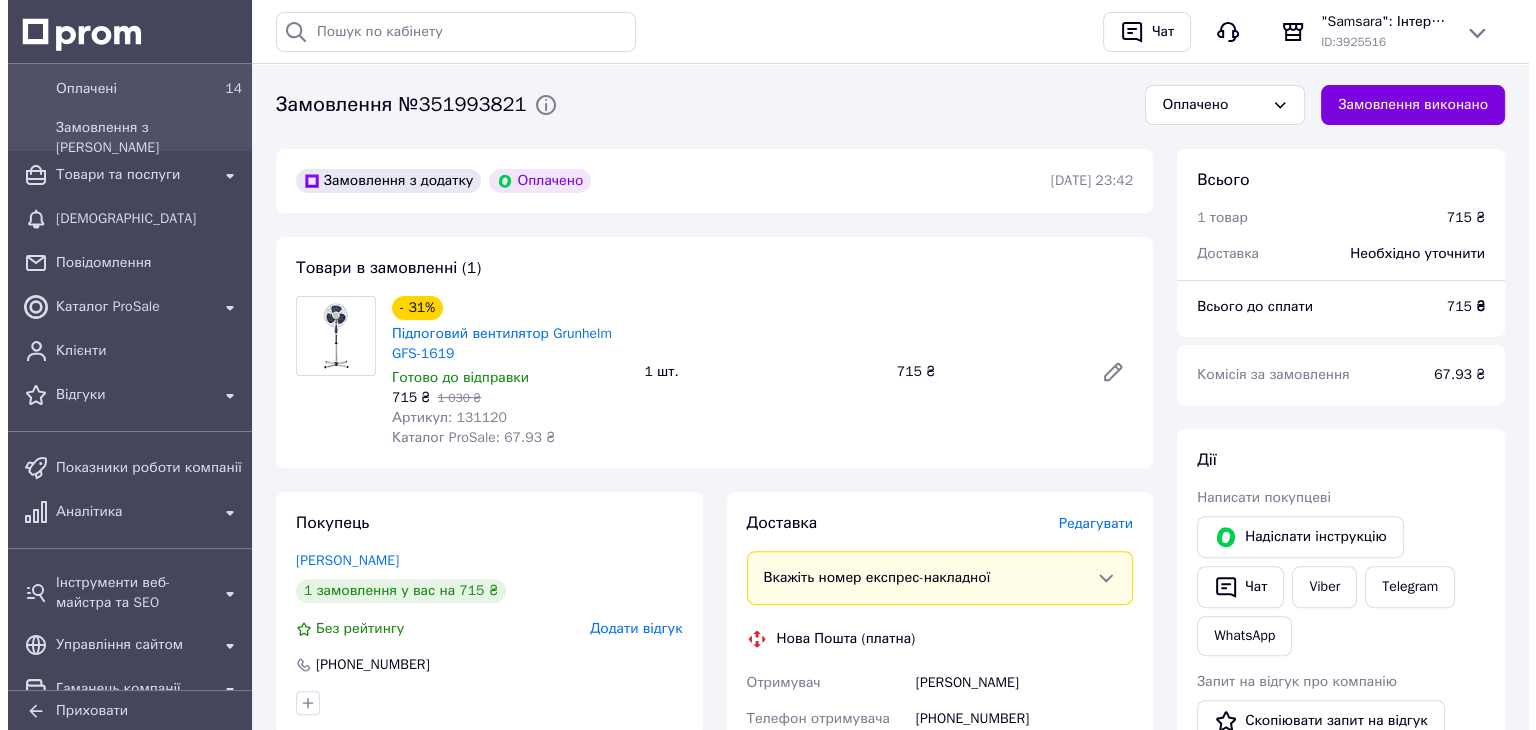 scroll, scrollTop: 700, scrollLeft: 0, axis: vertical 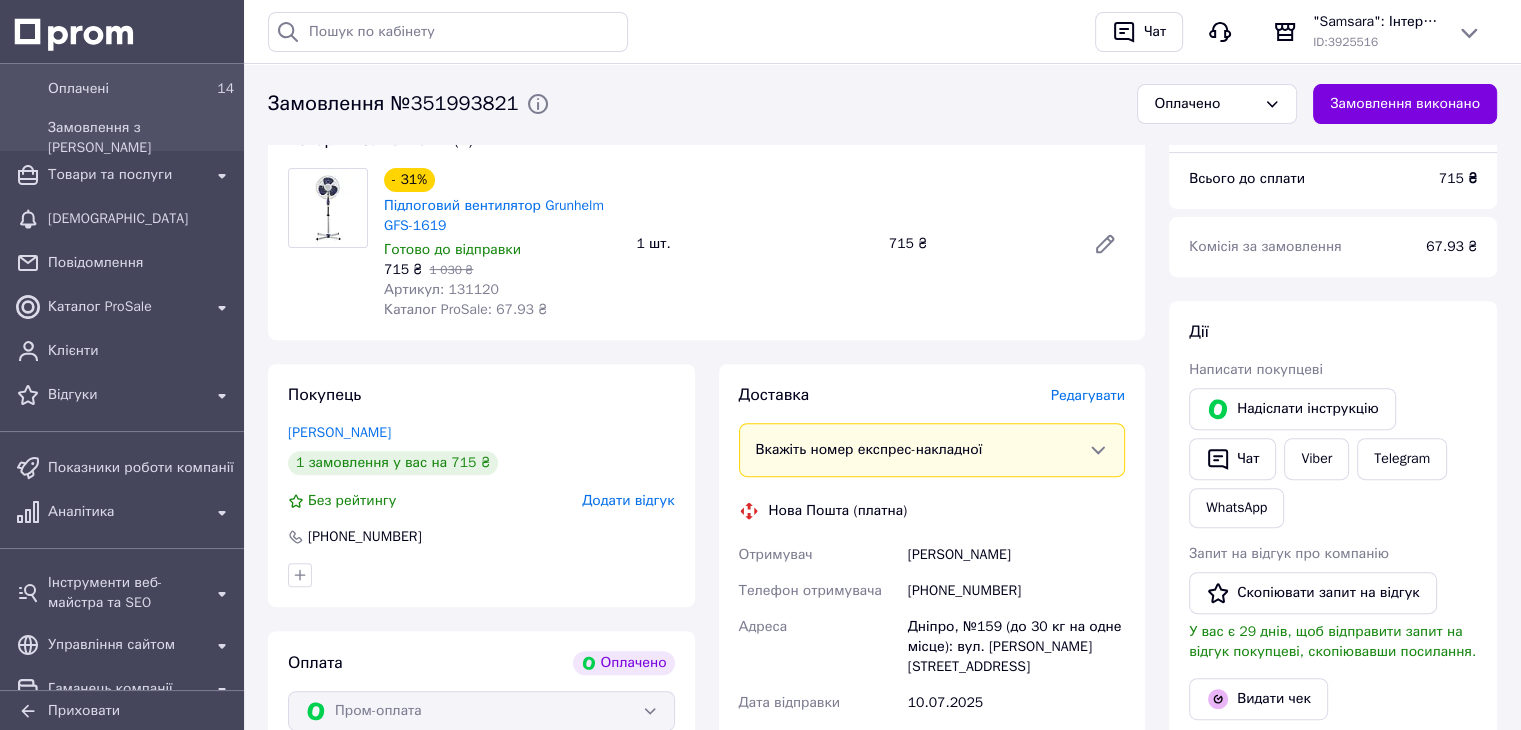 click on "Редагувати" at bounding box center (1088, 395) 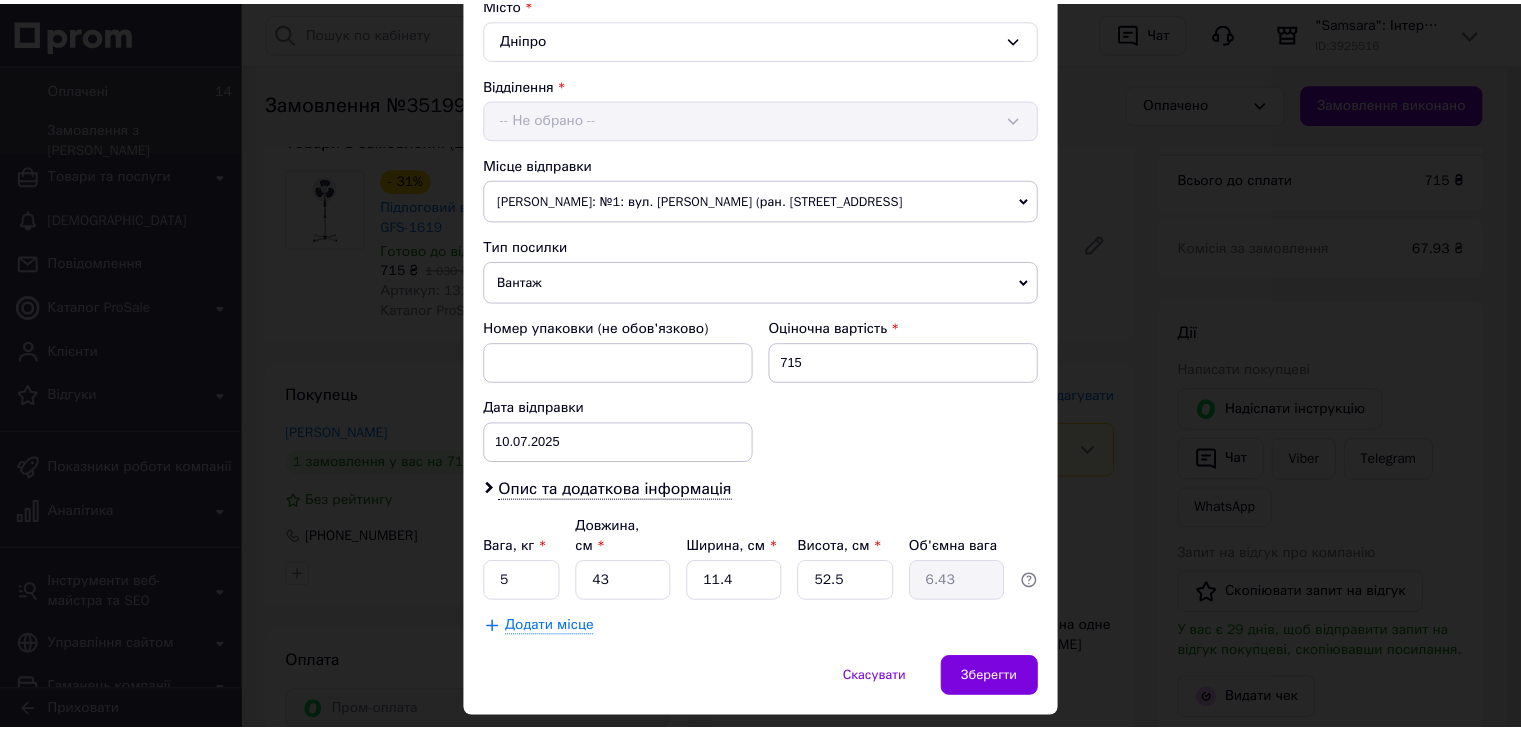 scroll, scrollTop: 592, scrollLeft: 0, axis: vertical 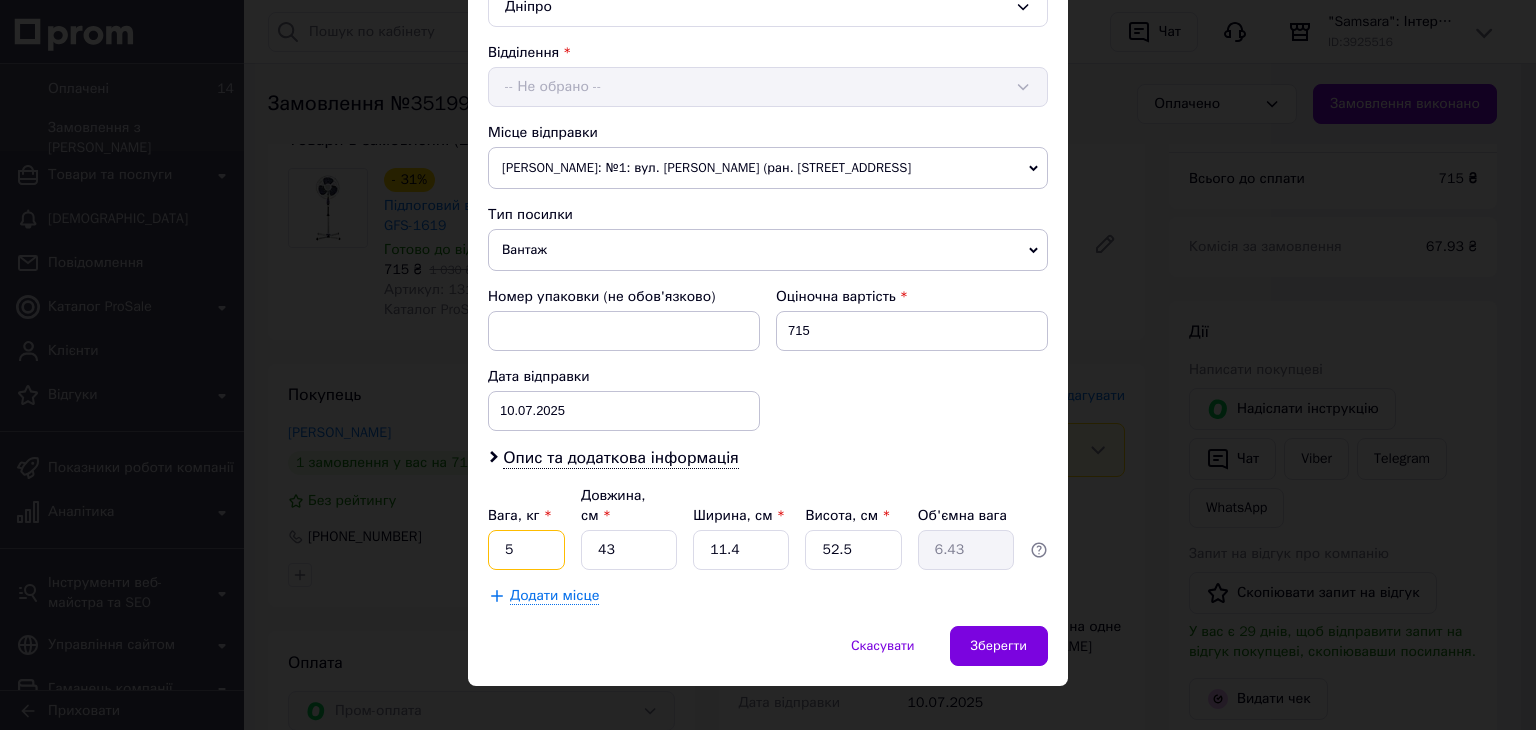 drag, startPoint x: 521, startPoint y: 525, endPoint x: 493, endPoint y: 515, distance: 29.732138 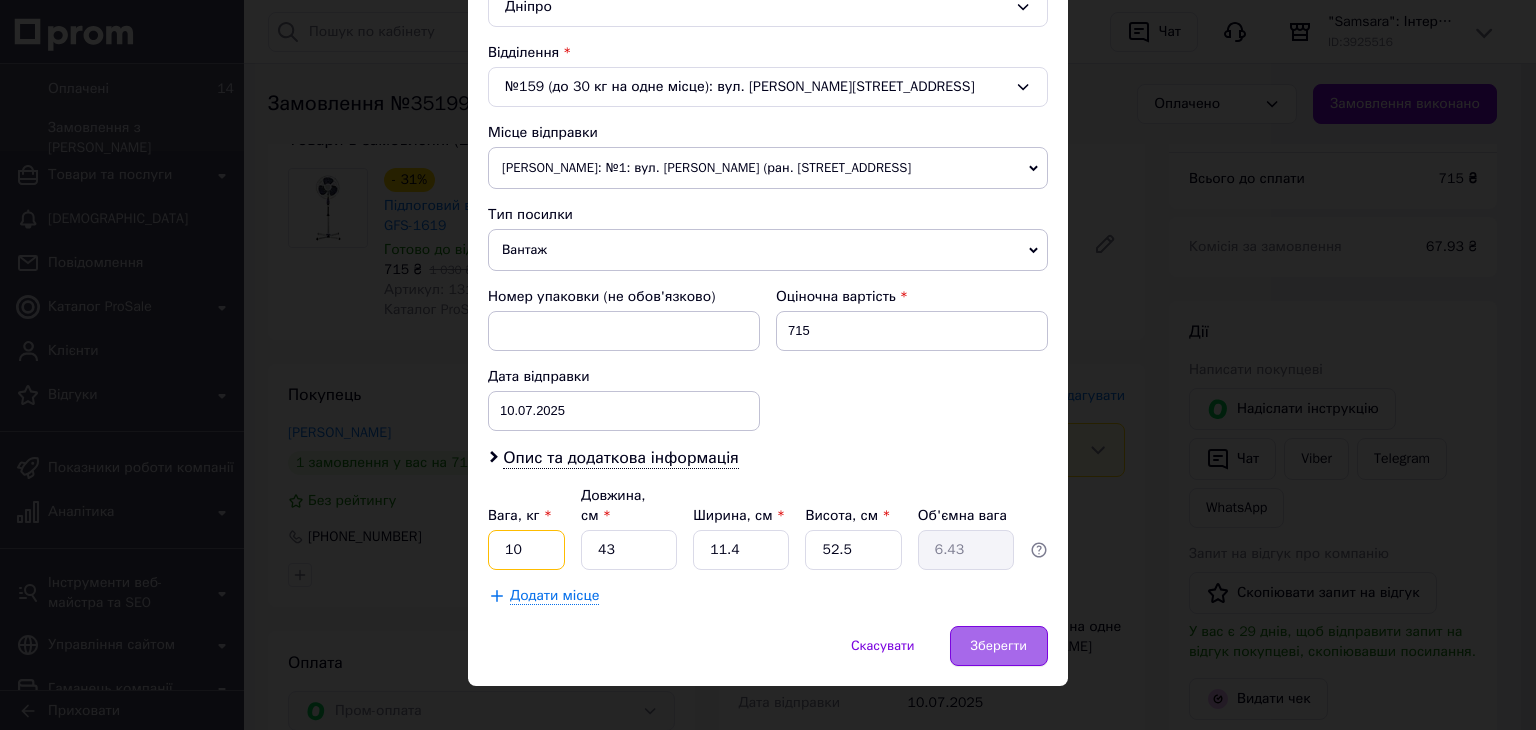 type on "10" 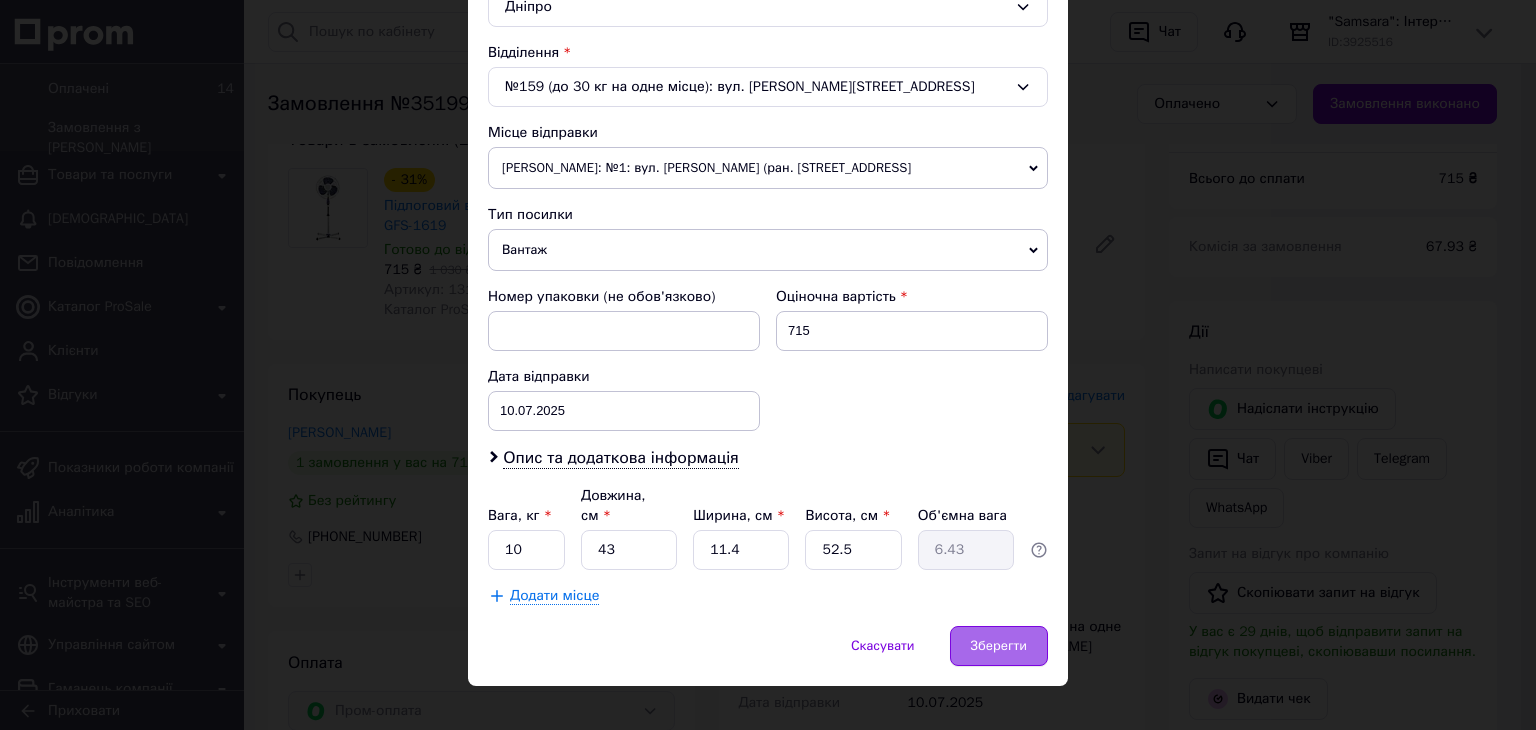 click on "Зберегти" at bounding box center [999, 646] 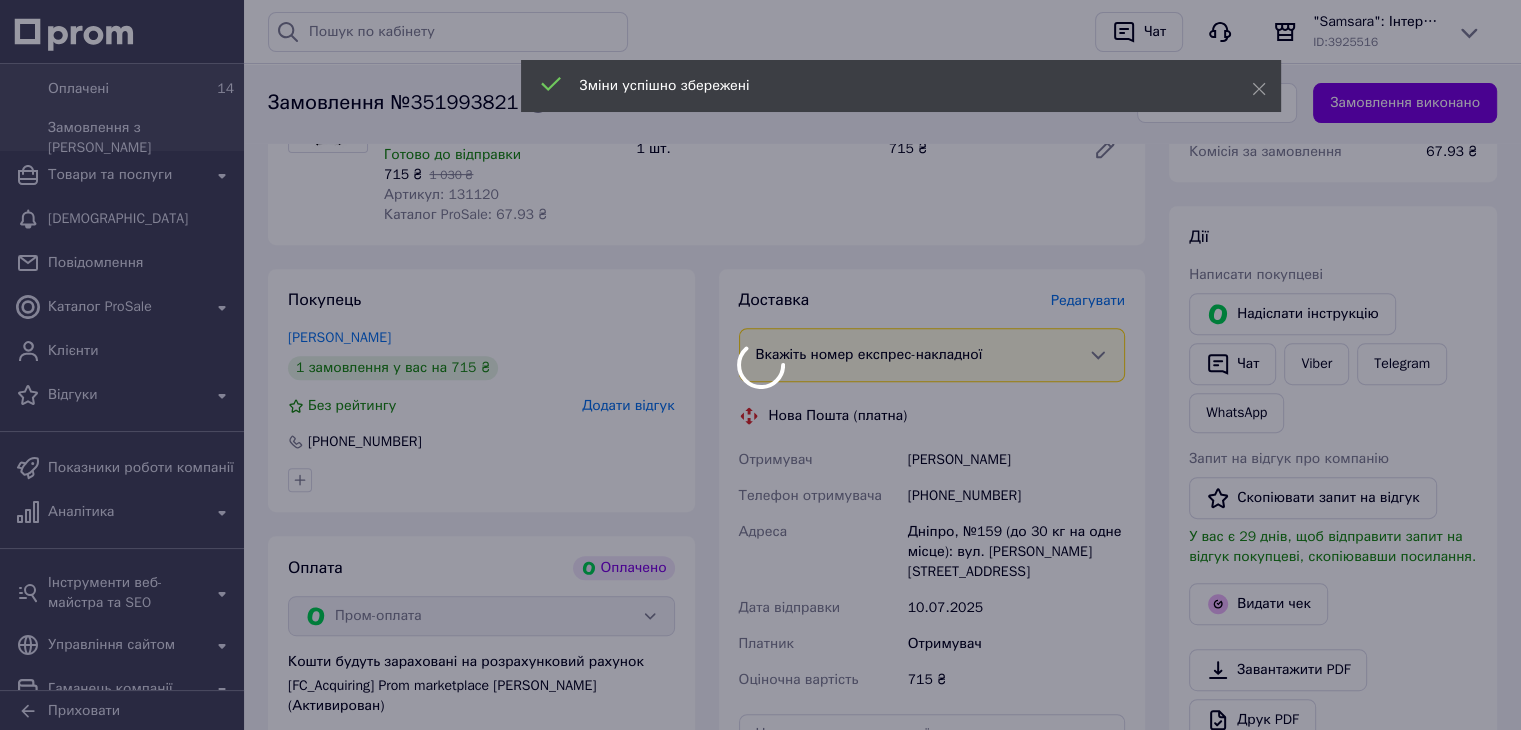 scroll, scrollTop: 1000, scrollLeft: 0, axis: vertical 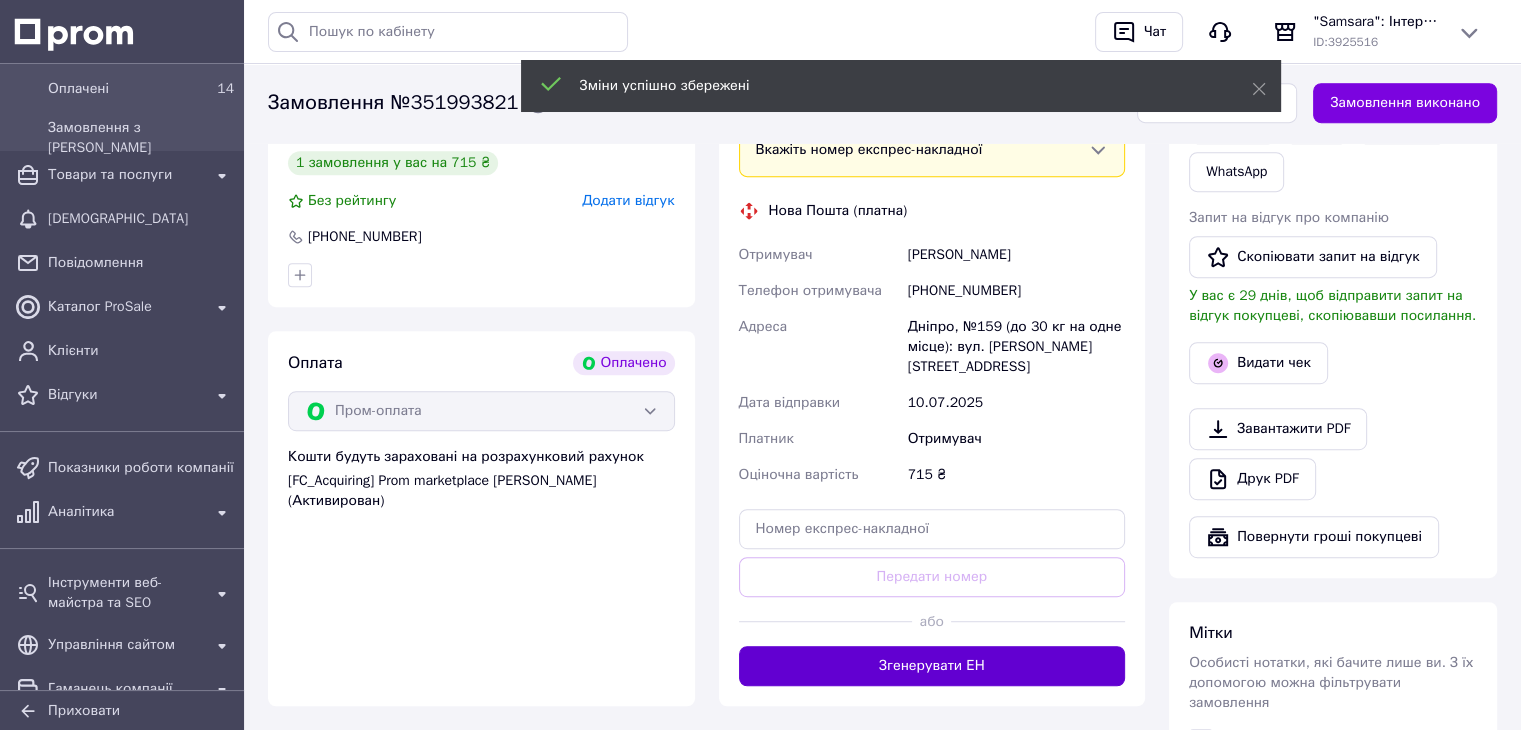 click on "Згенерувати ЕН" at bounding box center (932, 666) 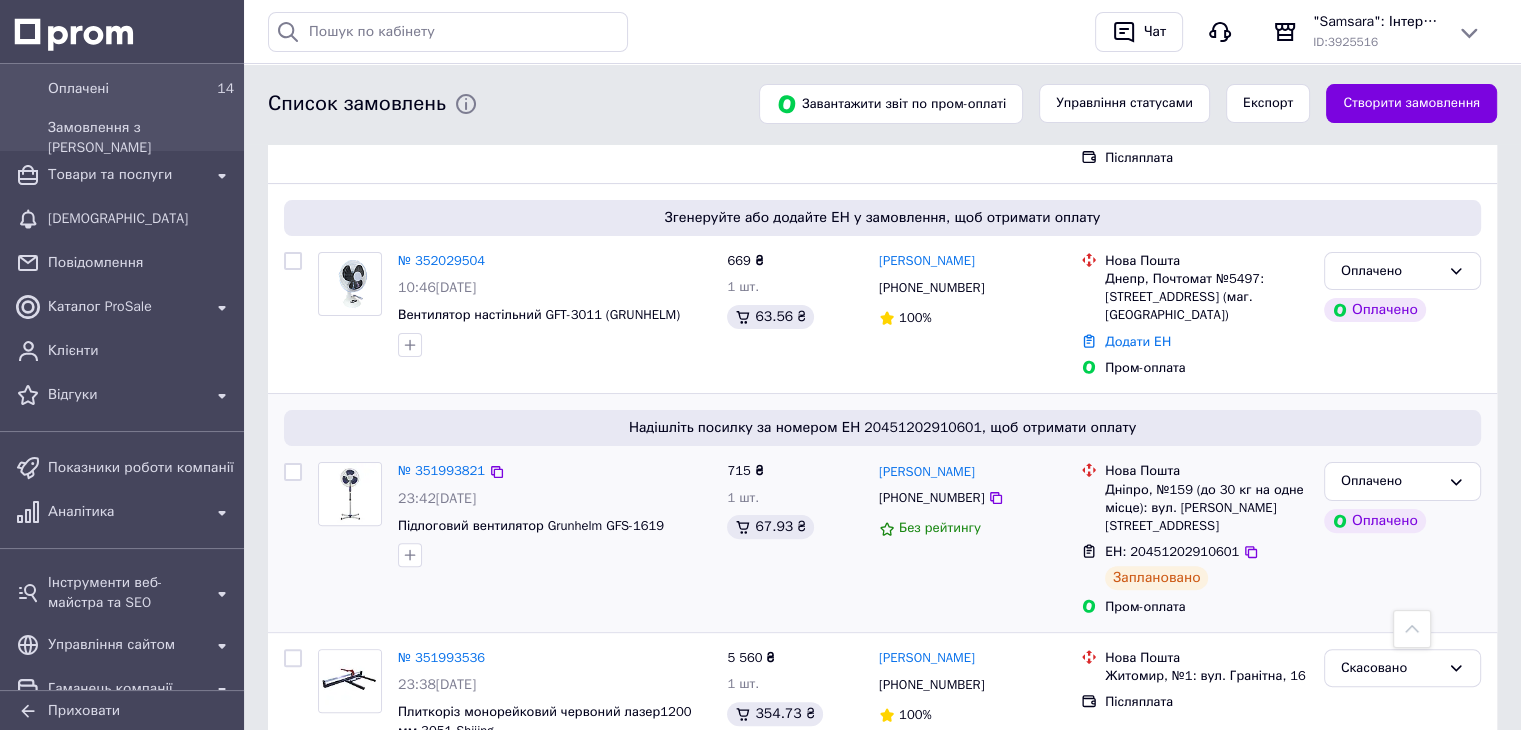 scroll, scrollTop: 400, scrollLeft: 0, axis: vertical 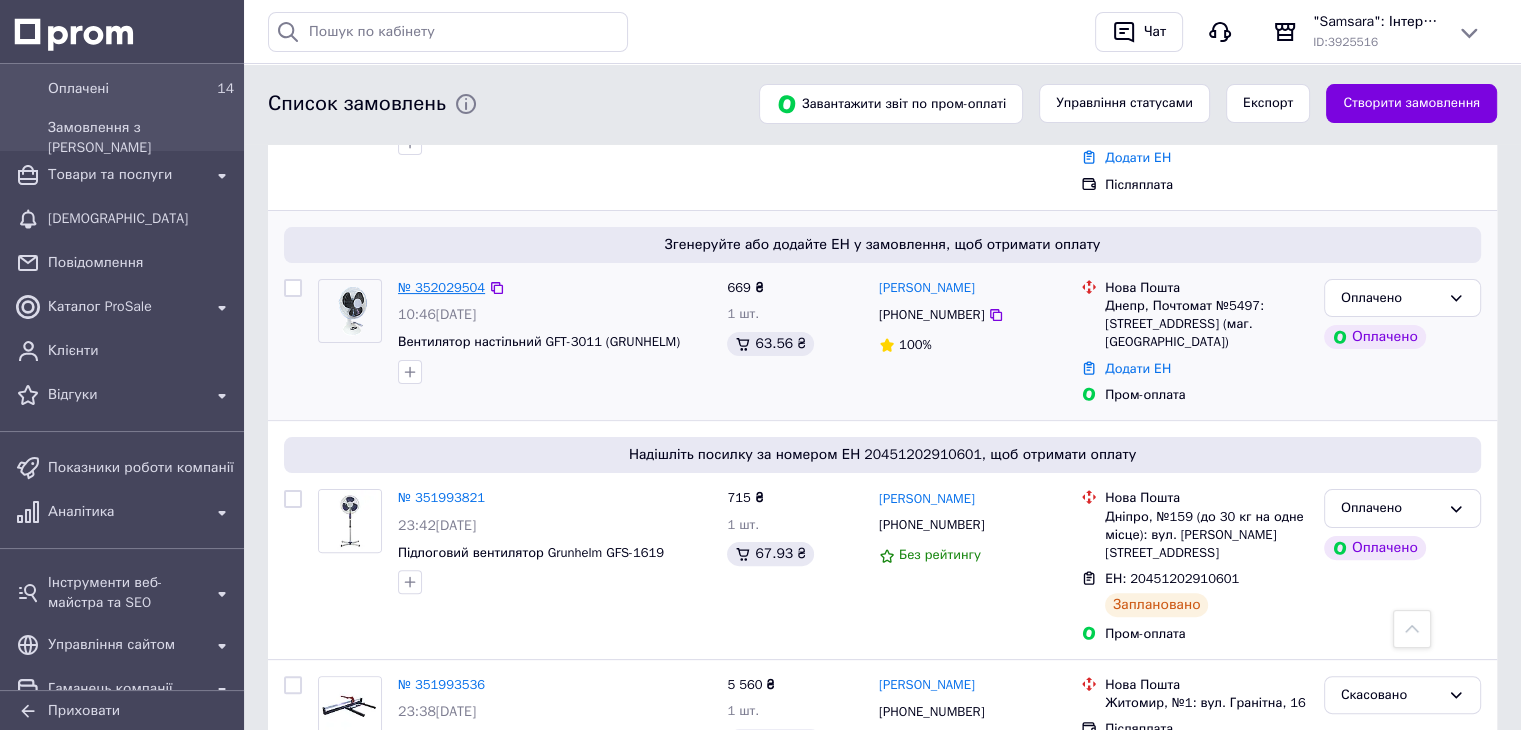 click on "№ 352029504" at bounding box center [441, 287] 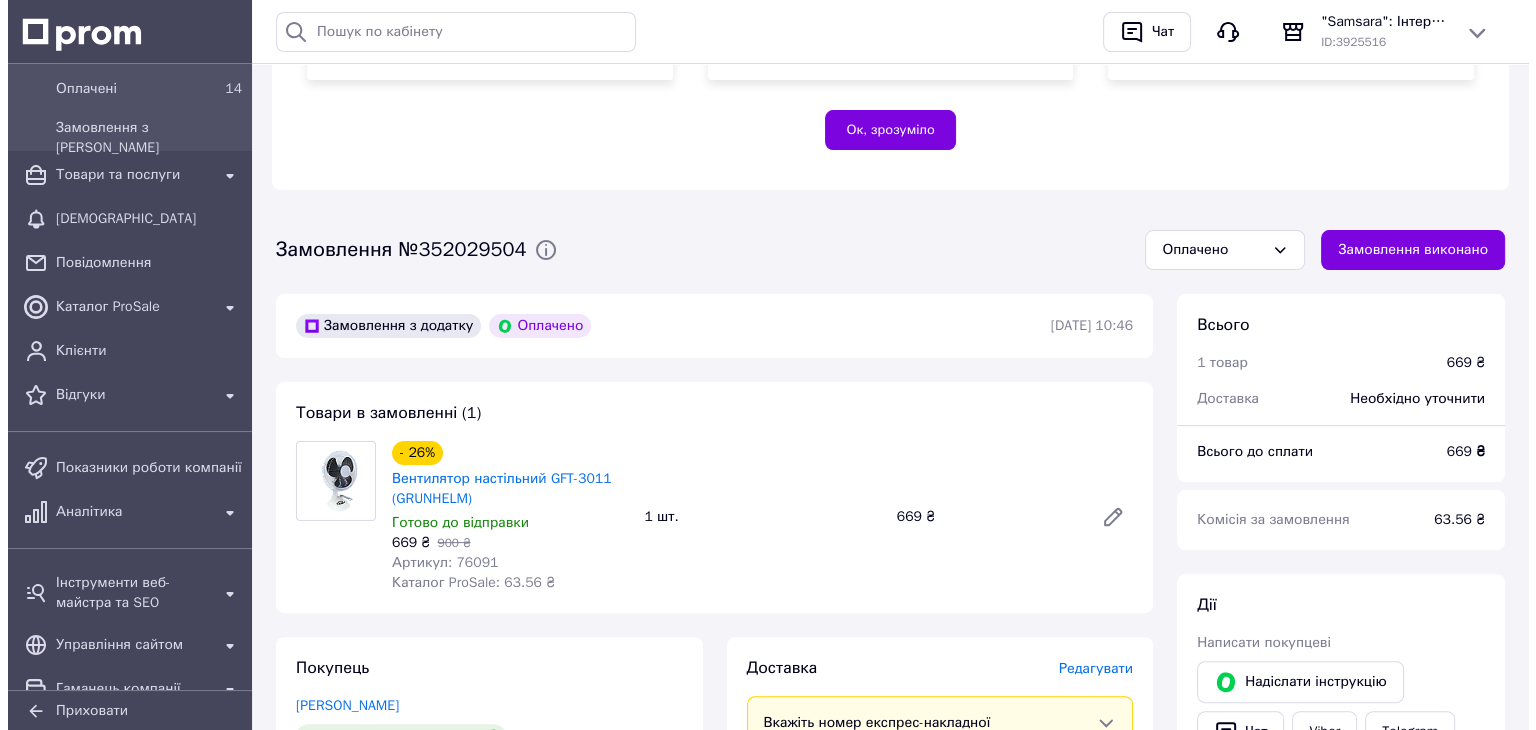 scroll, scrollTop: 600, scrollLeft: 0, axis: vertical 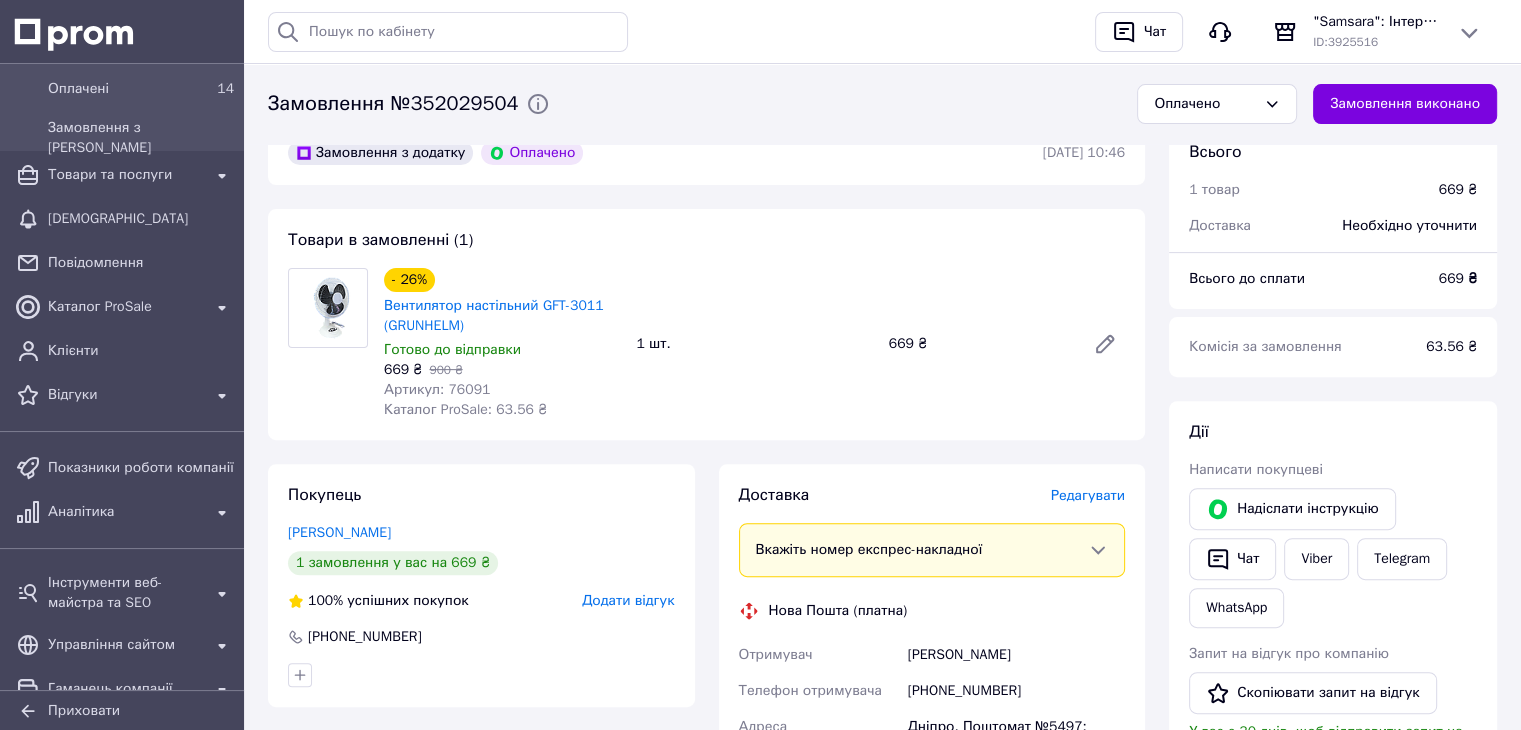 click on "Редагувати" at bounding box center [1088, 495] 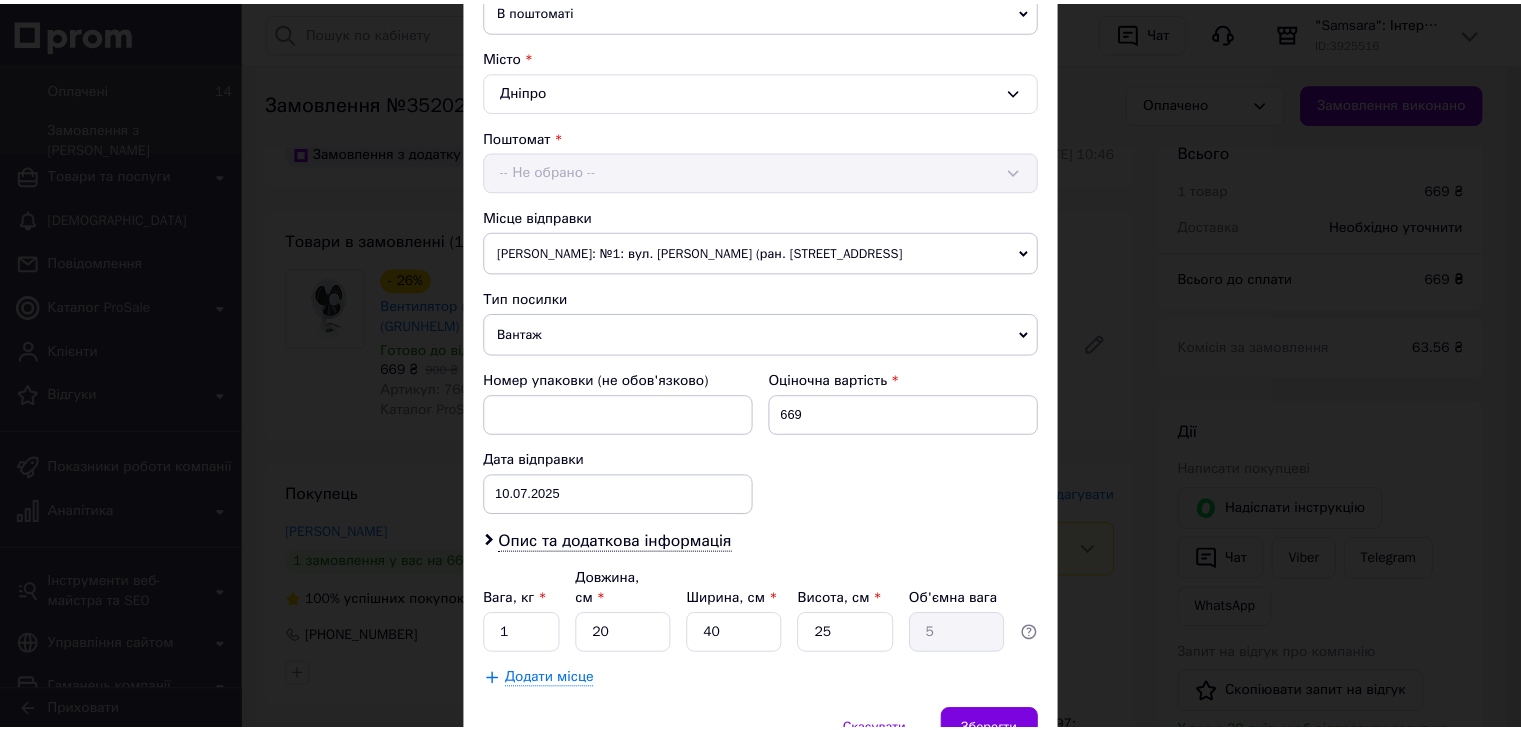 scroll, scrollTop: 592, scrollLeft: 0, axis: vertical 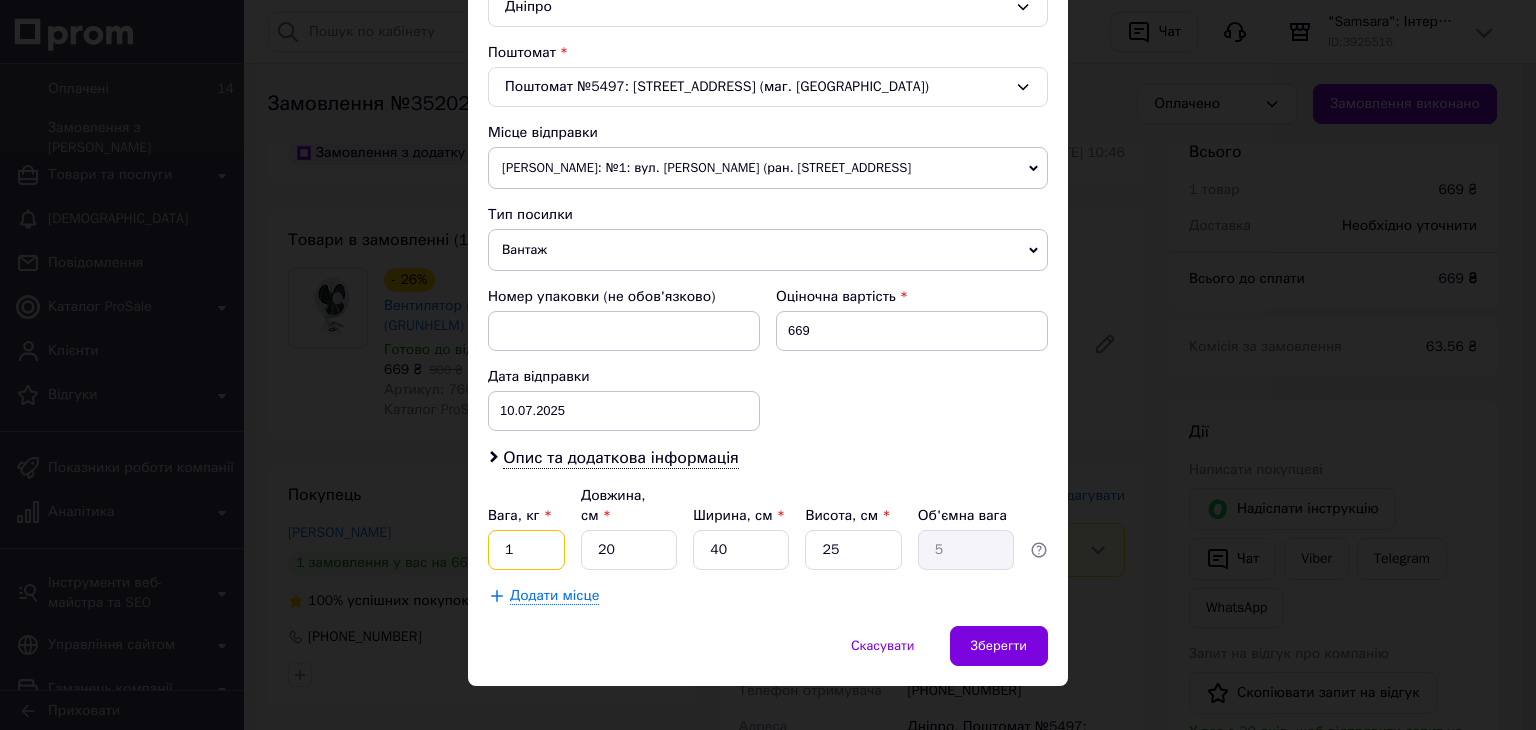 drag, startPoint x: 510, startPoint y: 528, endPoint x: 493, endPoint y: 522, distance: 18.027756 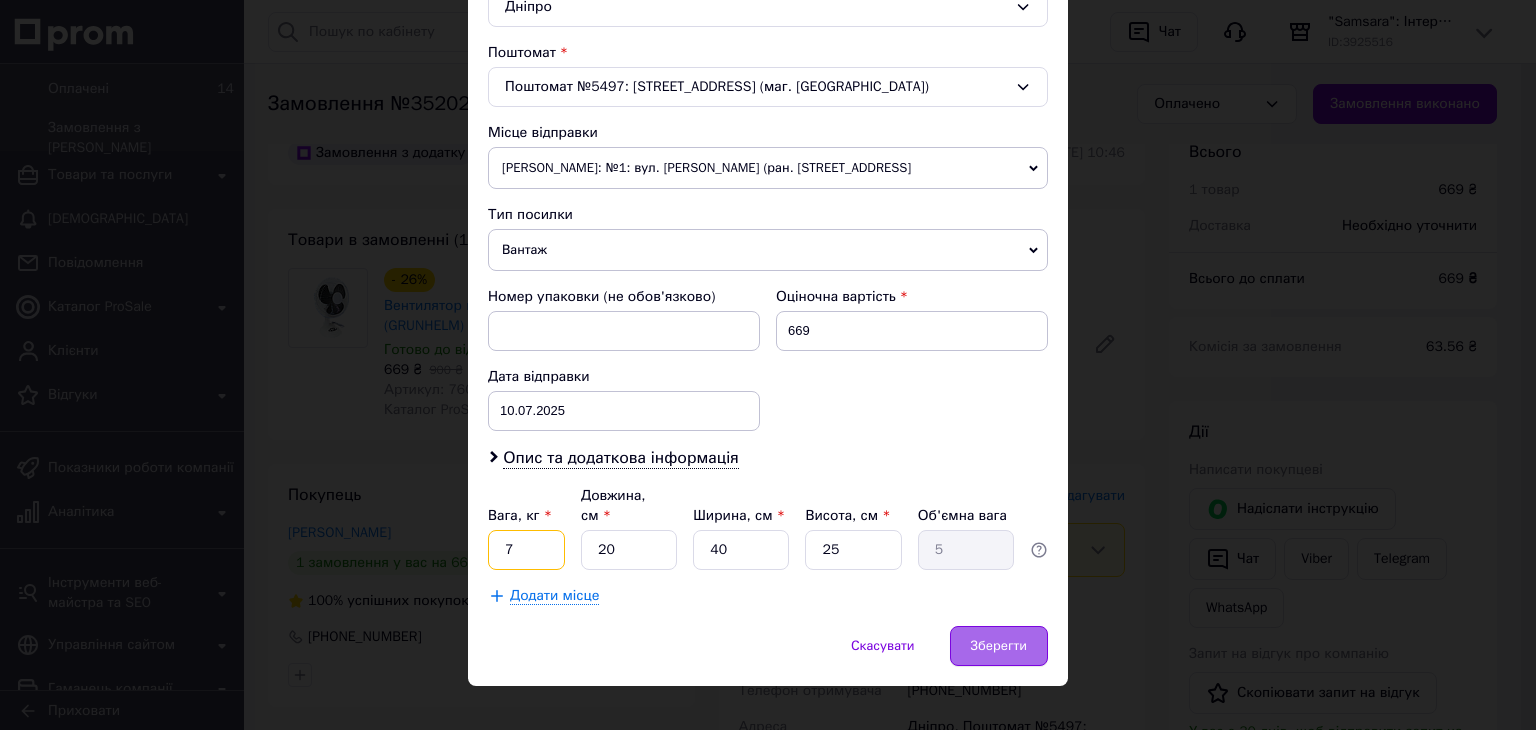 type on "7" 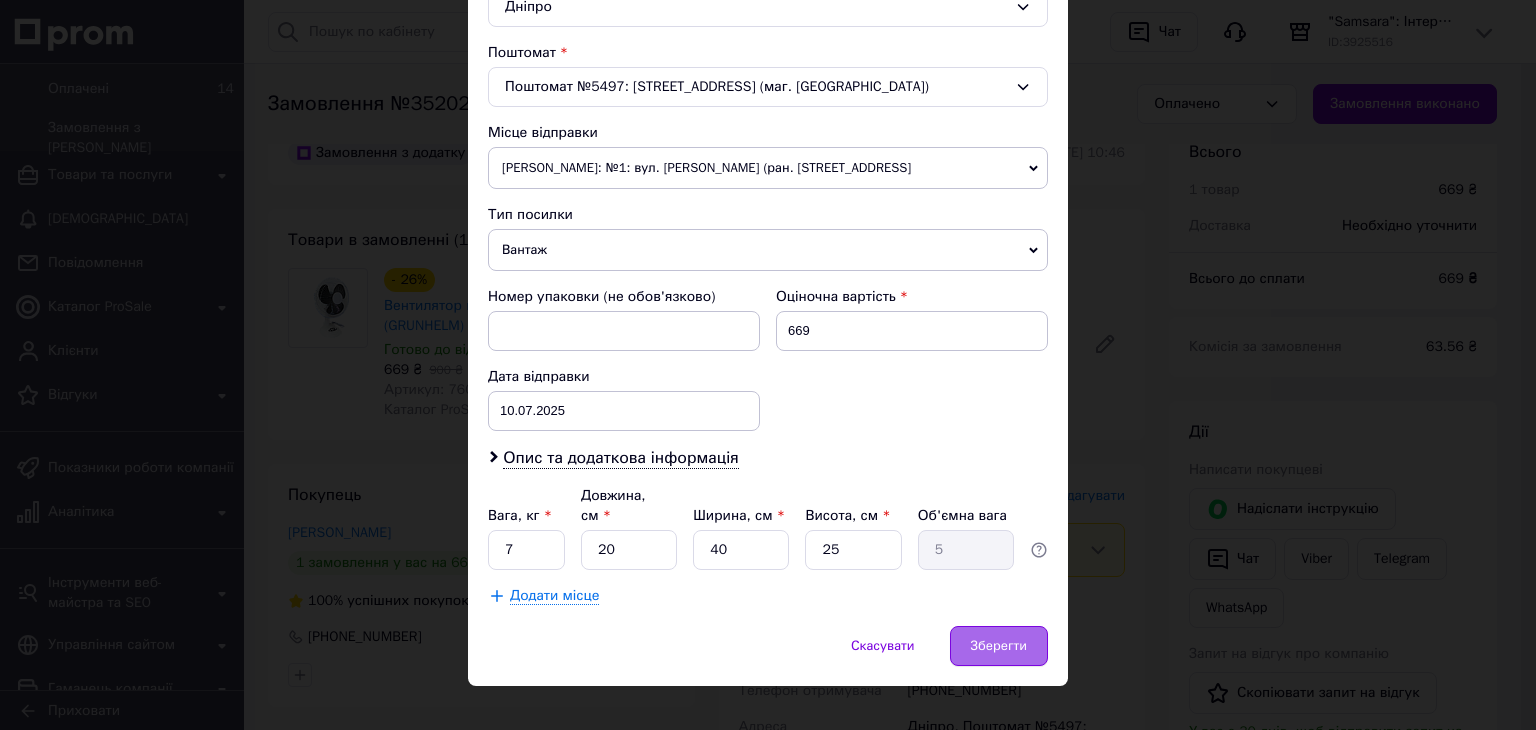 click on "Зберегти" at bounding box center [999, 646] 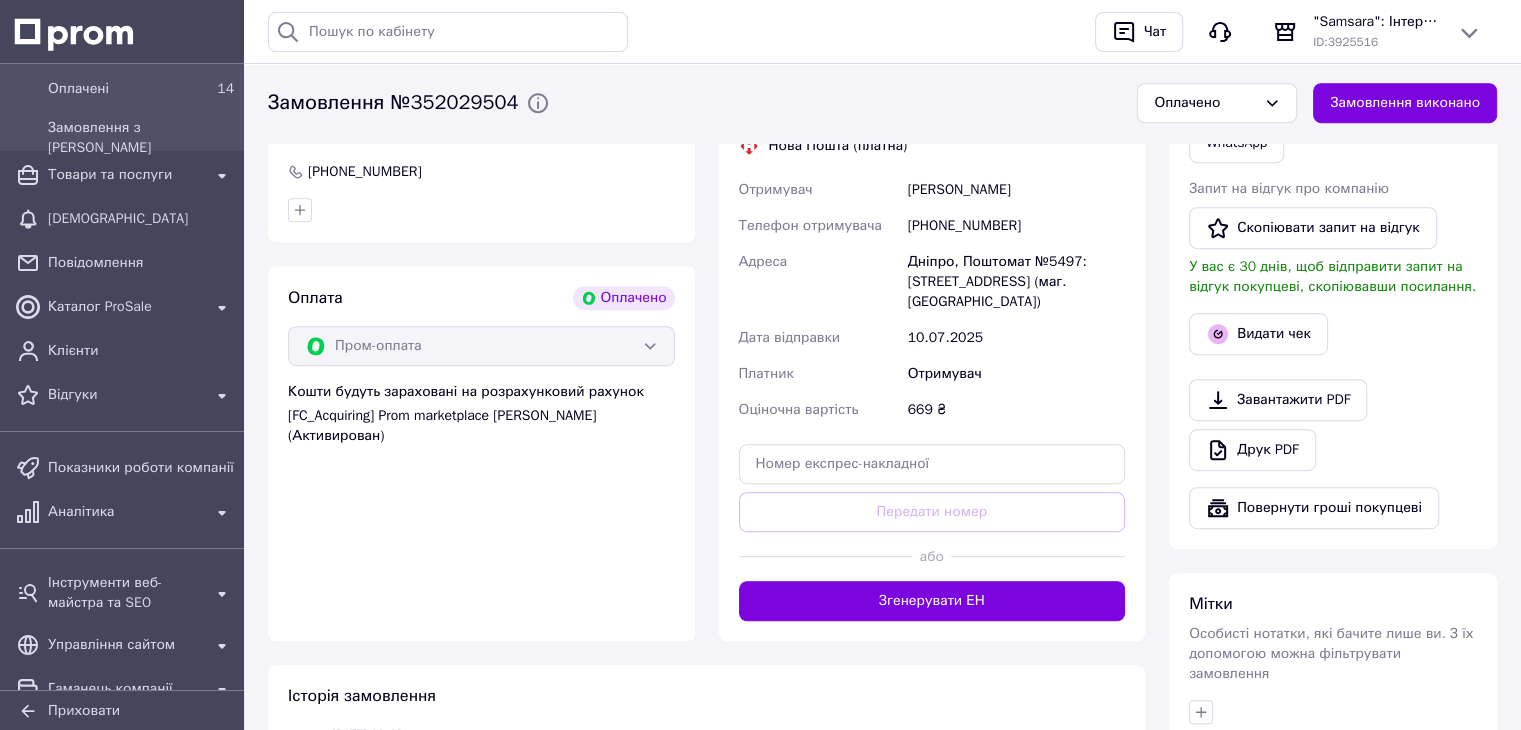 scroll, scrollTop: 1100, scrollLeft: 0, axis: vertical 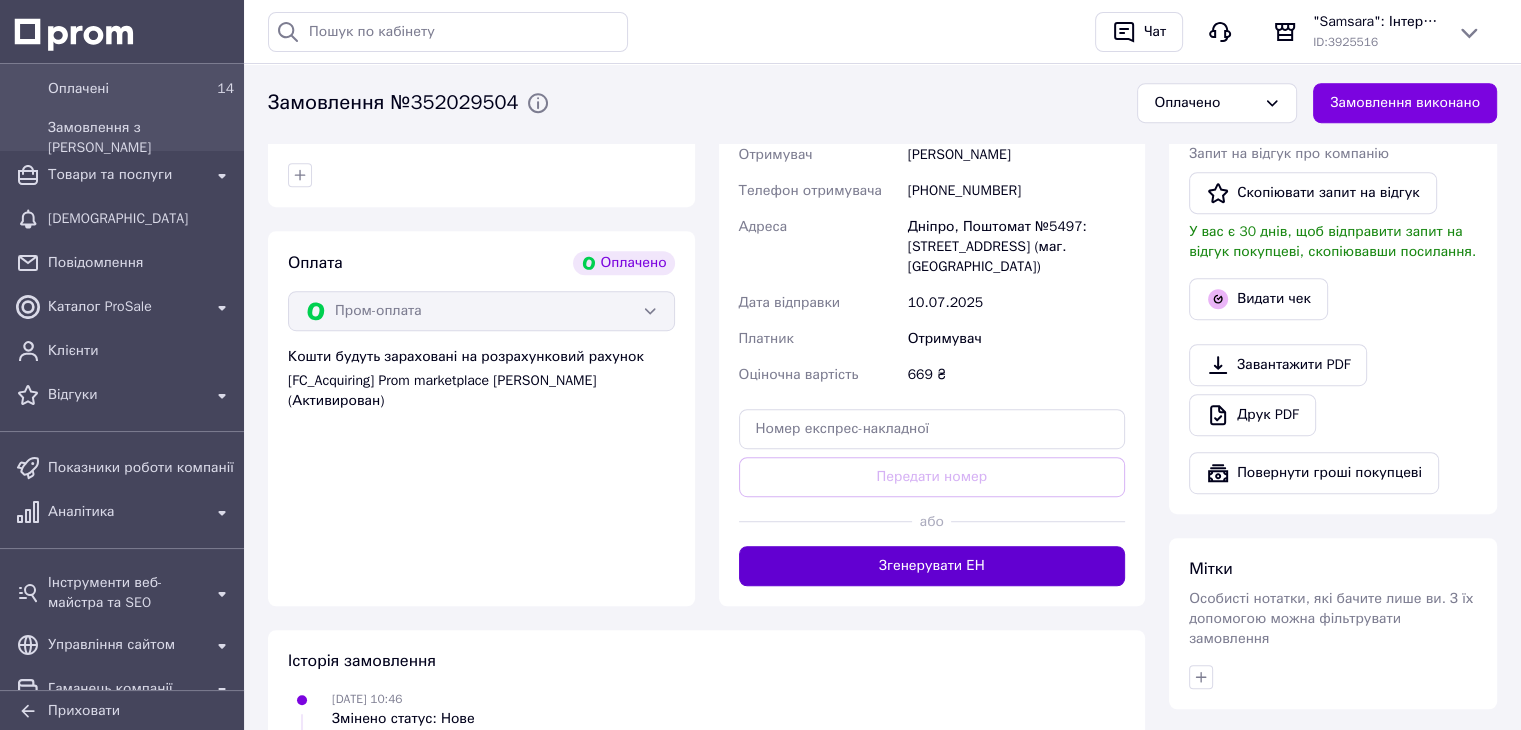 click on "Згенерувати ЕН" at bounding box center (932, 566) 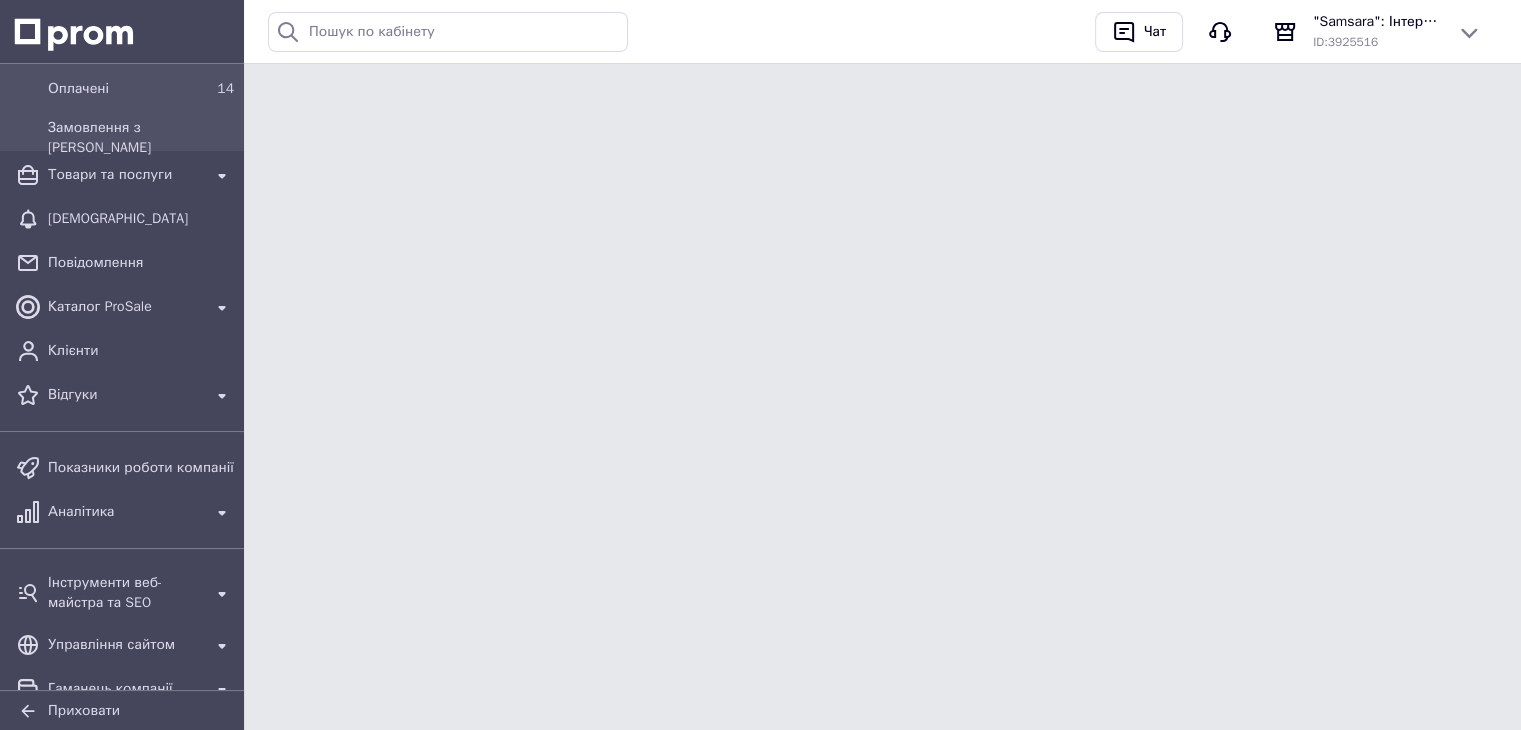 scroll, scrollTop: 0, scrollLeft: 0, axis: both 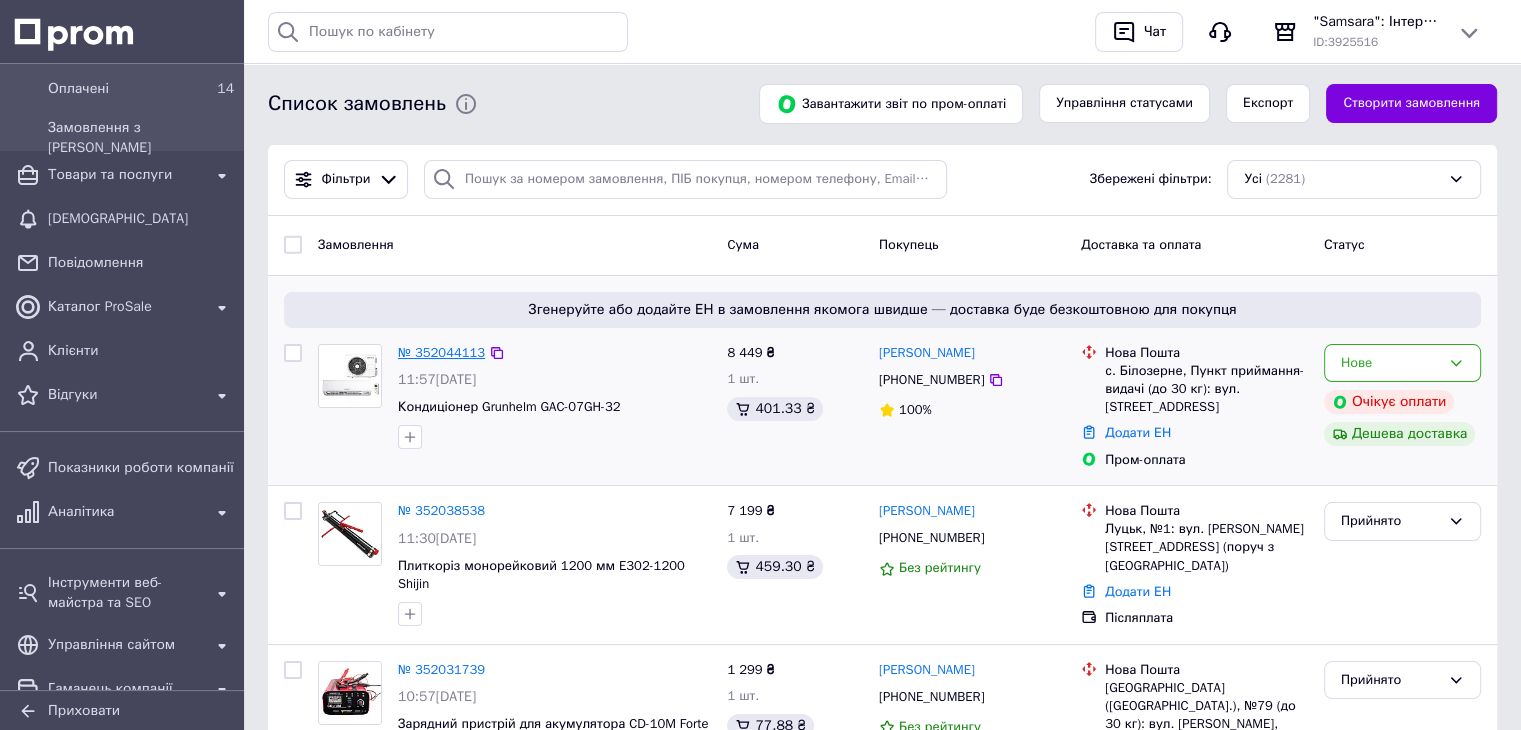 click on "№ 352044113" at bounding box center (441, 352) 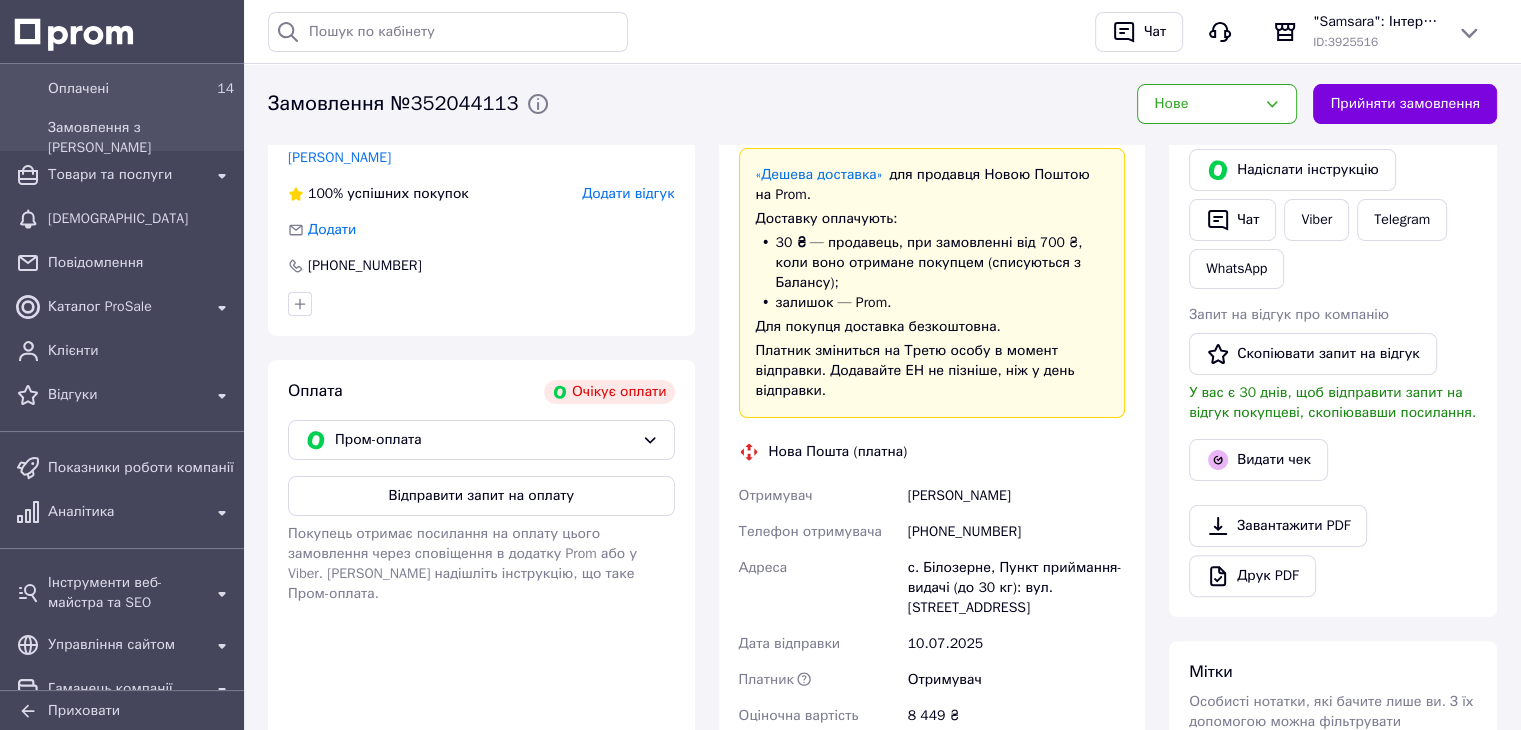 scroll, scrollTop: 400, scrollLeft: 0, axis: vertical 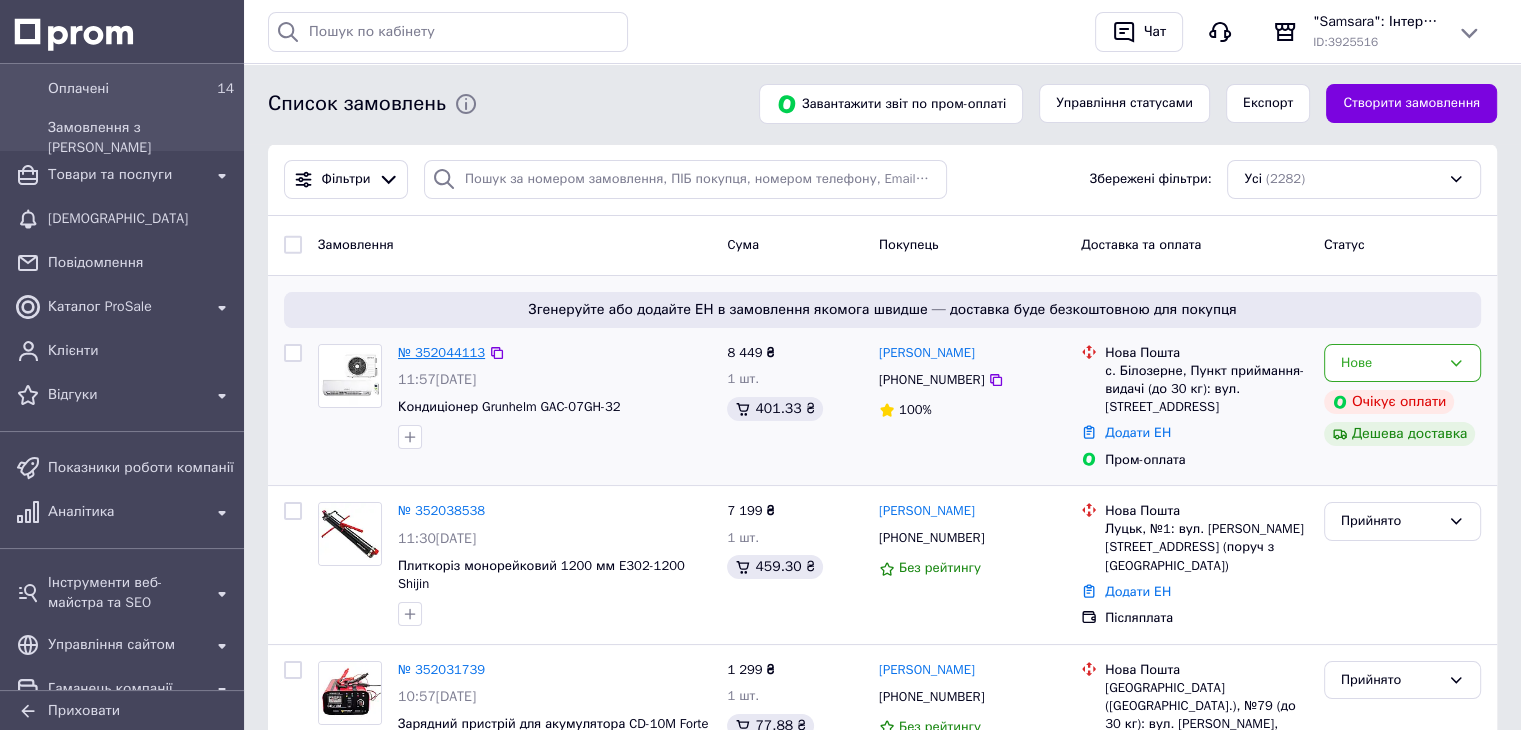 click on "№ 352044113" at bounding box center (441, 352) 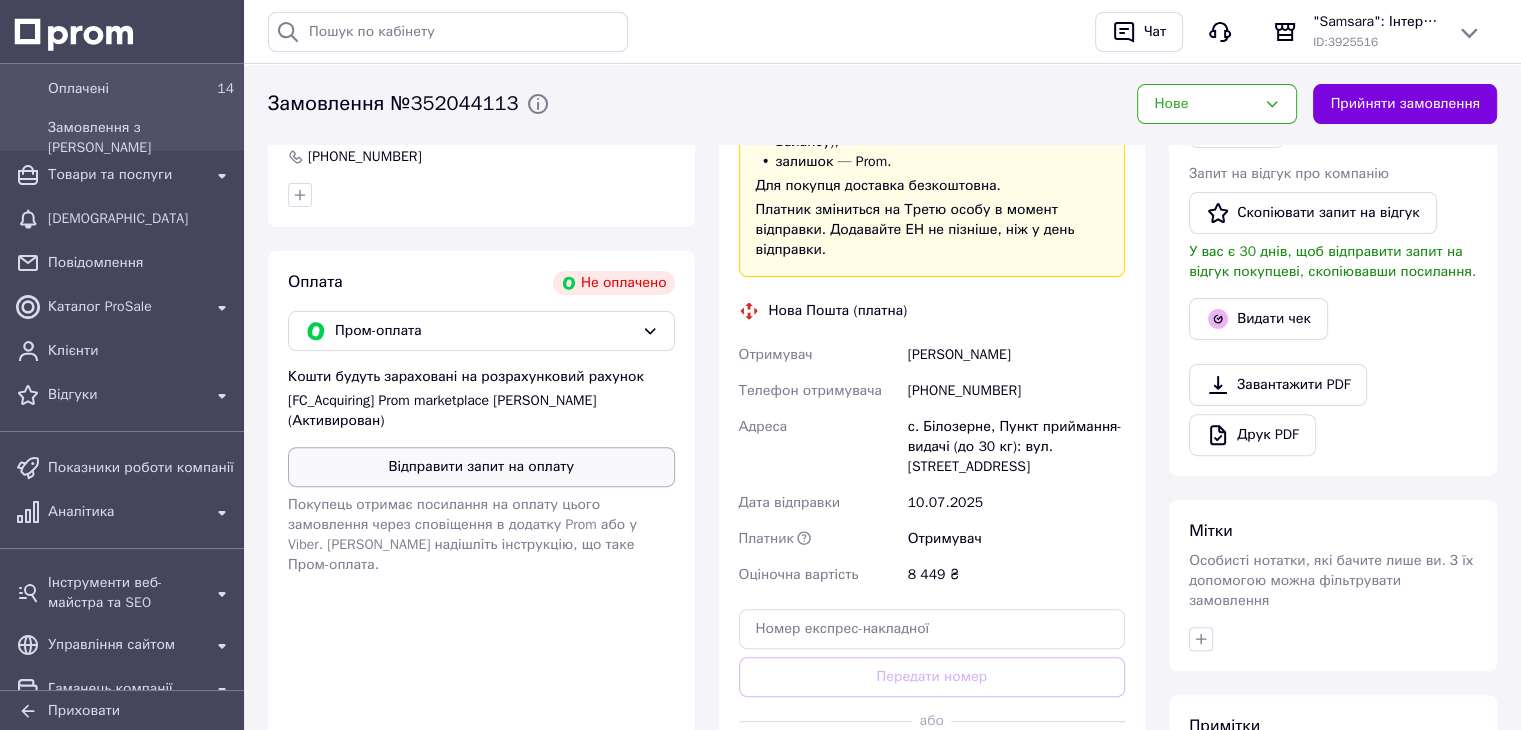 scroll, scrollTop: 530, scrollLeft: 0, axis: vertical 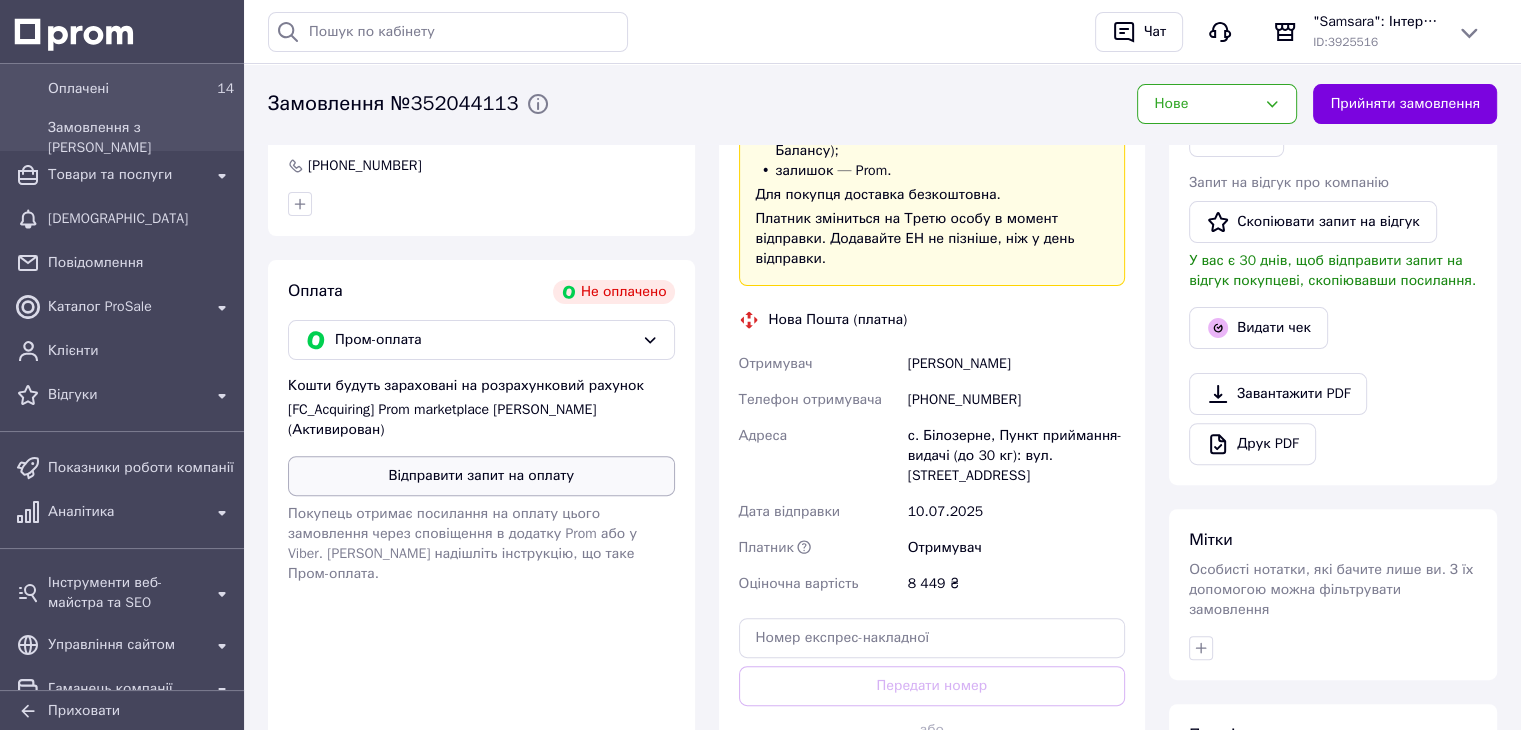 click on "Відправити запит на оплату" at bounding box center (481, 476) 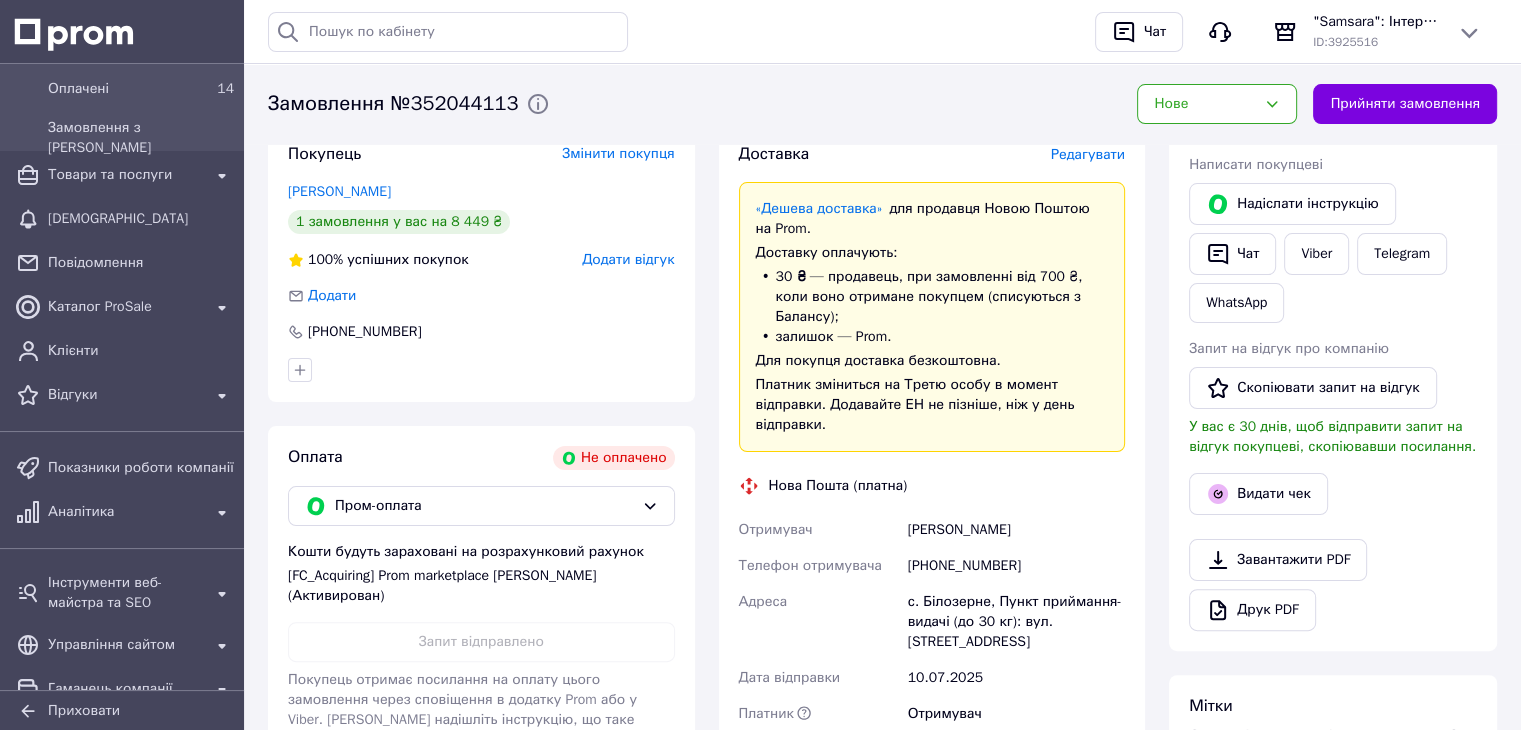 scroll, scrollTop: 330, scrollLeft: 0, axis: vertical 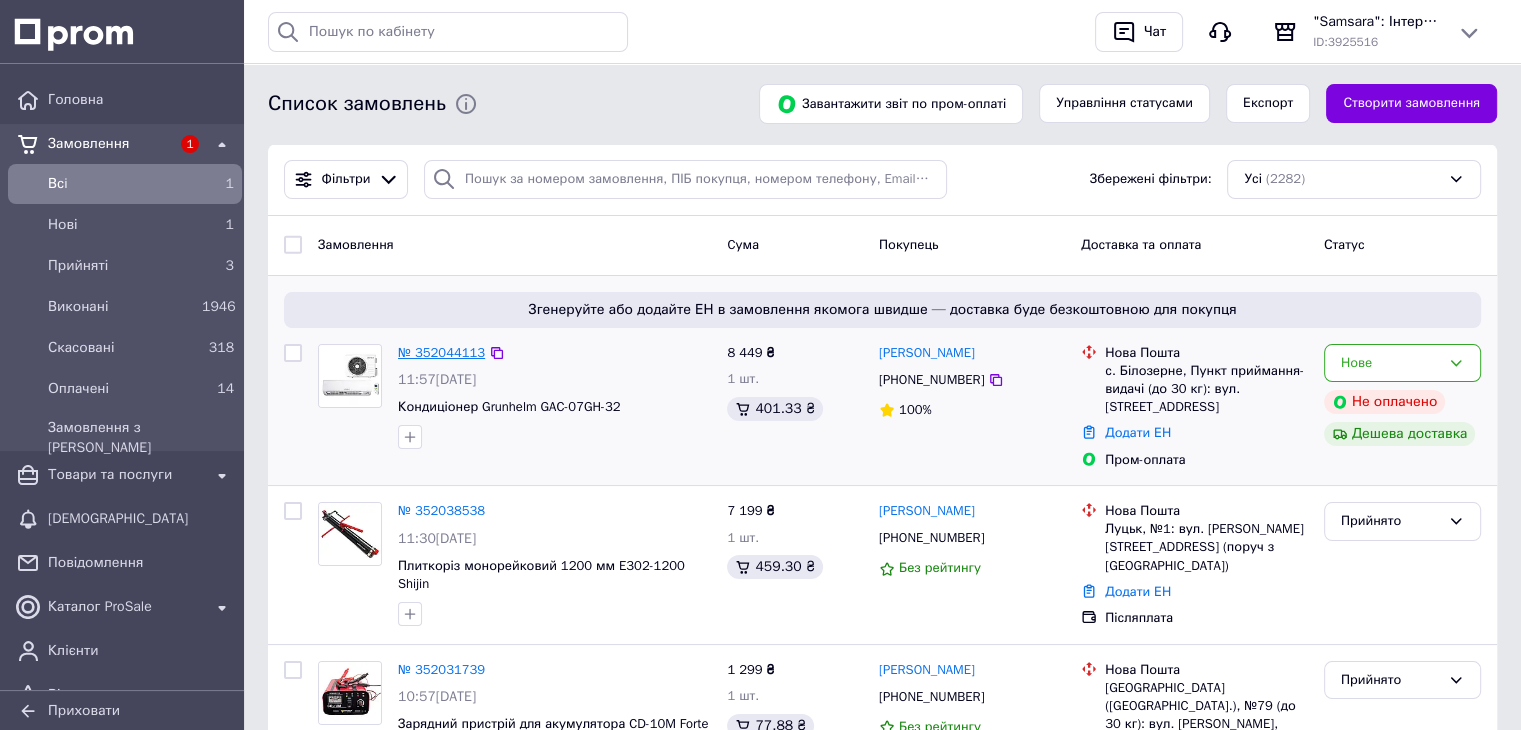 click on "№ 352044113" at bounding box center (441, 352) 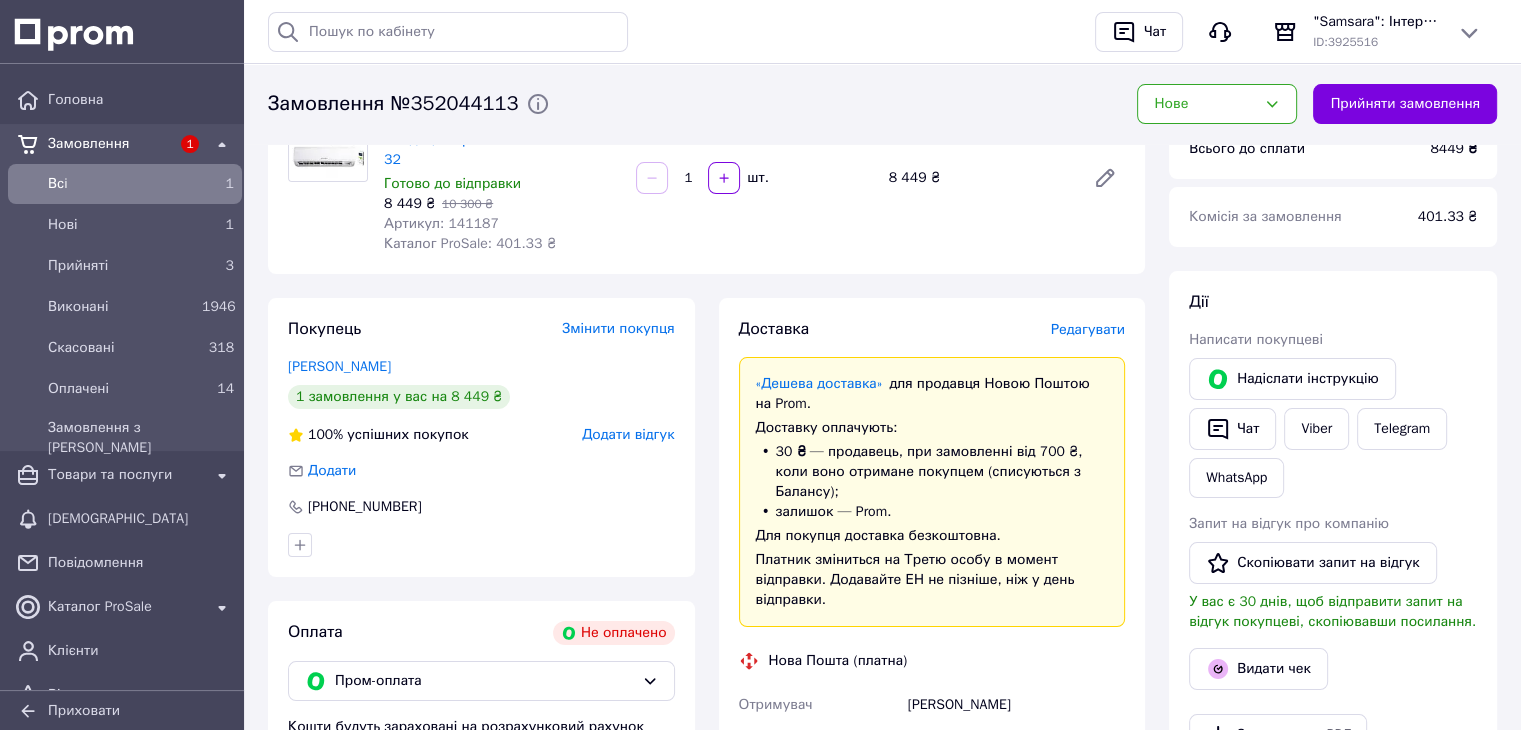 scroll, scrollTop: 0, scrollLeft: 0, axis: both 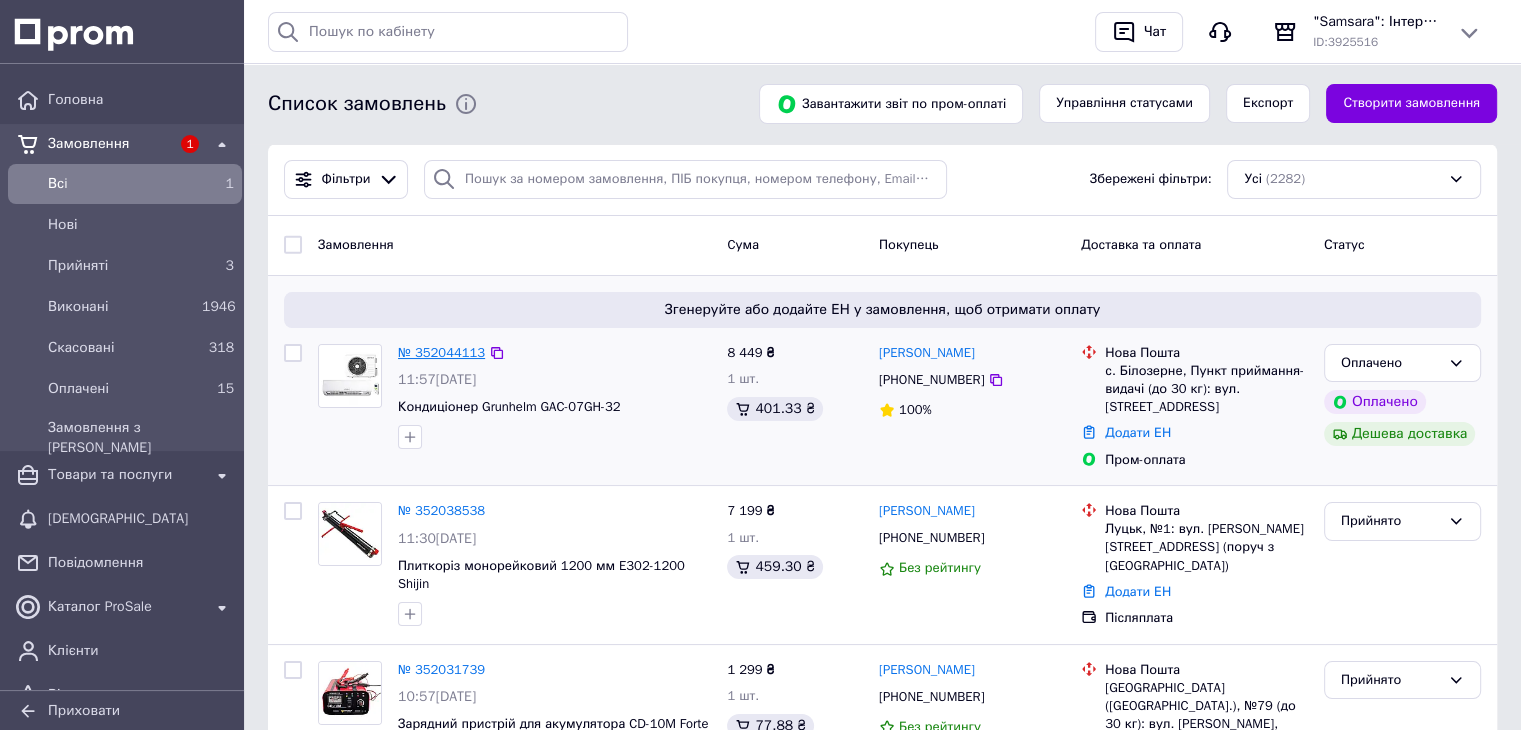 click on "№ 352044113" at bounding box center (441, 352) 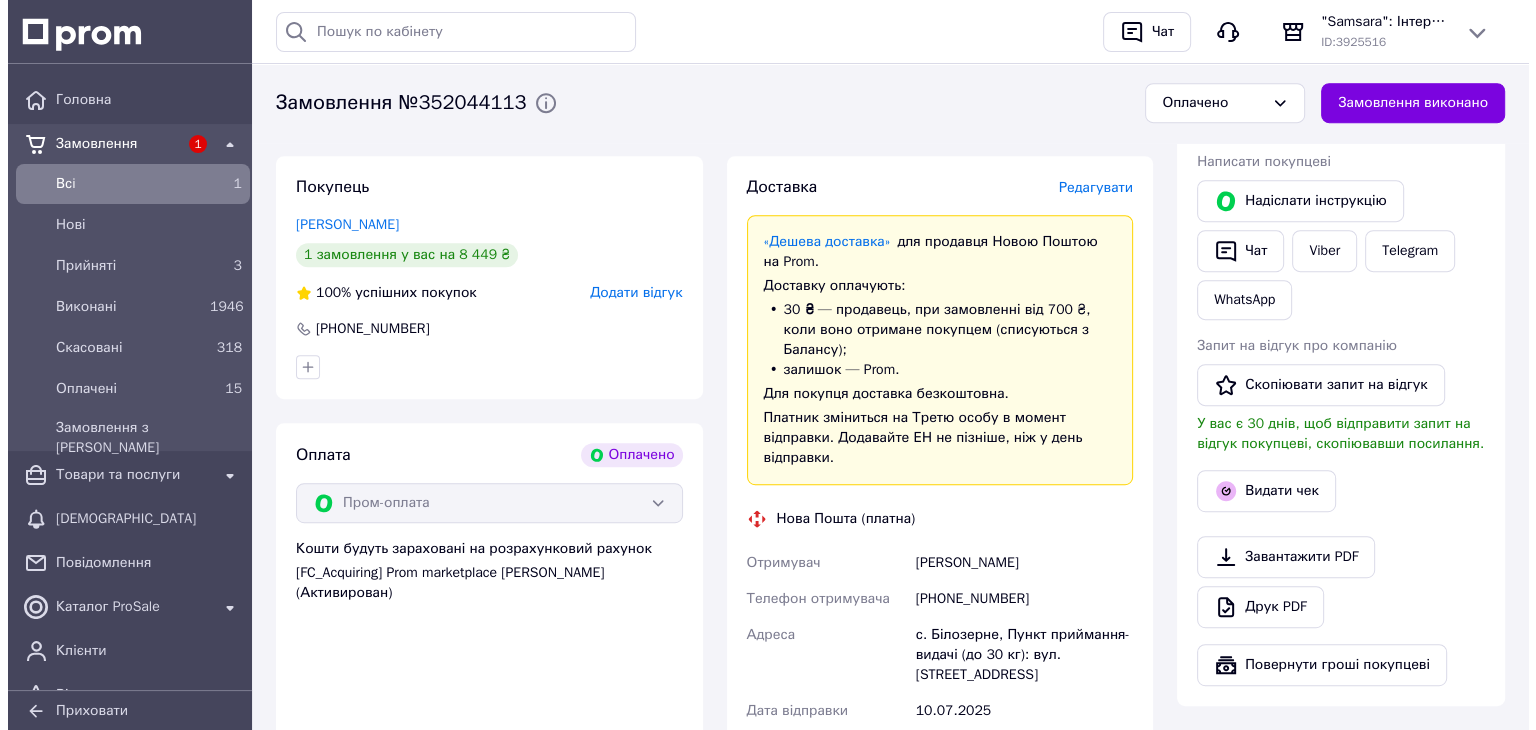 scroll, scrollTop: 800, scrollLeft: 0, axis: vertical 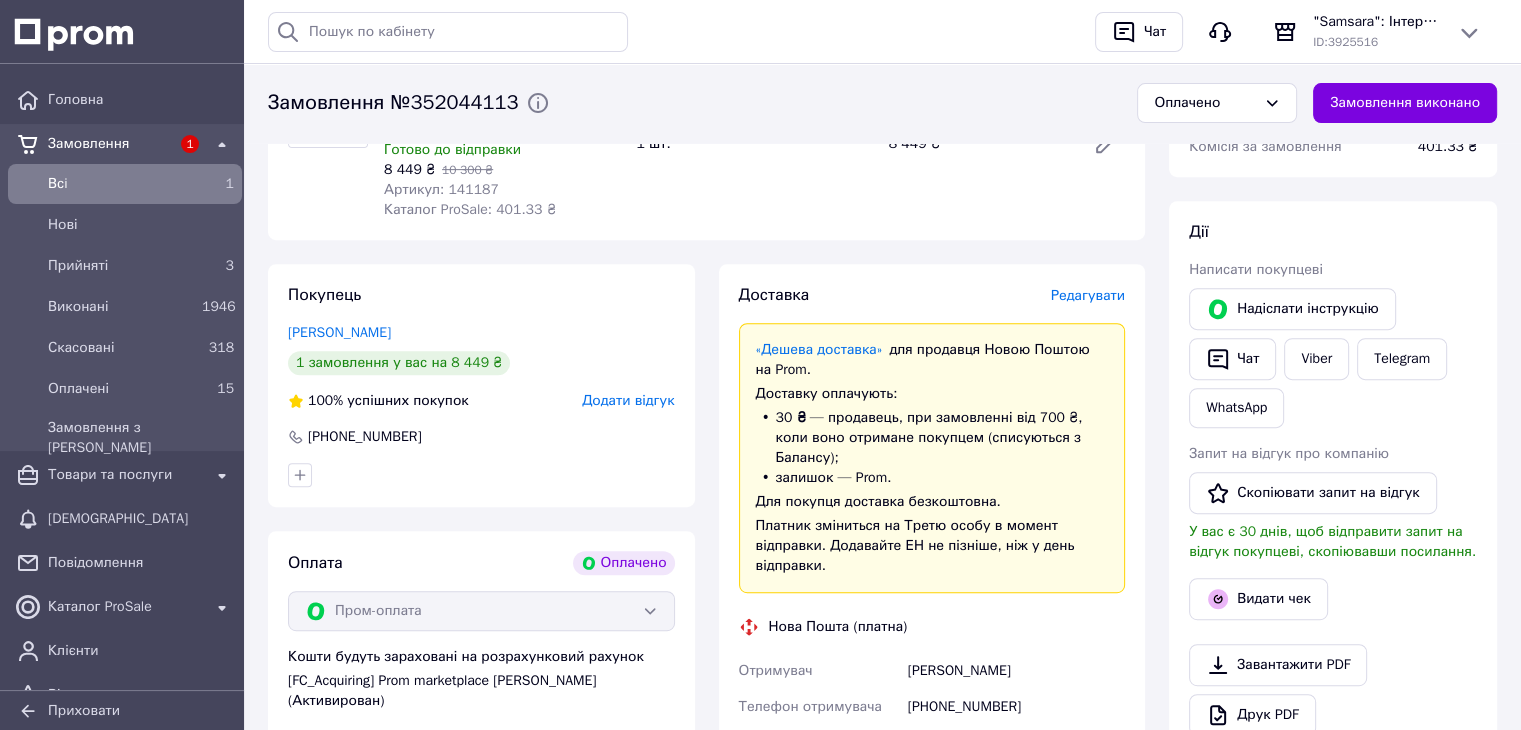 click on "Редагувати" at bounding box center (1088, 295) 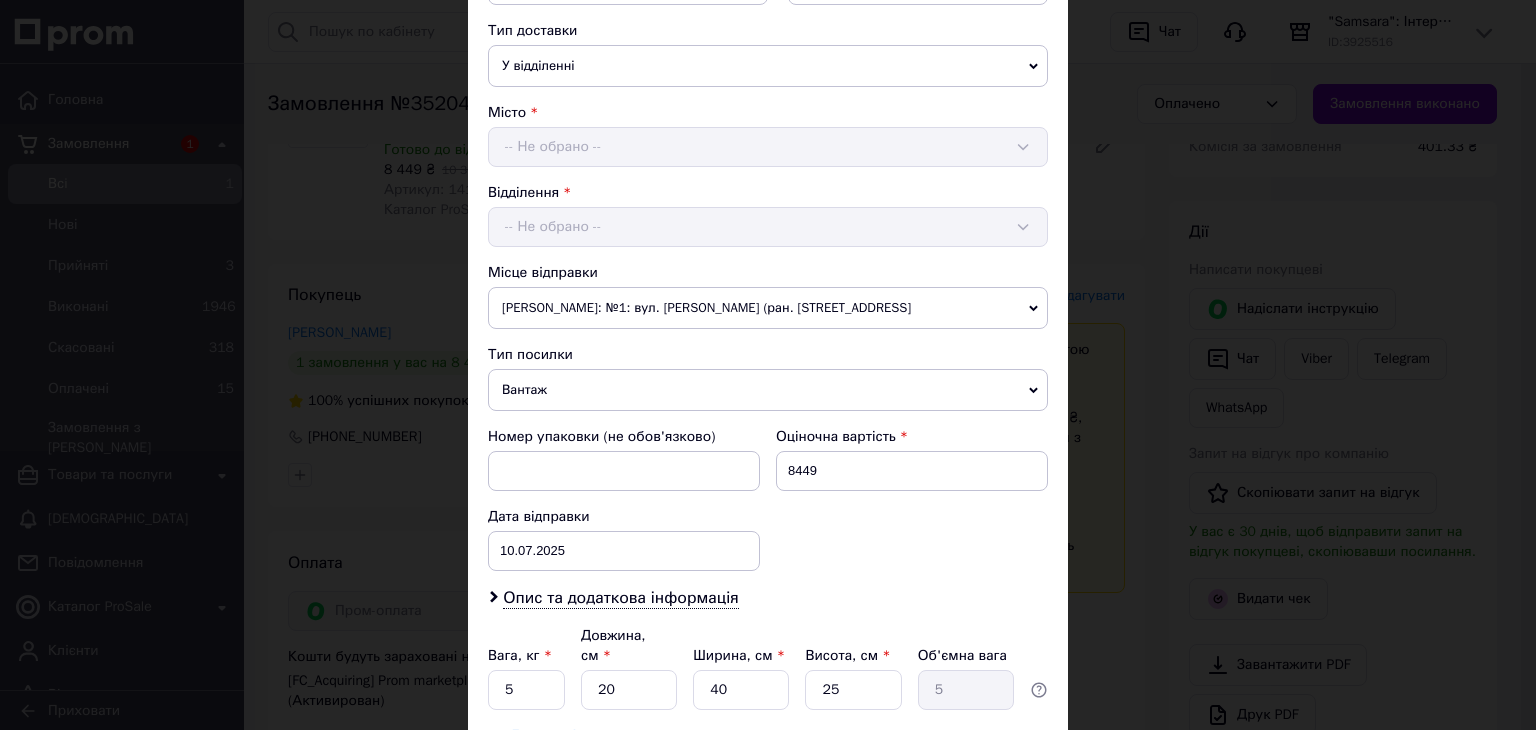 scroll, scrollTop: 592, scrollLeft: 0, axis: vertical 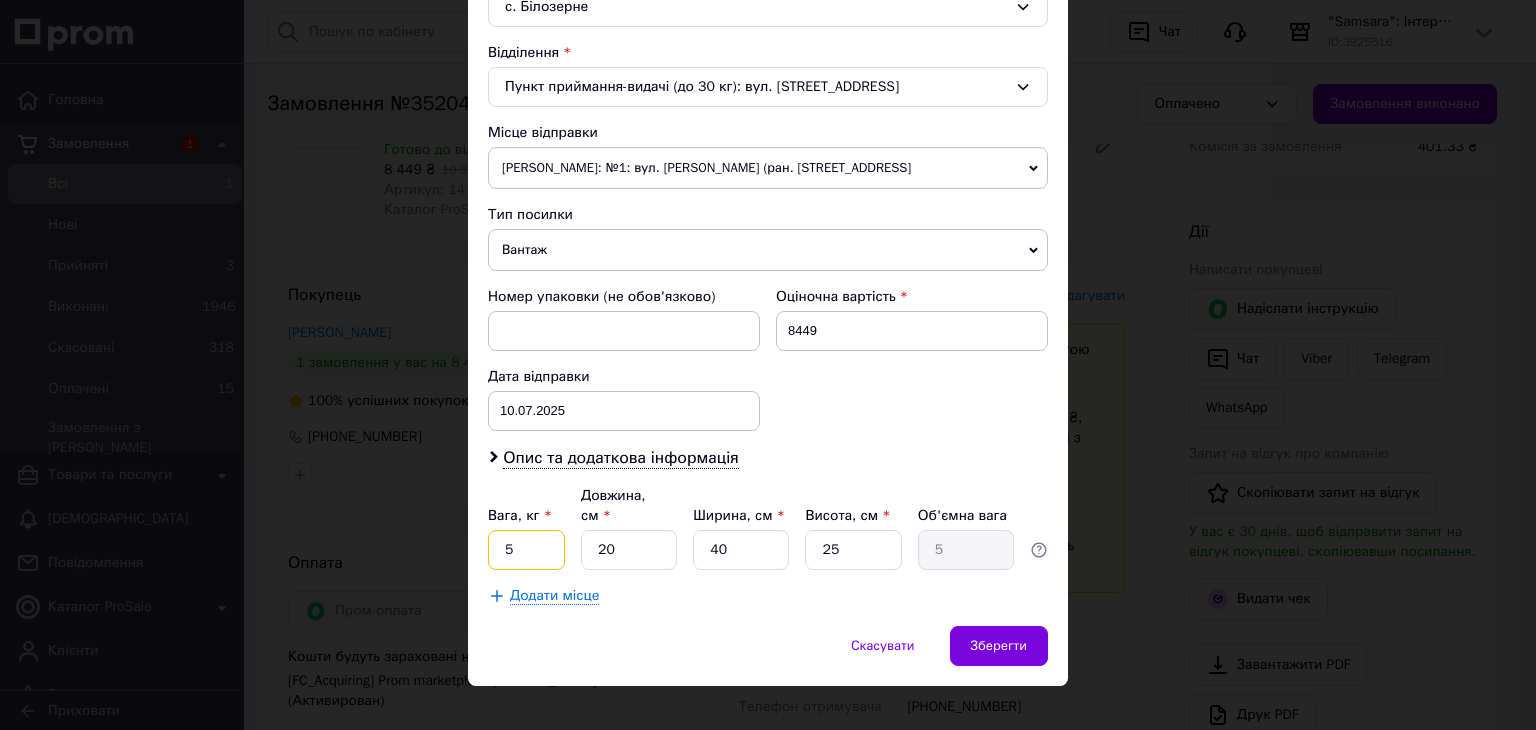 drag, startPoint x: 509, startPoint y: 530, endPoint x: 488, endPoint y: 532, distance: 21.095022 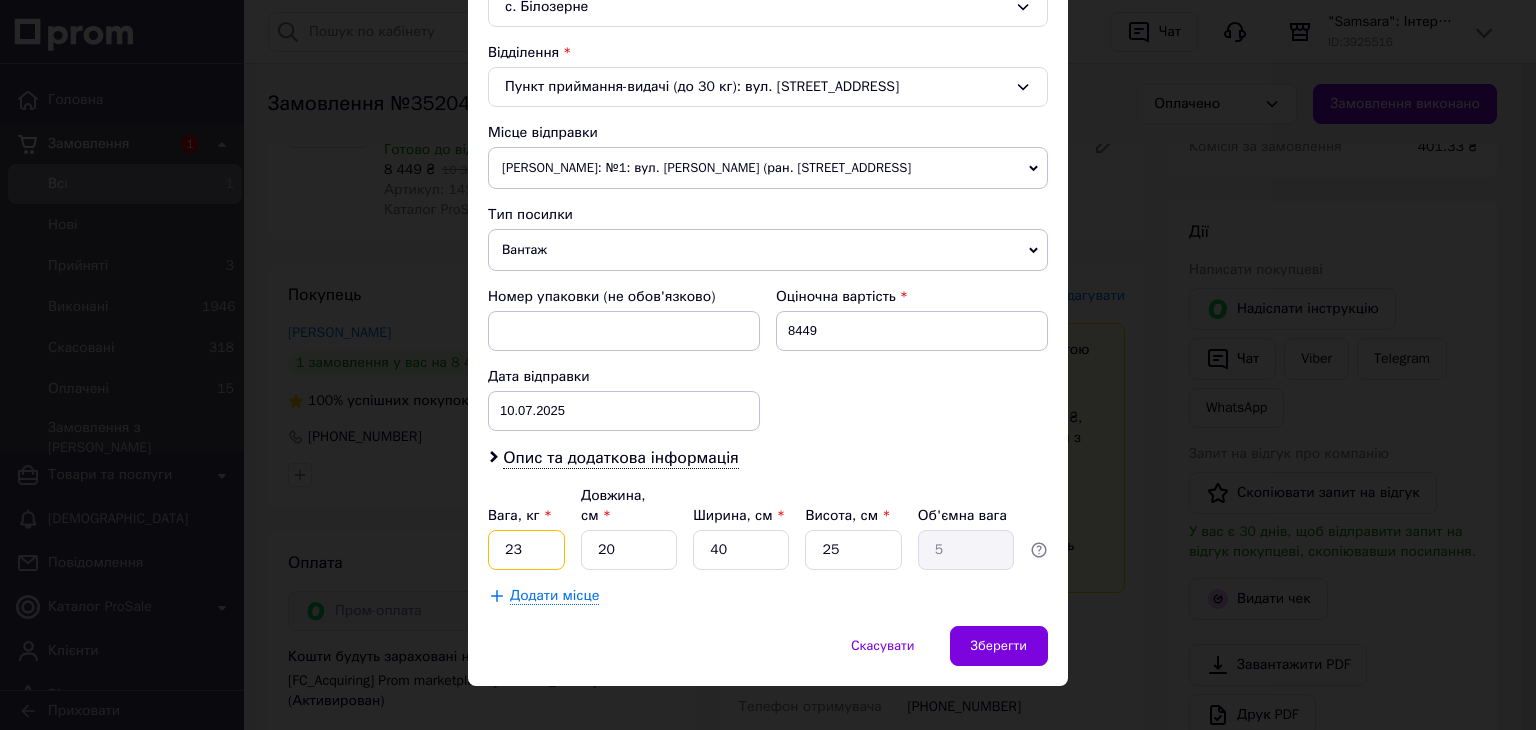 type on "23" 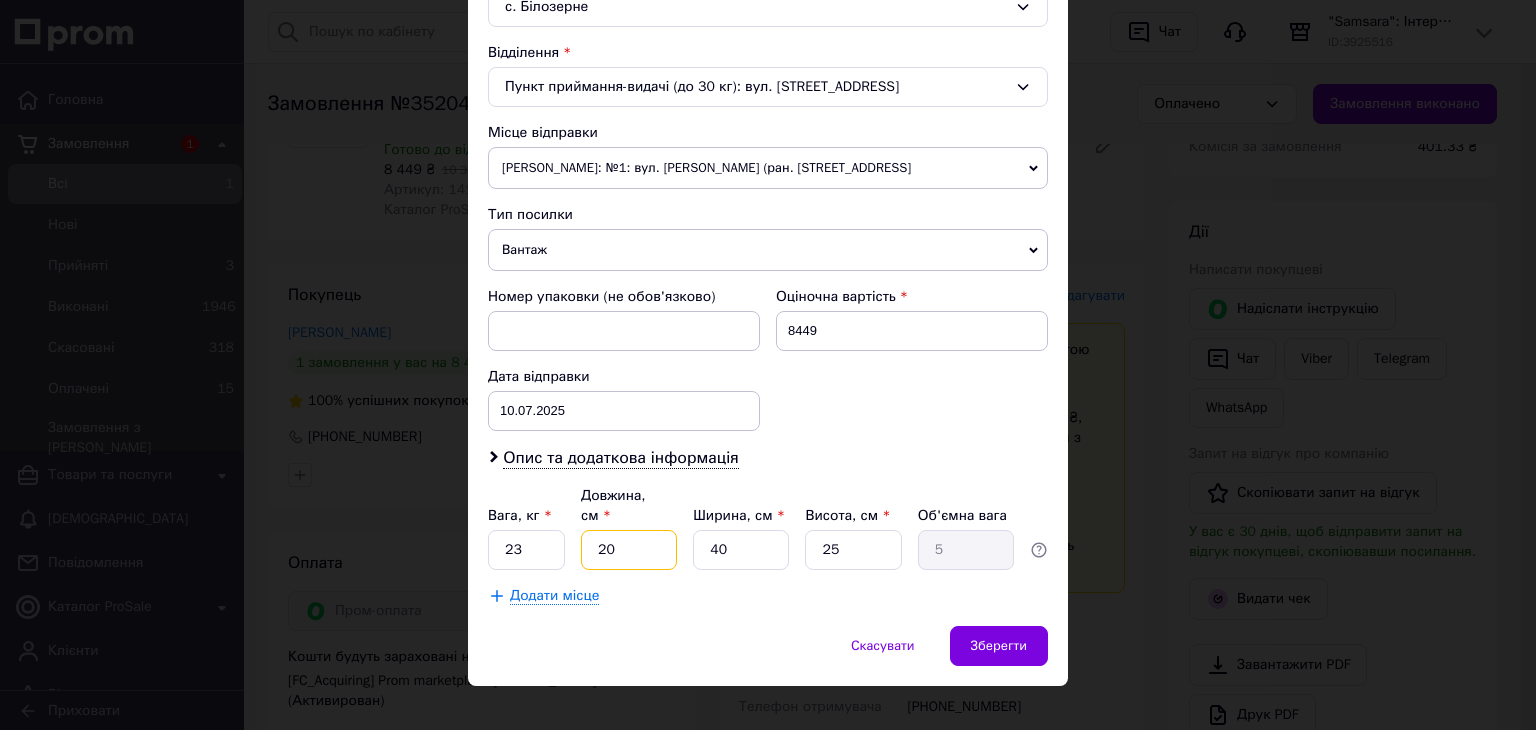 drag, startPoint x: 636, startPoint y: 534, endPoint x: 578, endPoint y: 523, distance: 59.03389 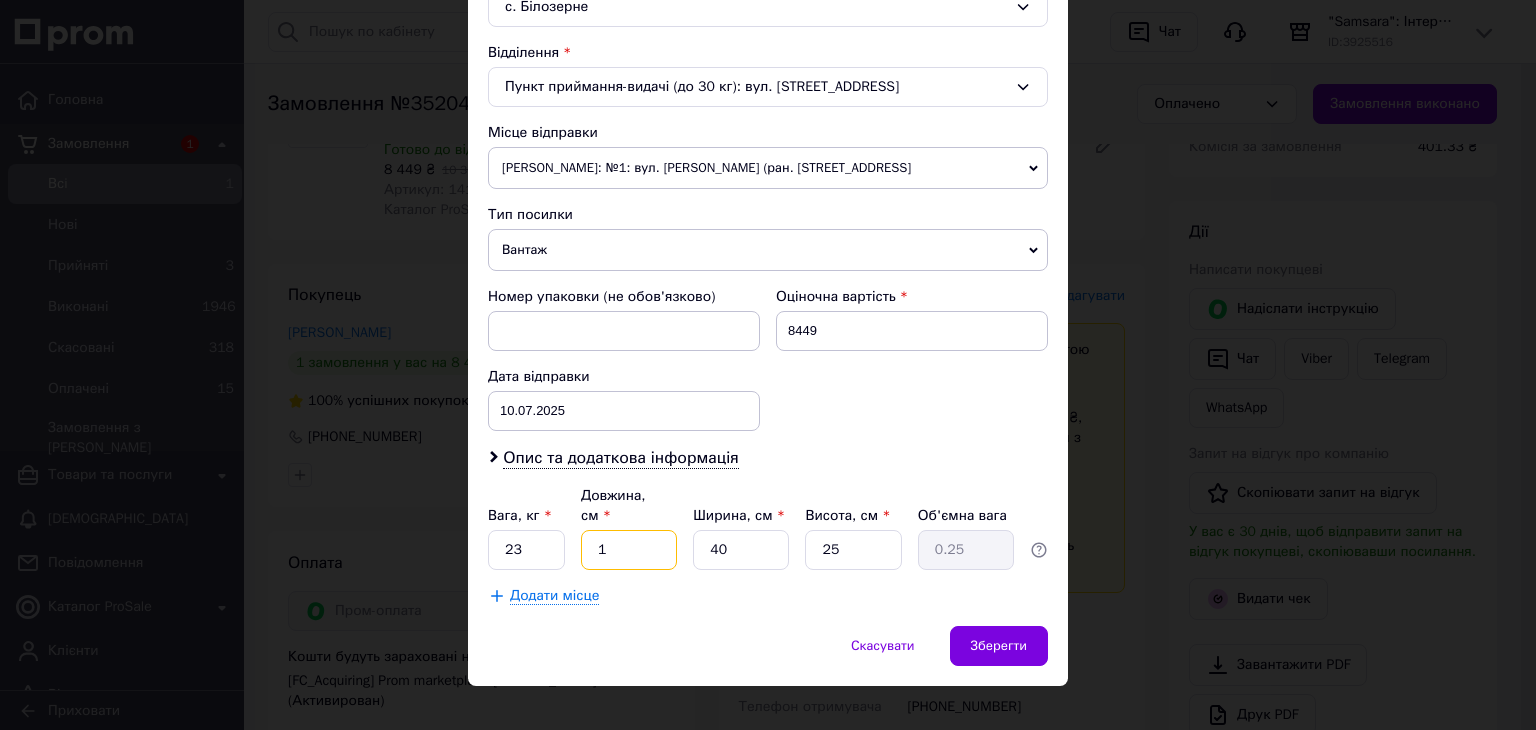type on "1" 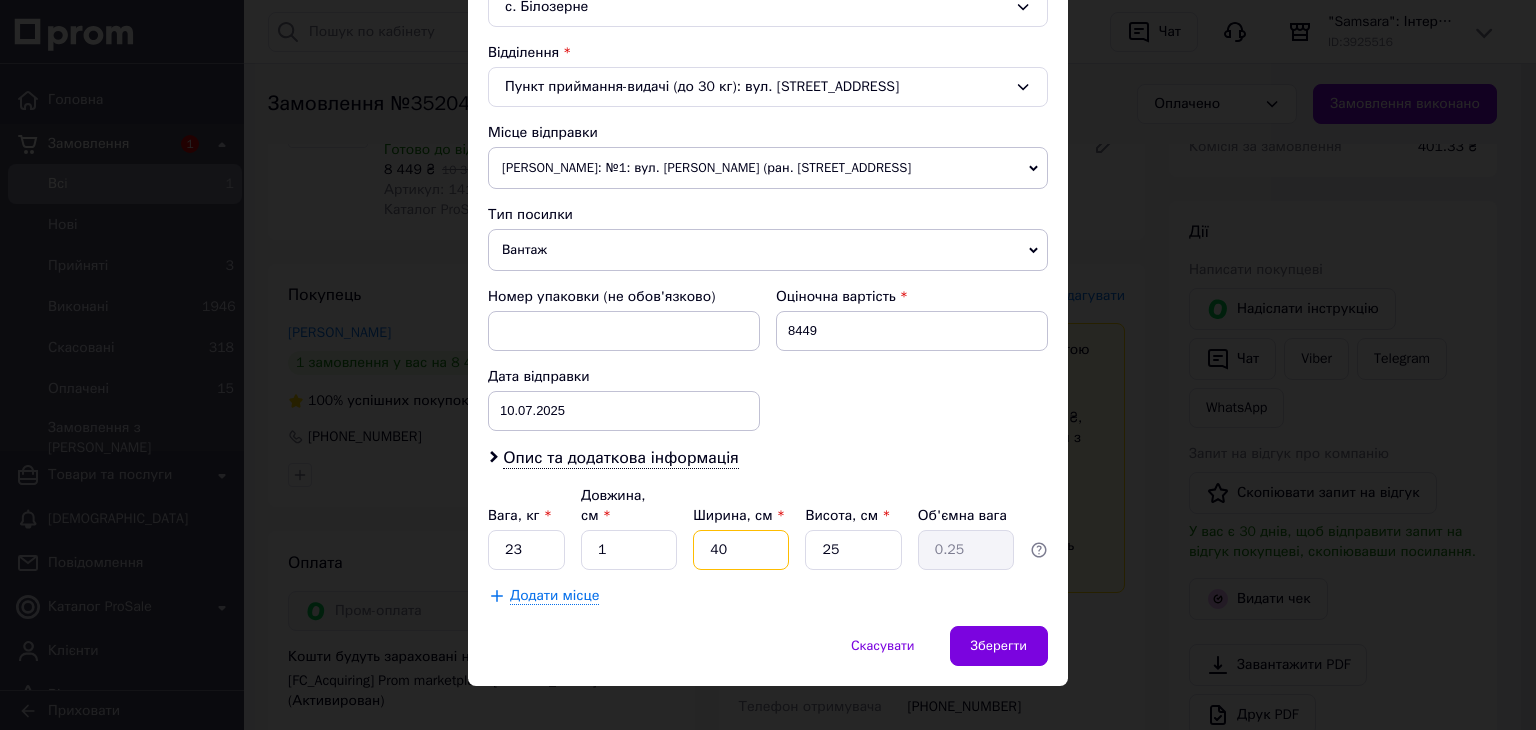 drag, startPoint x: 724, startPoint y: 525, endPoint x: 696, endPoint y: 525, distance: 28 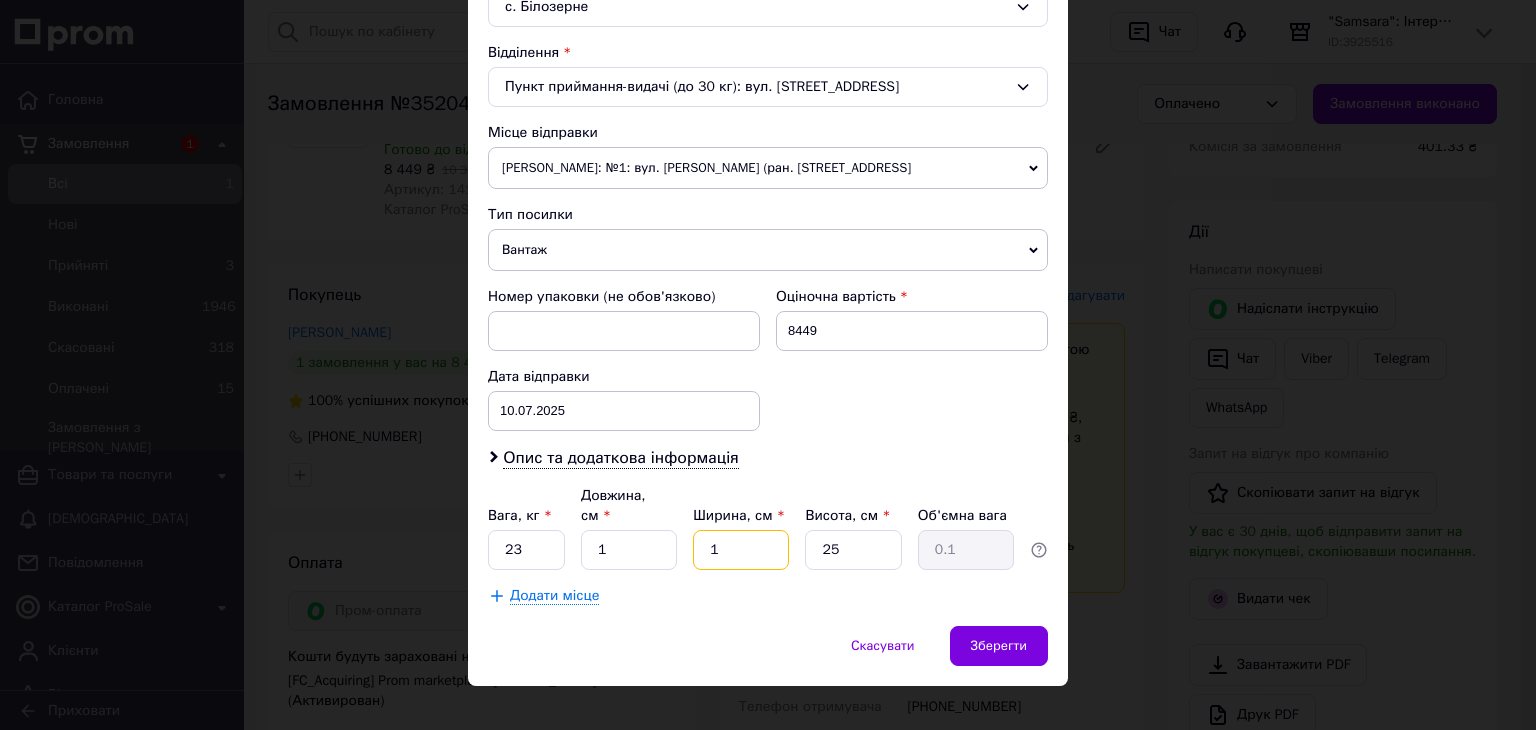 type on "1" 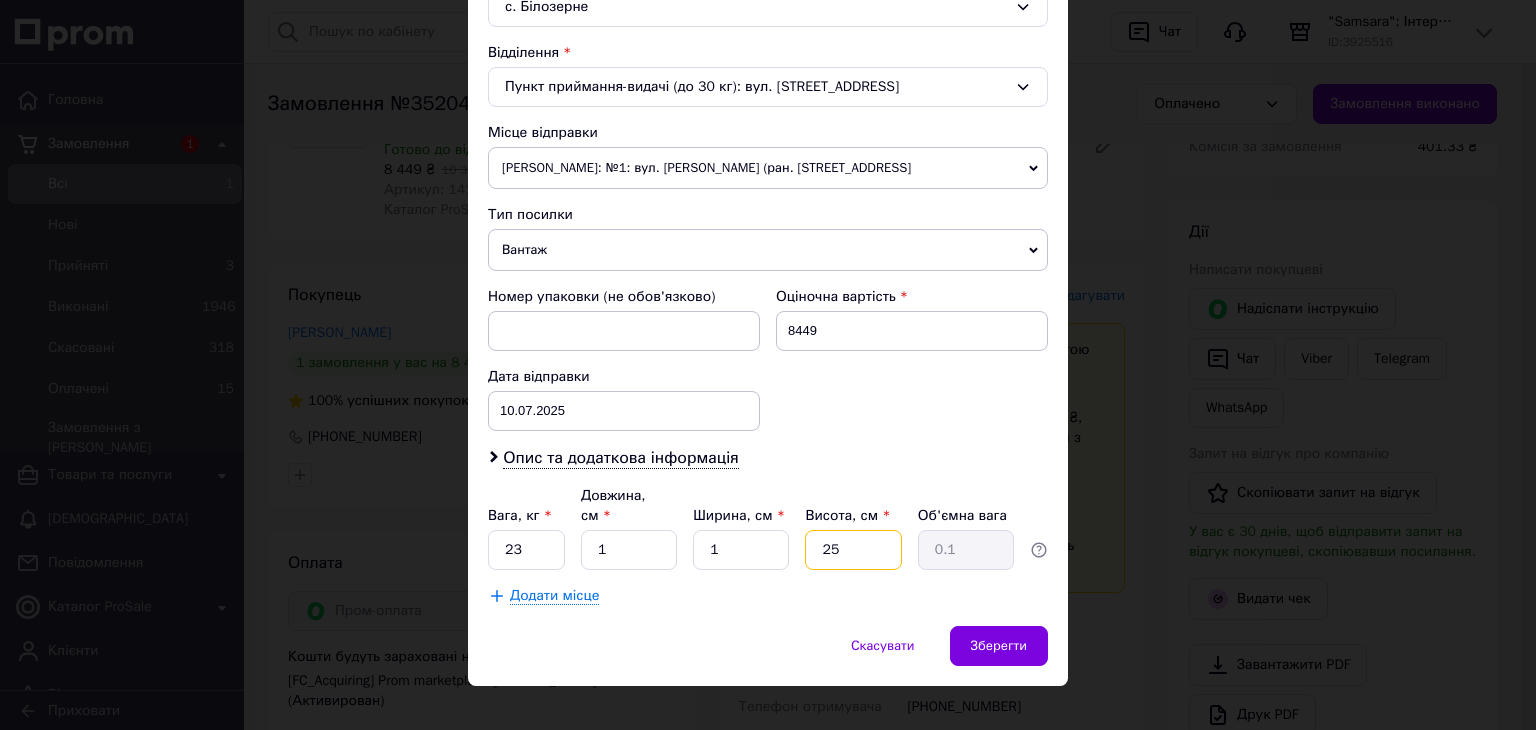 drag, startPoint x: 850, startPoint y: 528, endPoint x: 810, endPoint y: 528, distance: 40 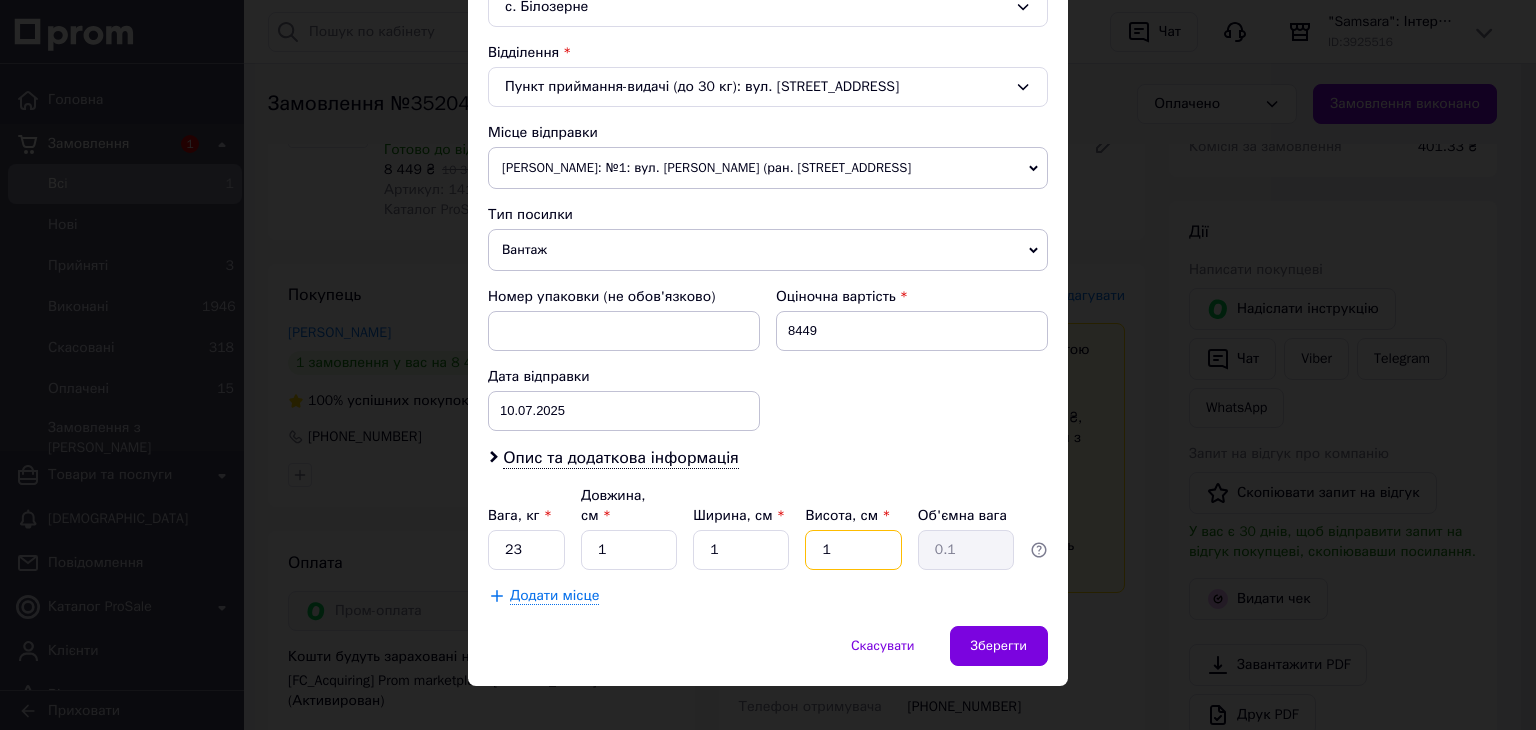 type on "1" 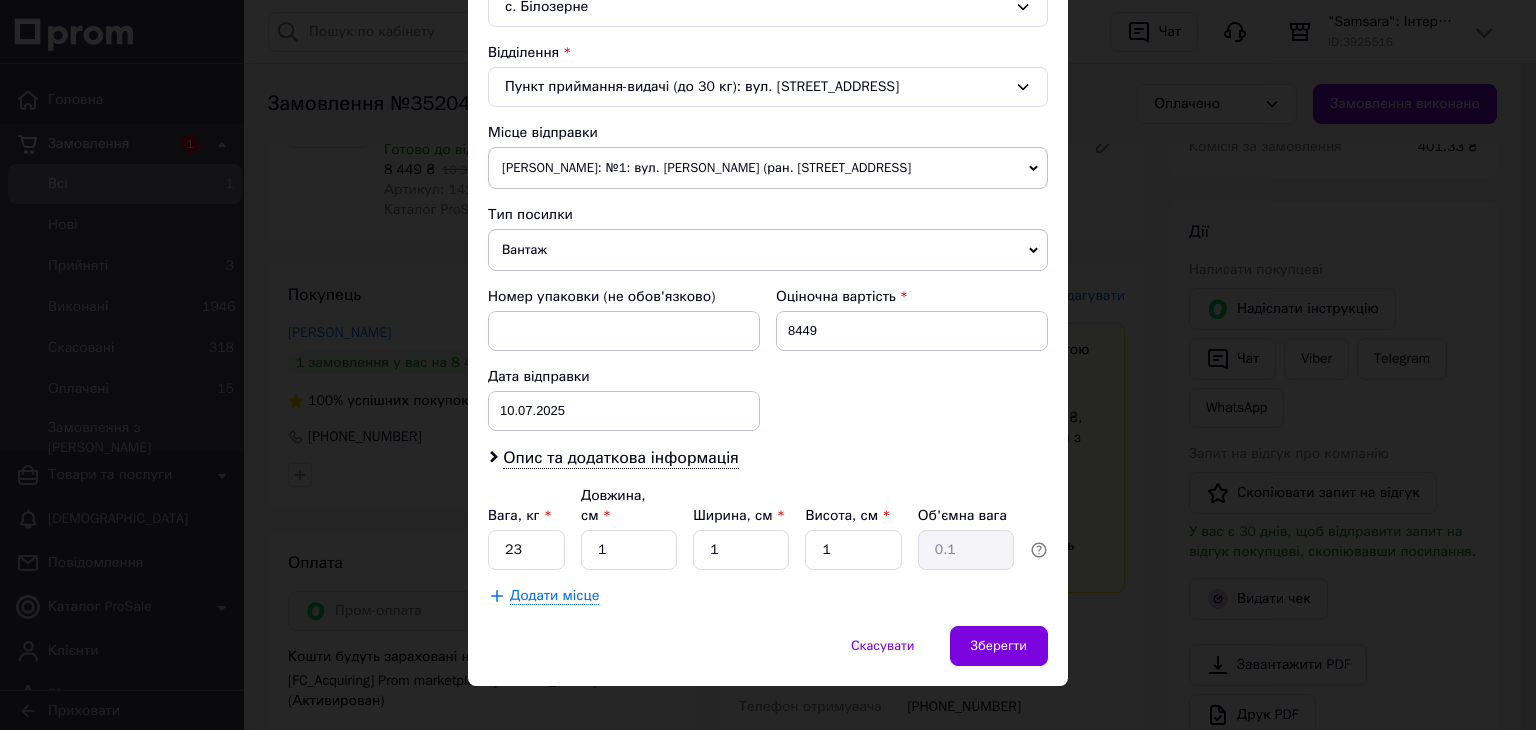 click on "Додати місце" at bounding box center [554, 596] 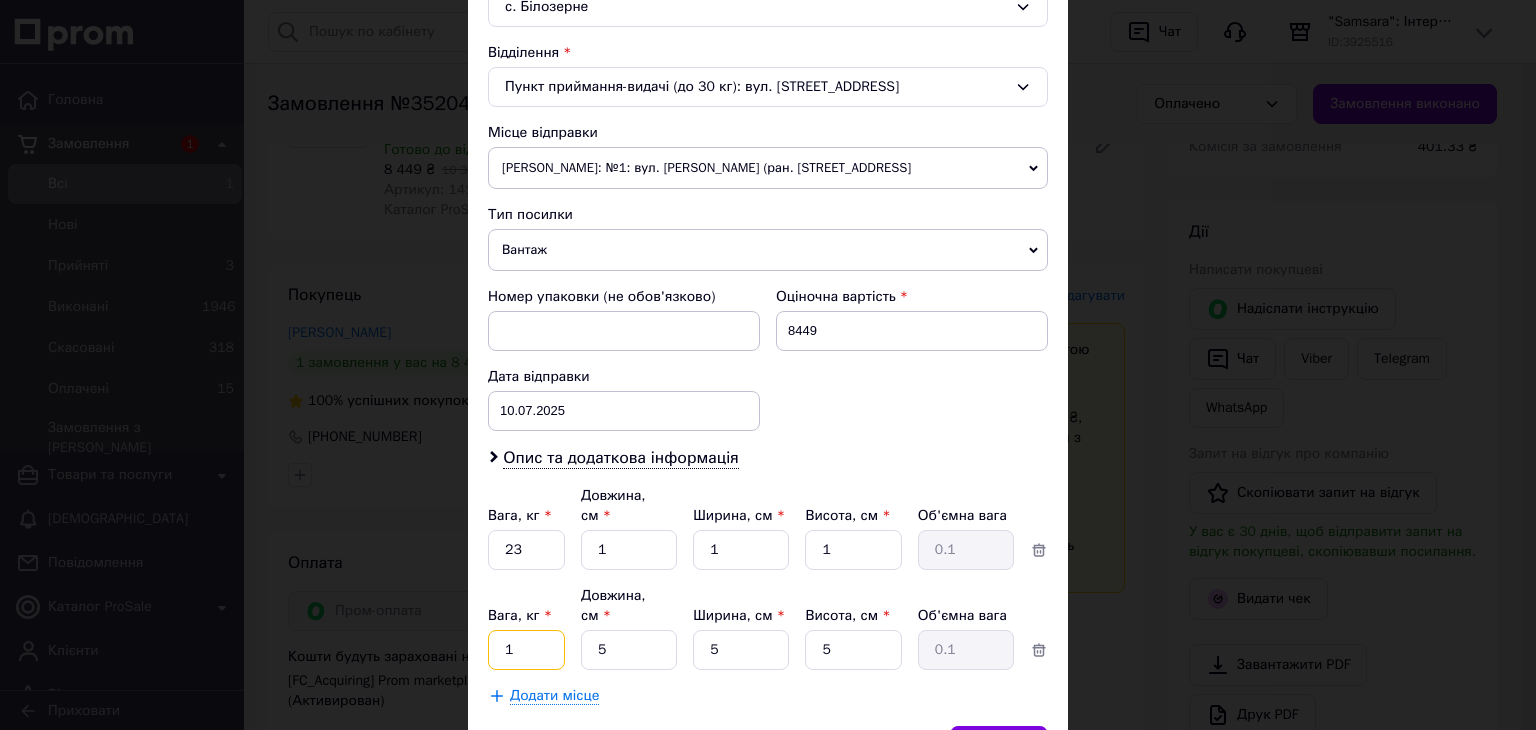 drag, startPoint x: 510, startPoint y: 609, endPoint x: 496, endPoint y: 605, distance: 14.56022 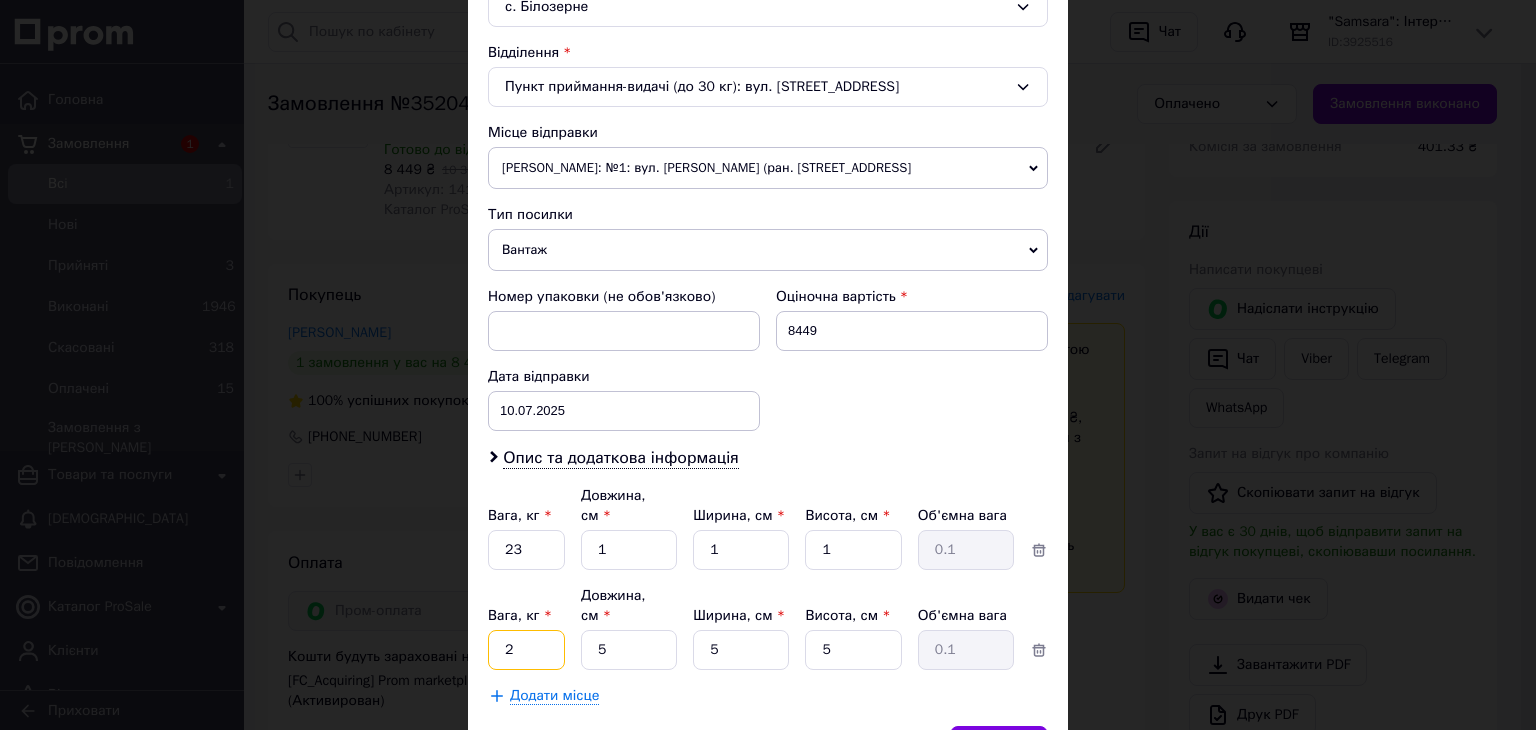 type on "2" 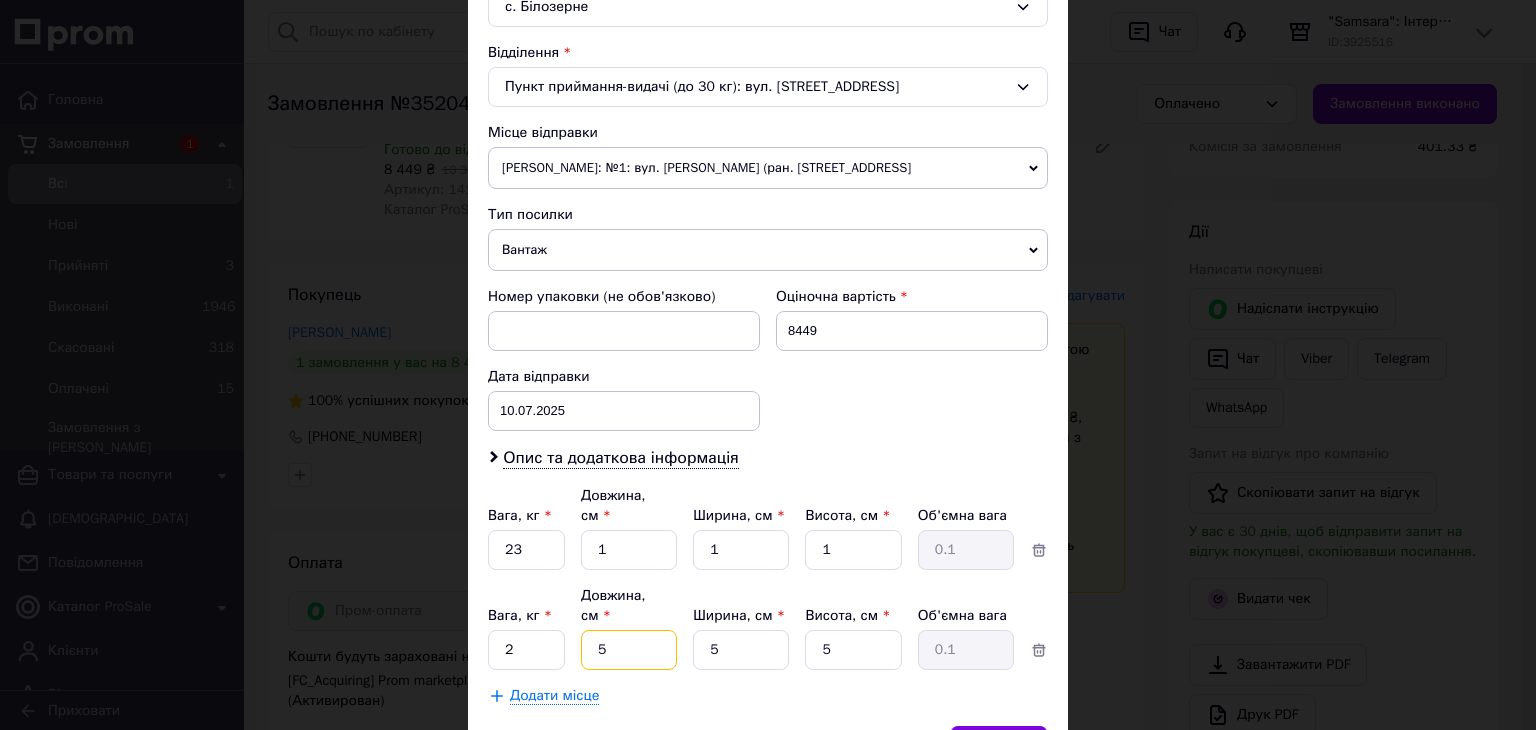 drag, startPoint x: 609, startPoint y: 609, endPoint x: 580, endPoint y: 613, distance: 29.274563 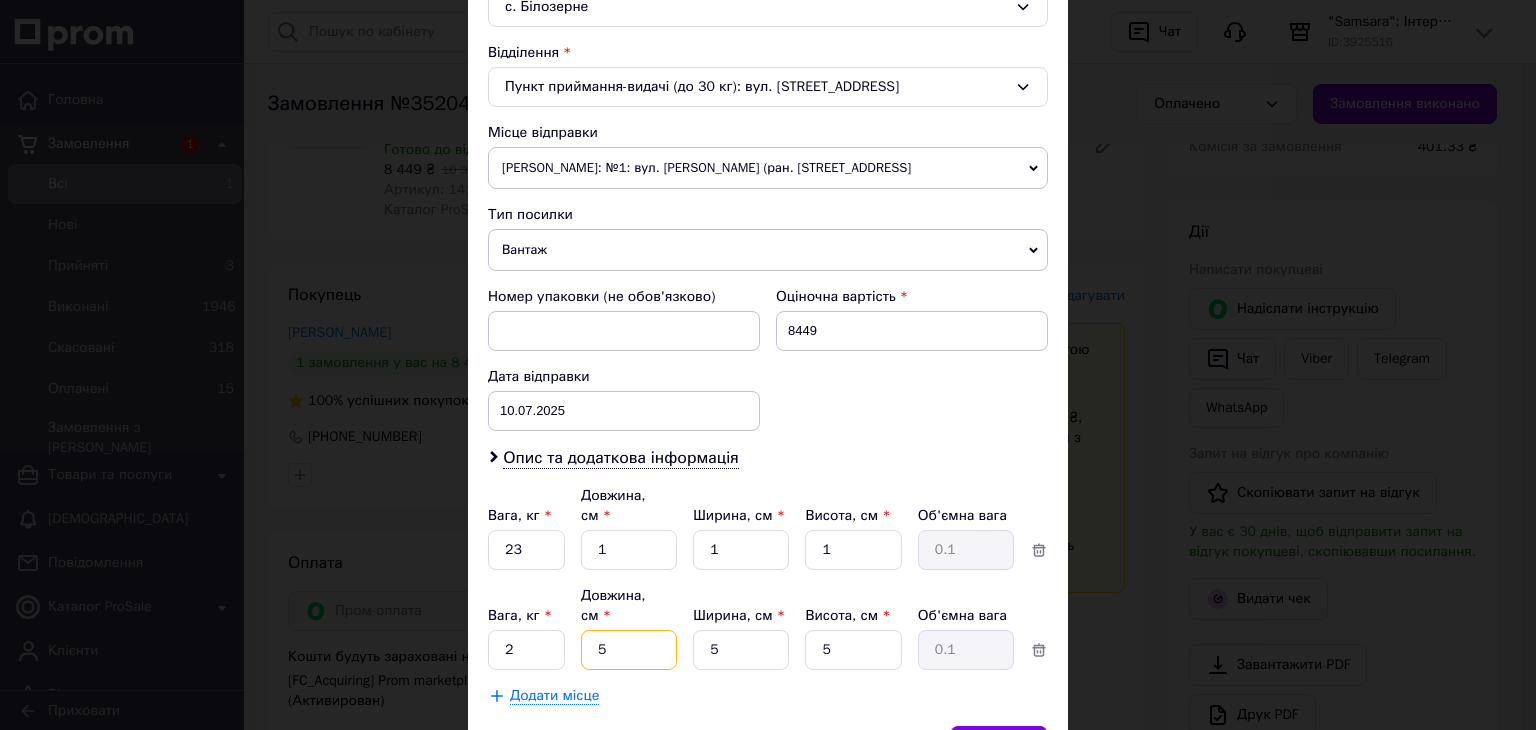 click on "5" at bounding box center [629, 550] 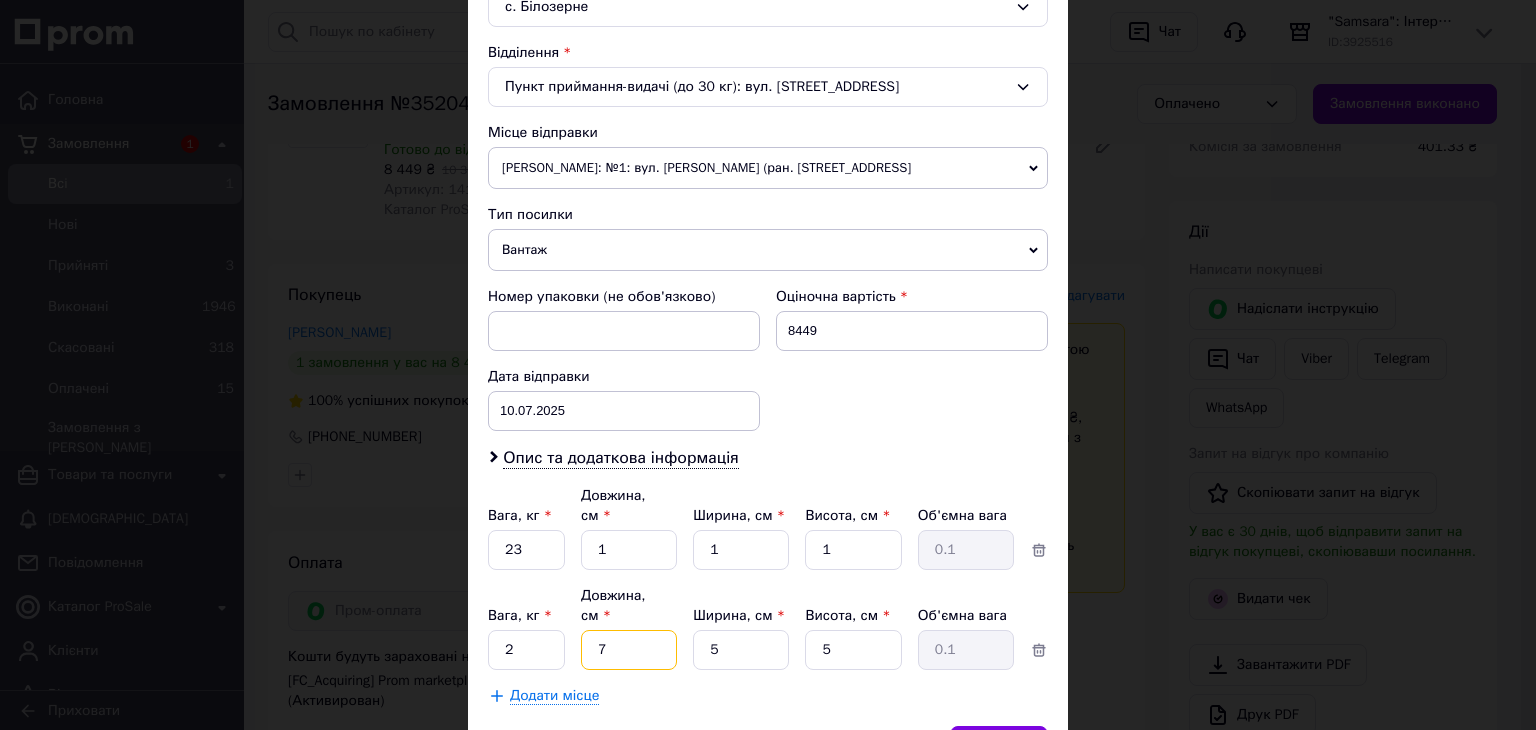 type on "74" 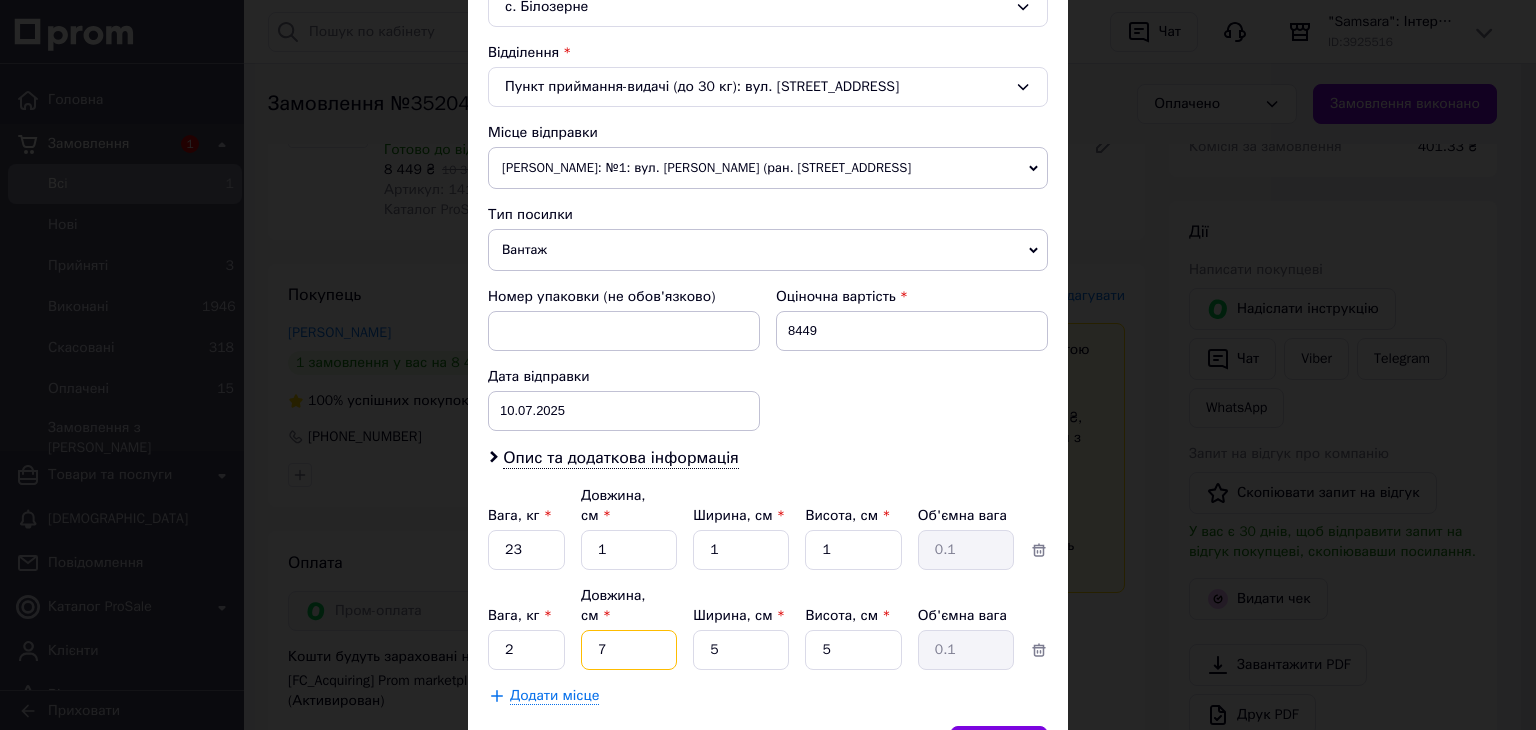 type on "0.46" 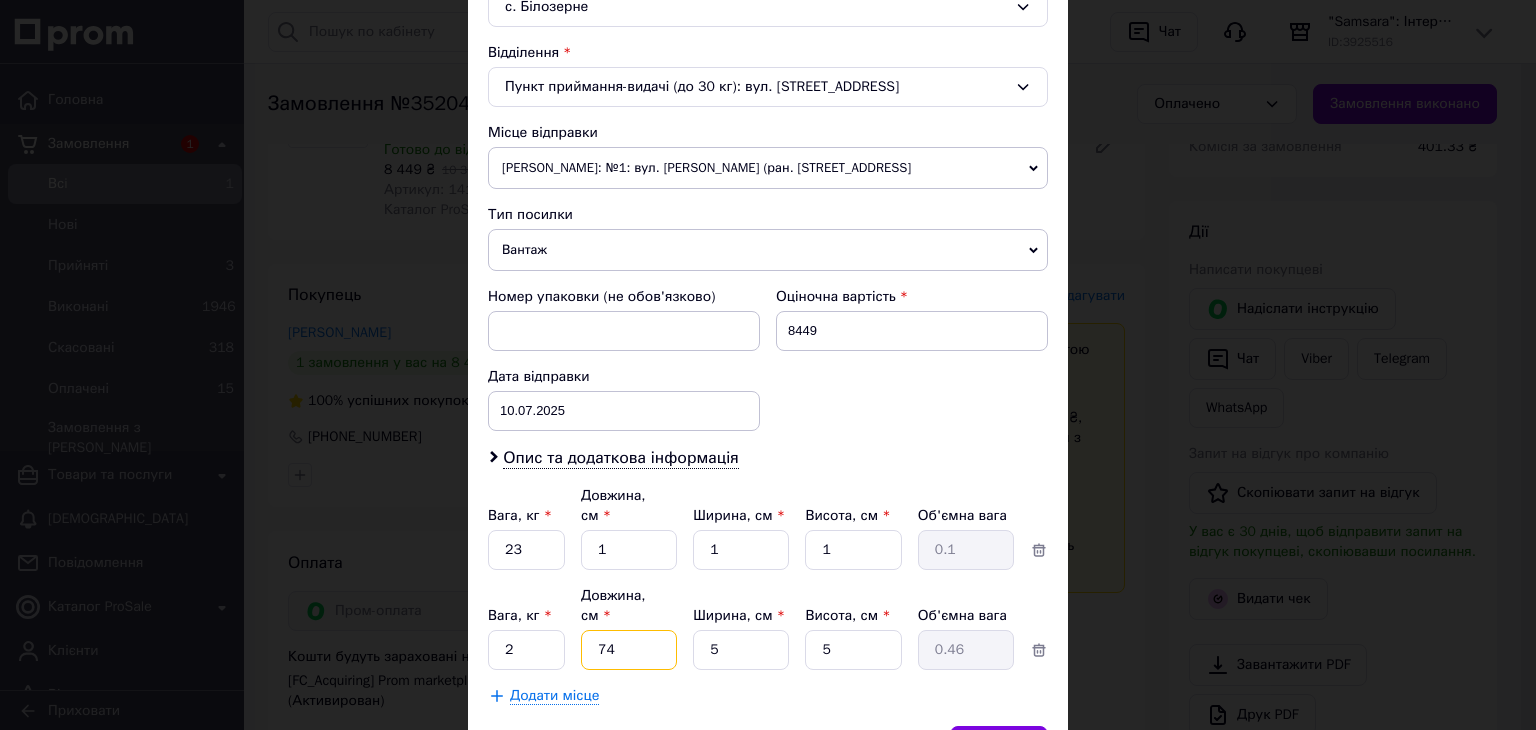 type on "74" 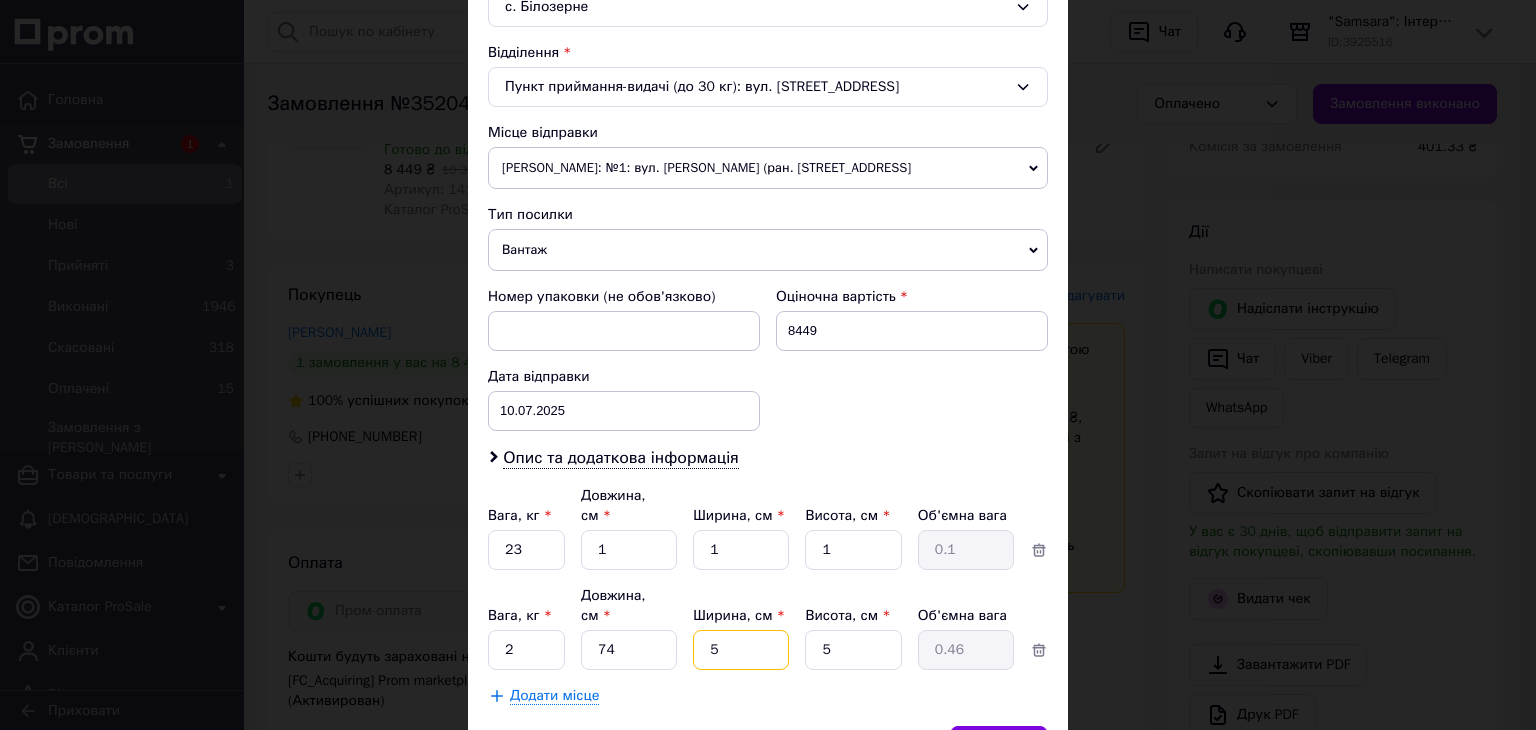 drag, startPoint x: 734, startPoint y: 608, endPoint x: 693, endPoint y: 607, distance: 41.01219 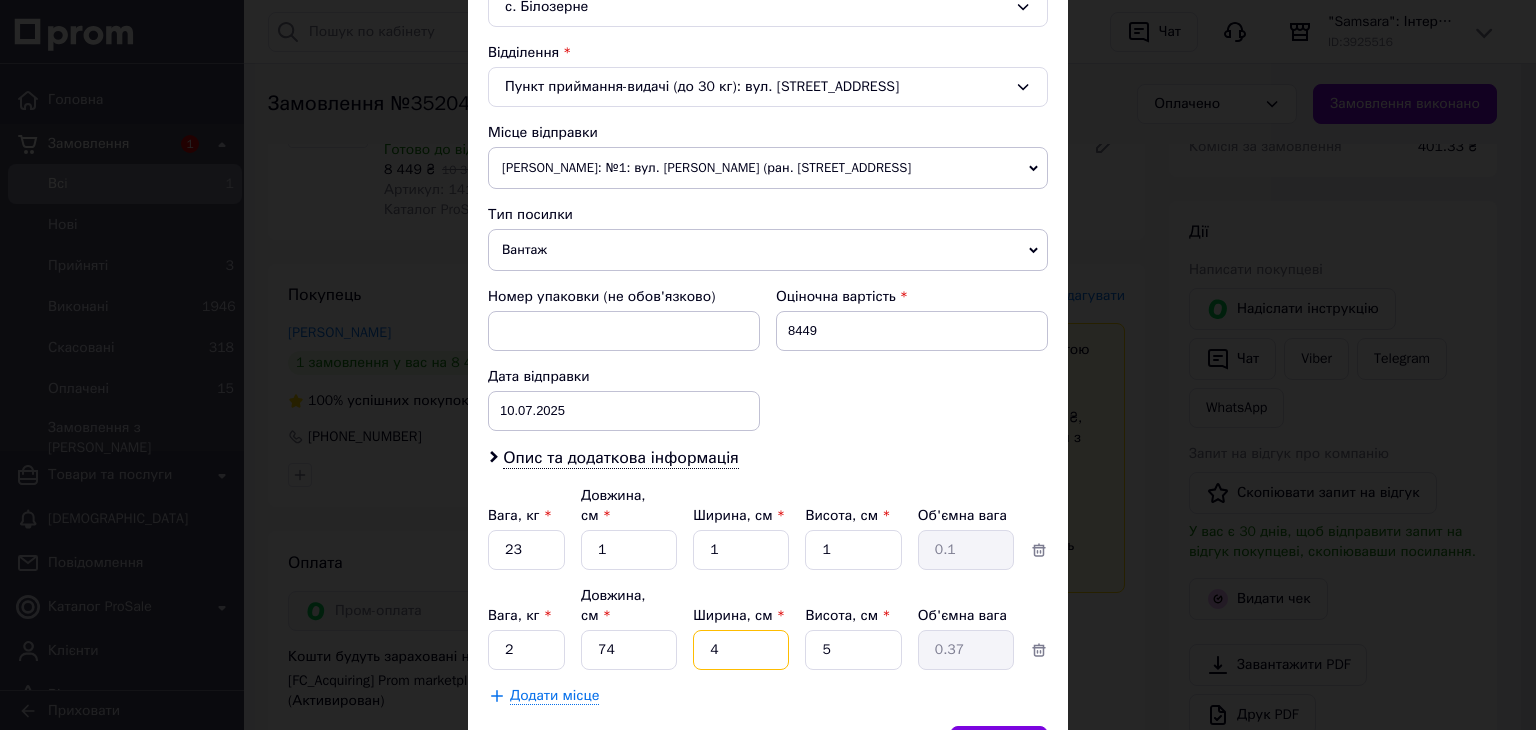 type on "40" 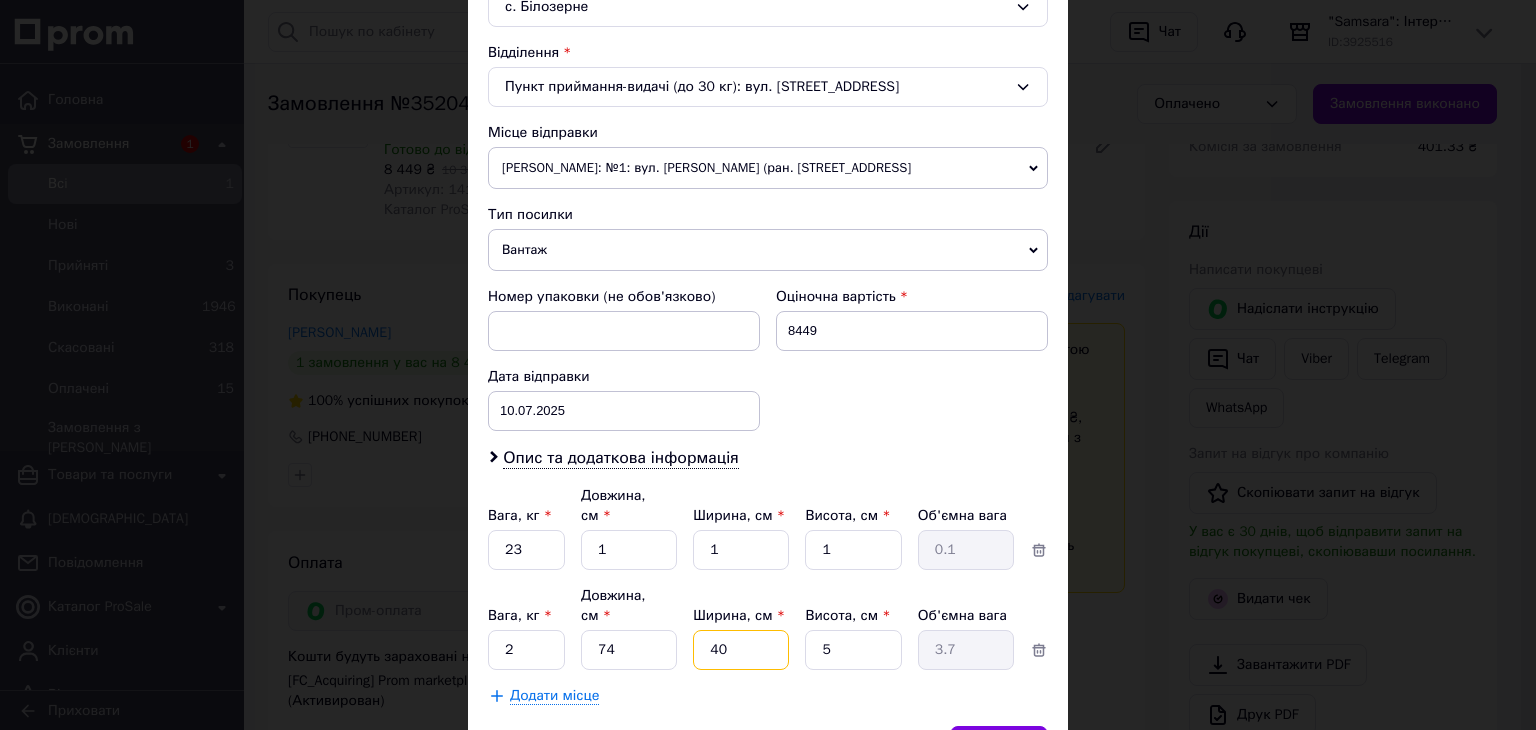 type on "40" 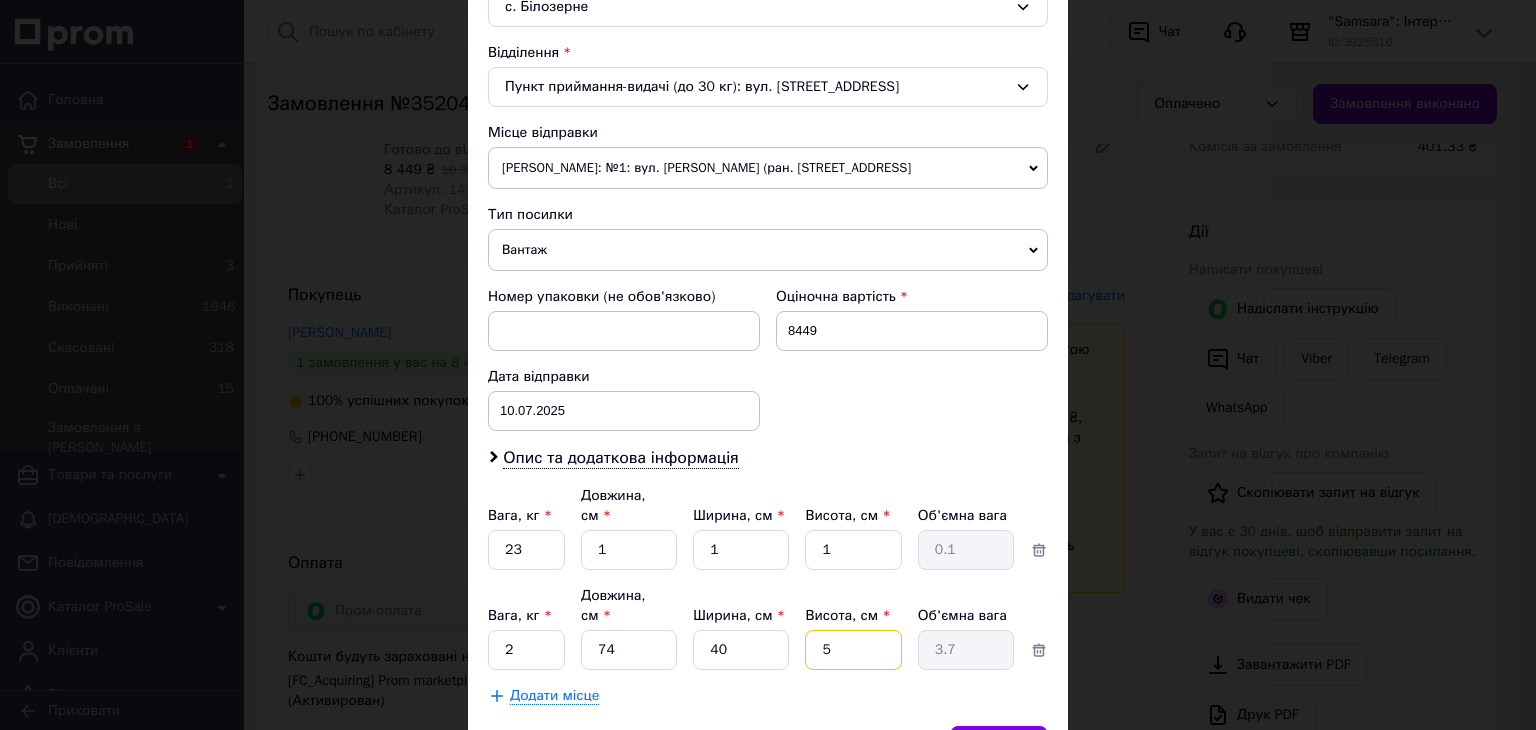 drag, startPoint x: 834, startPoint y: 605, endPoint x: 793, endPoint y: 600, distance: 41.303753 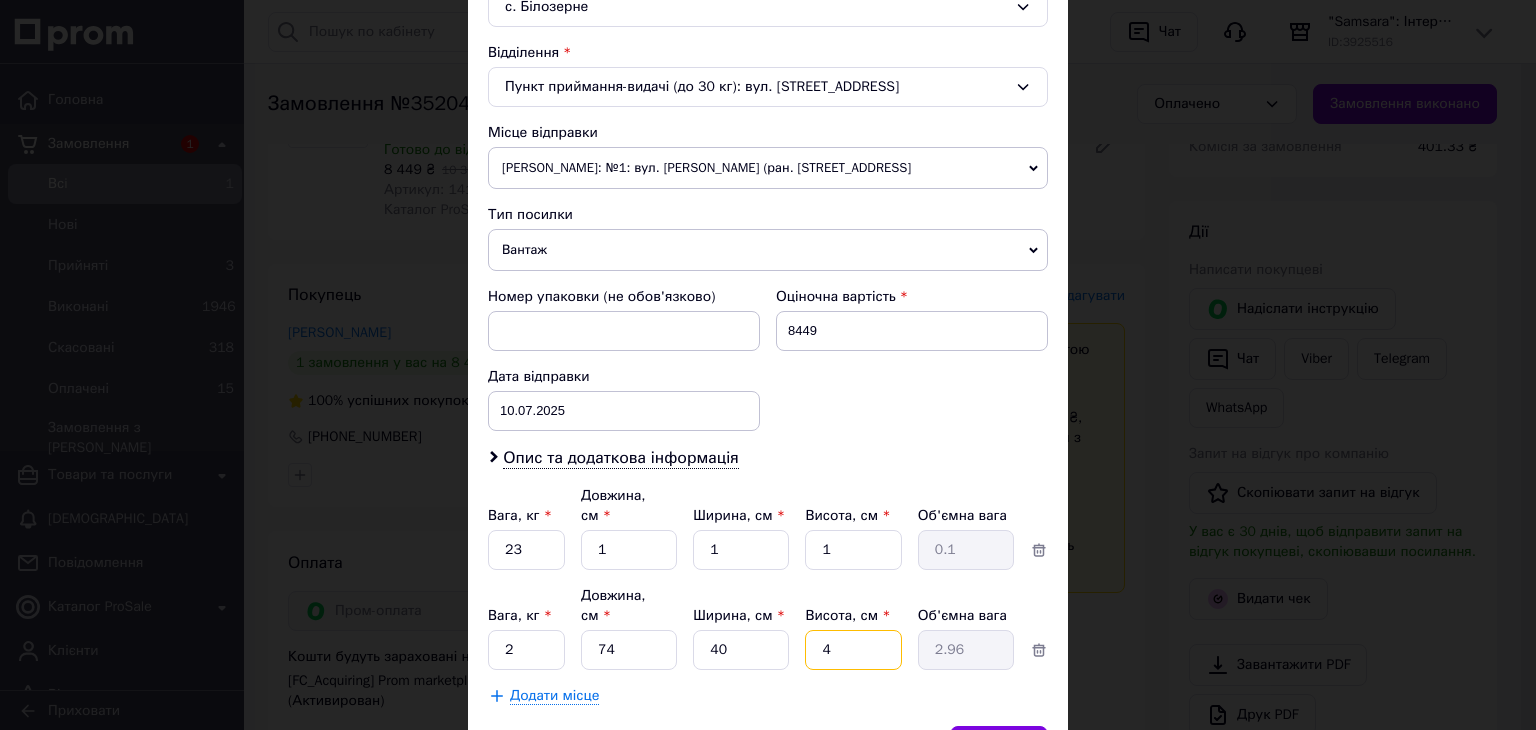 type on "40" 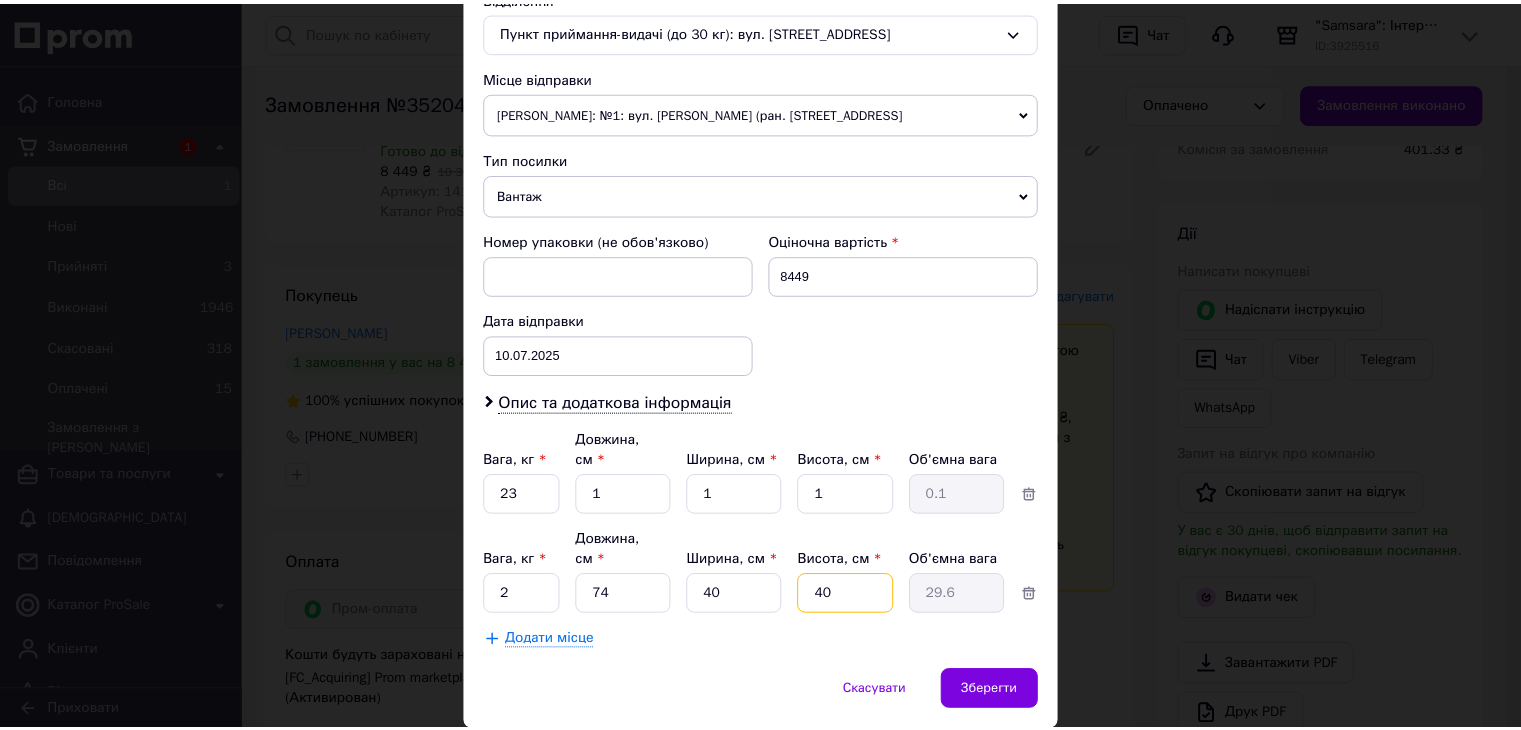 scroll, scrollTop: 672, scrollLeft: 0, axis: vertical 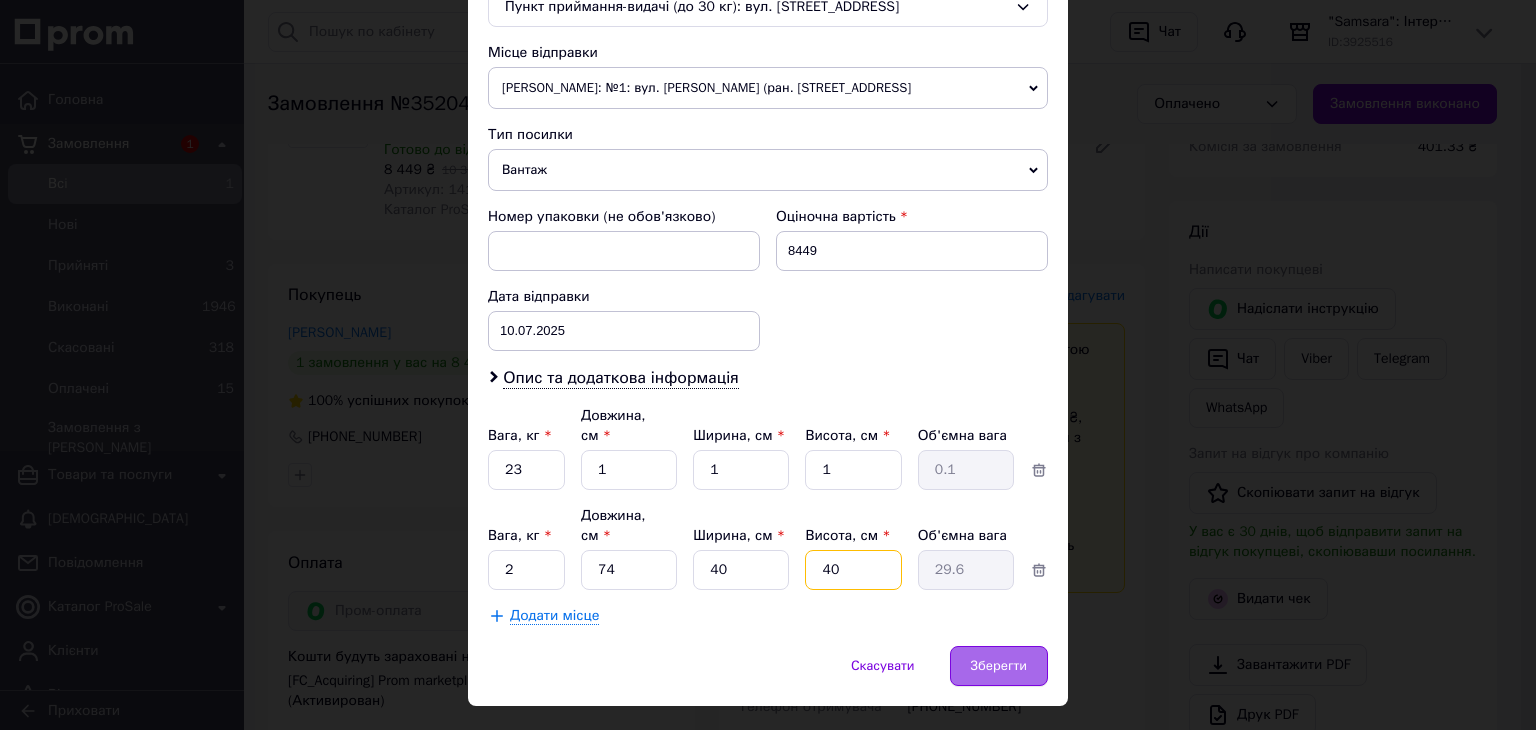 type on "40" 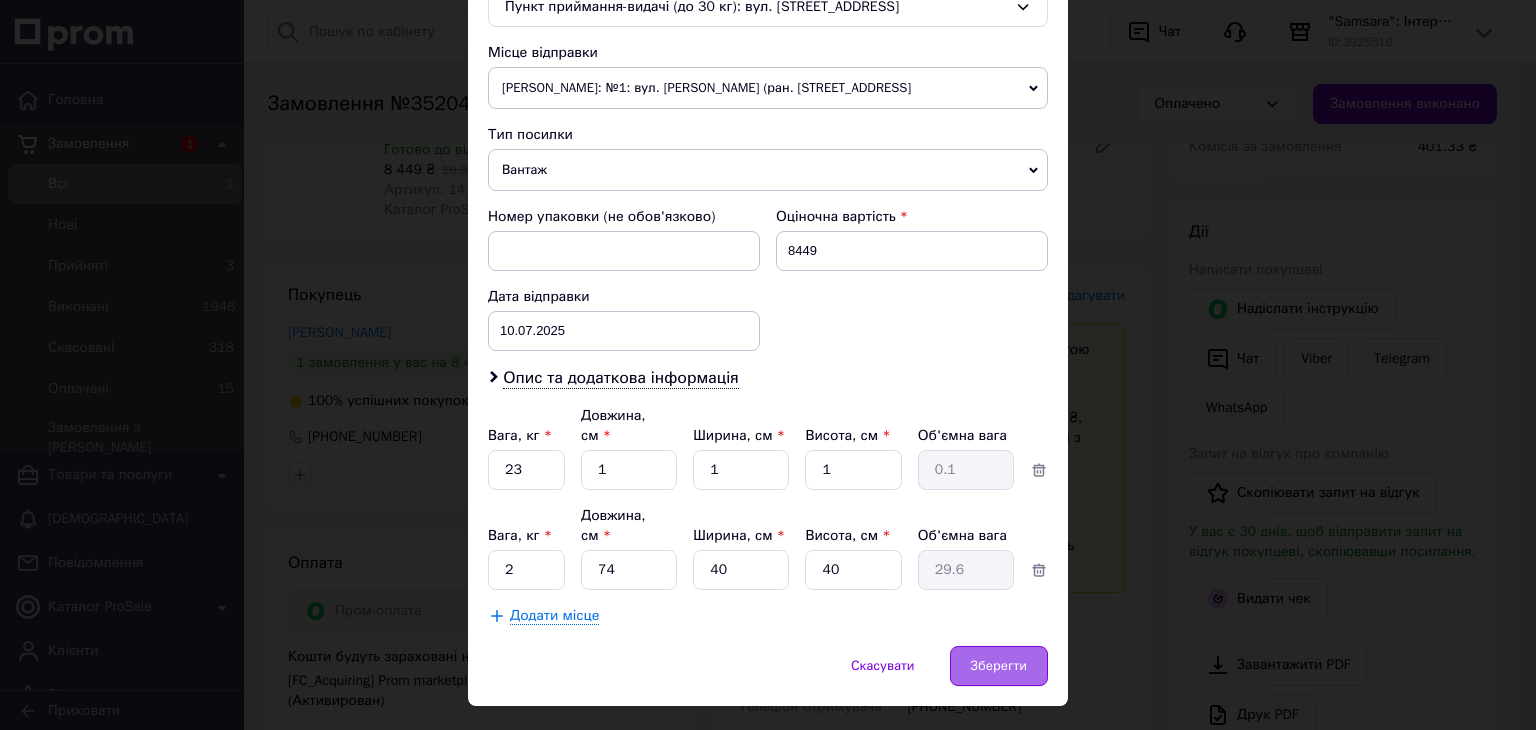 click on "Зберегти" at bounding box center (999, 666) 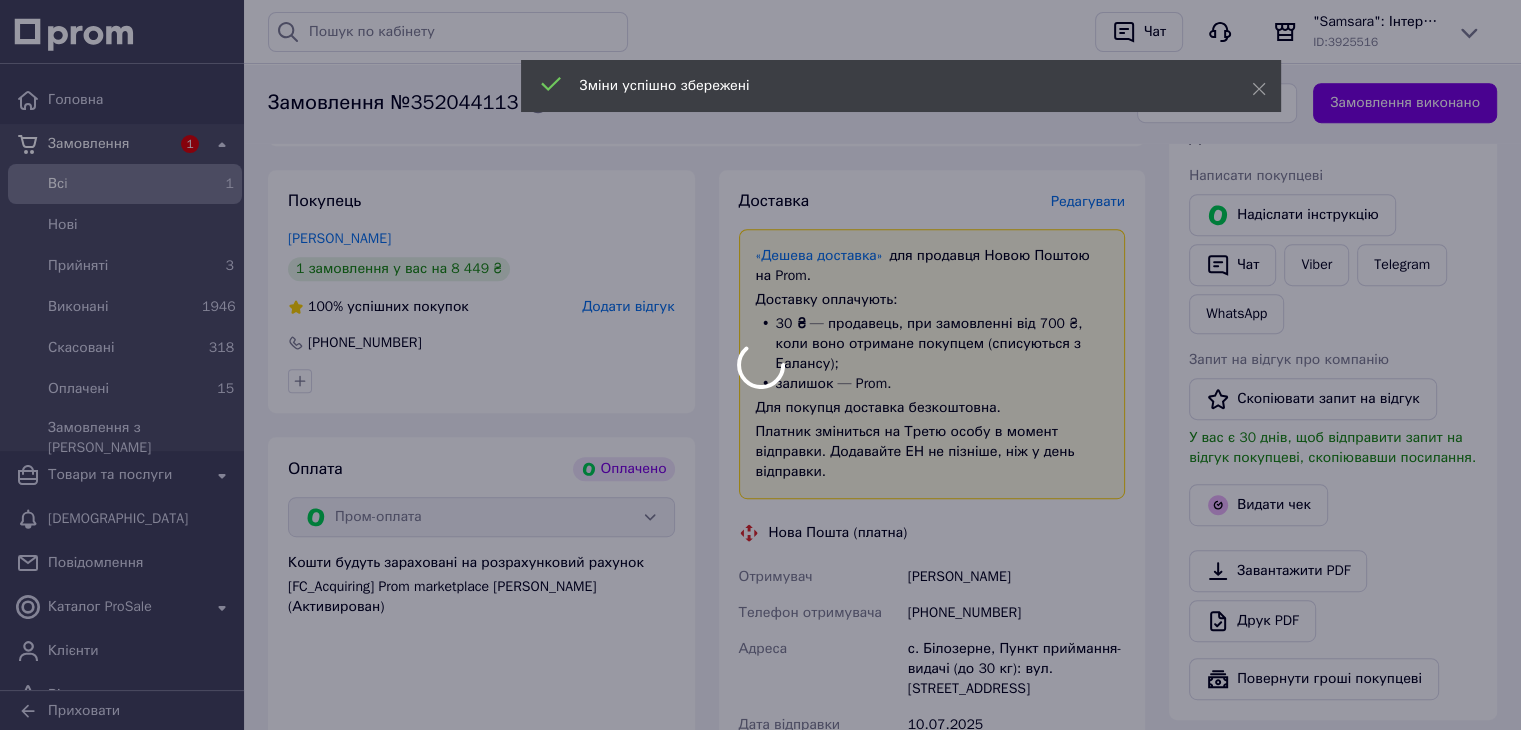 scroll, scrollTop: 1000, scrollLeft: 0, axis: vertical 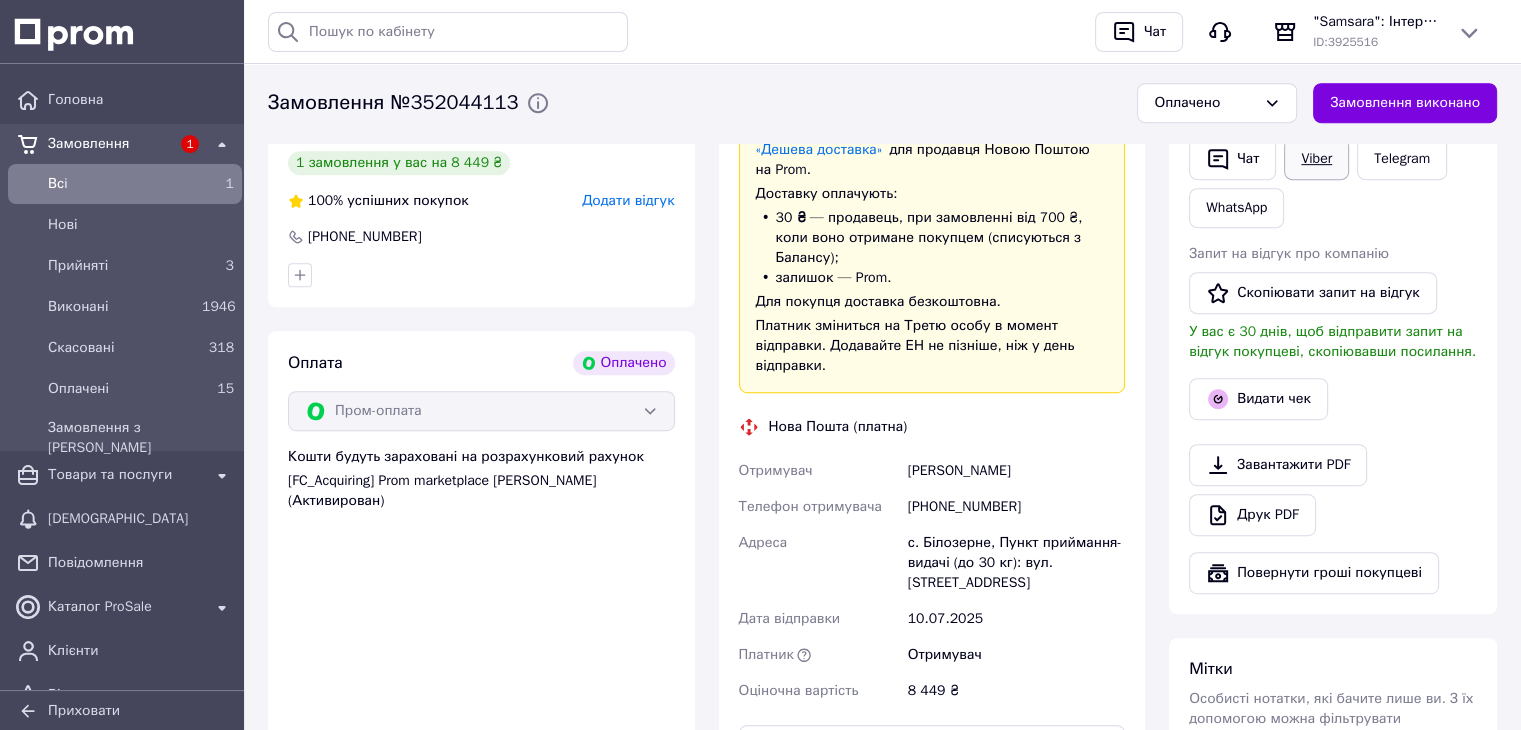 click on "Viber" at bounding box center (1316, 159) 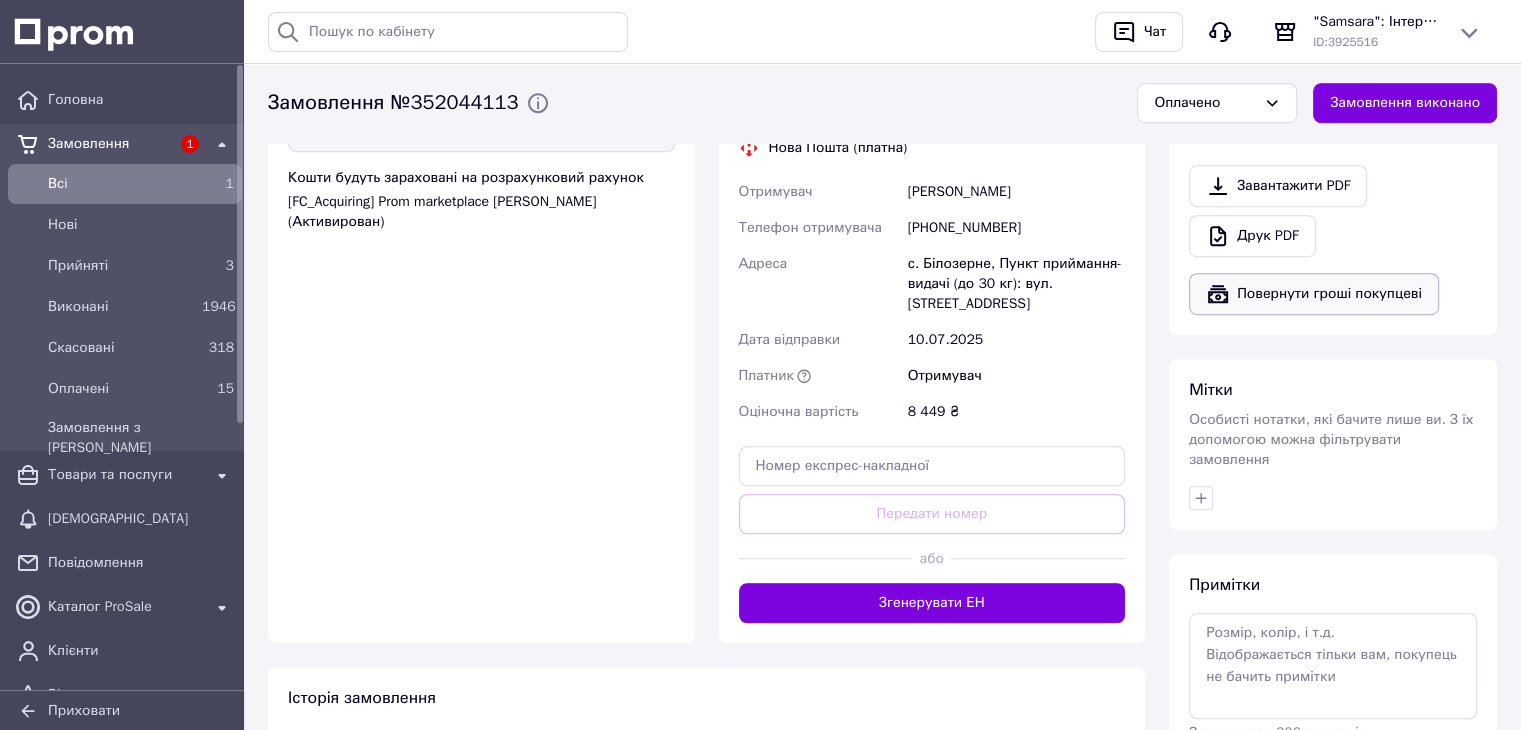 scroll, scrollTop: 1300, scrollLeft: 0, axis: vertical 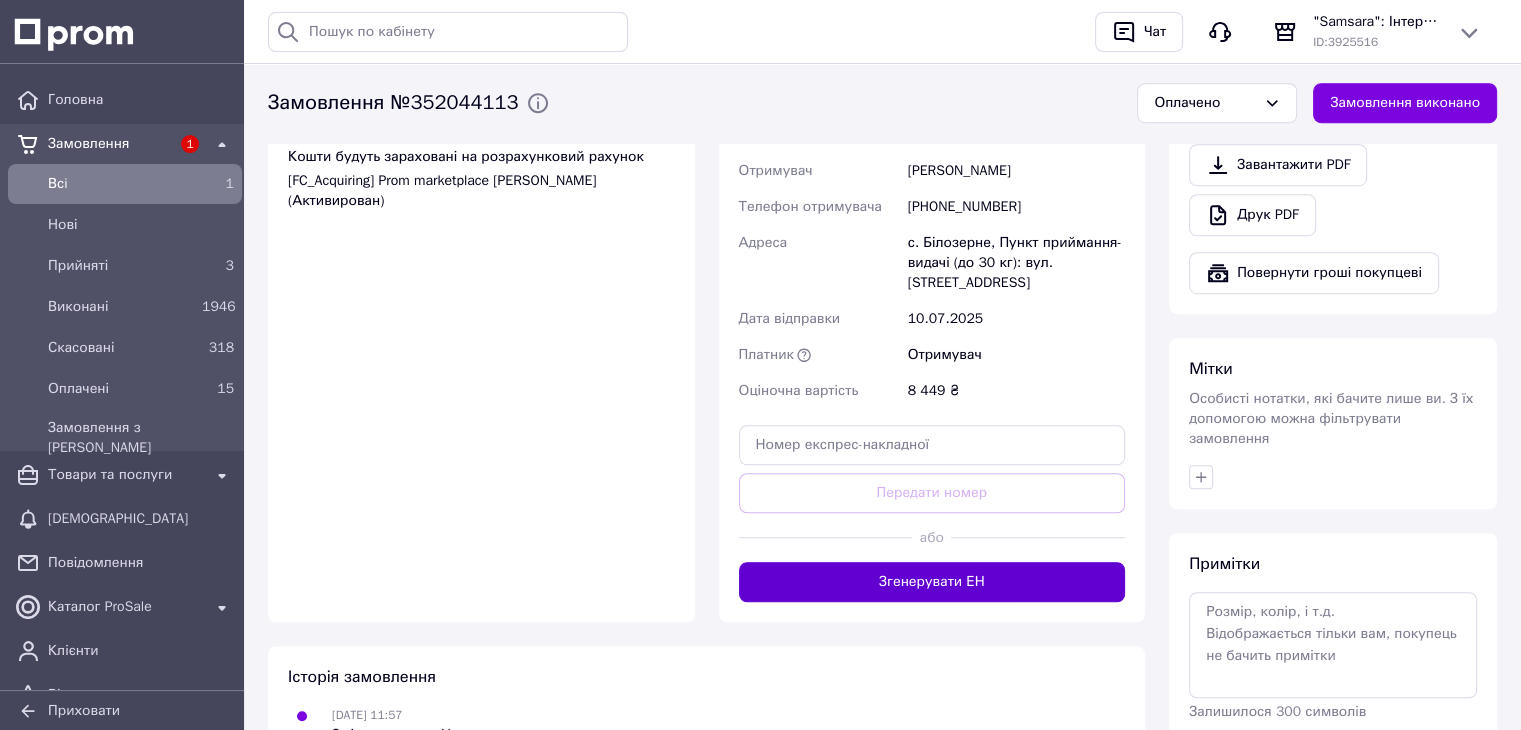 click on "Згенерувати ЕН" at bounding box center [932, 582] 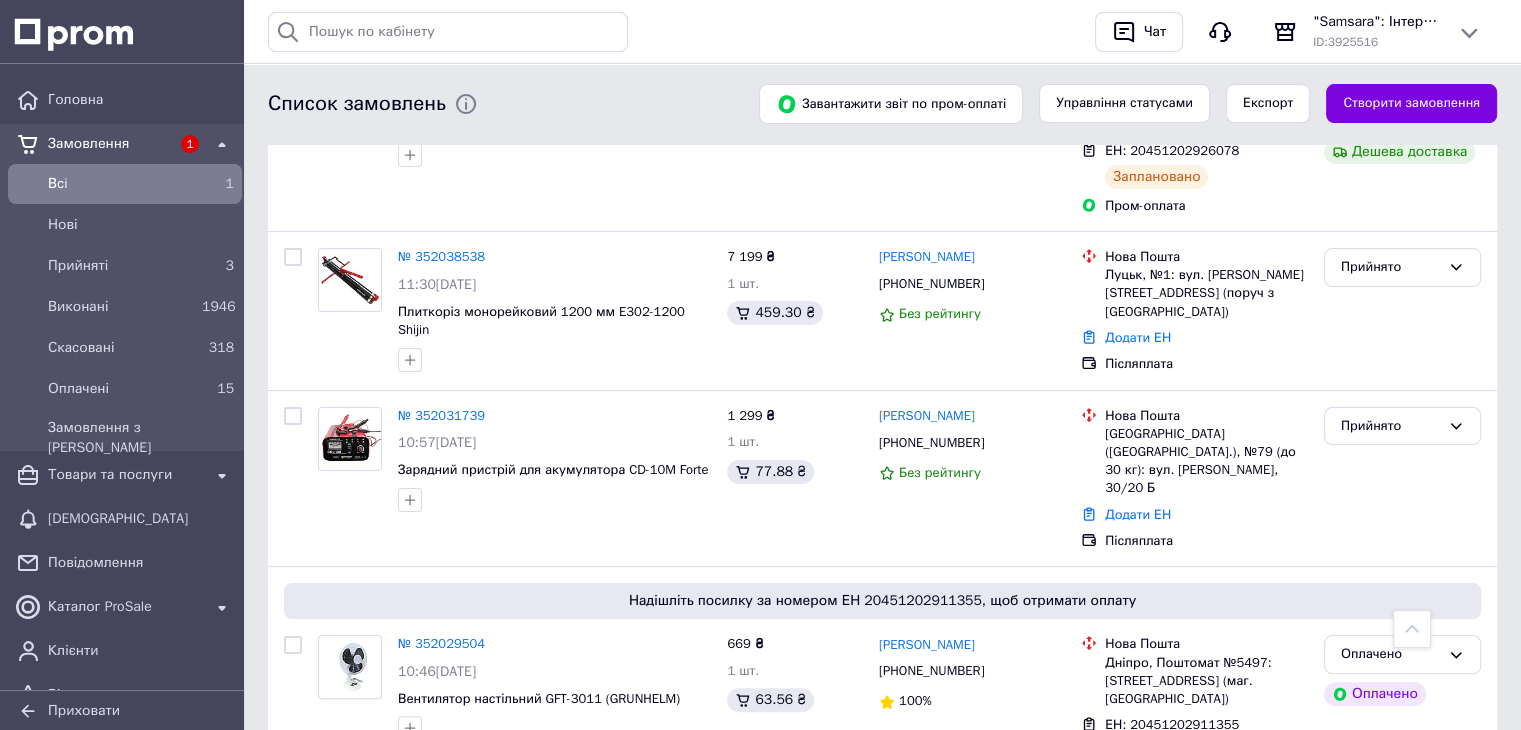 scroll, scrollTop: 0, scrollLeft: 0, axis: both 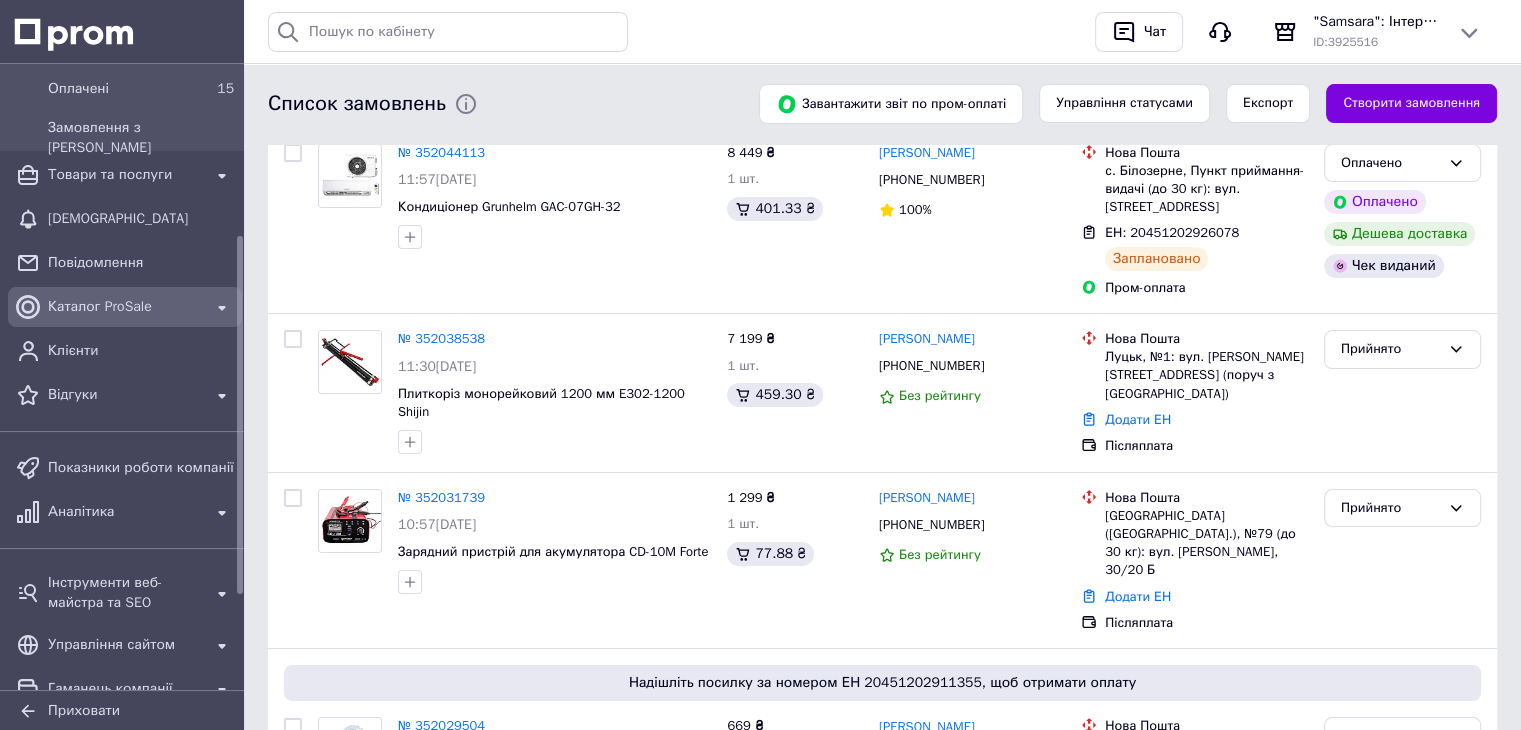 click on "Каталог ProSale" at bounding box center [125, 307] 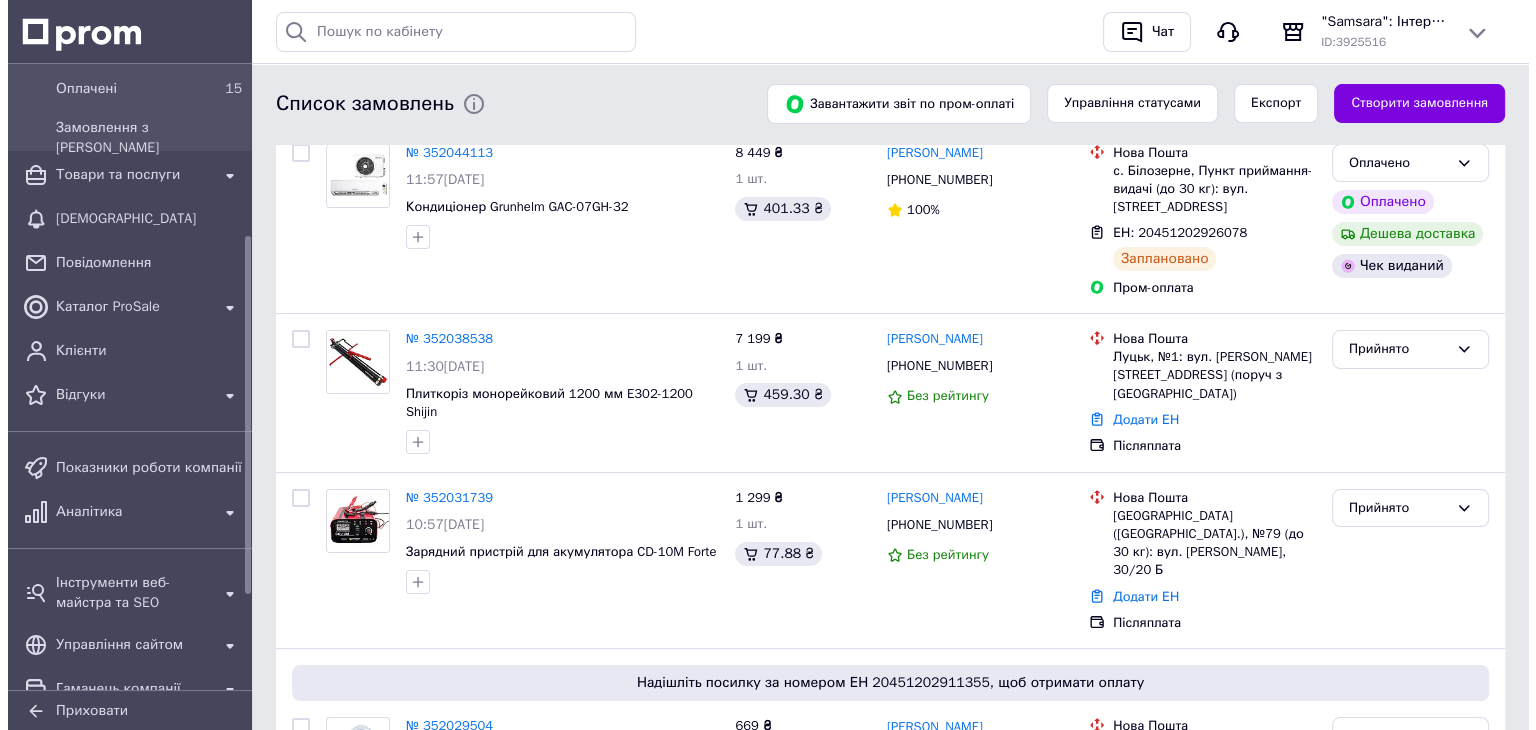 scroll, scrollTop: 0, scrollLeft: 0, axis: both 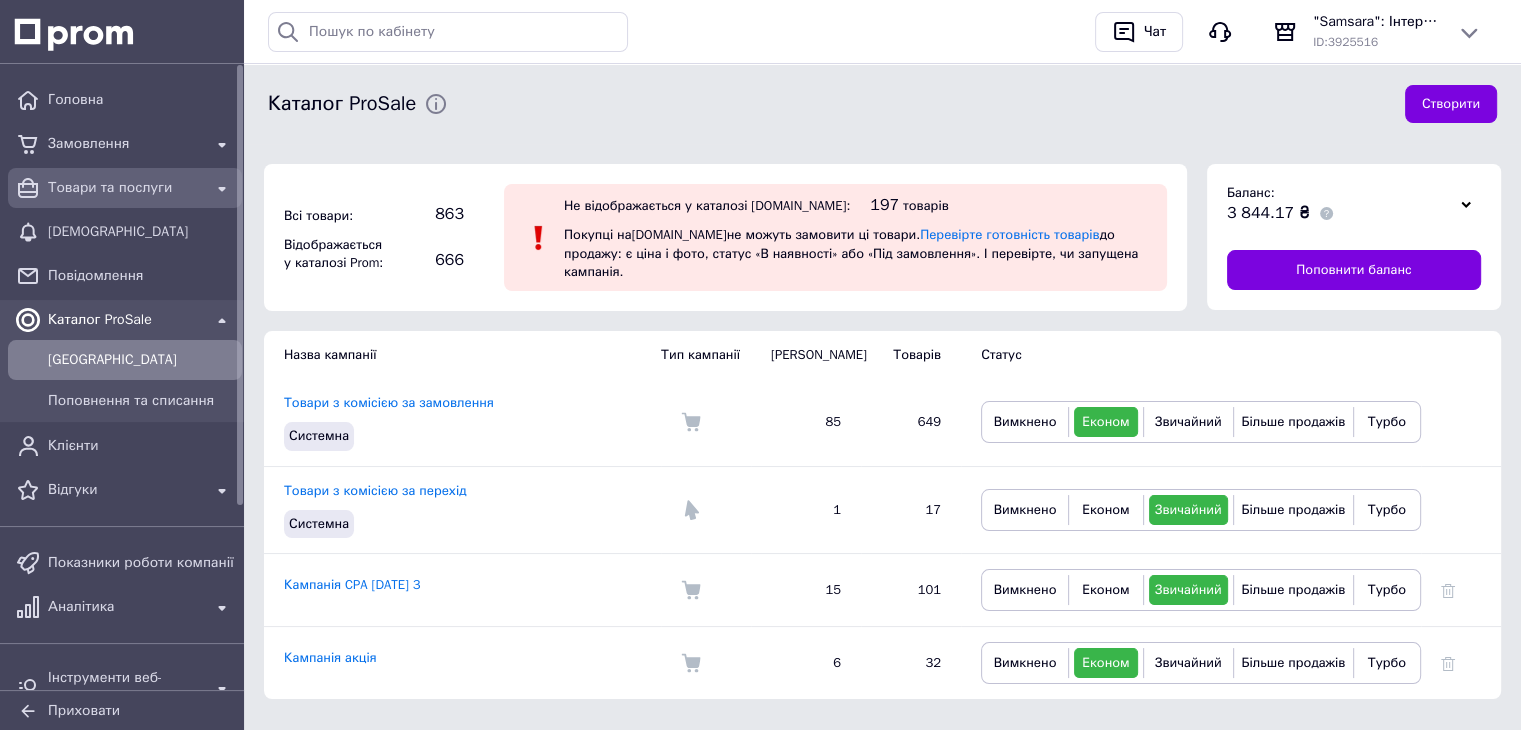 click on "Товари та послуги" at bounding box center (125, 188) 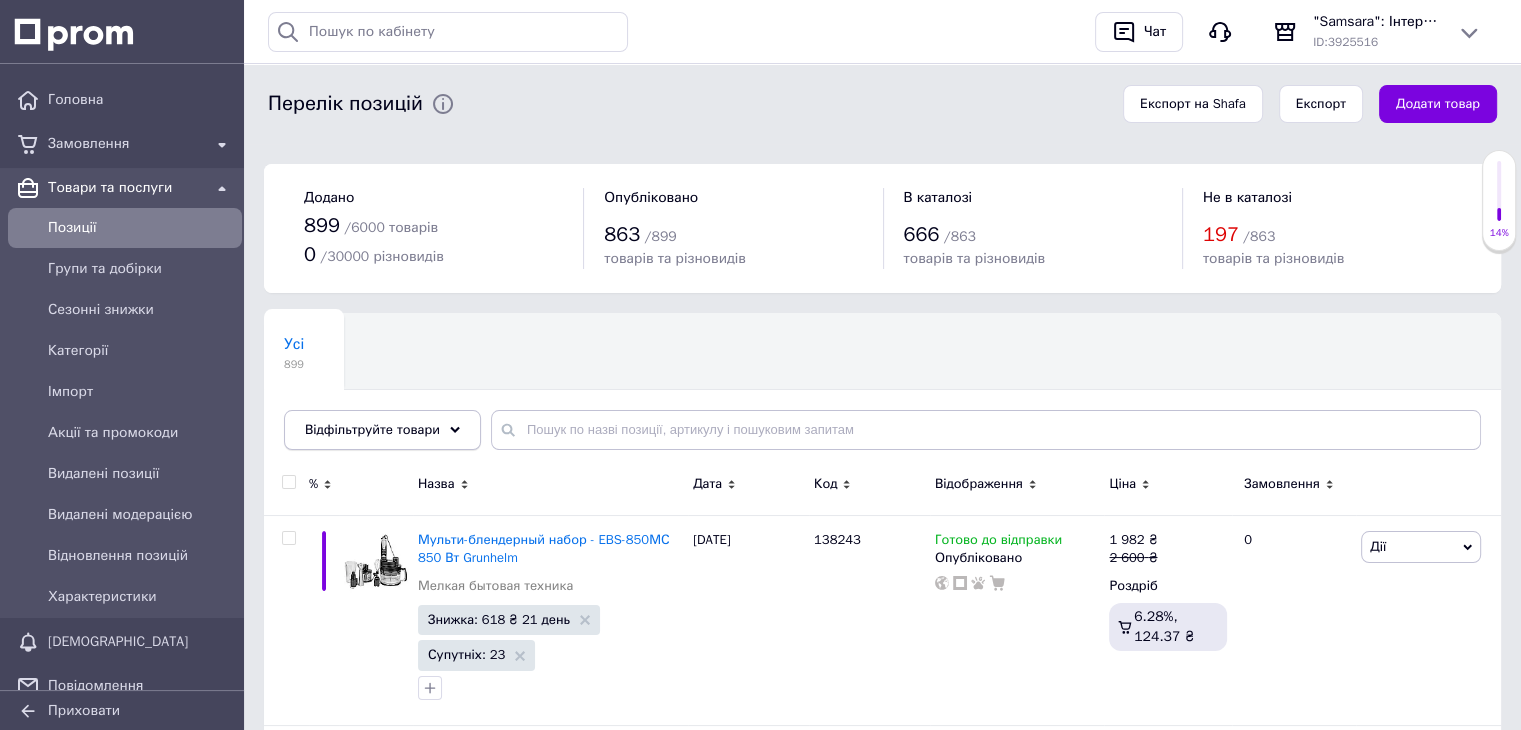click on "Відфільтруйте товари" at bounding box center (382, 430) 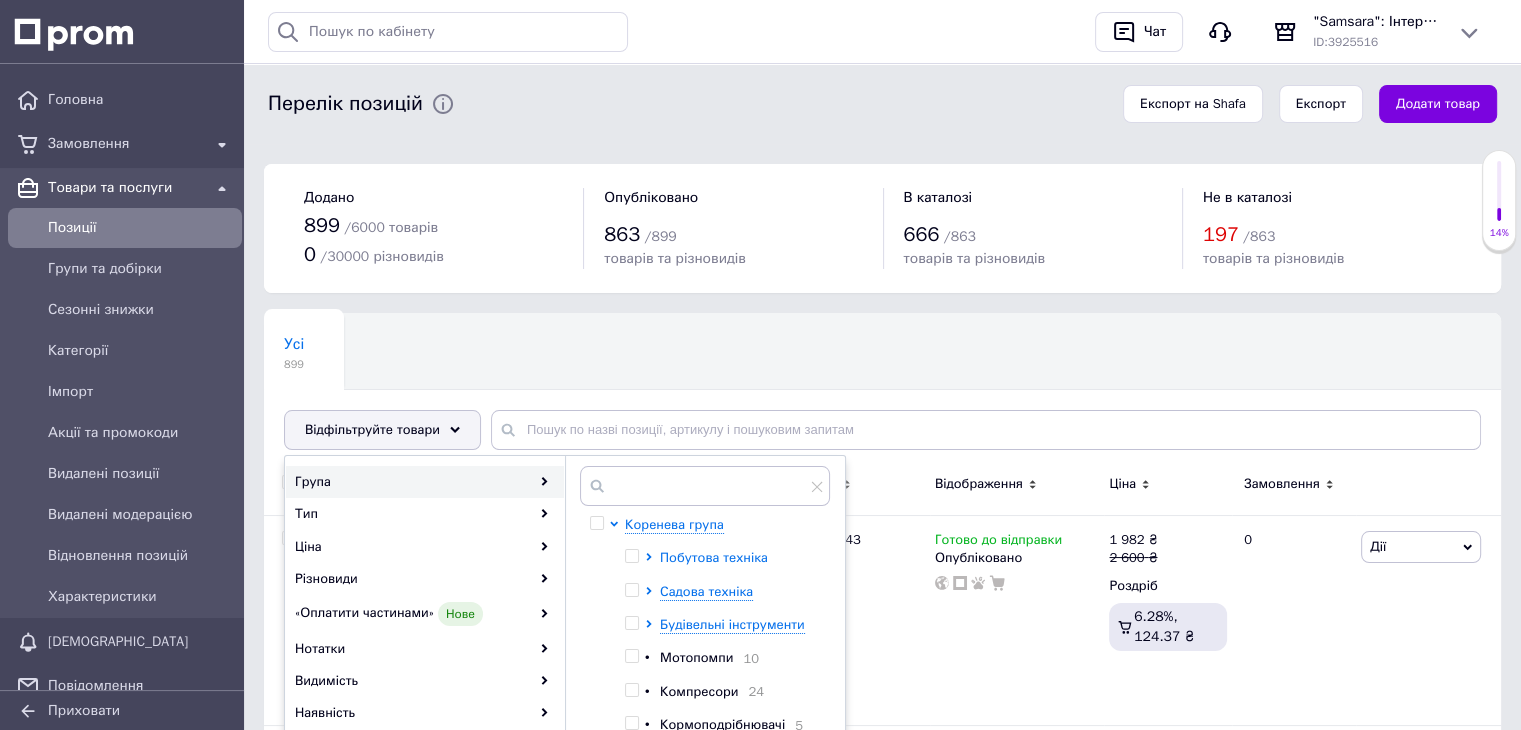 click on "Побутова техніка" at bounding box center [714, 557] 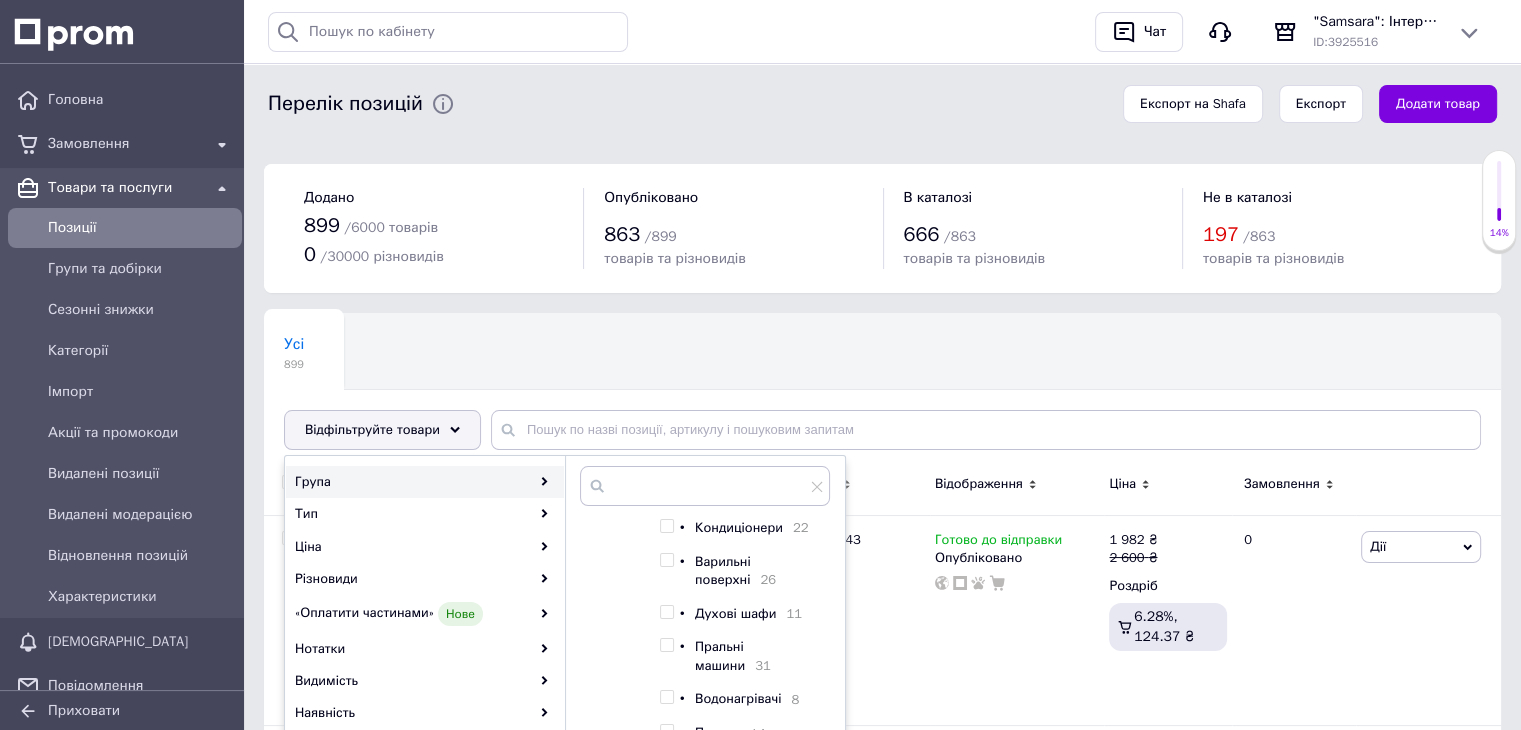 scroll, scrollTop: 200, scrollLeft: 0, axis: vertical 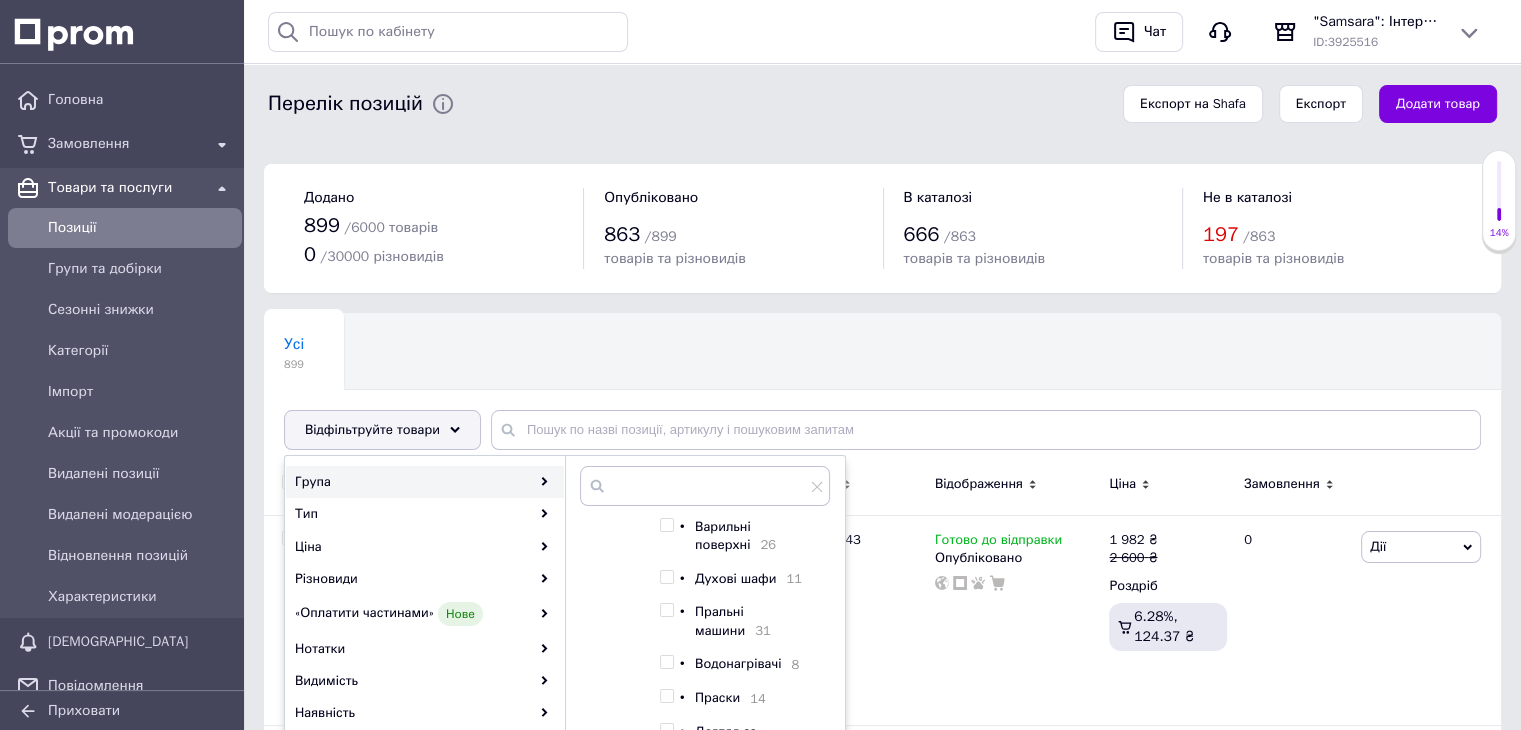 click on "Пральні машини" at bounding box center (720, 620) 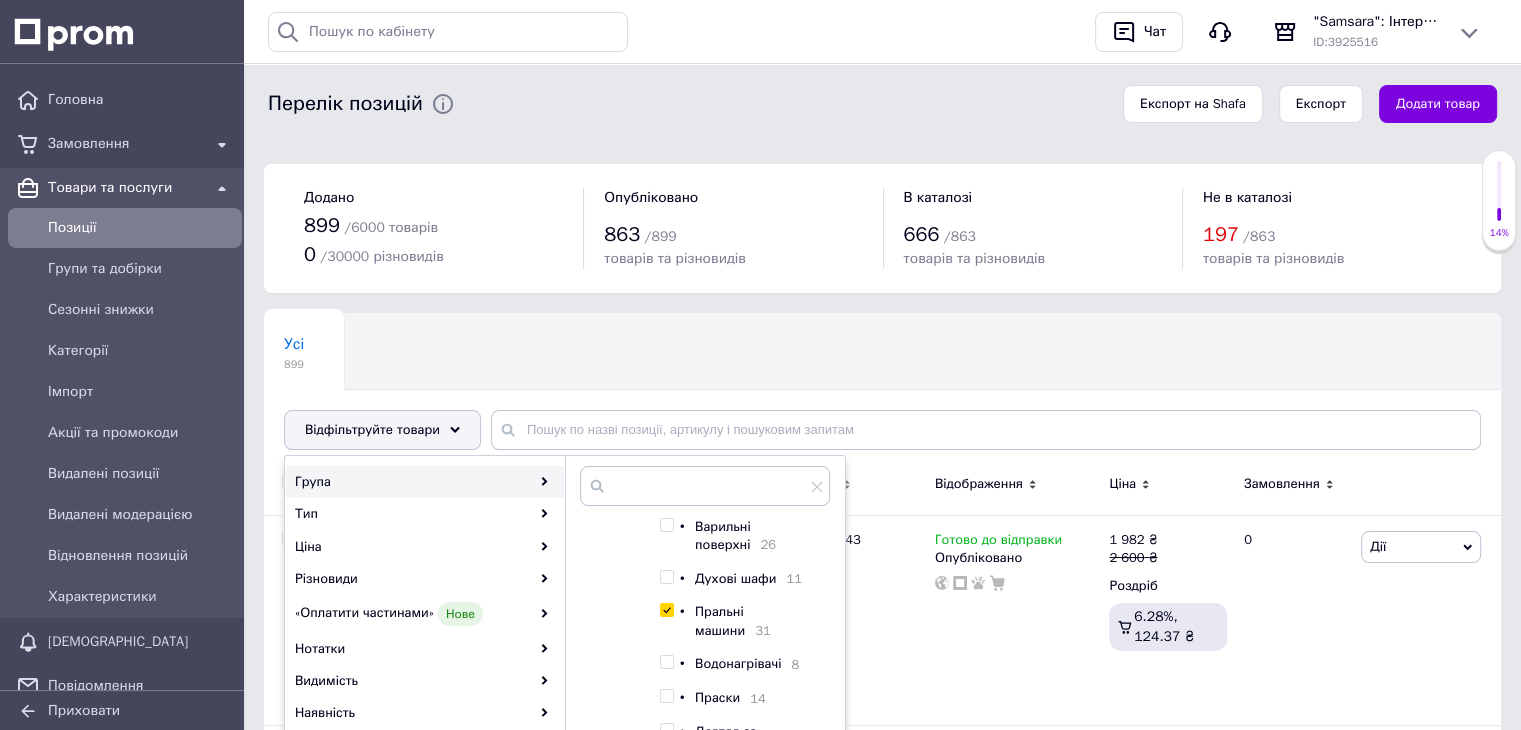 checkbox on "true" 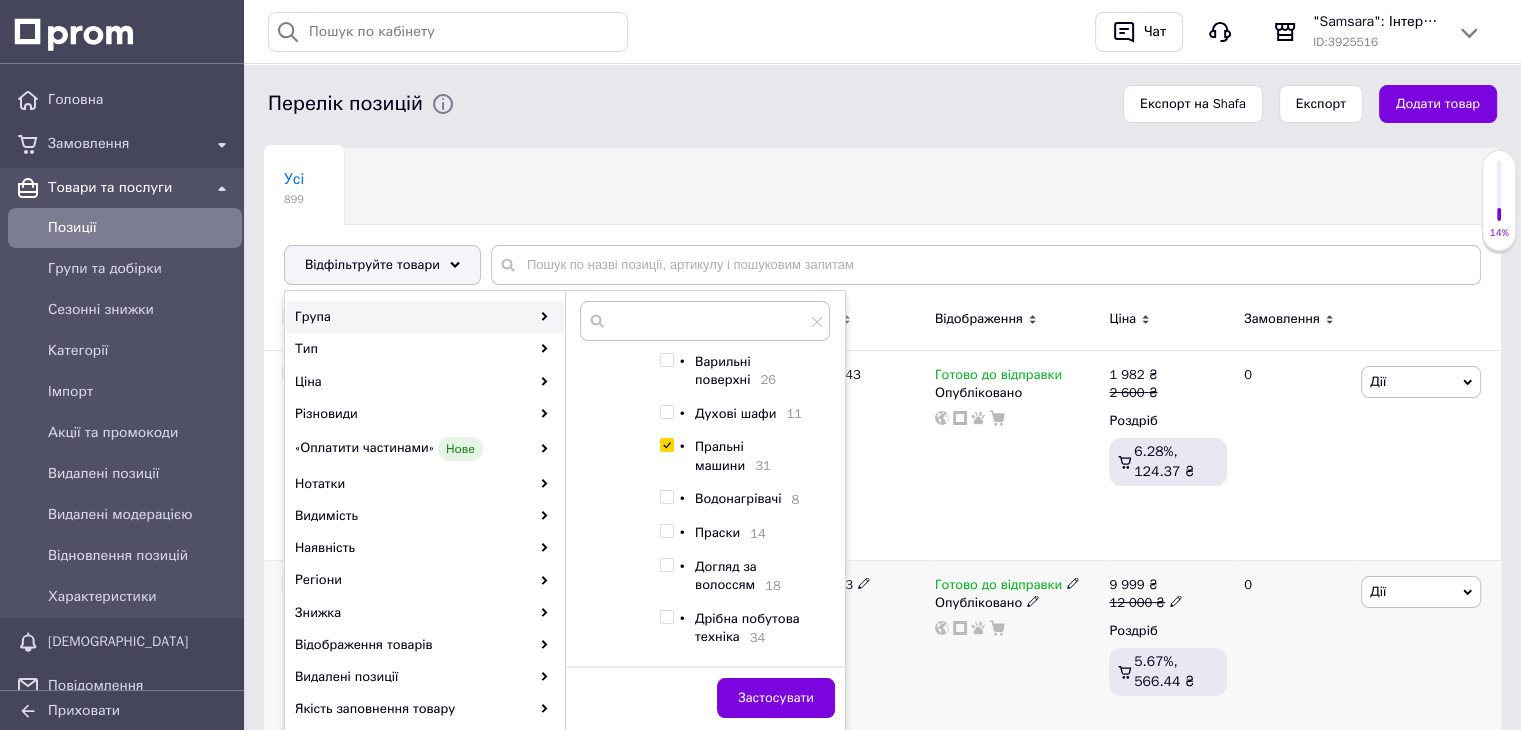 scroll, scrollTop: 200, scrollLeft: 0, axis: vertical 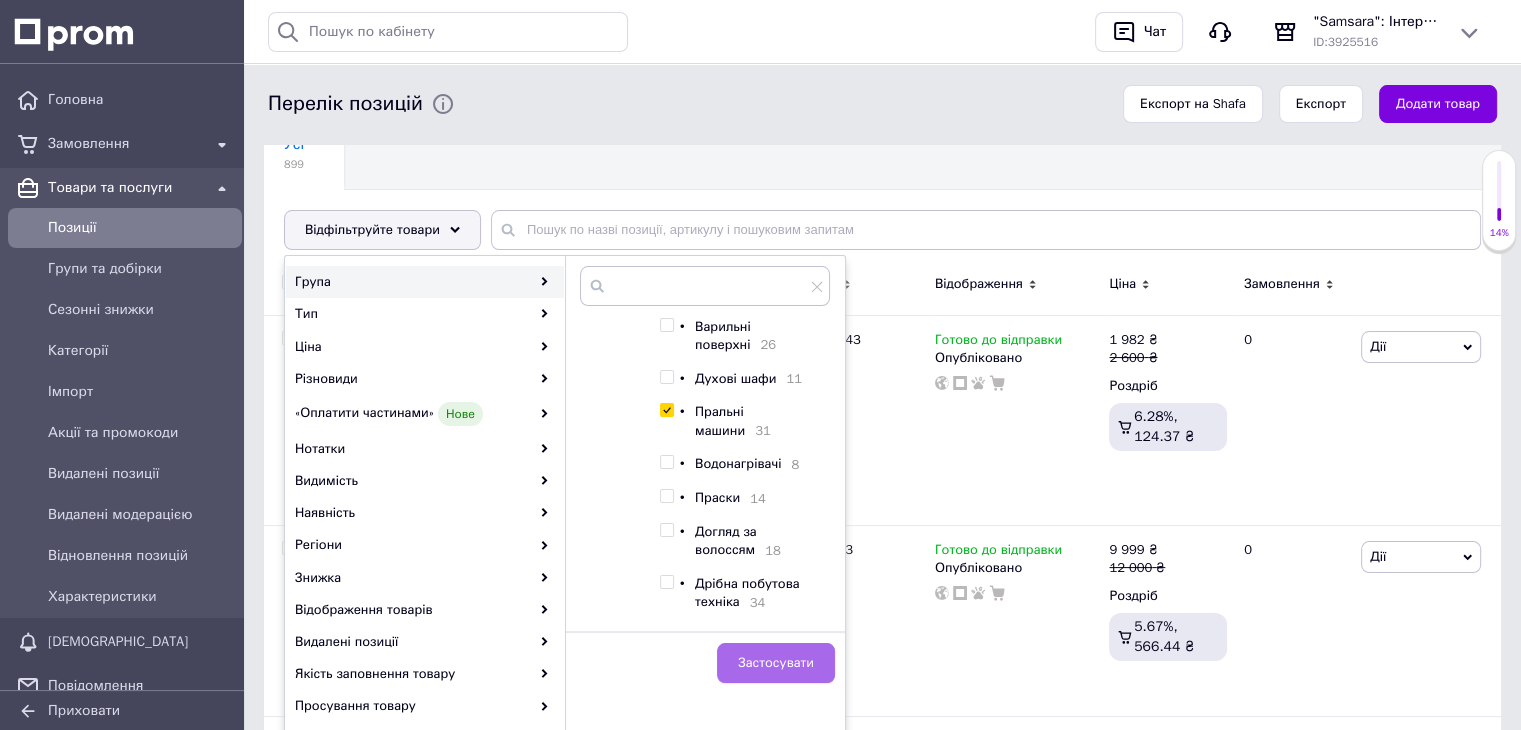 click on "Застосувати" at bounding box center (776, 663) 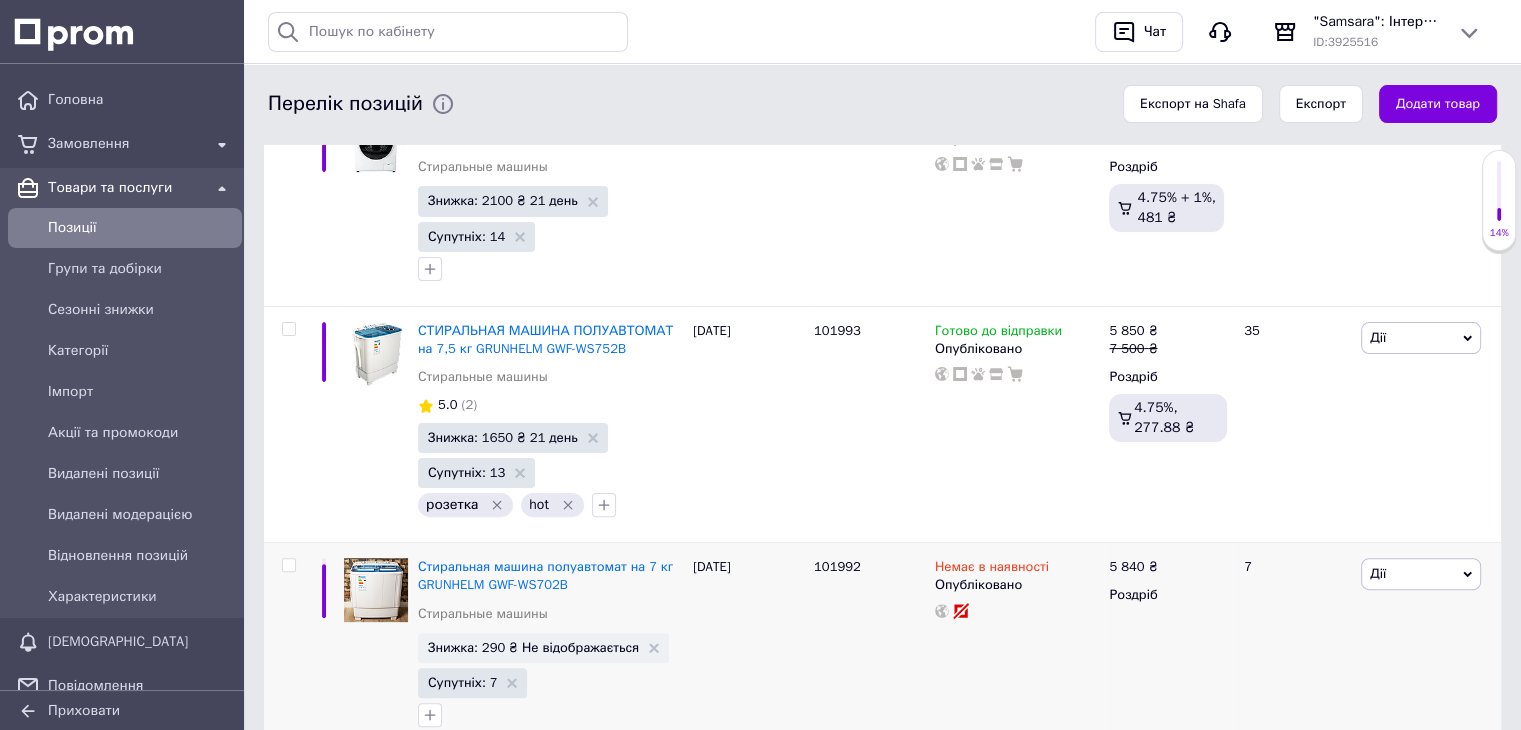 scroll, scrollTop: 500, scrollLeft: 0, axis: vertical 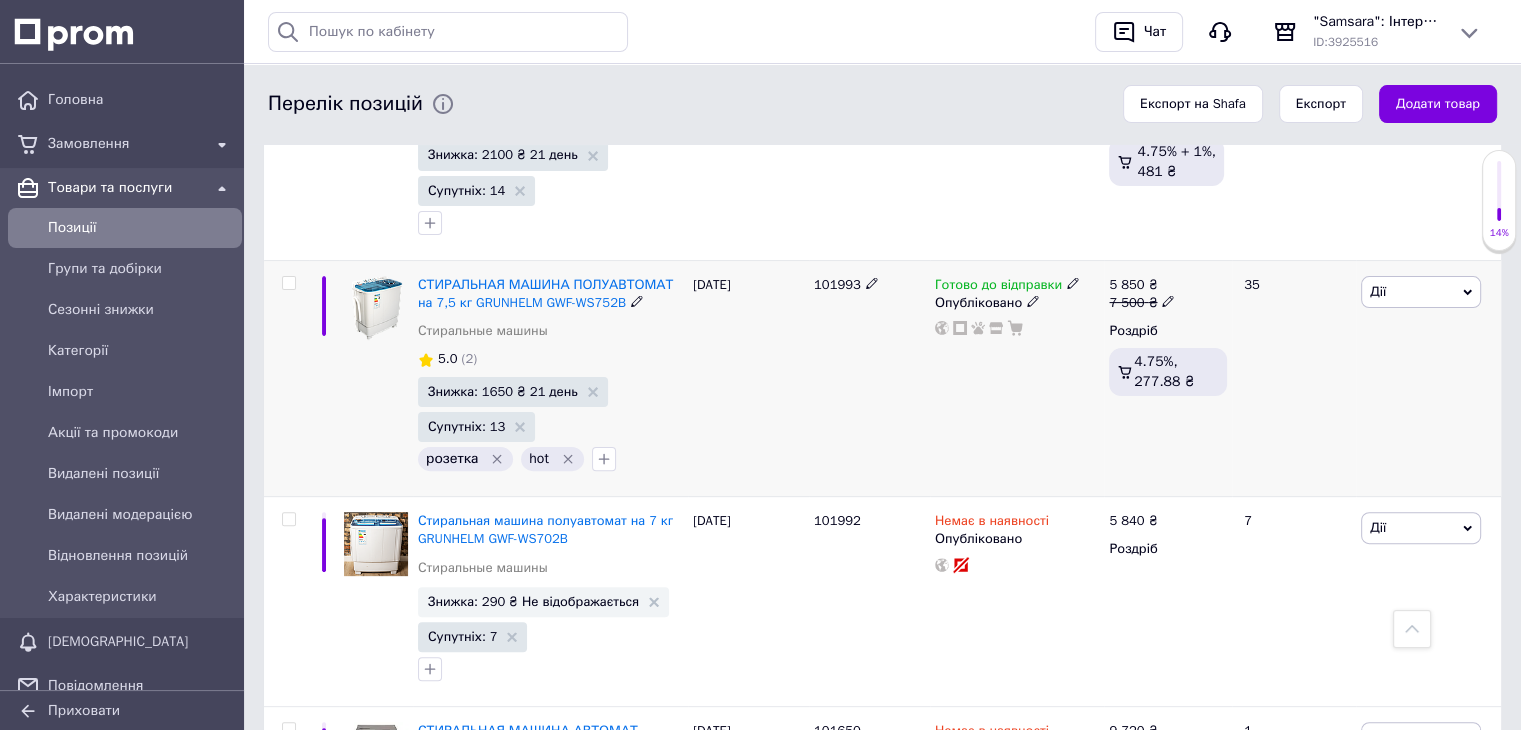 click on "Дії" at bounding box center [1421, 292] 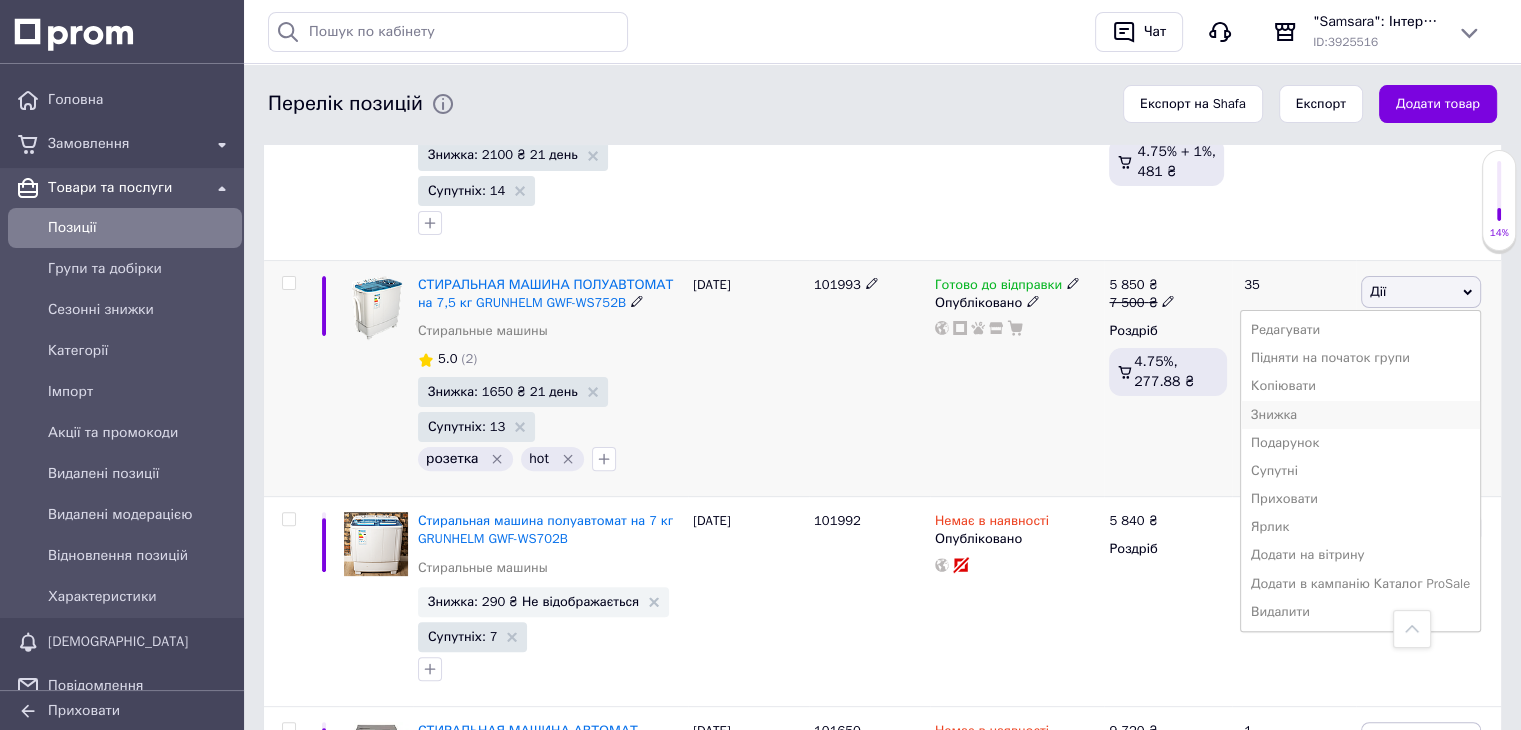 click on "Знижка" at bounding box center [1360, 415] 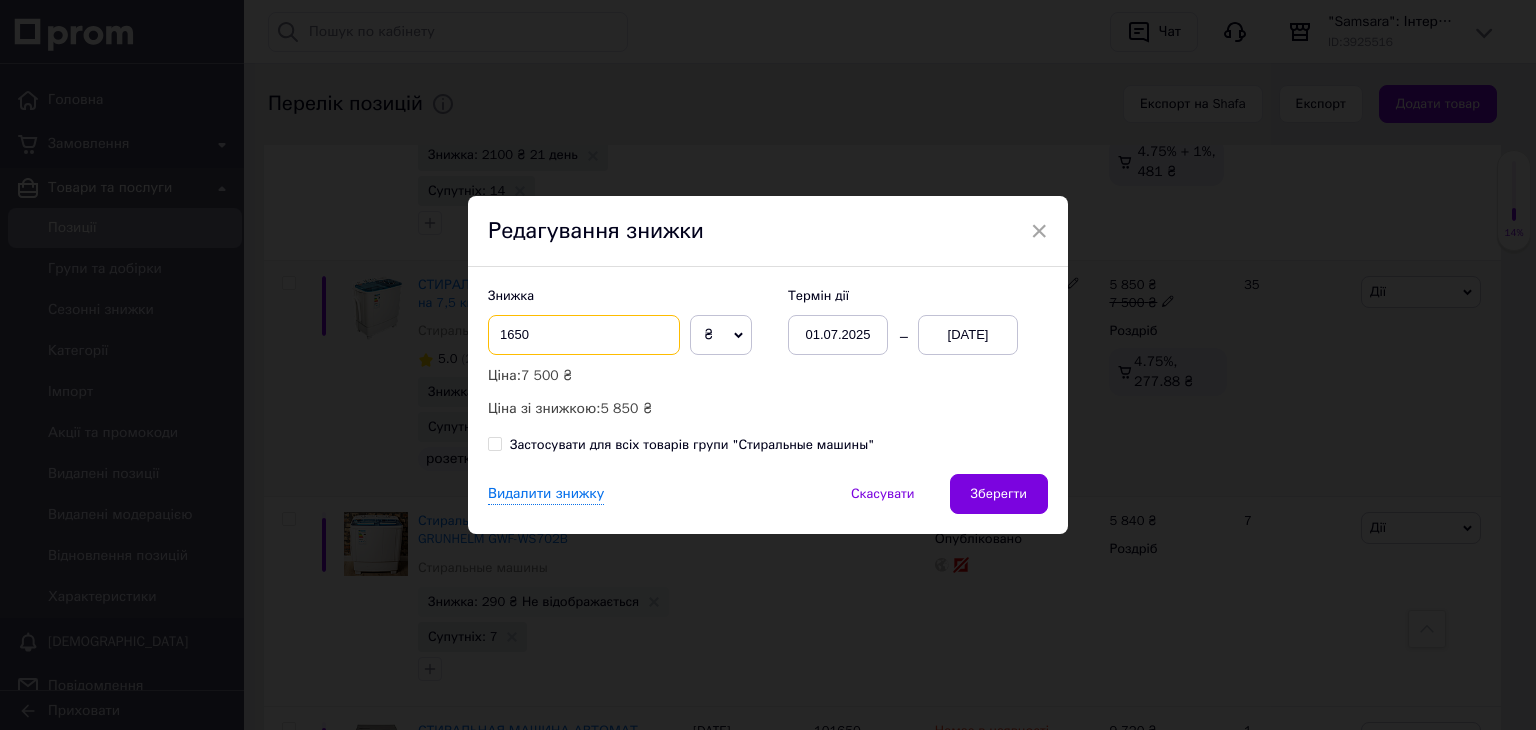 click on "1650" at bounding box center (584, 335) 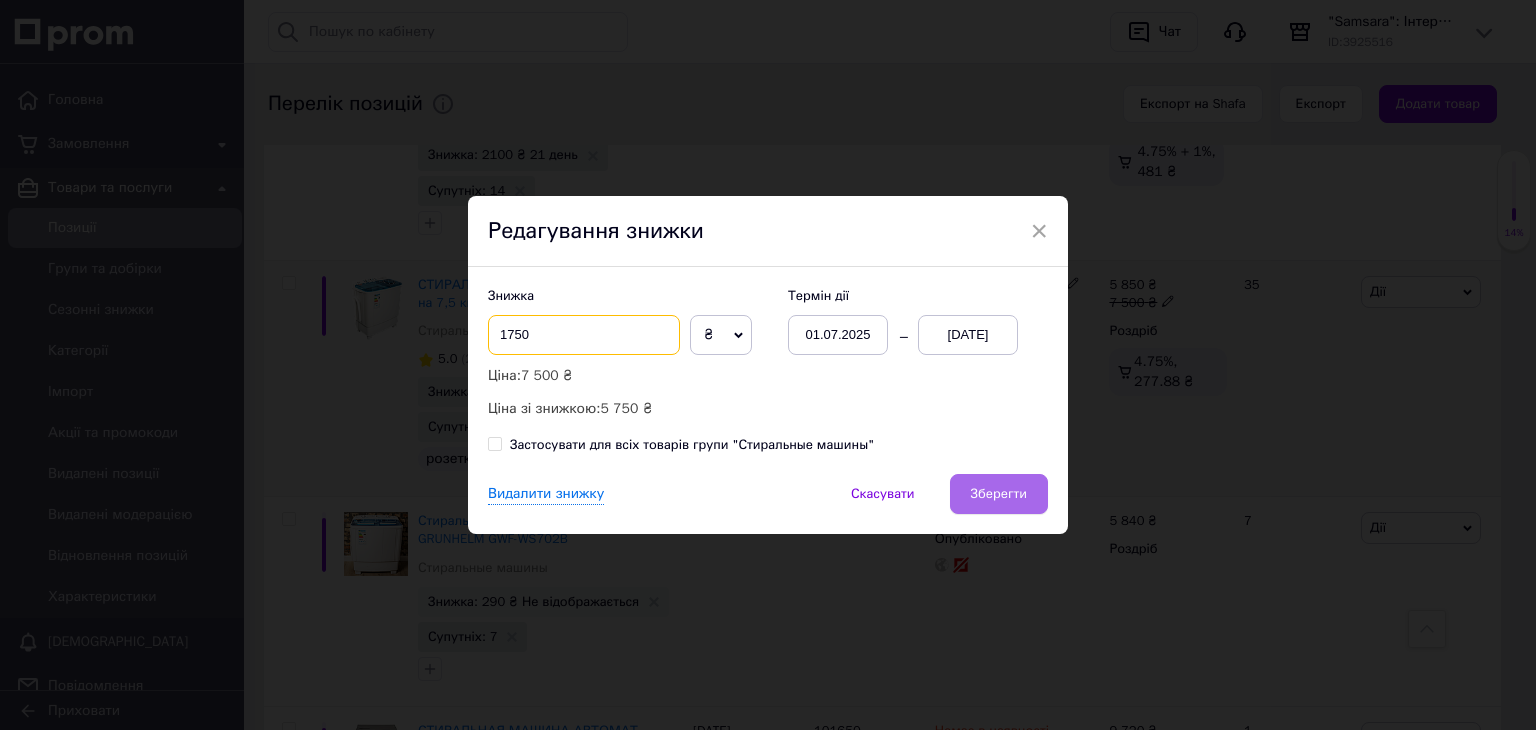 type on "1750" 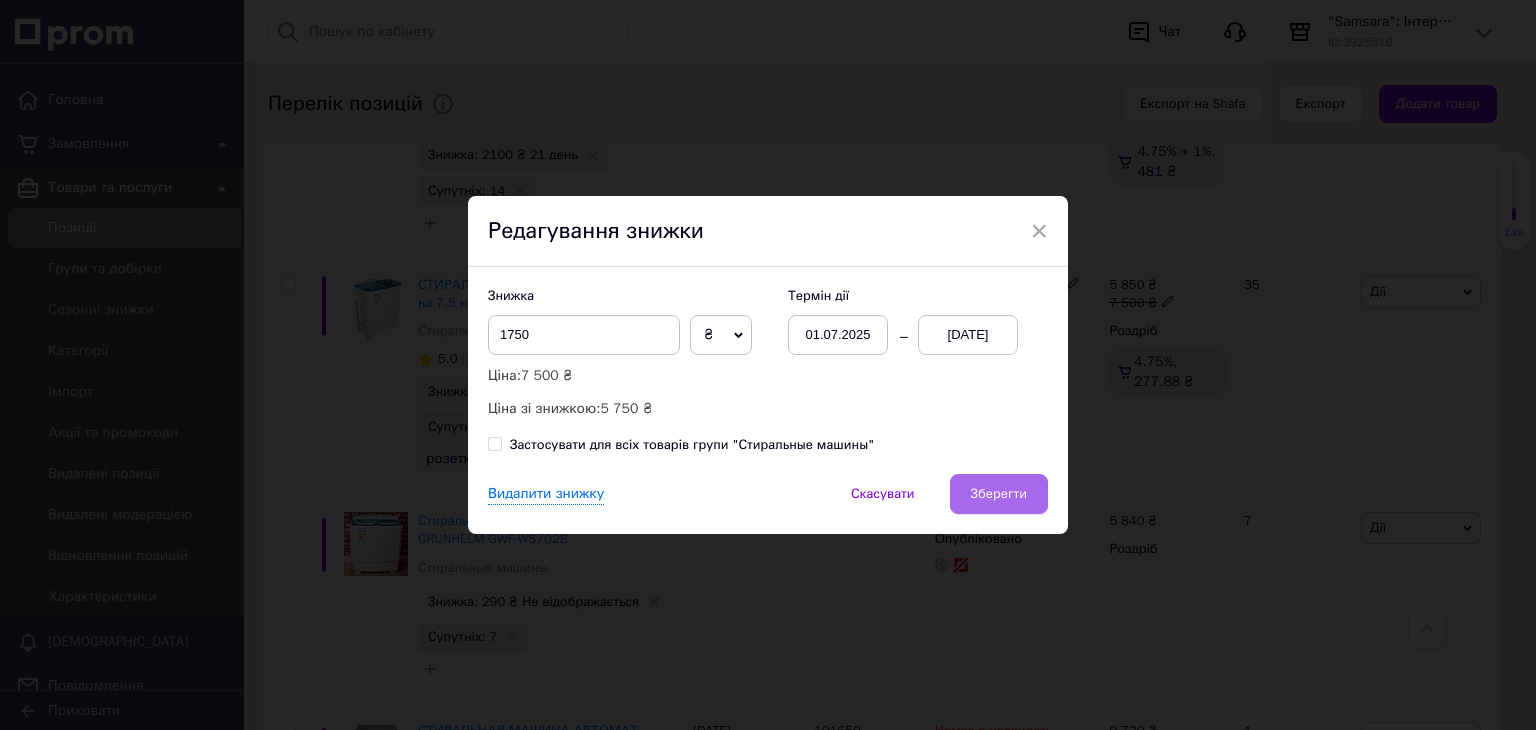 click on "Зберегти" at bounding box center [999, 494] 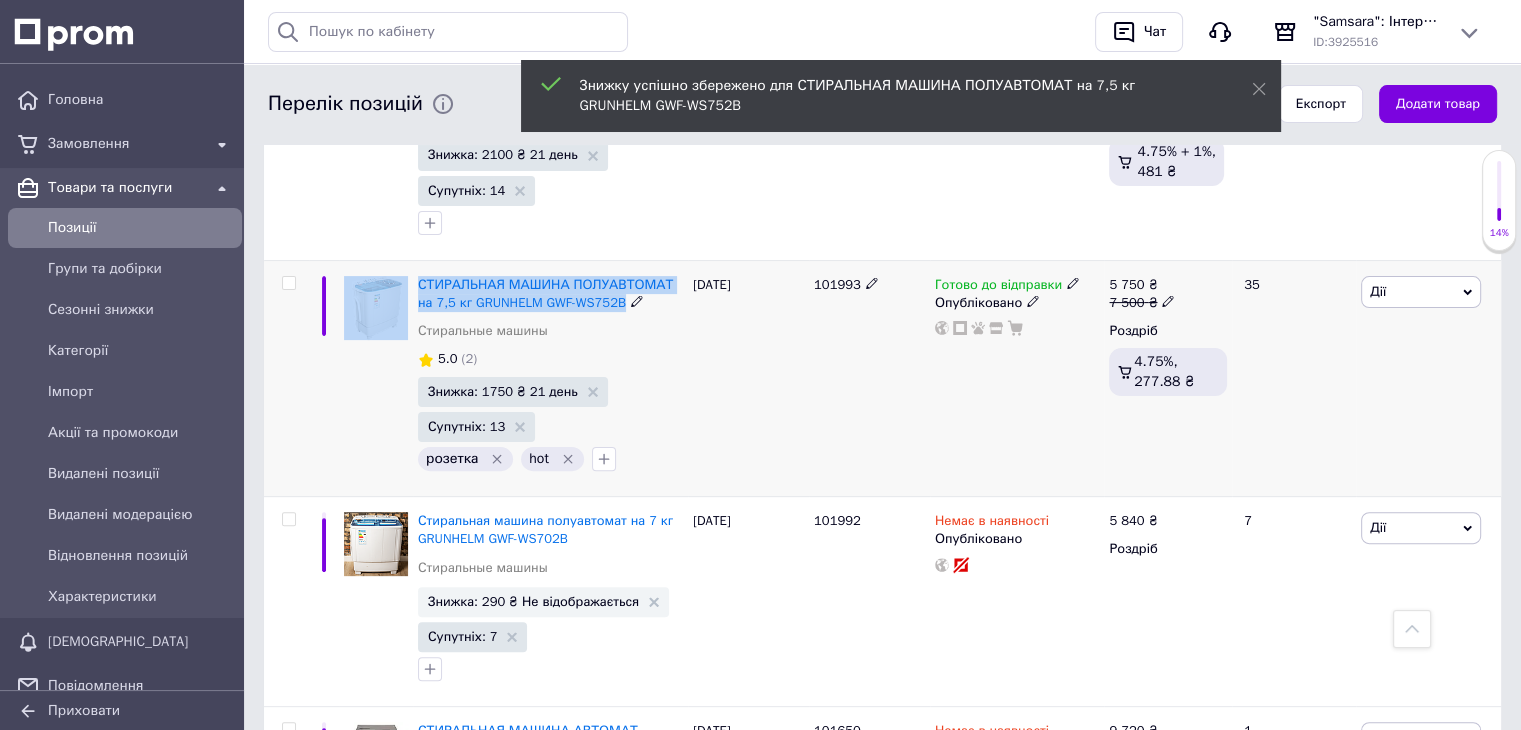 drag, startPoint x: 611, startPoint y: 298, endPoint x: 400, endPoint y: 292, distance: 211.0853 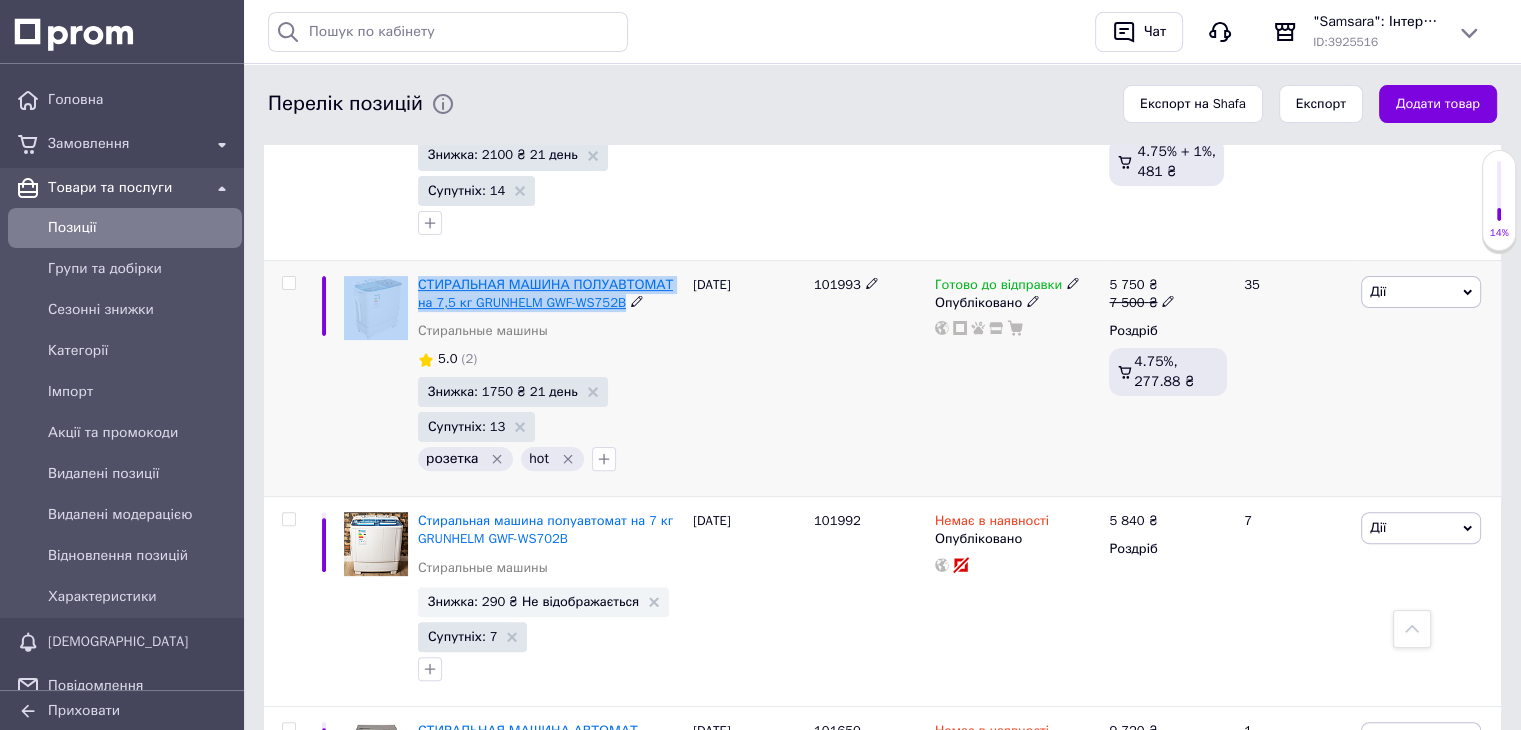 copy on "СТИРАЛЬНАЯ МАШИНА  ПОЛУАВТОМАТ на 7,5 кг GRUNHELM GWF-WS752B" 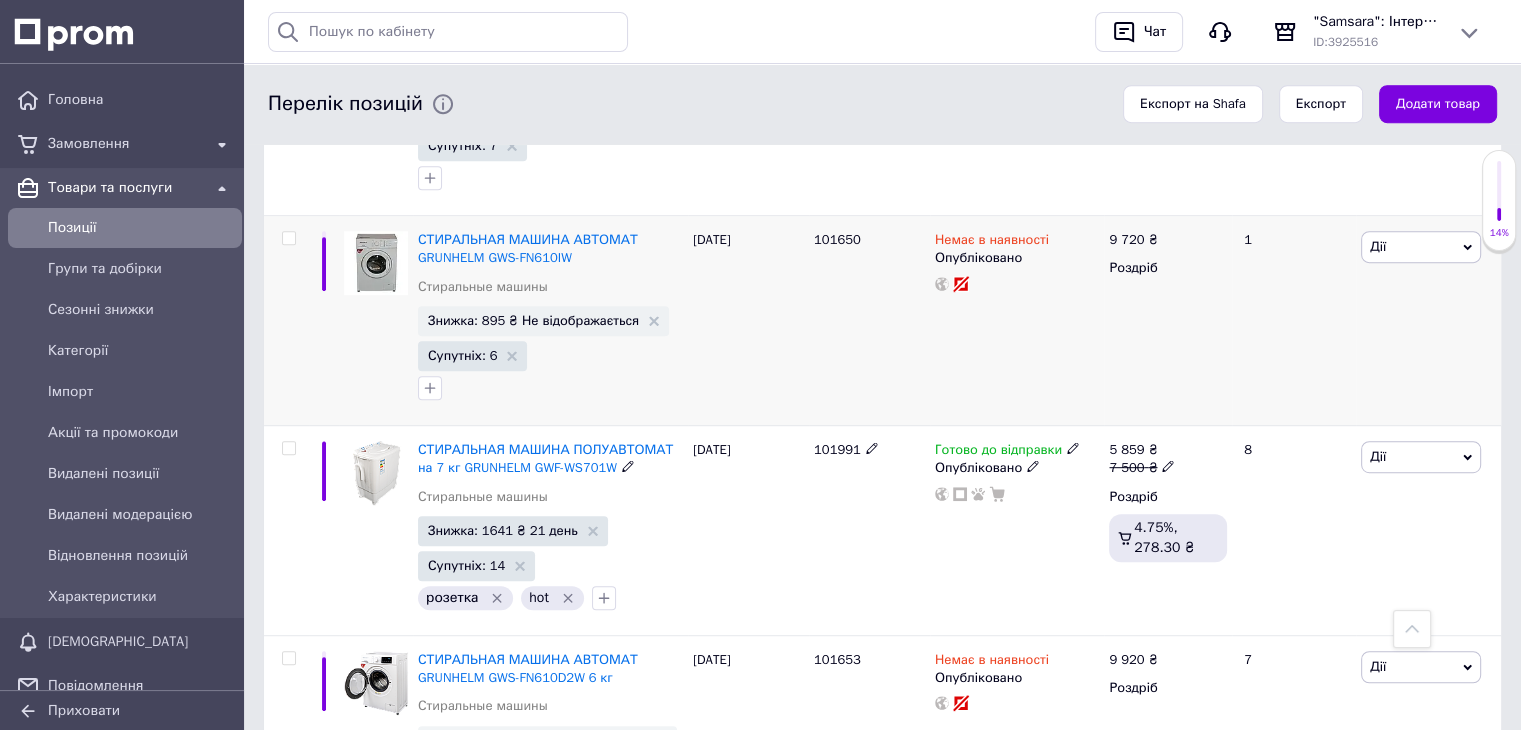 scroll, scrollTop: 1100, scrollLeft: 0, axis: vertical 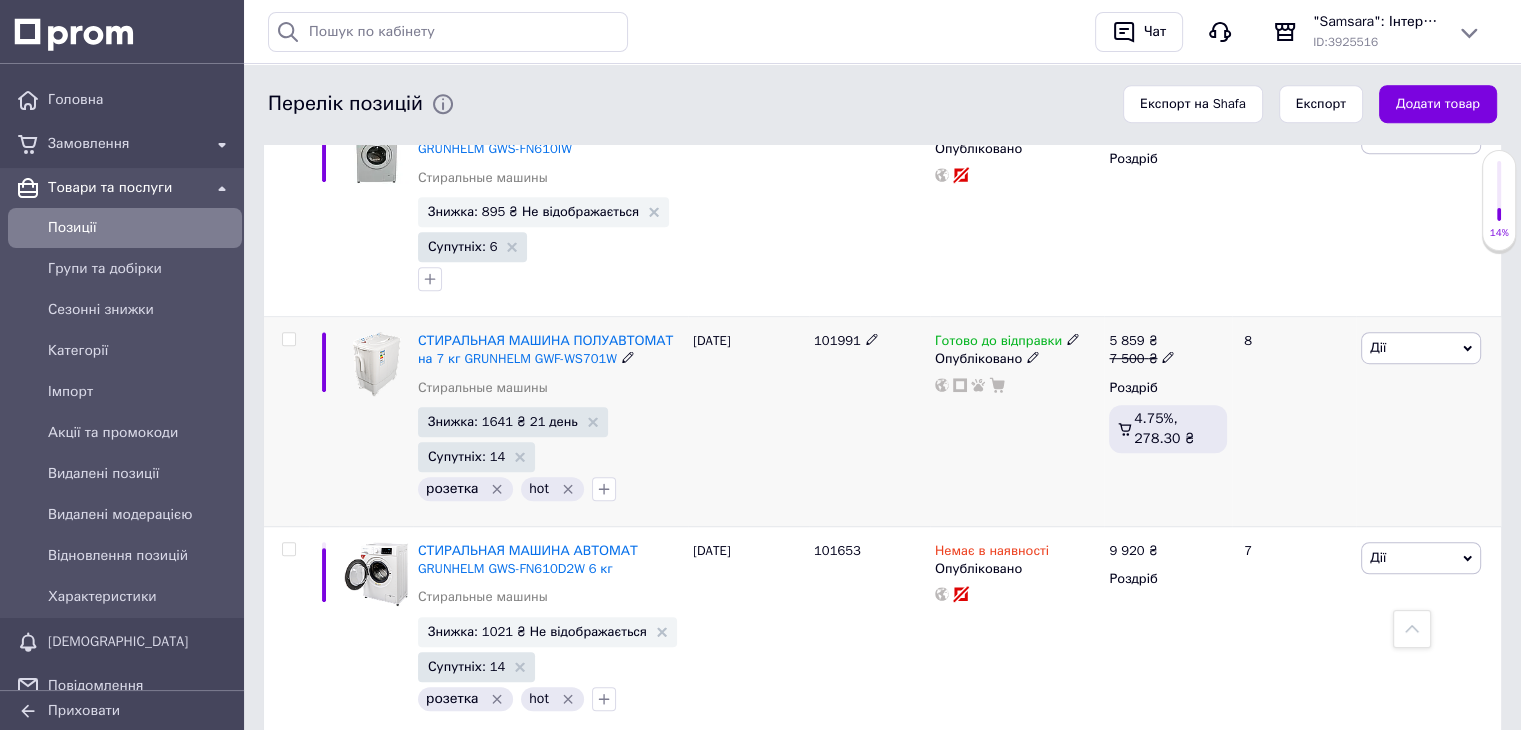 click on "Дії" at bounding box center (1421, 348) 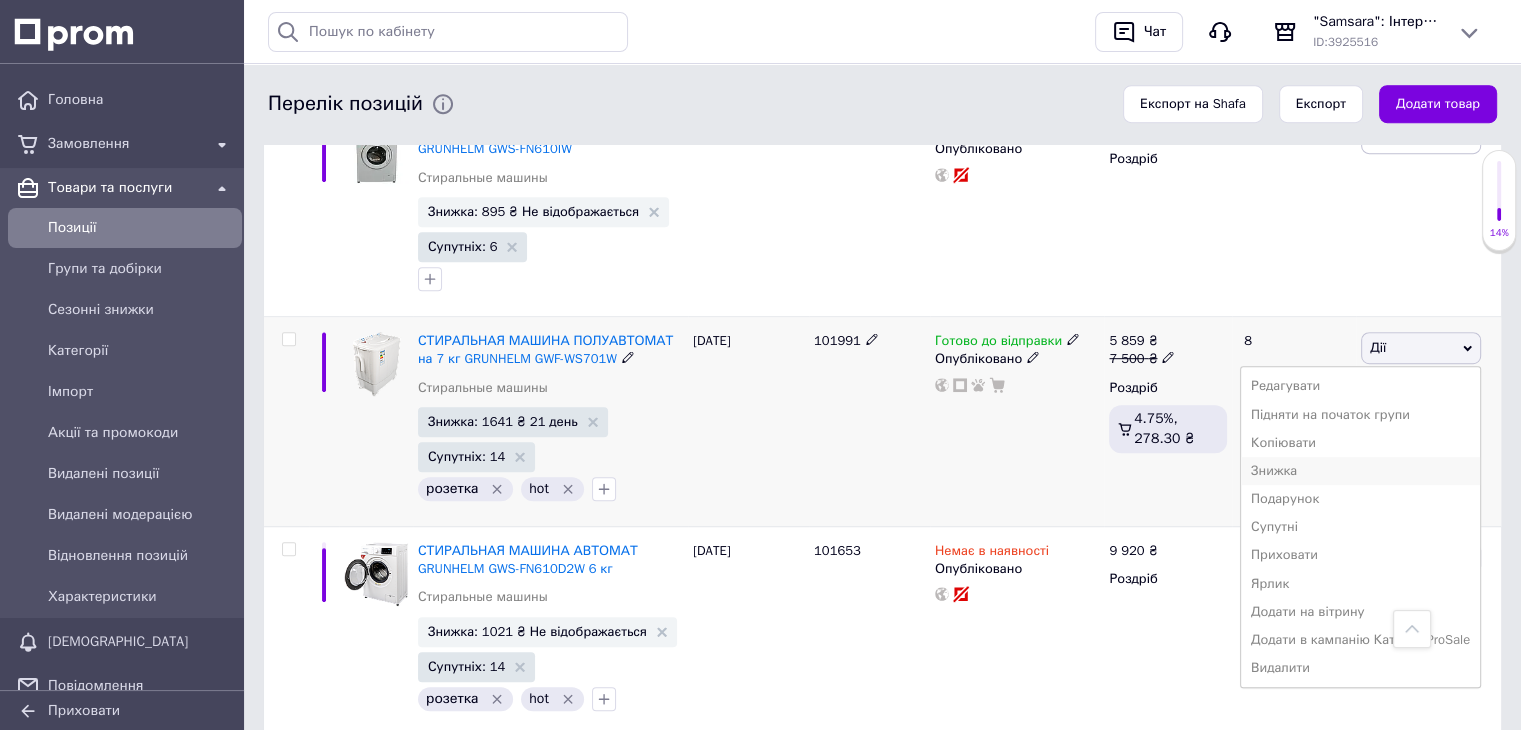 click on "Знижка" at bounding box center (1360, 471) 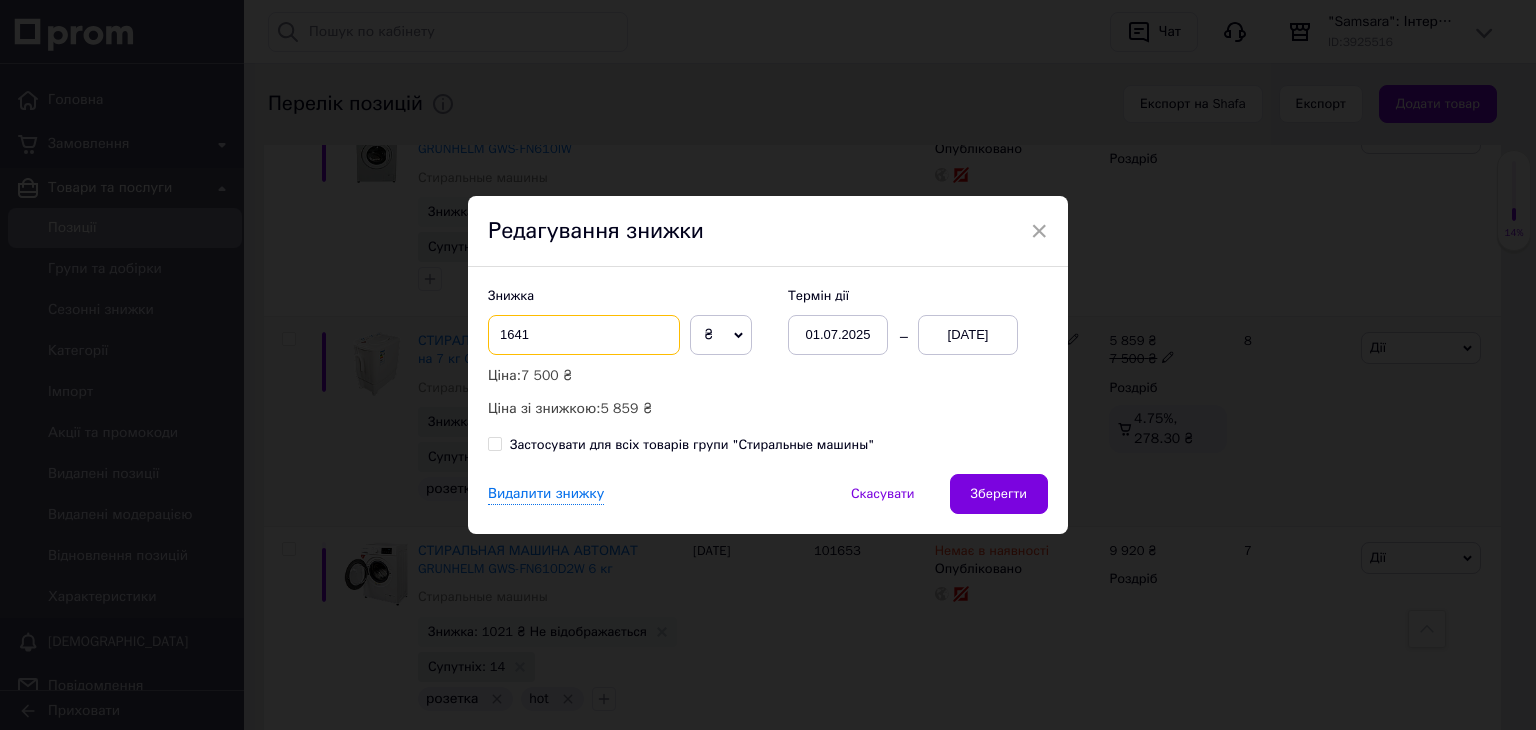 click on "1641" at bounding box center [584, 335] 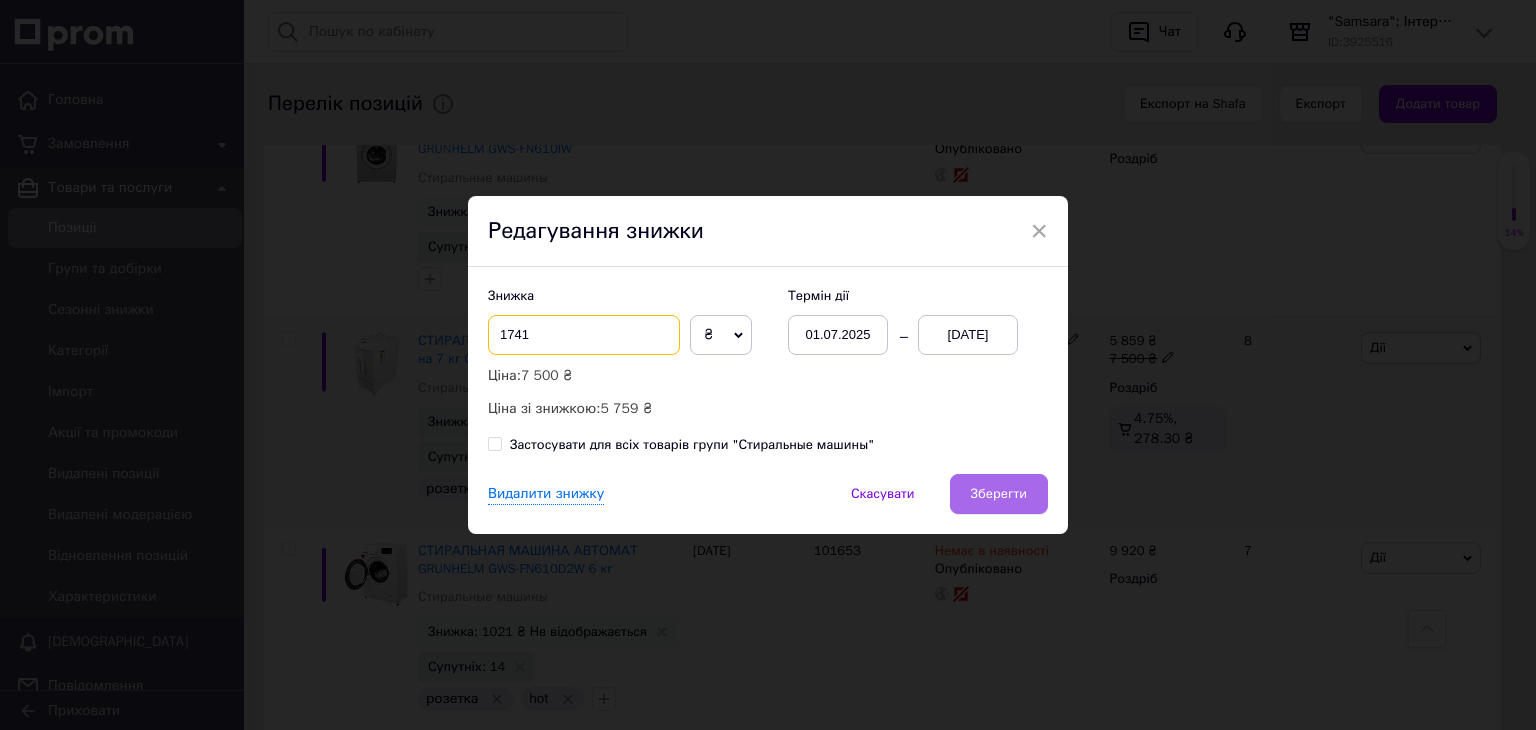 type on "1741" 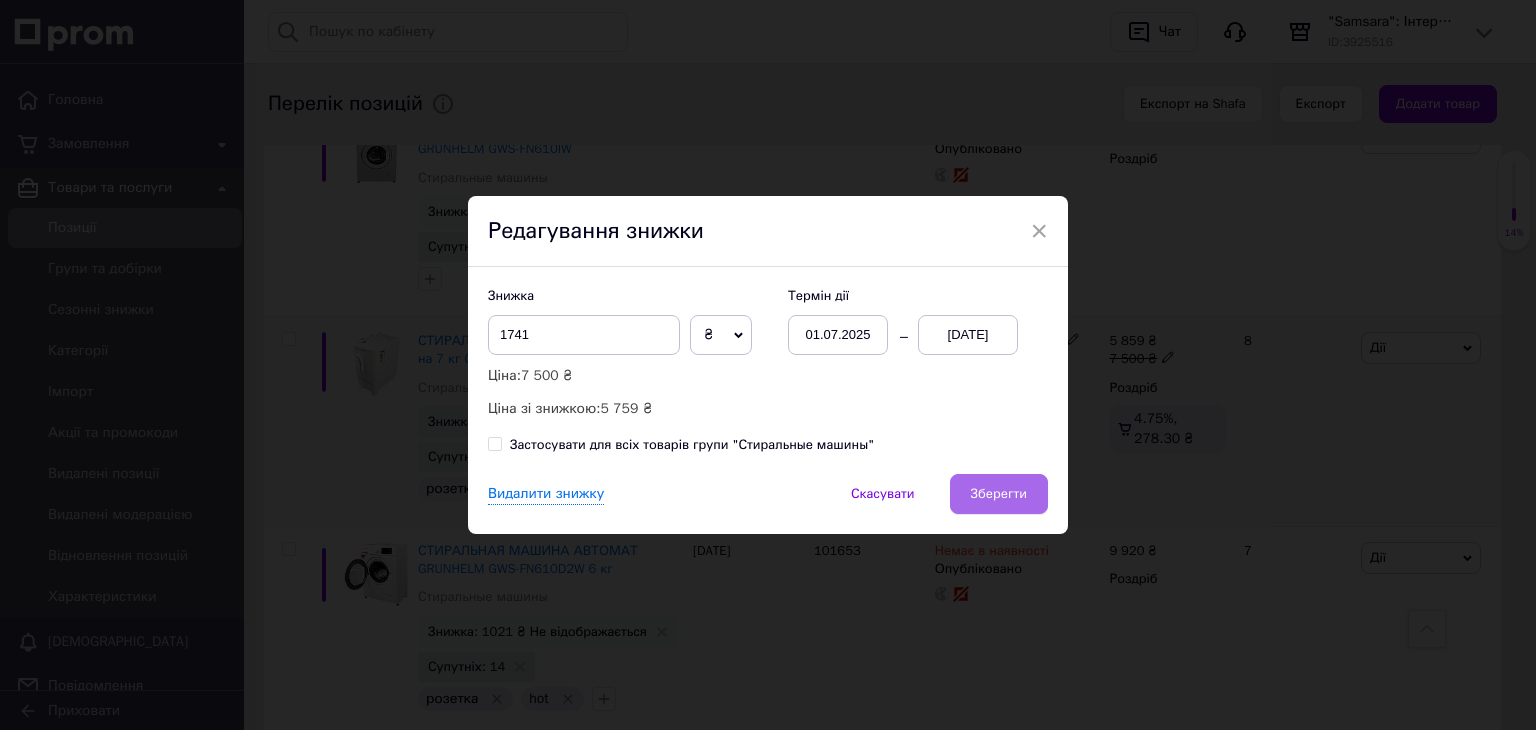 click on "Зберегти" at bounding box center (999, 494) 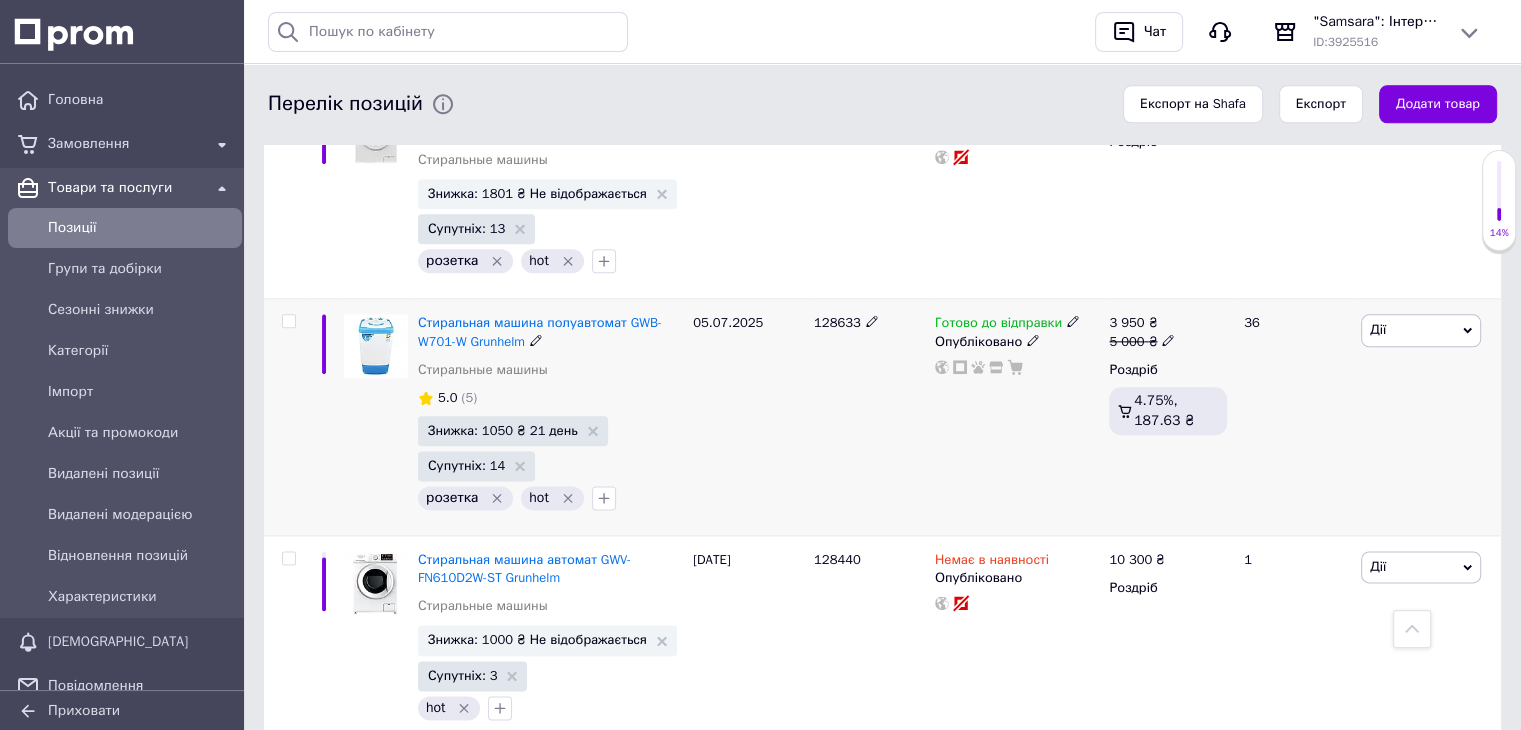 scroll, scrollTop: 2400, scrollLeft: 0, axis: vertical 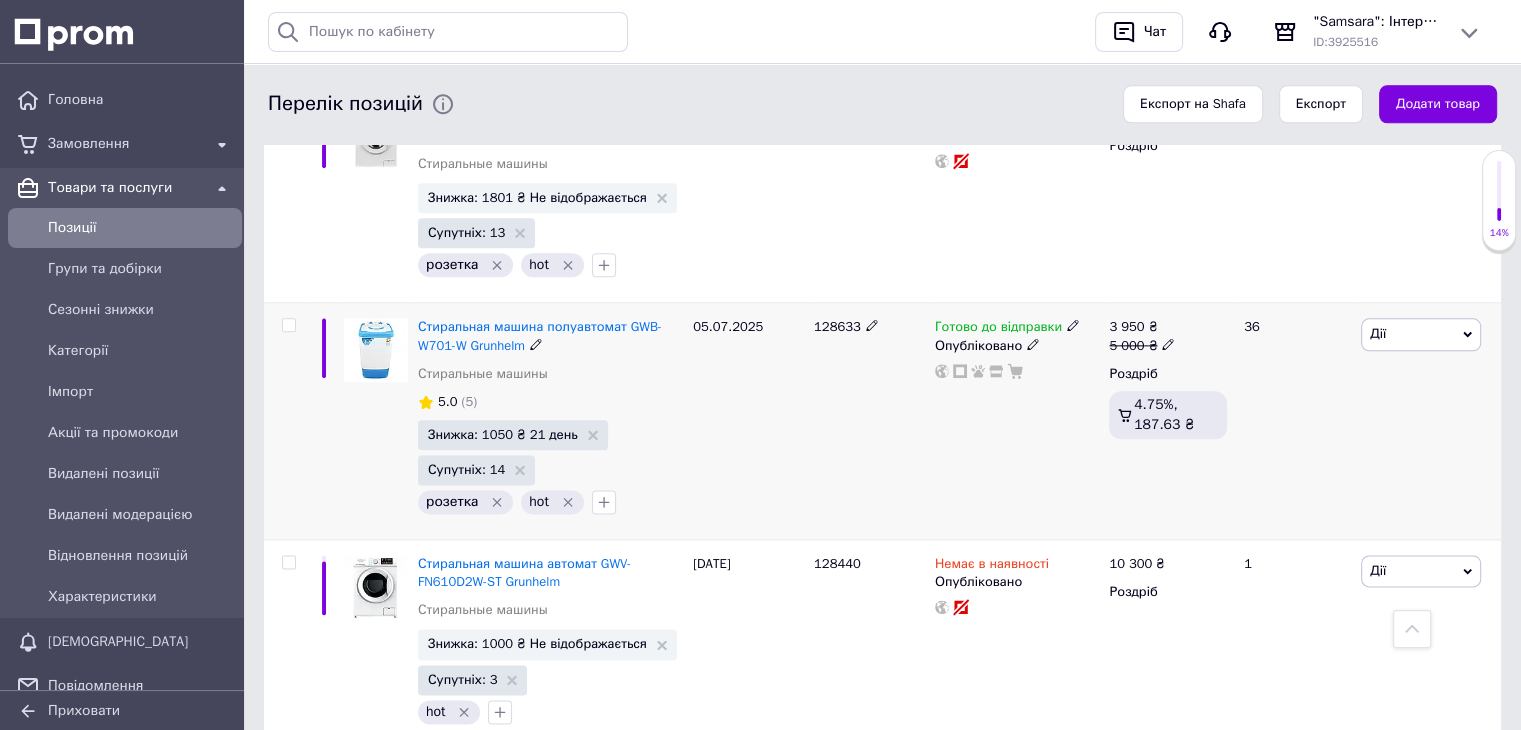 click on "Дії" at bounding box center (1421, 334) 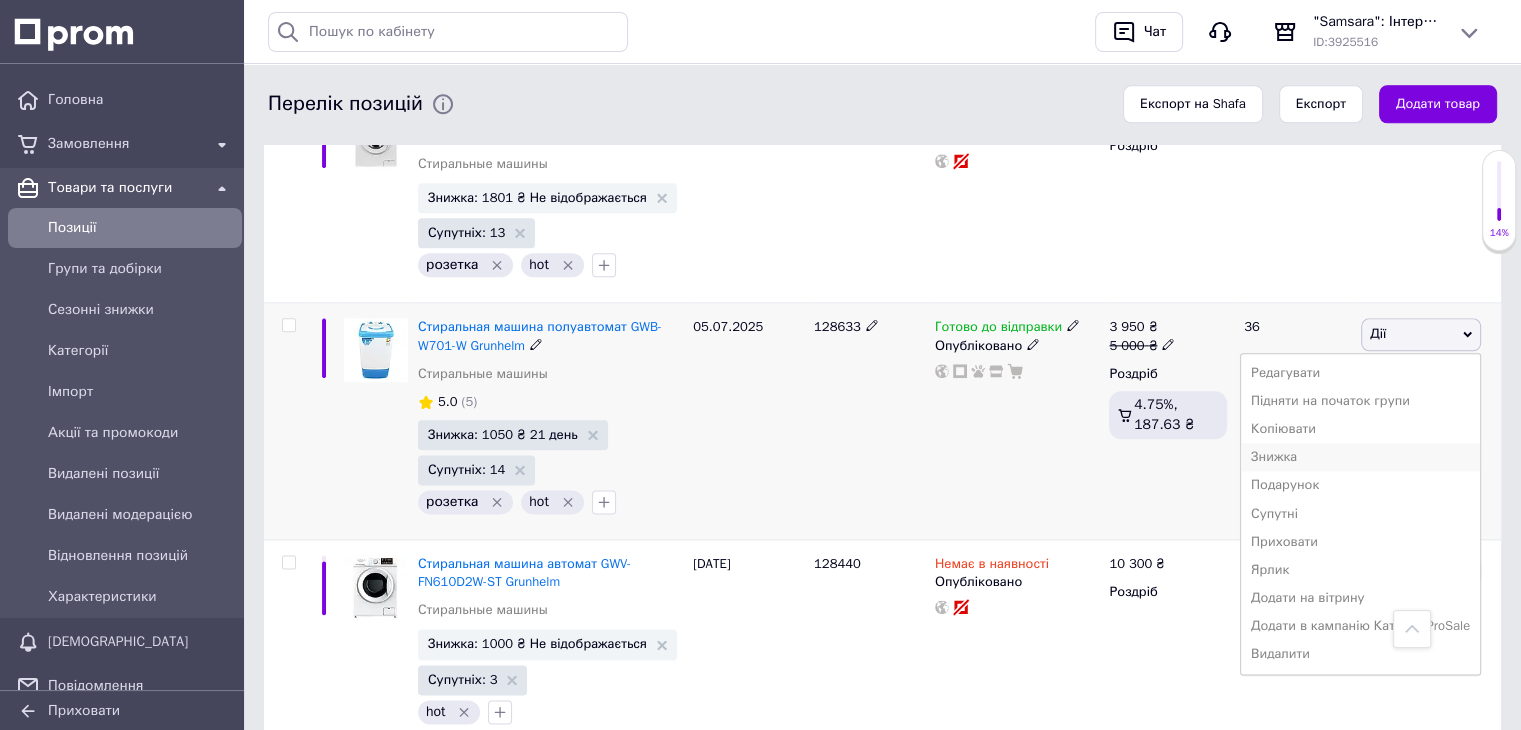 click on "Знижка" at bounding box center [1360, 457] 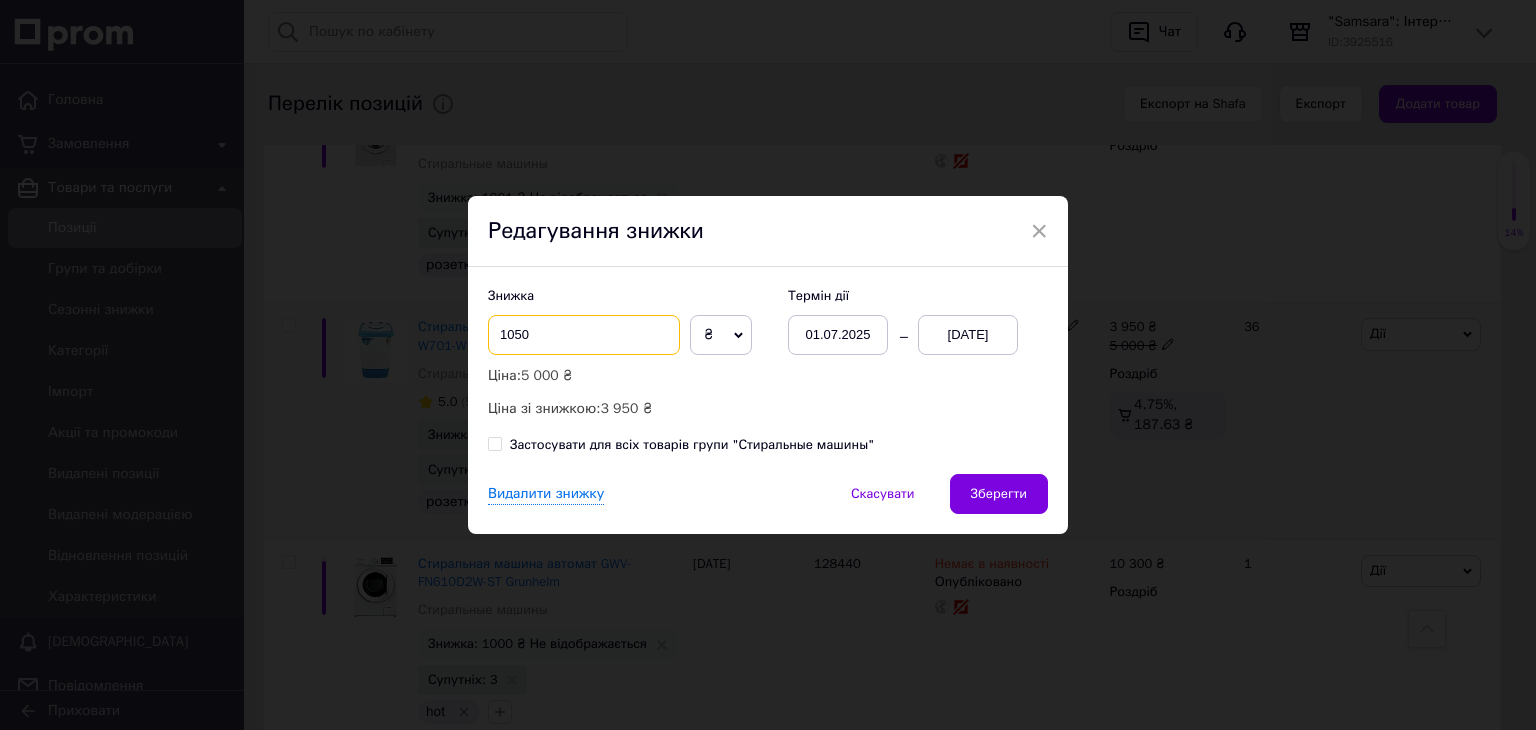 drag, startPoint x: 527, startPoint y: 339, endPoint x: 505, endPoint y: 344, distance: 22.561028 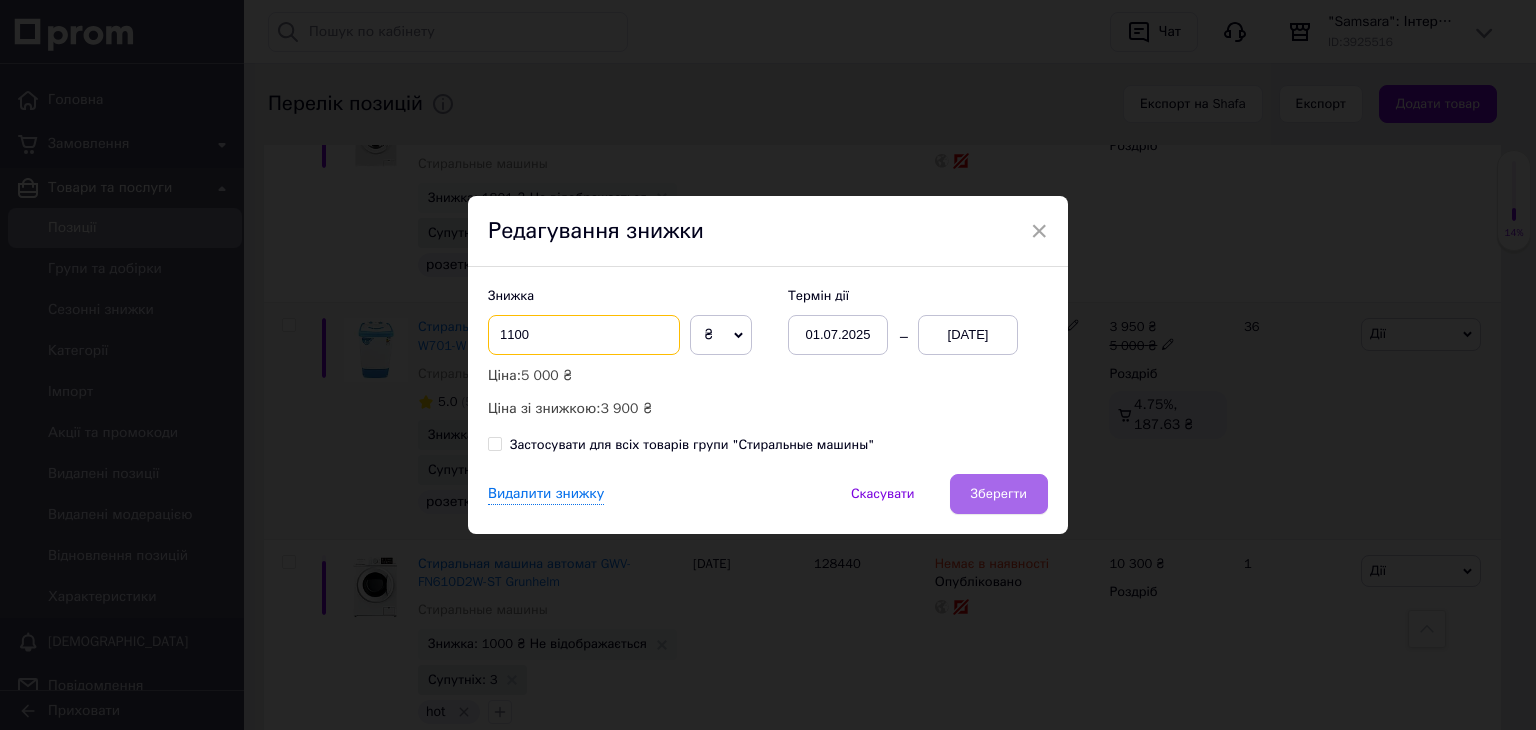 type on "1100" 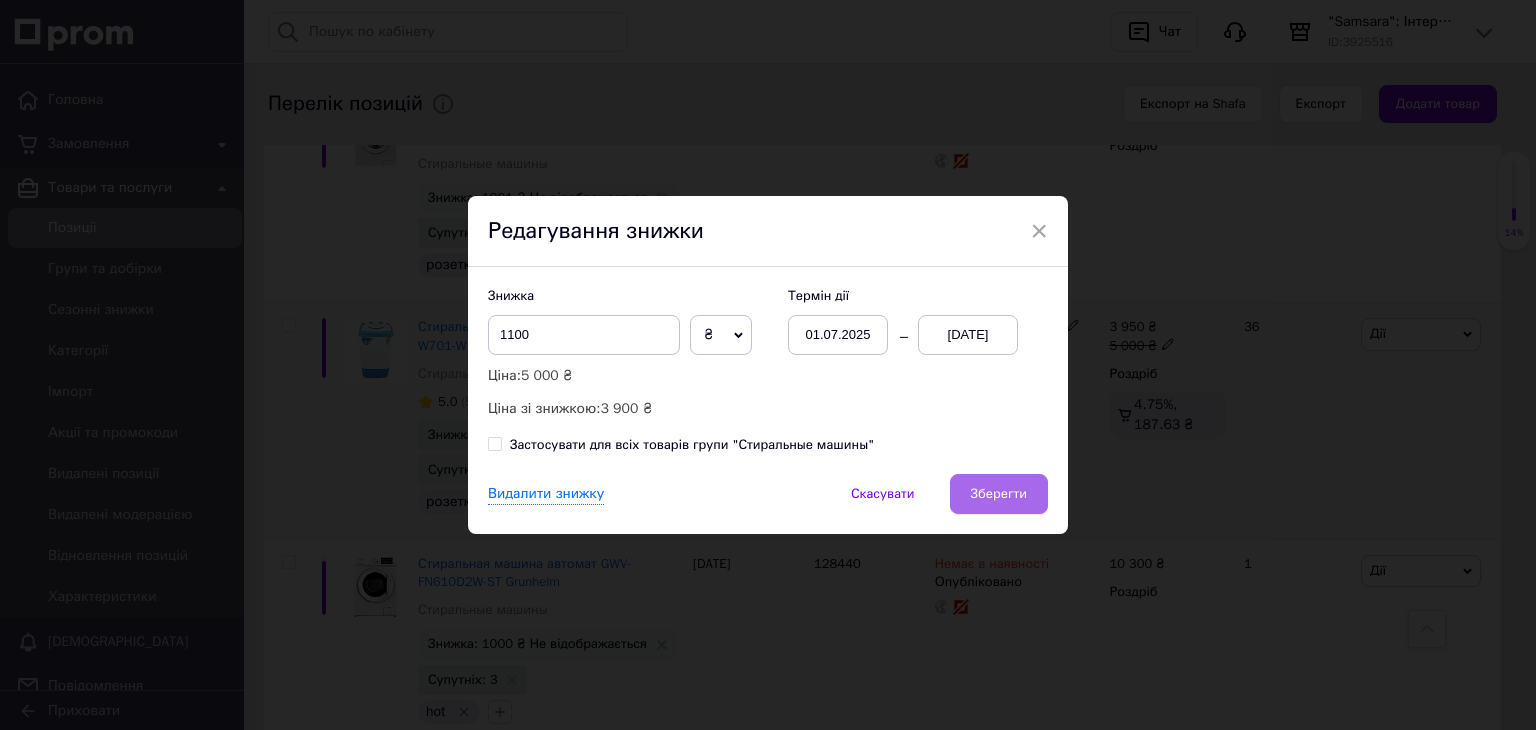 click on "Зберегти" at bounding box center (999, 494) 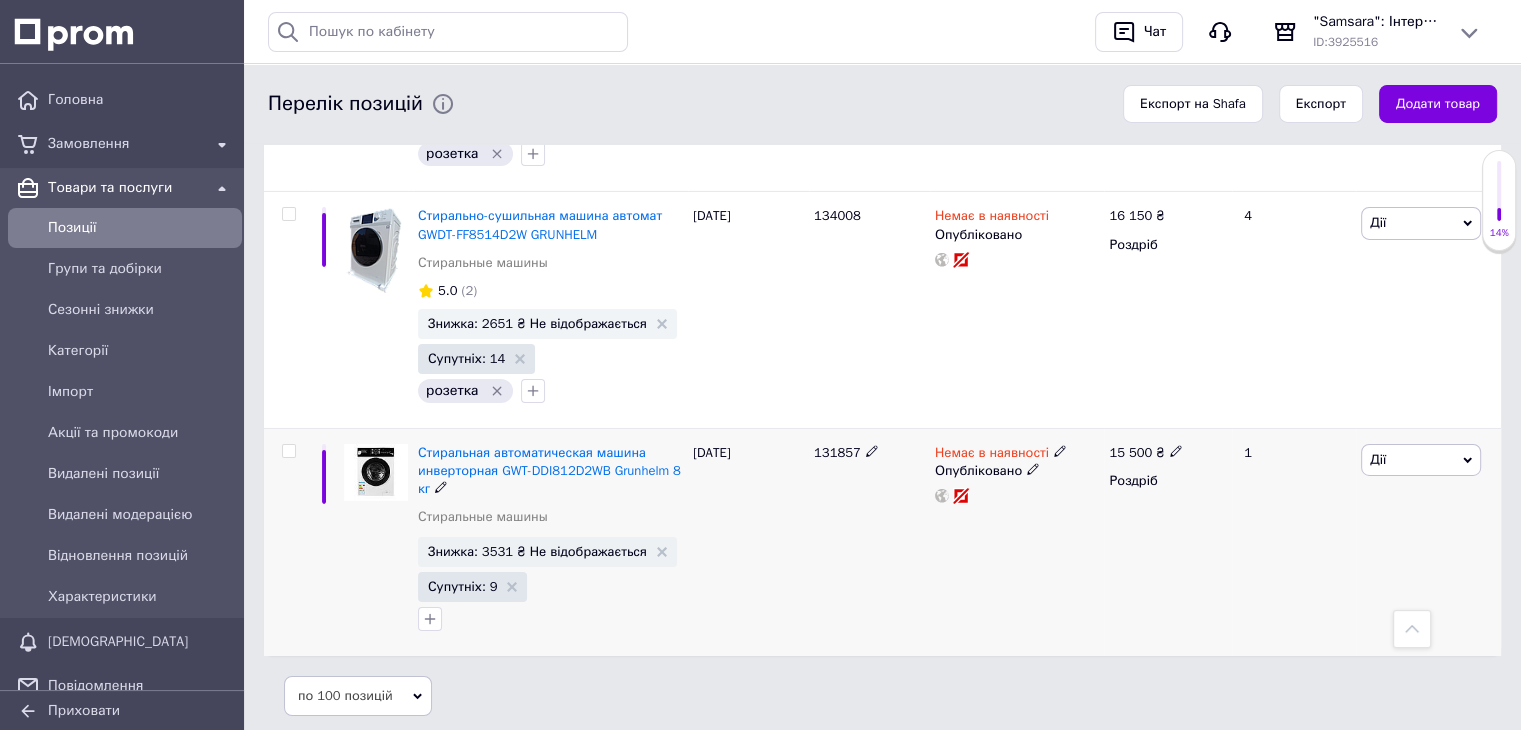 scroll, scrollTop: 6800, scrollLeft: 0, axis: vertical 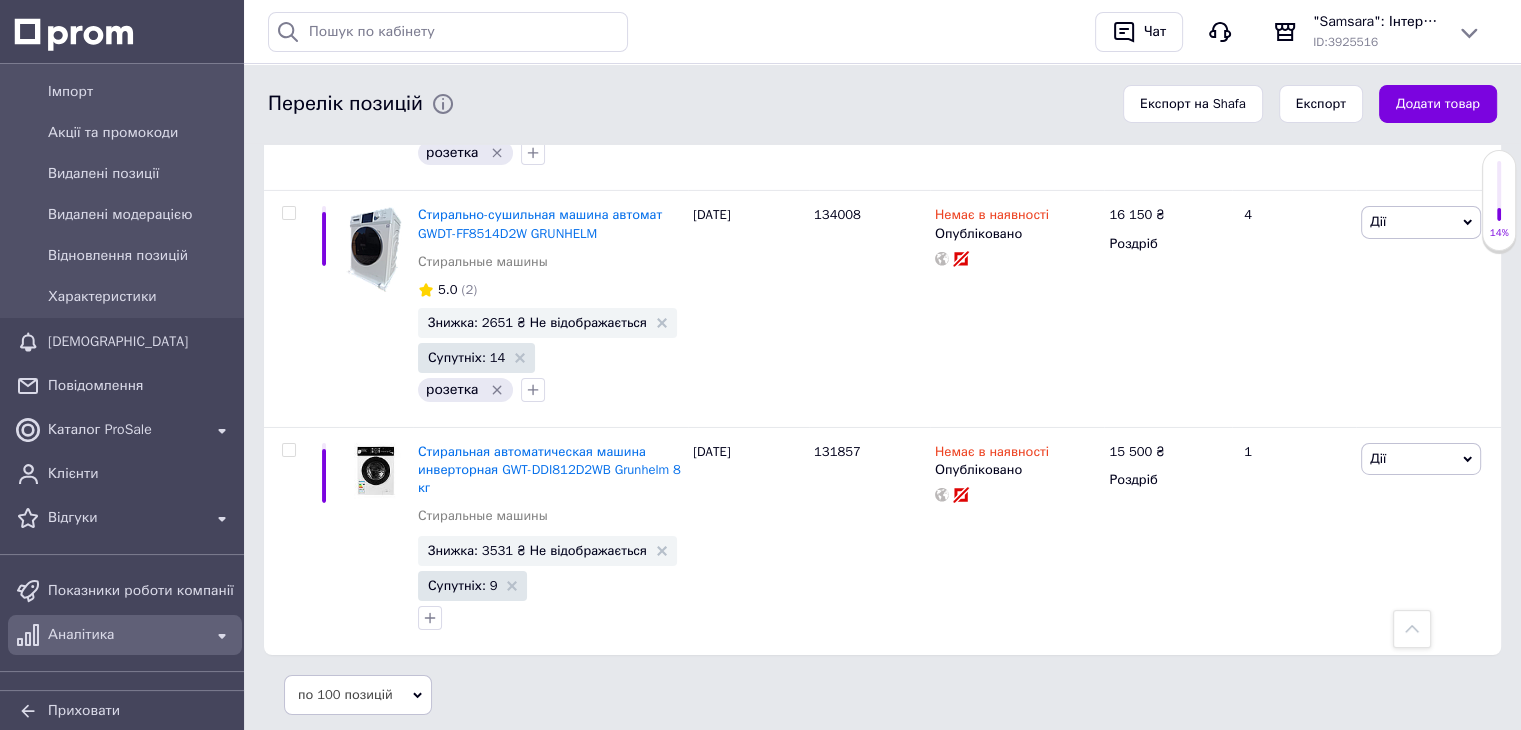 click on "Аналітика" at bounding box center (125, 635) 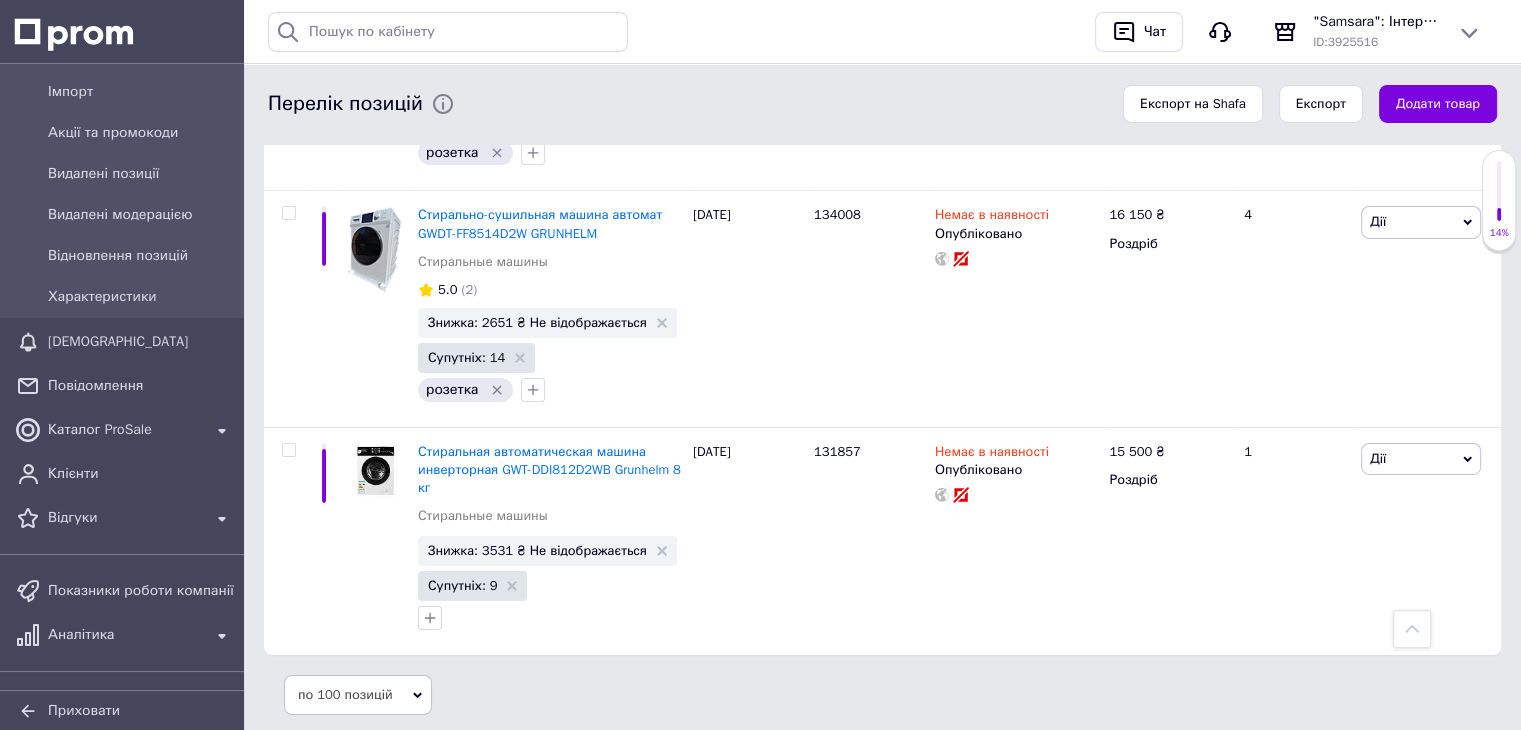 scroll, scrollTop: 0, scrollLeft: 0, axis: both 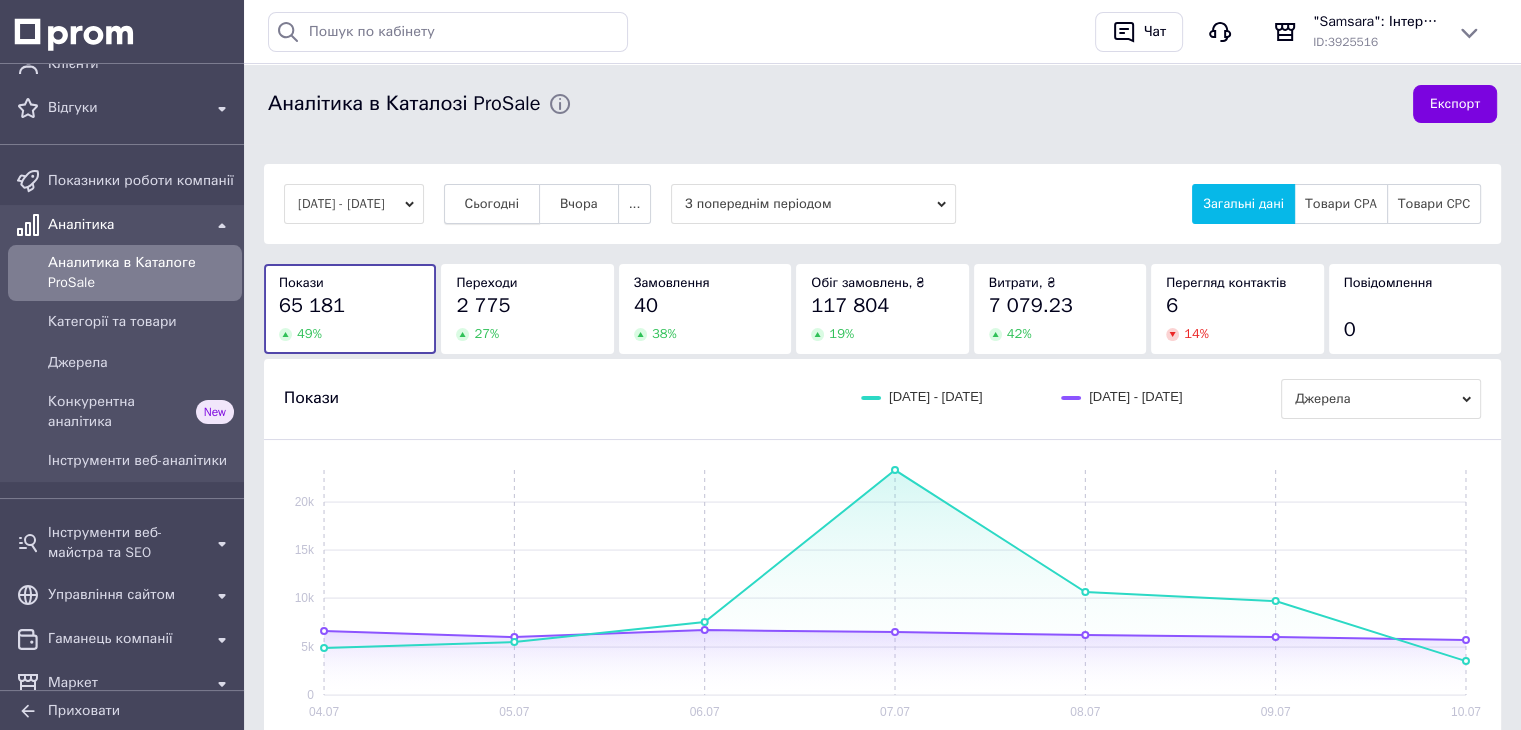 click on "Сьогодні" at bounding box center (492, 204) 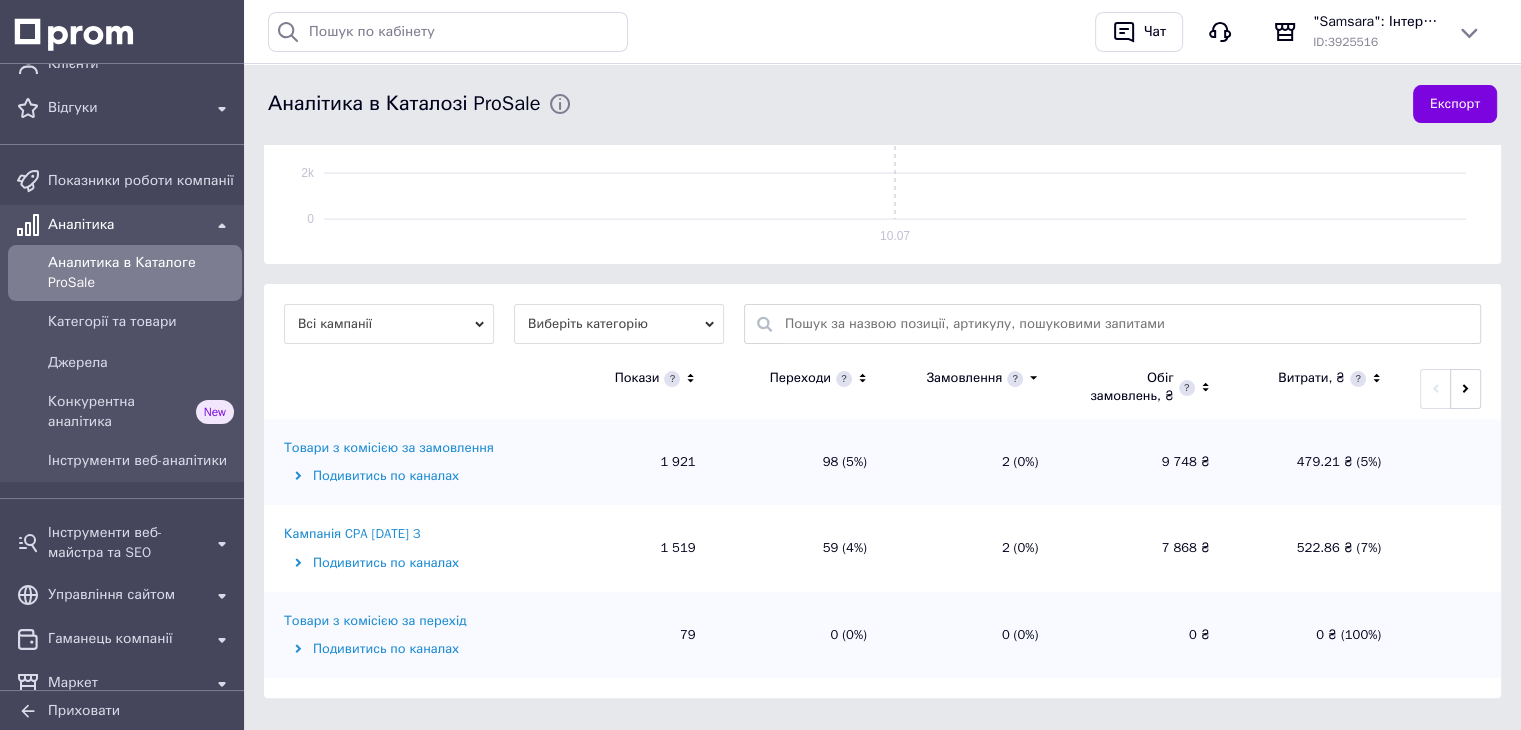 scroll, scrollTop: 500, scrollLeft: 0, axis: vertical 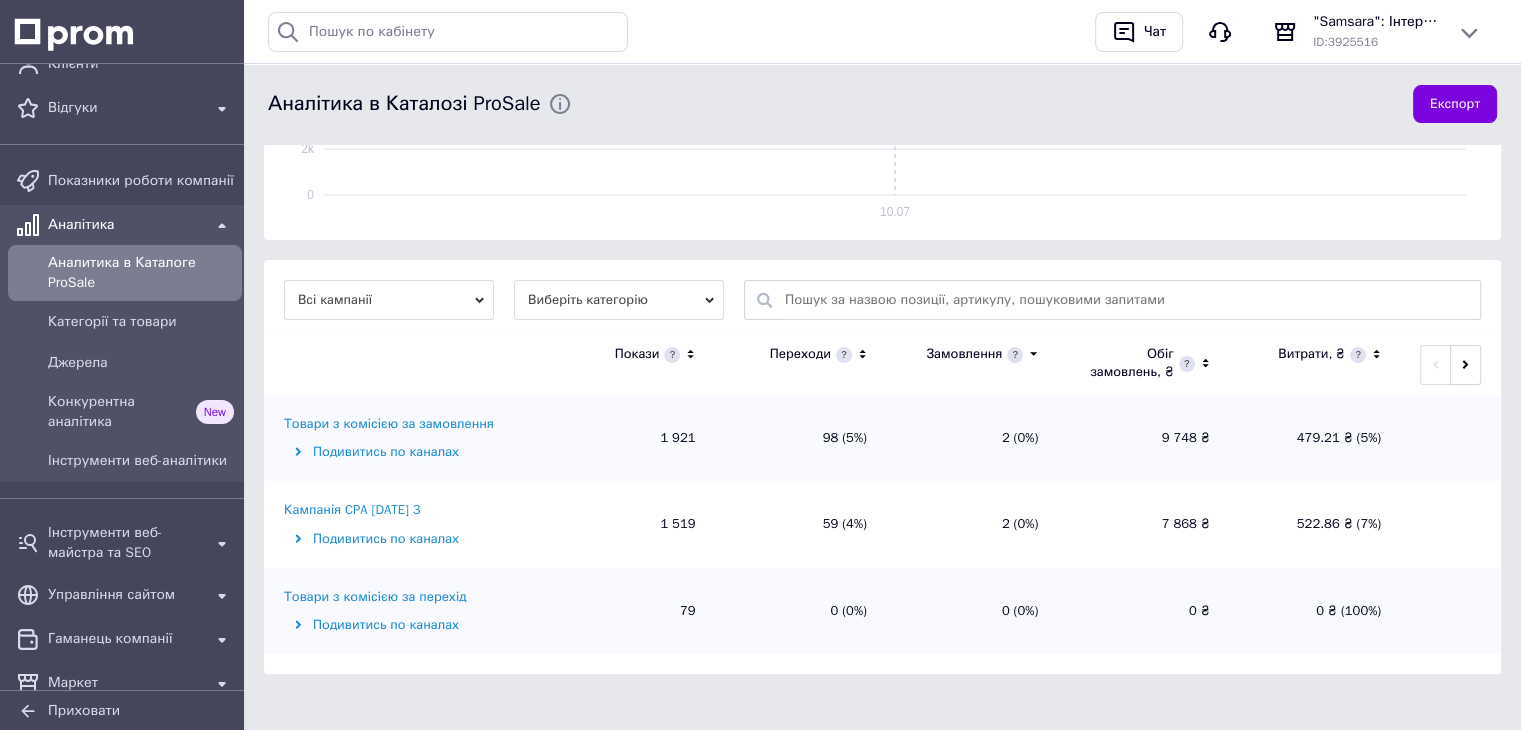 click on "Товари з комісією за замовлення" at bounding box center [389, 424] 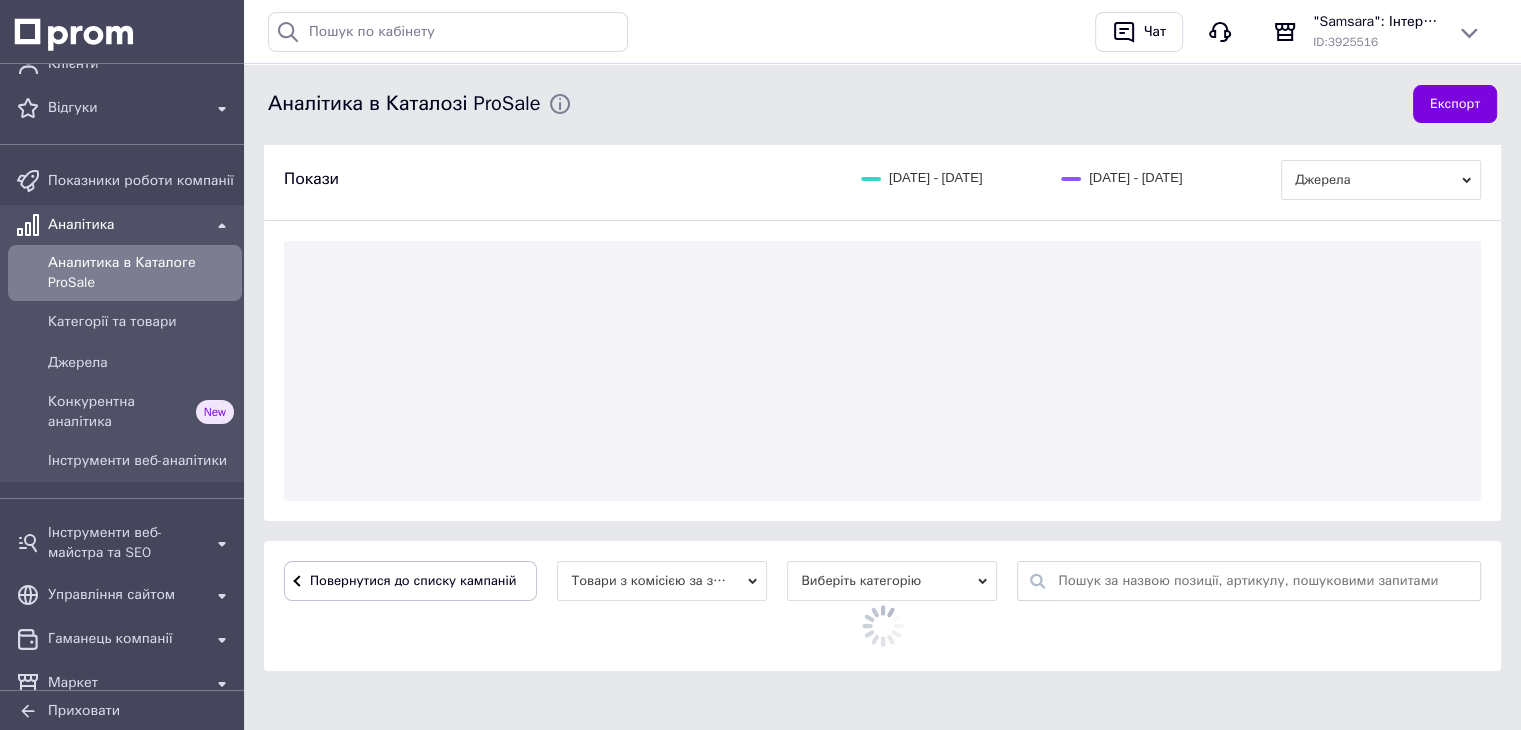 scroll, scrollTop: 500, scrollLeft: 0, axis: vertical 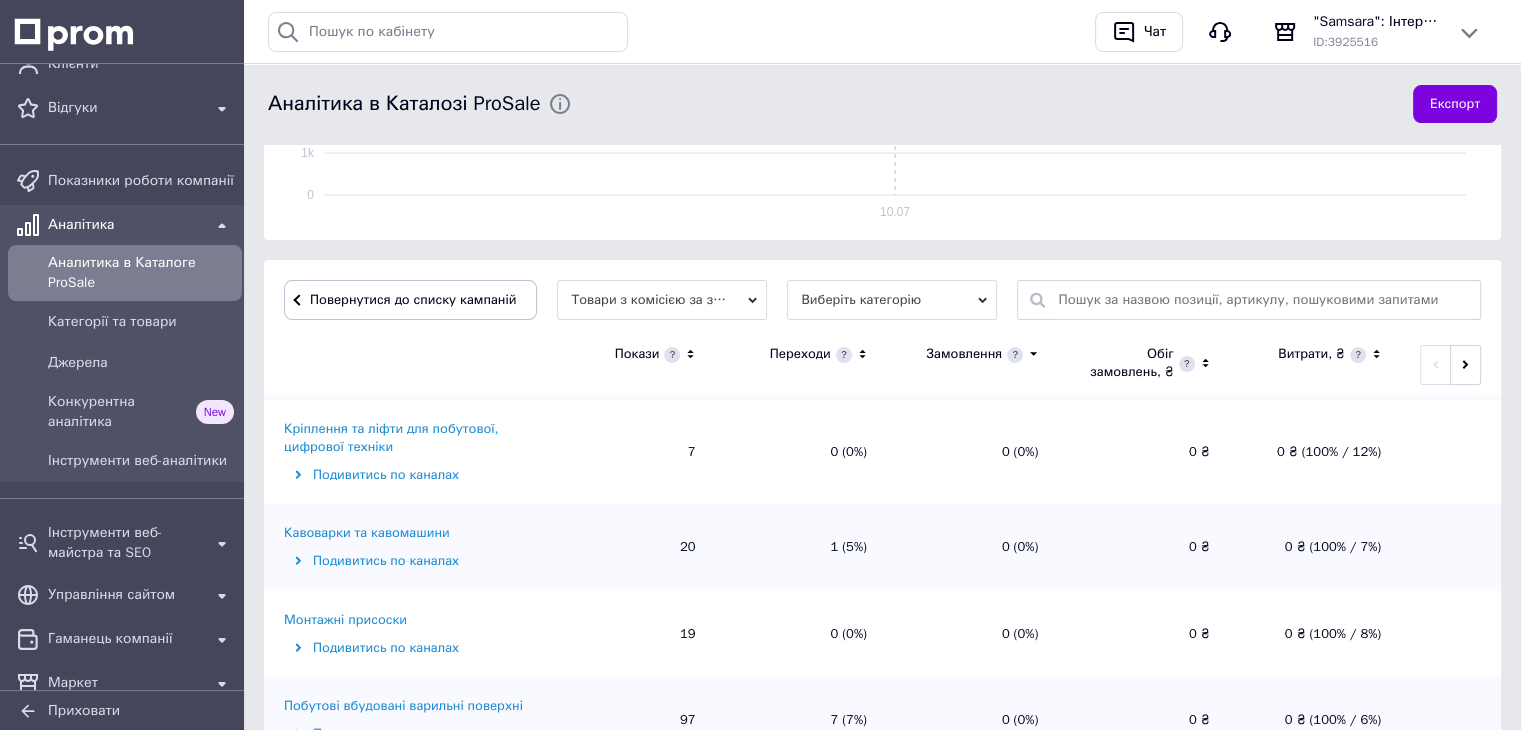 click on "Кавоварки та кавомашини" at bounding box center (367, 533) 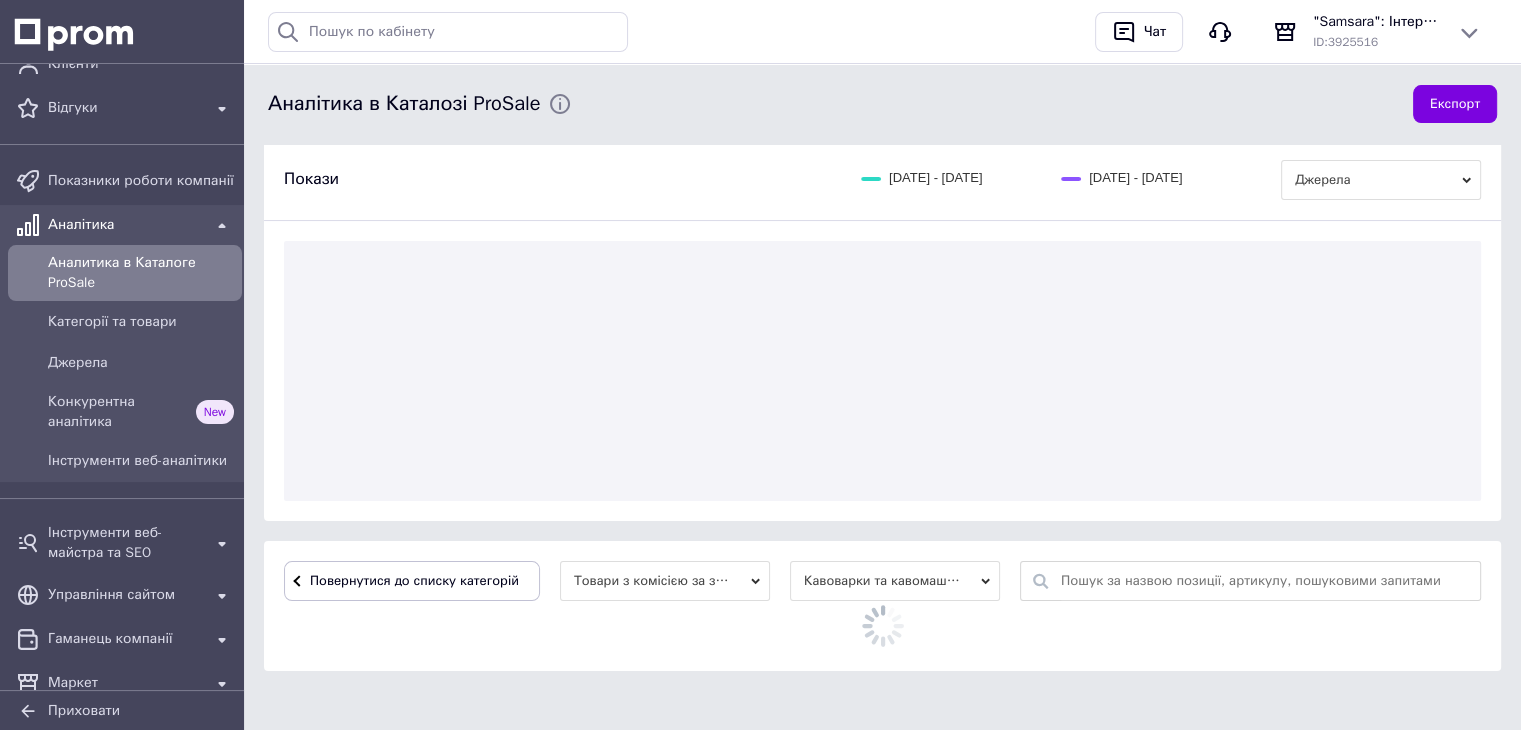 scroll, scrollTop: 500, scrollLeft: 0, axis: vertical 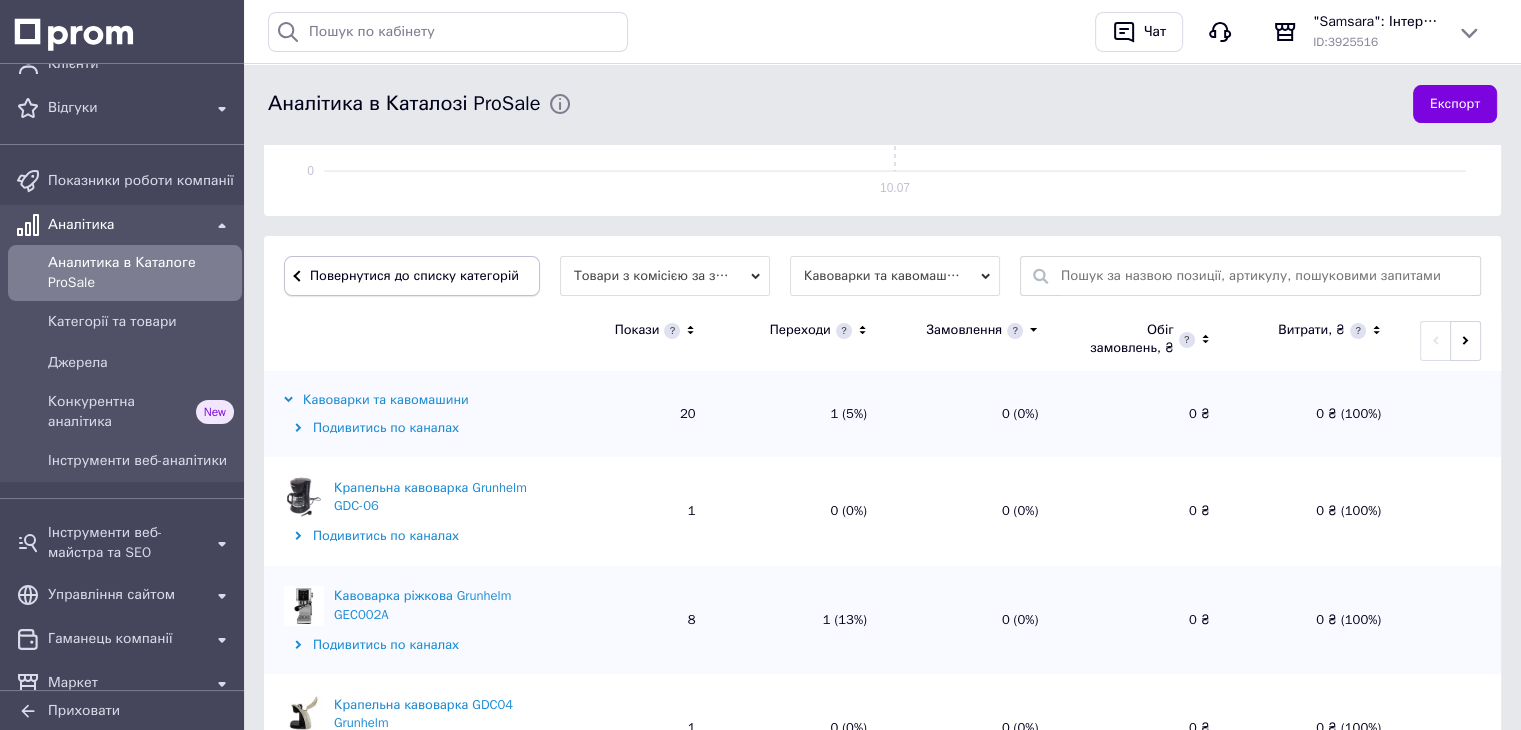 click on "Повернутися до списку категорій" at bounding box center (412, 276) 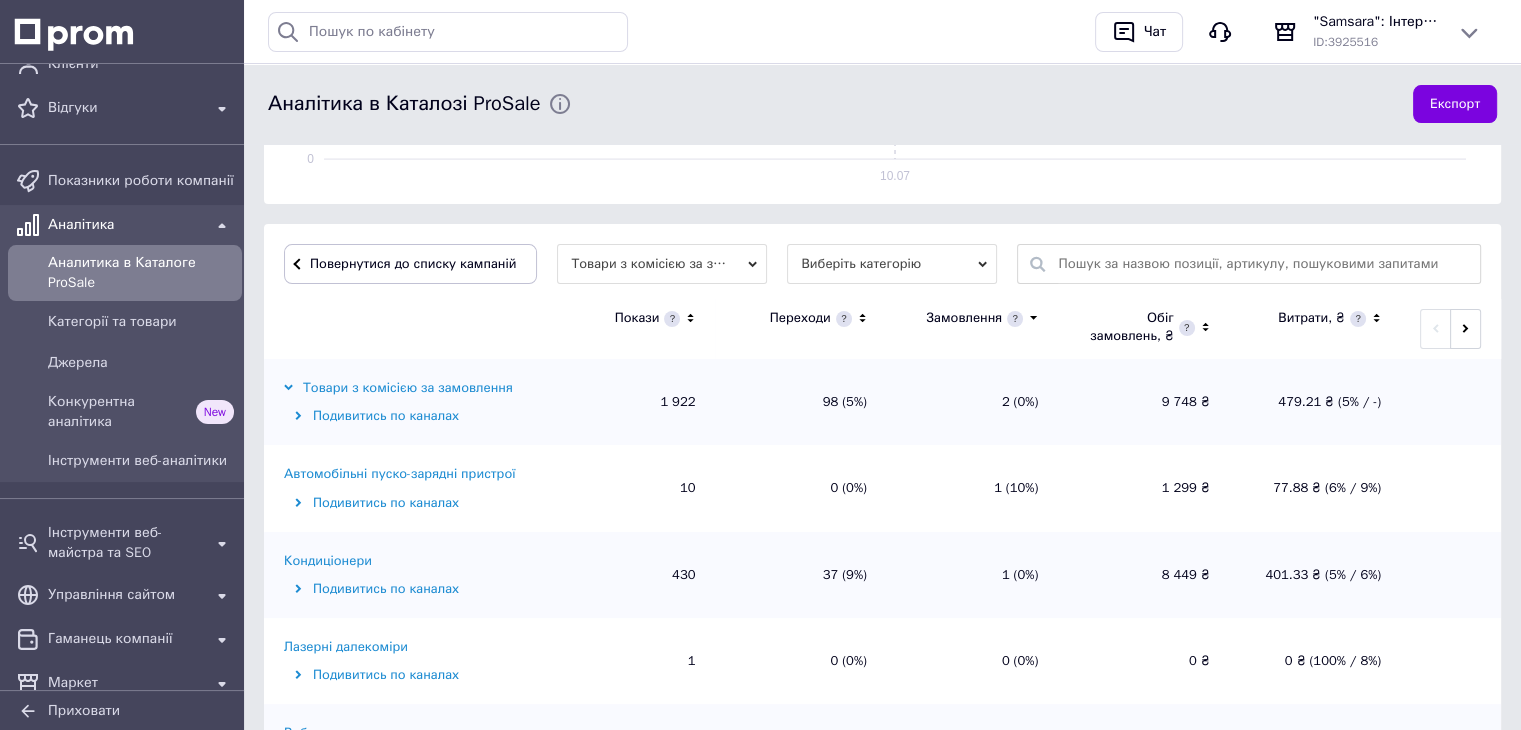 scroll, scrollTop: 524, scrollLeft: 0, axis: vertical 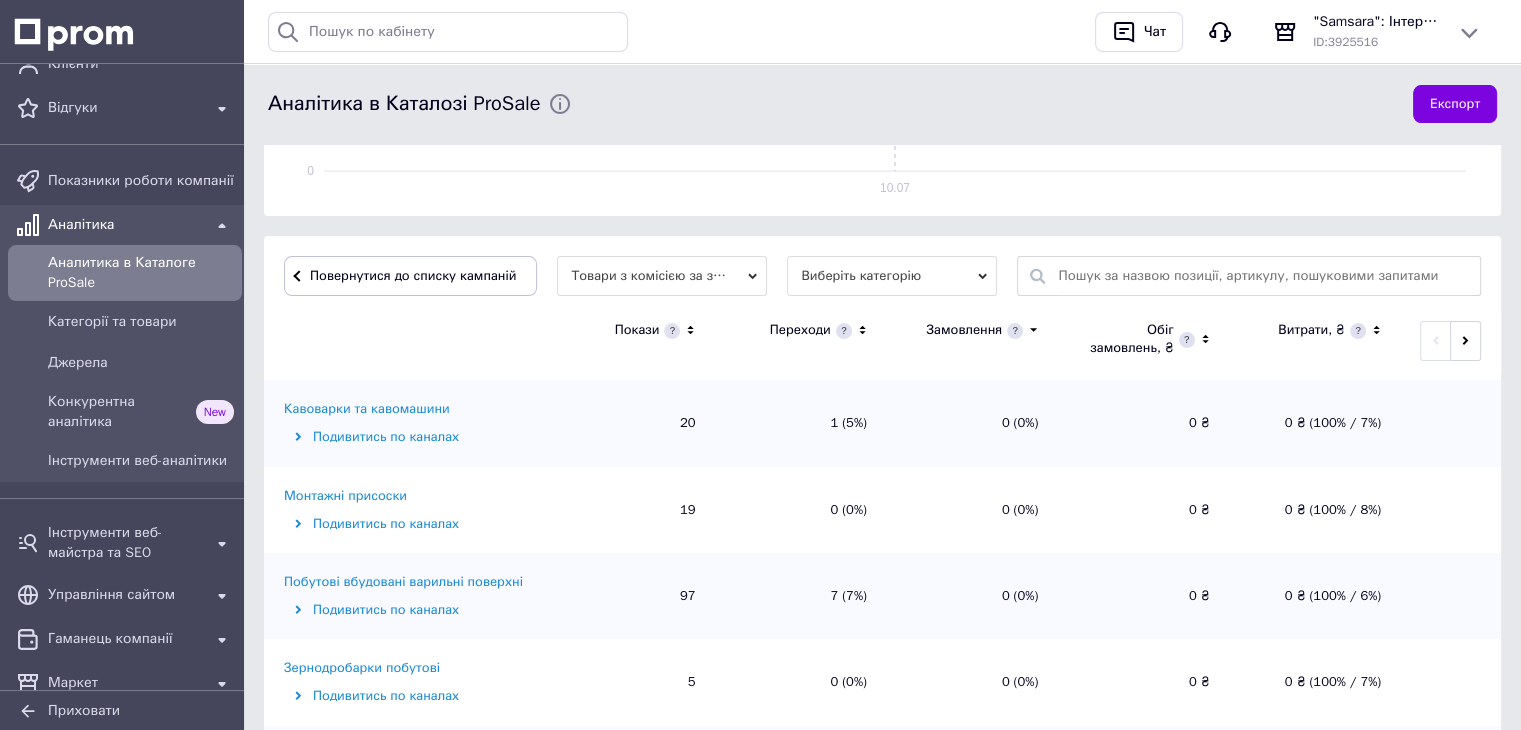 click on "Побутові вбудовані варильні поверхні" at bounding box center (403, 582) 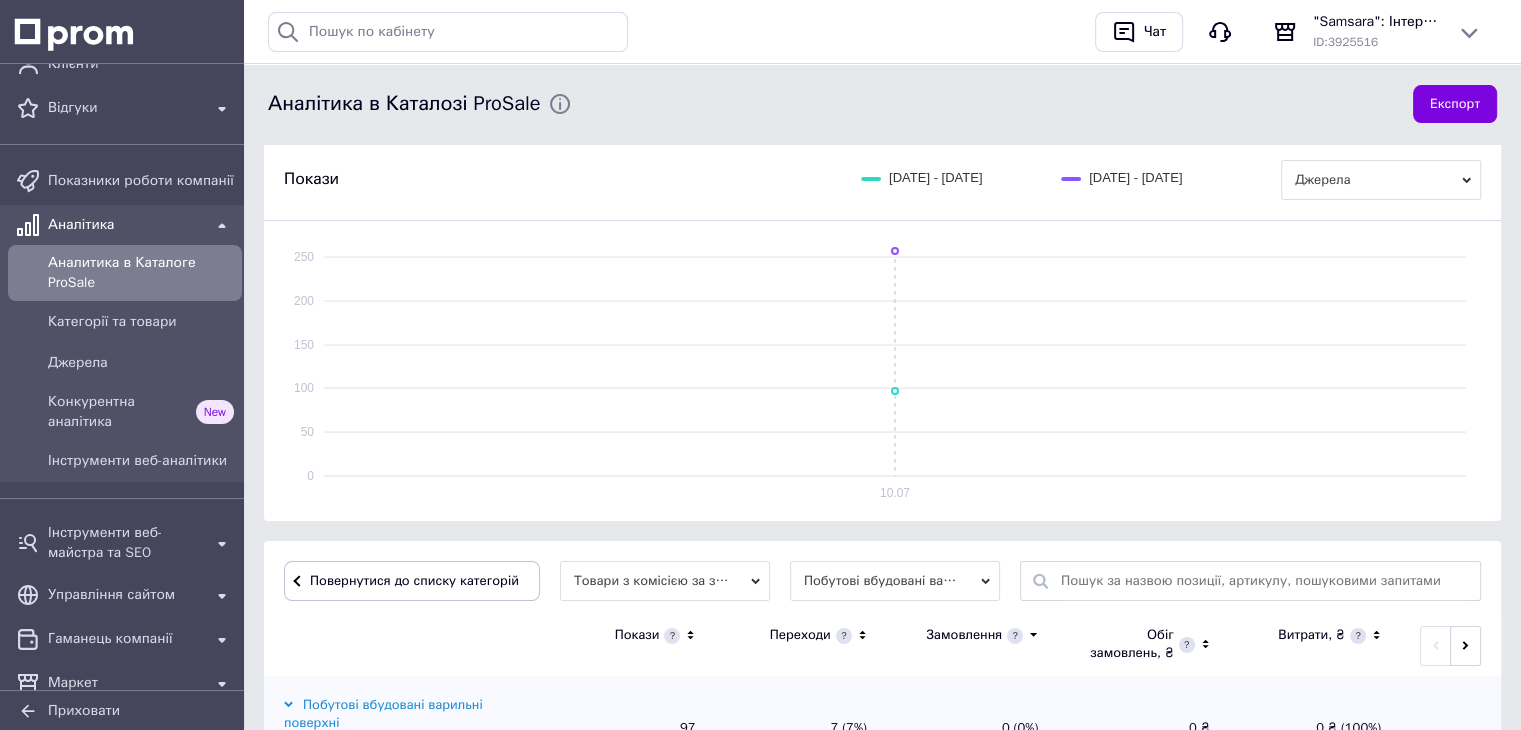 scroll, scrollTop: 524, scrollLeft: 0, axis: vertical 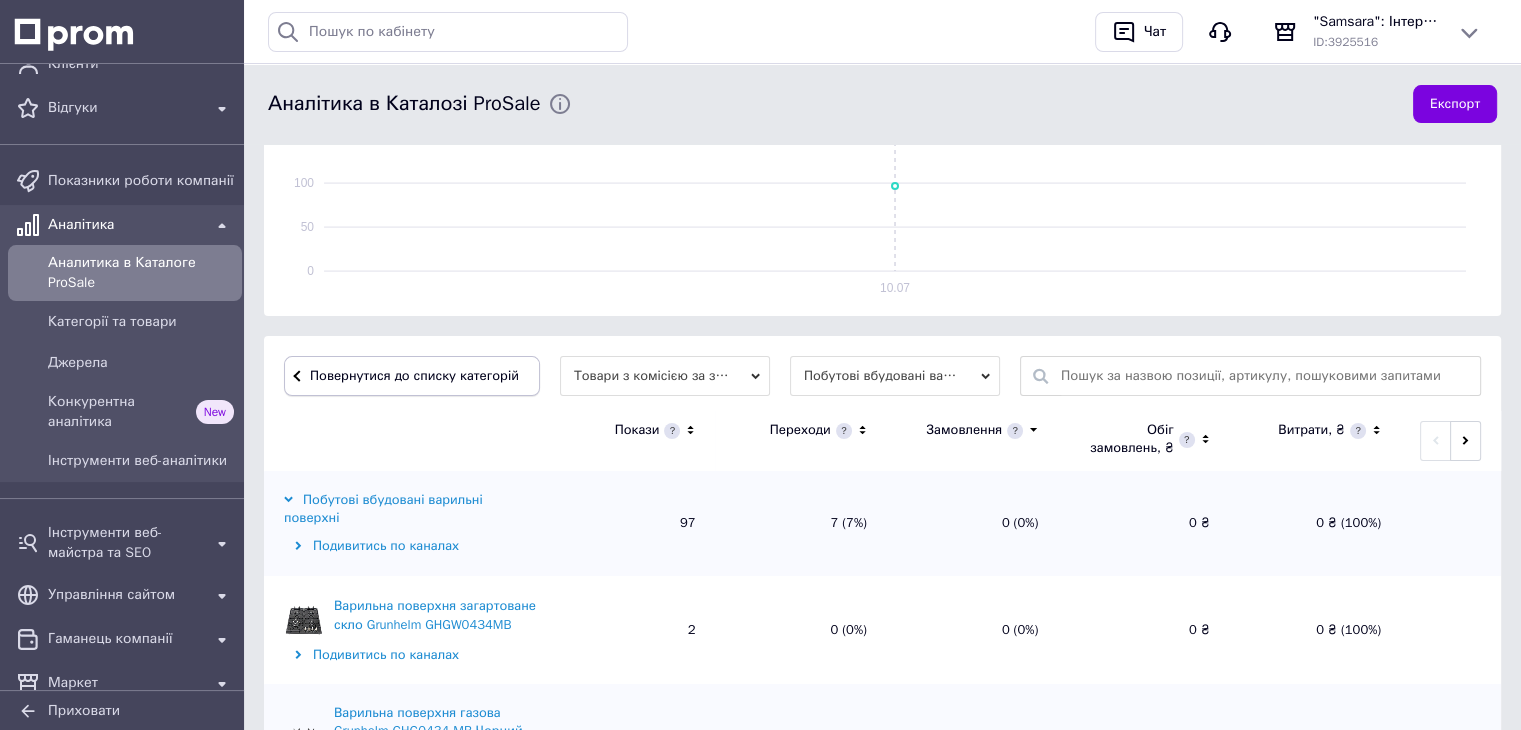click on "Повернутися до списку категорій" at bounding box center [412, 376] 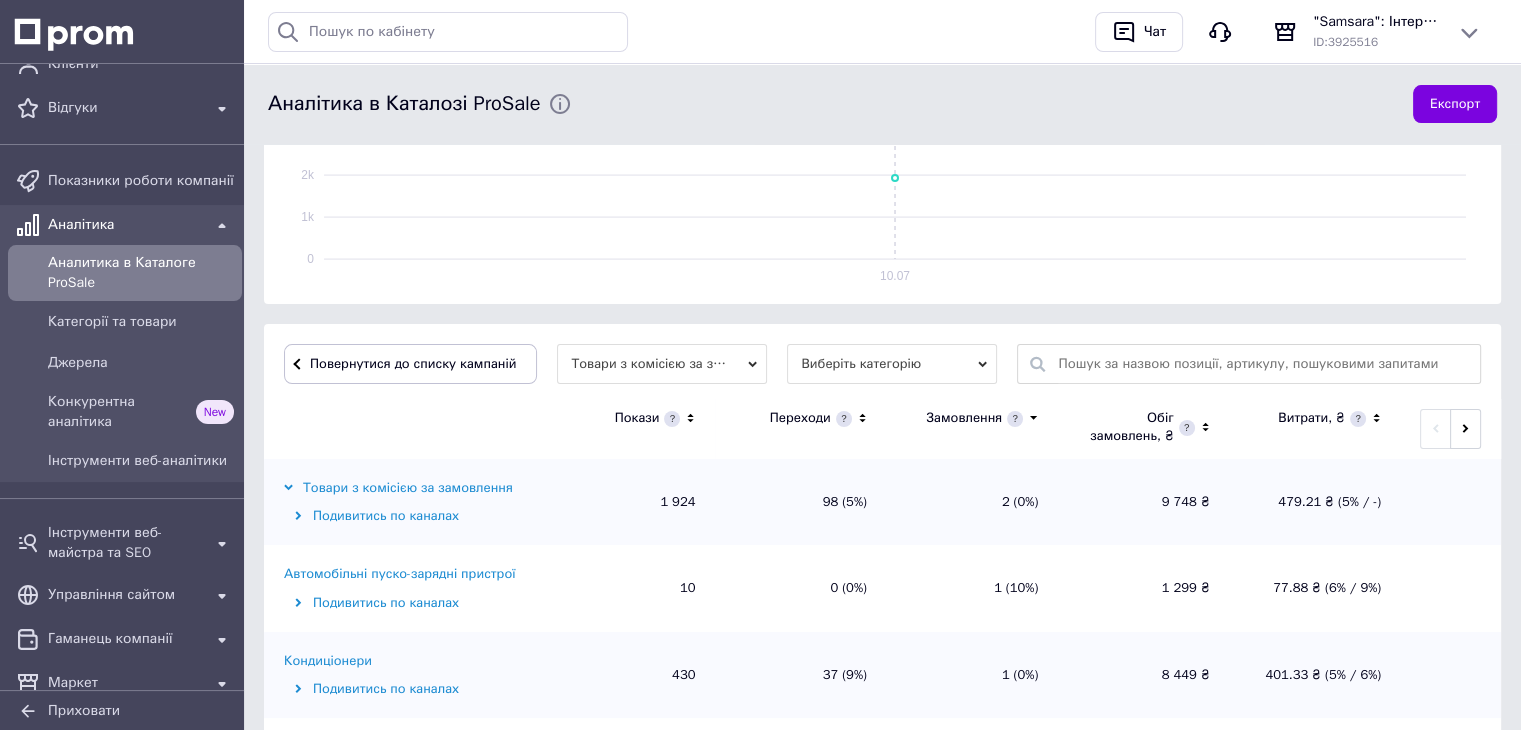 scroll, scrollTop: 424, scrollLeft: 0, axis: vertical 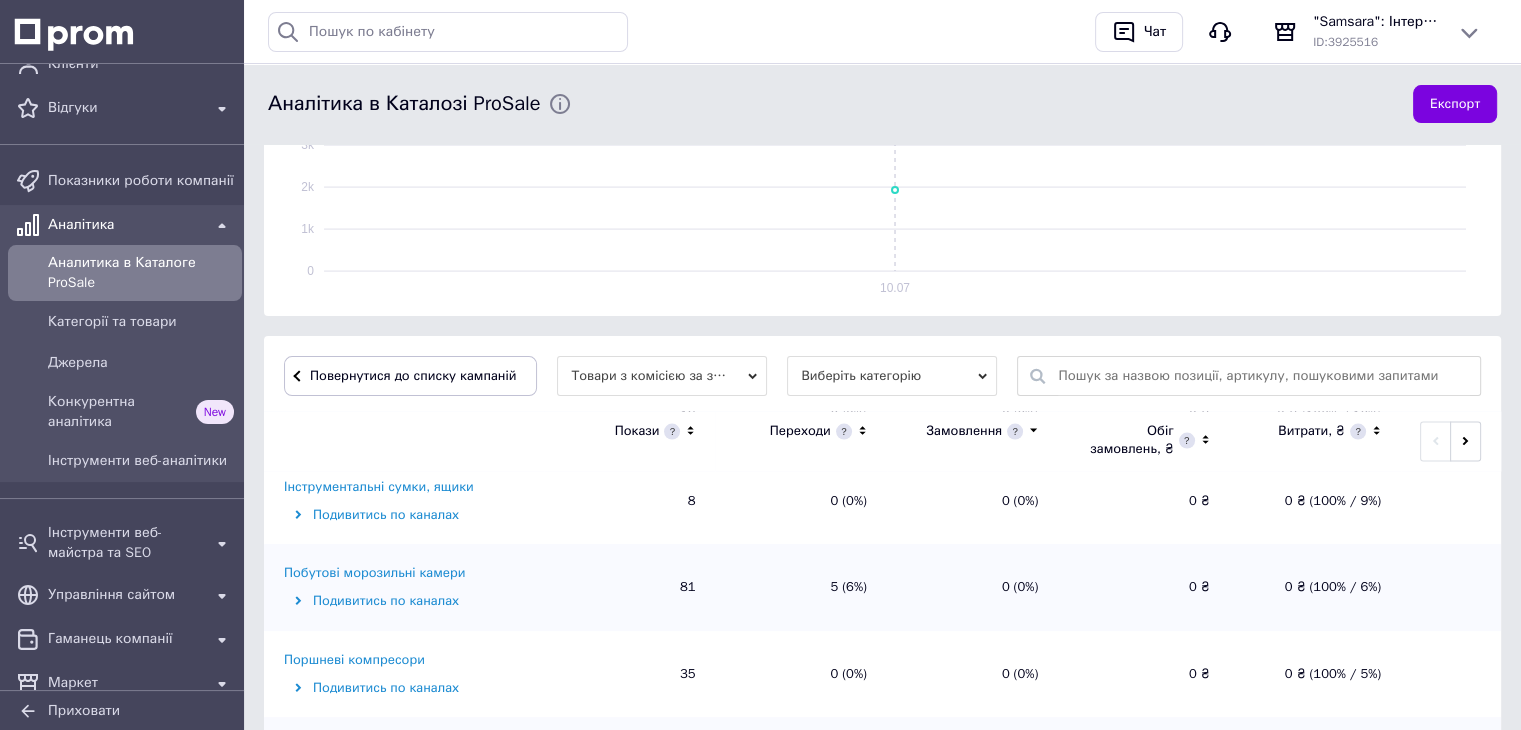 click on "Побутові морозильні камери" at bounding box center [375, 573] 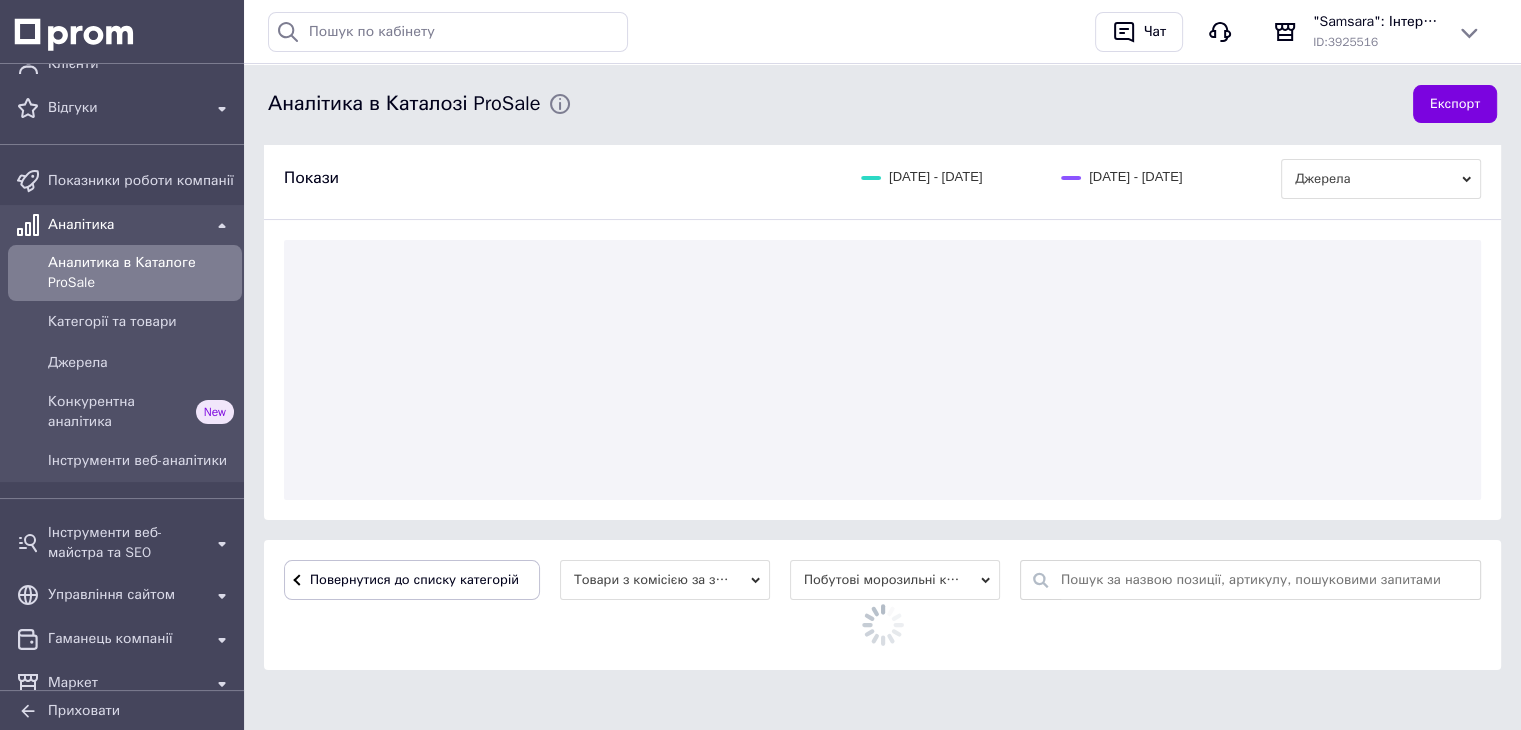 scroll, scrollTop: 424, scrollLeft: 0, axis: vertical 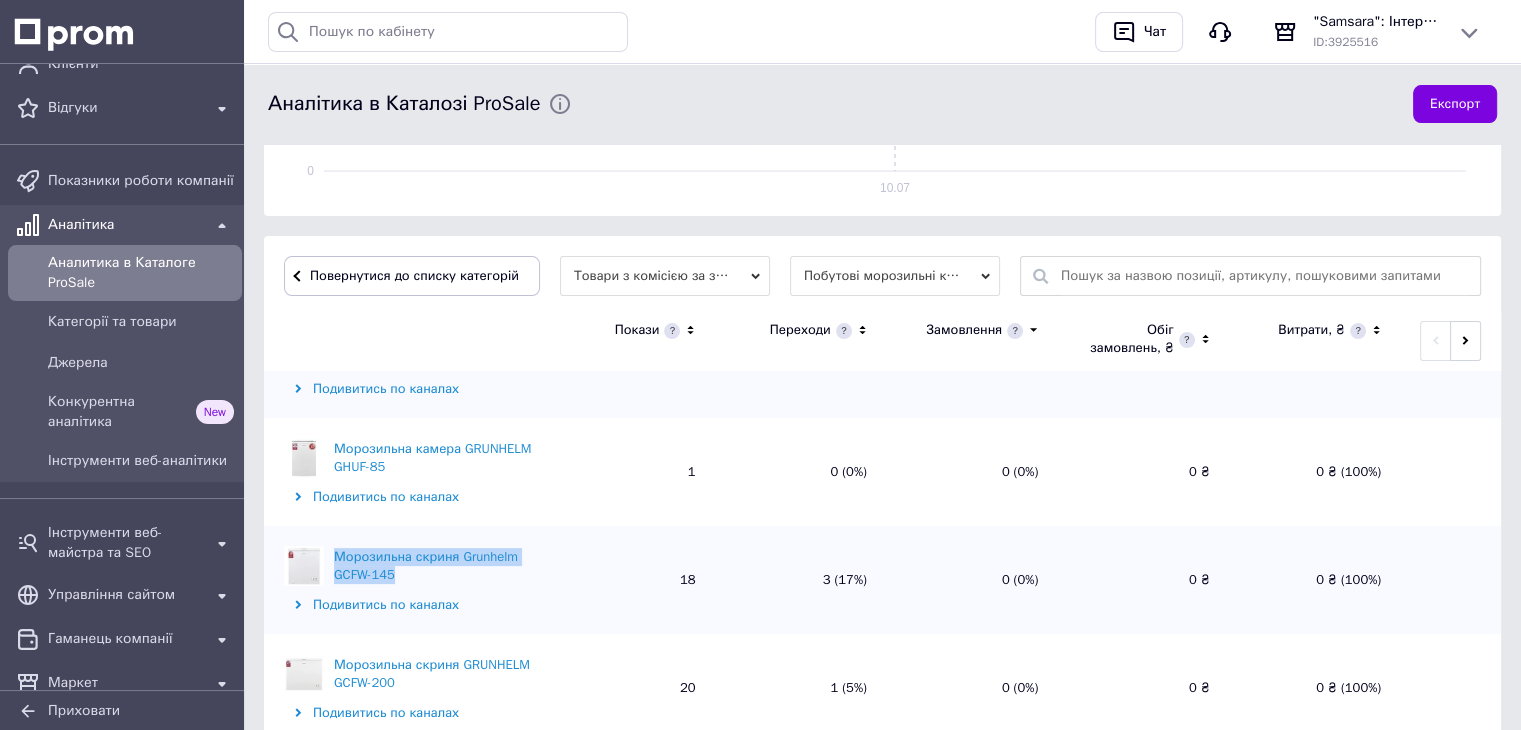 drag, startPoint x: 409, startPoint y: 573, endPoint x: 336, endPoint y: 553, distance: 75.690155 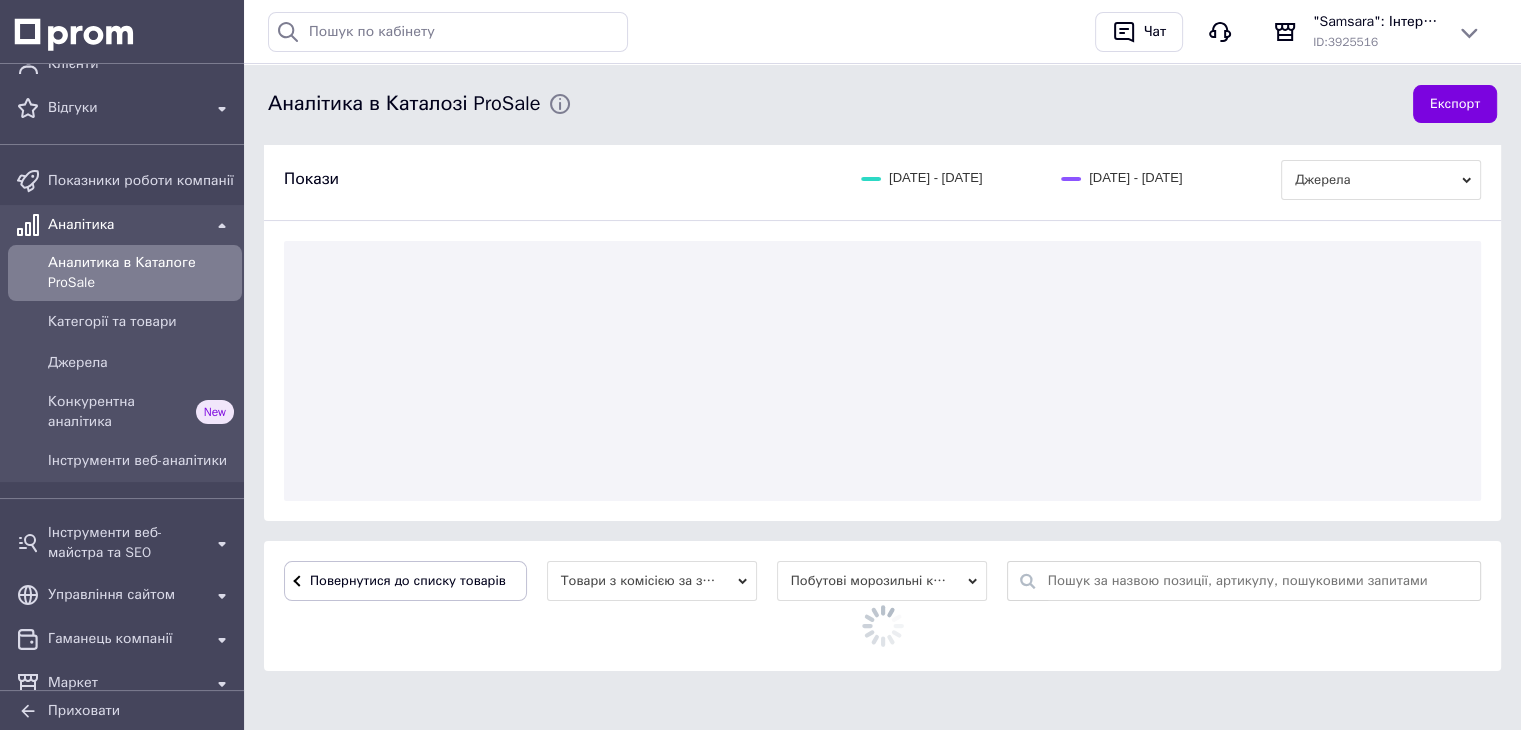 scroll, scrollTop: 460, scrollLeft: 0, axis: vertical 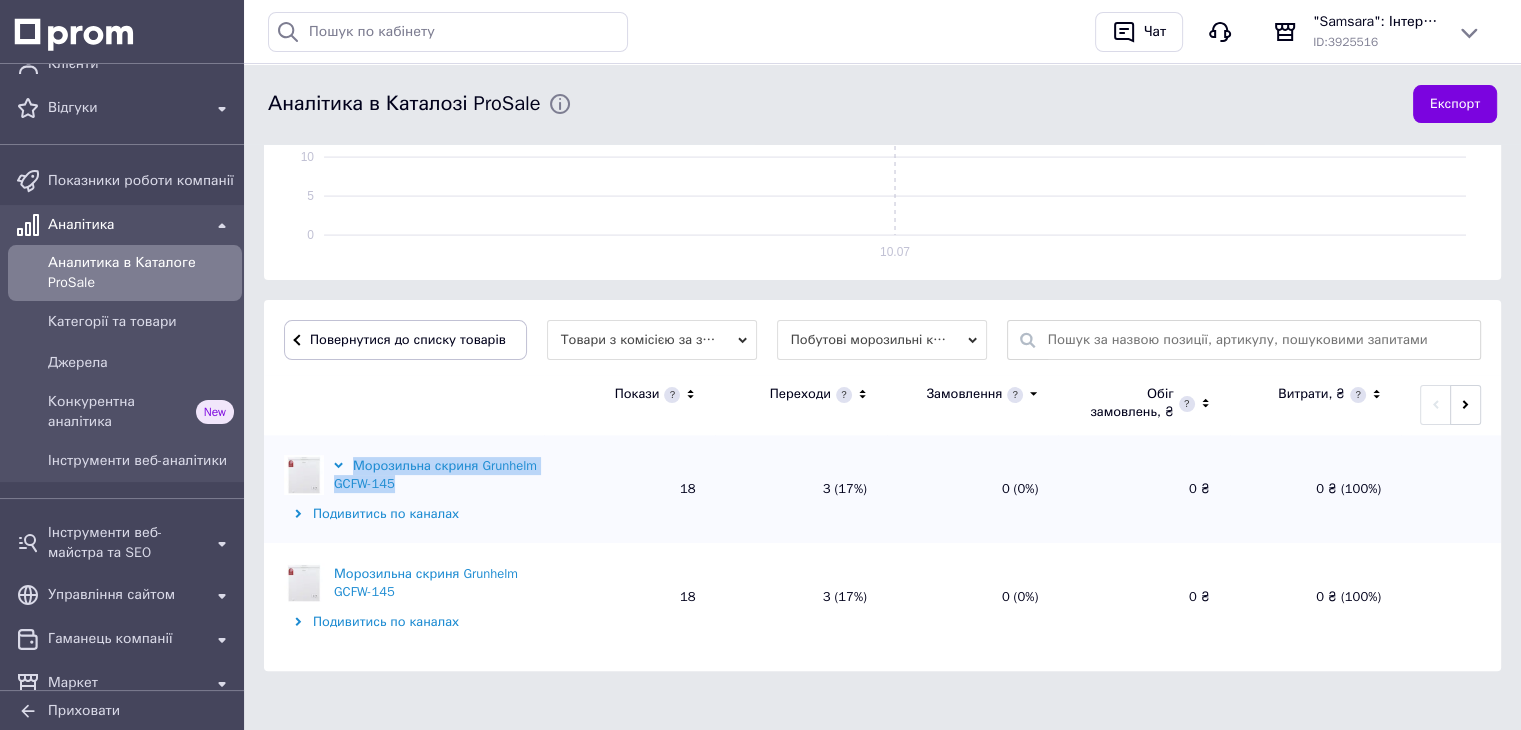 drag, startPoint x: 392, startPoint y: 484, endPoint x: 355, endPoint y: 469, distance: 39.92493 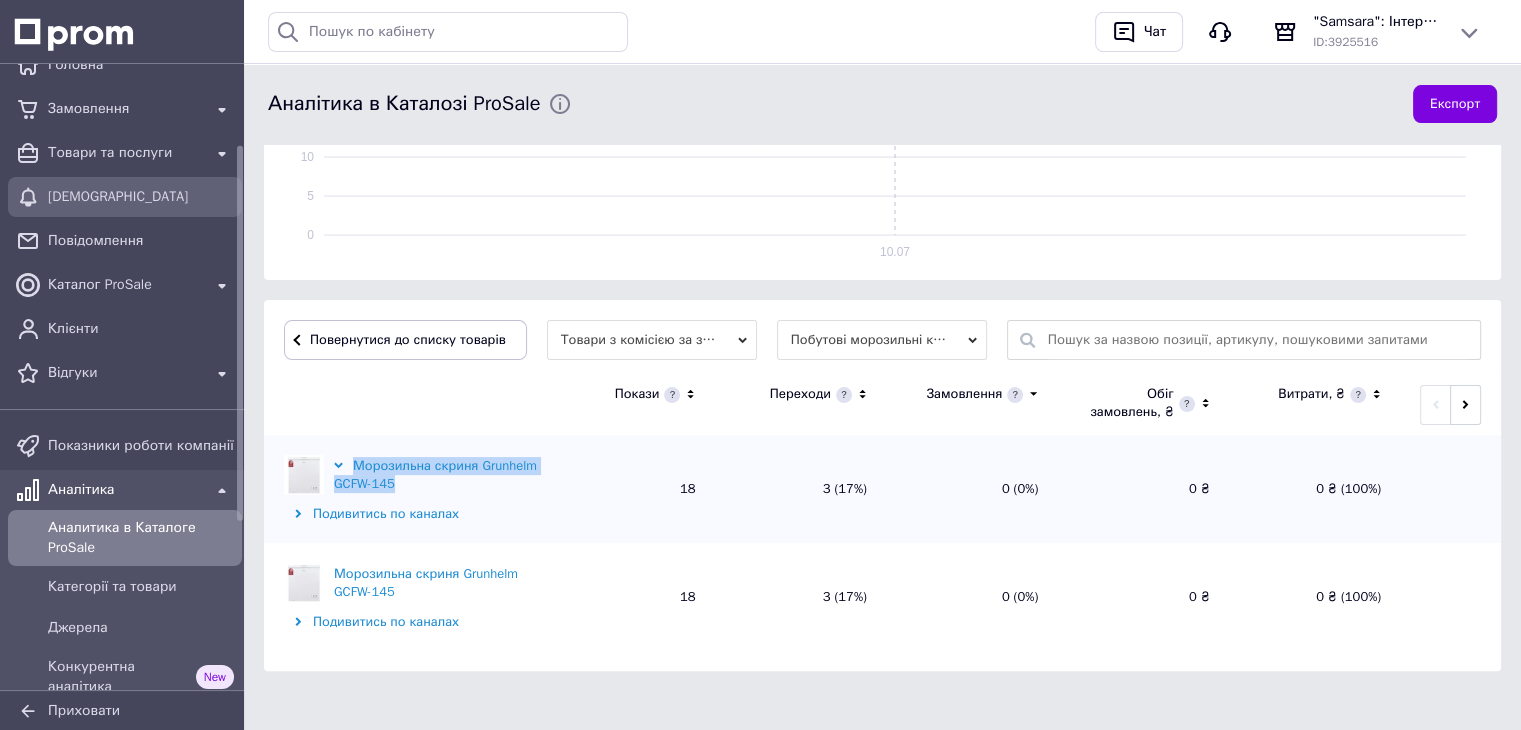 scroll, scrollTop: 0, scrollLeft: 0, axis: both 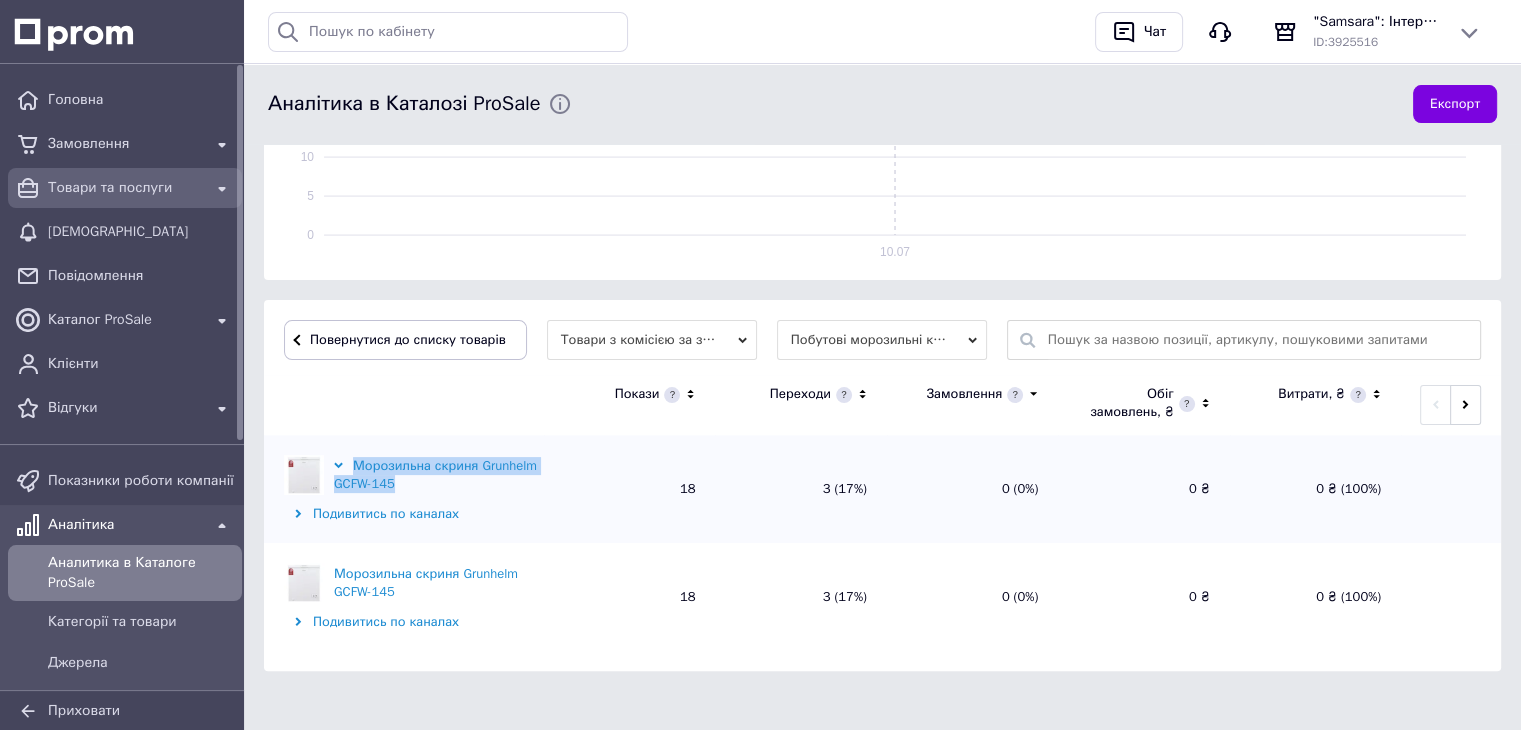click on "Товари та послуги" at bounding box center [125, 188] 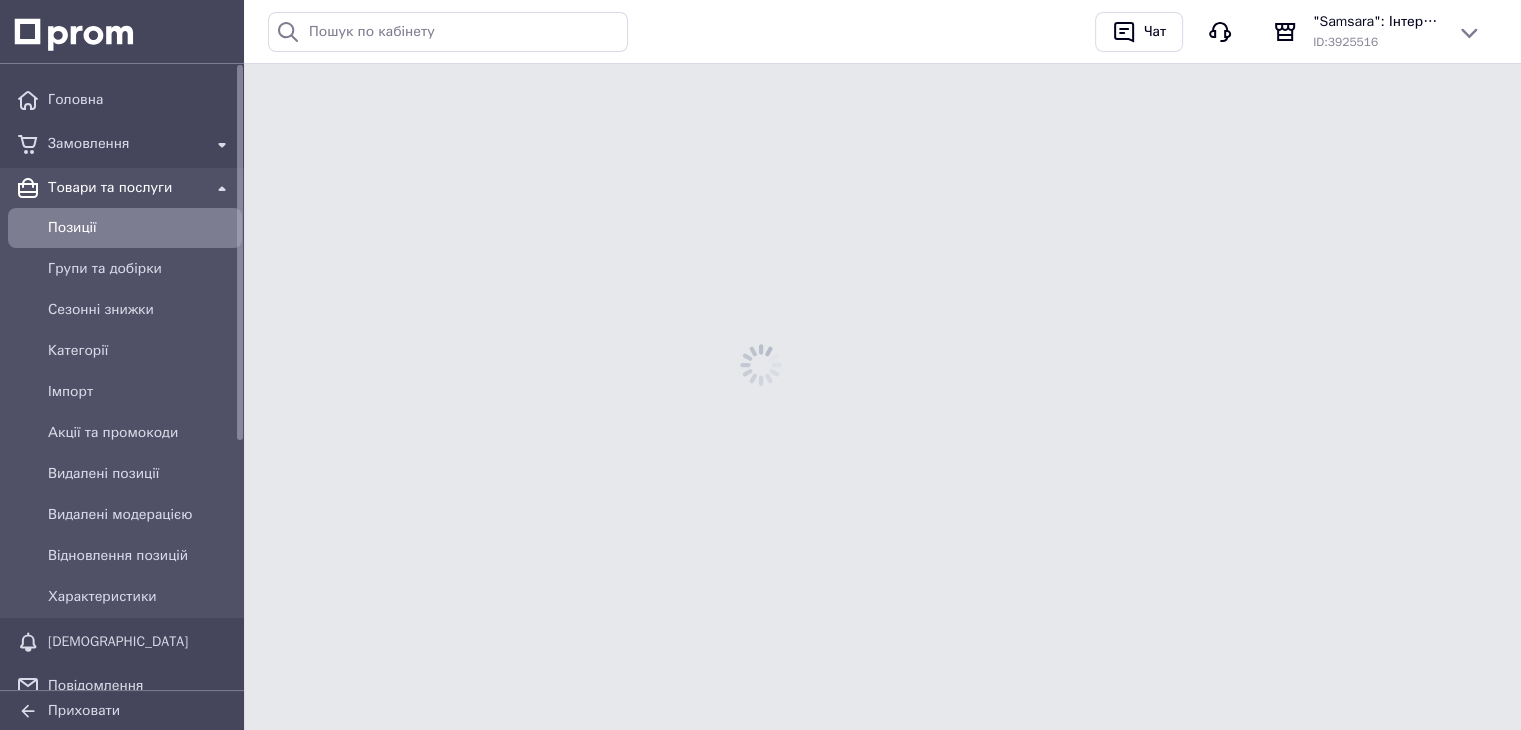 scroll, scrollTop: 0, scrollLeft: 0, axis: both 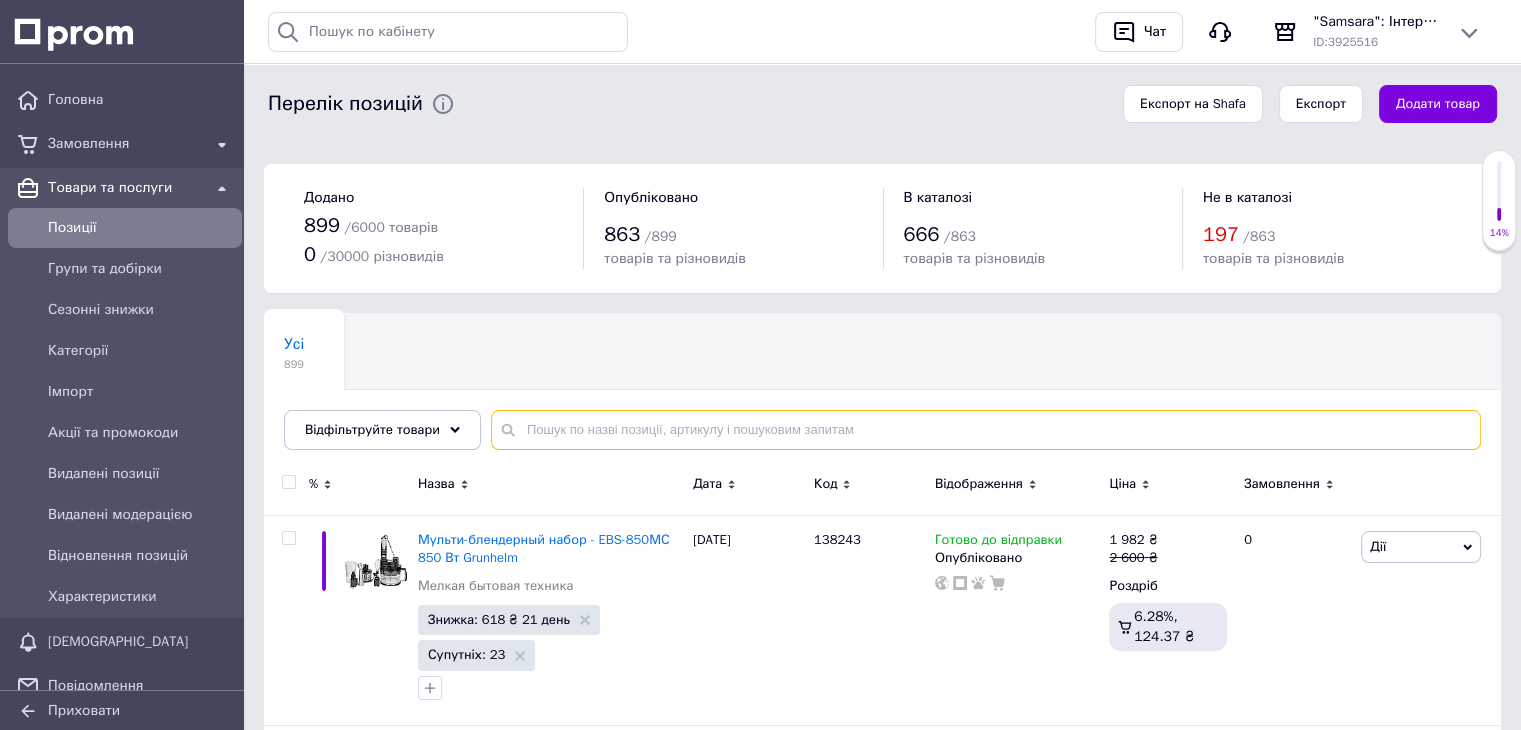 click at bounding box center [986, 430] 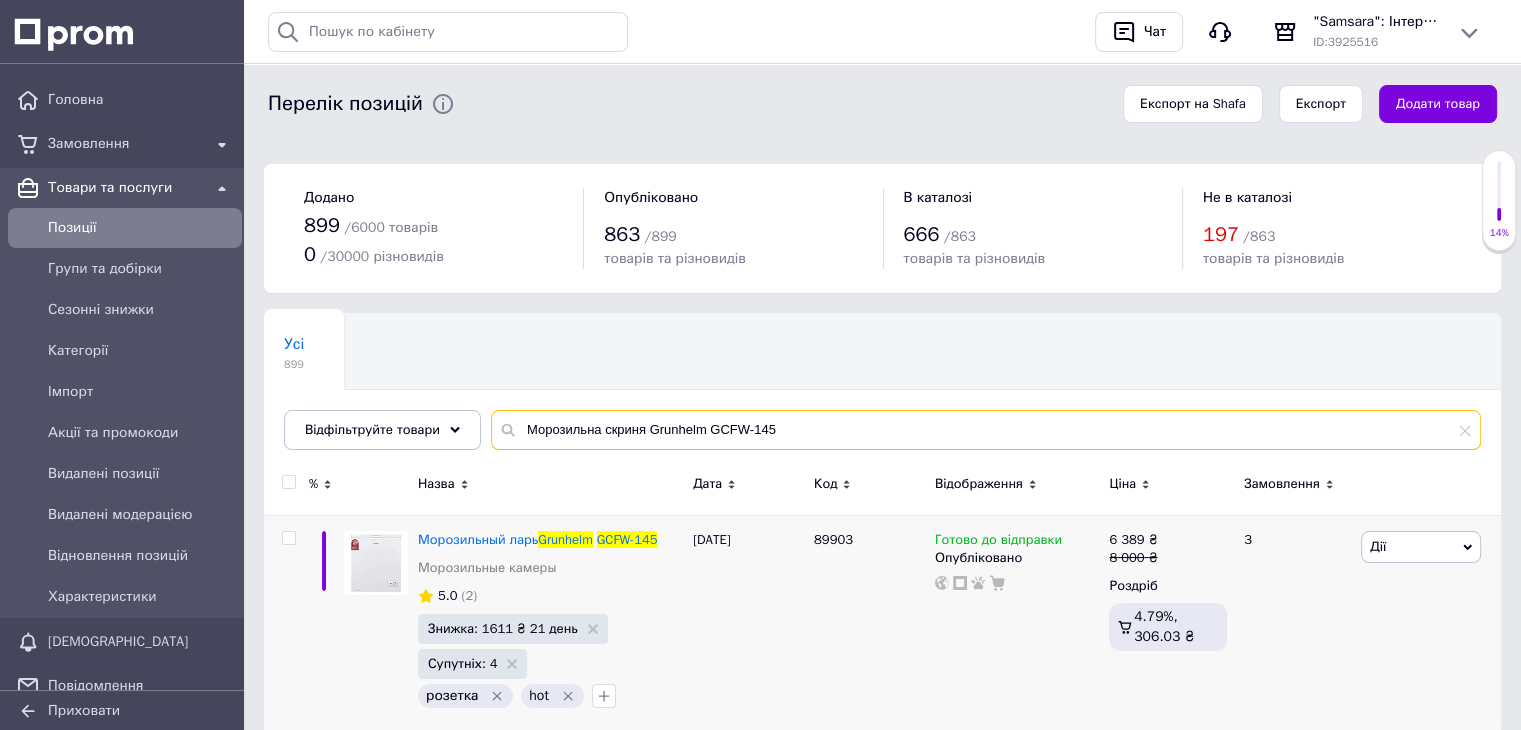 type on "Морозильна скриня Grunhelm GCFW-145" 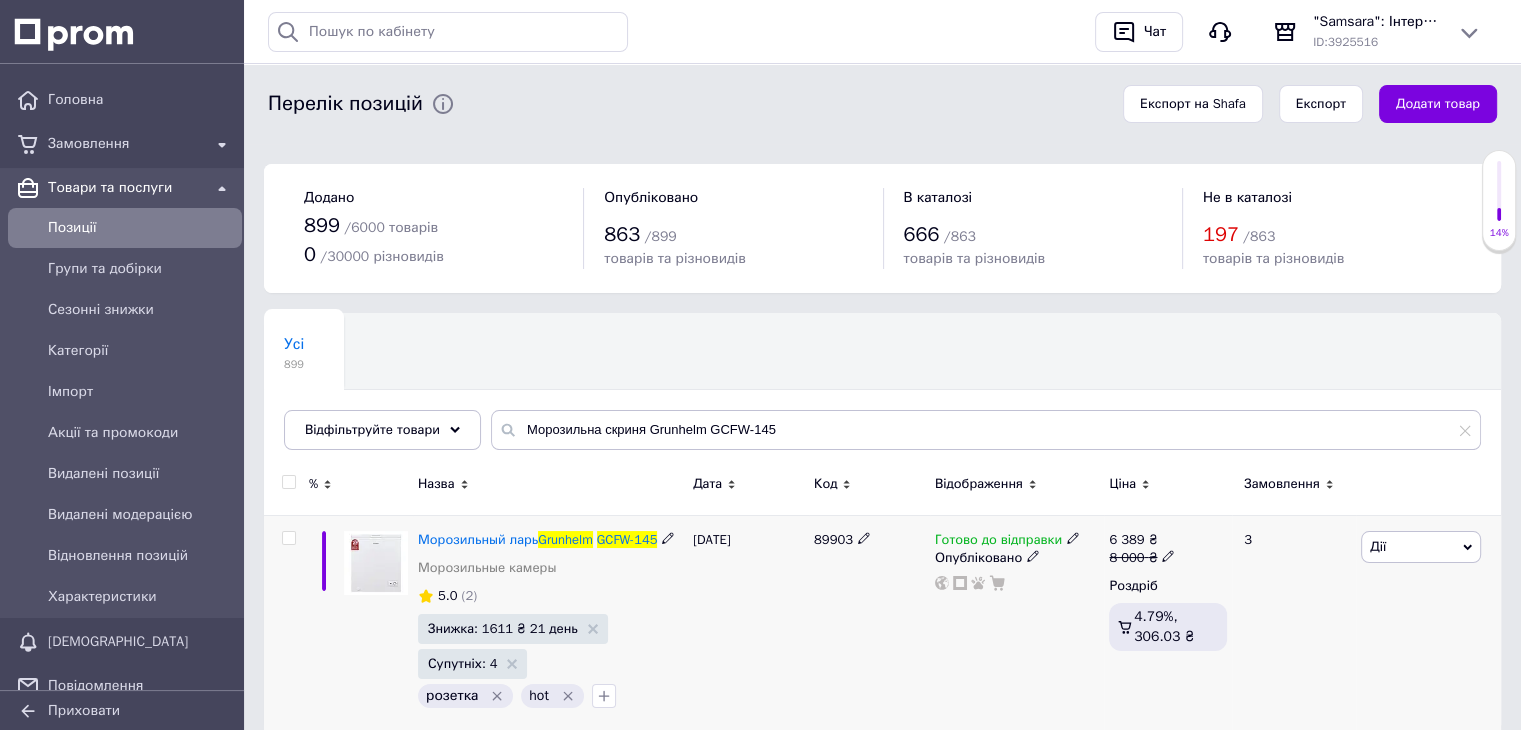 click on "Морозильный ларь  Grunhelm   GCFW-145 Морозильные камеры" at bounding box center [550, 559] 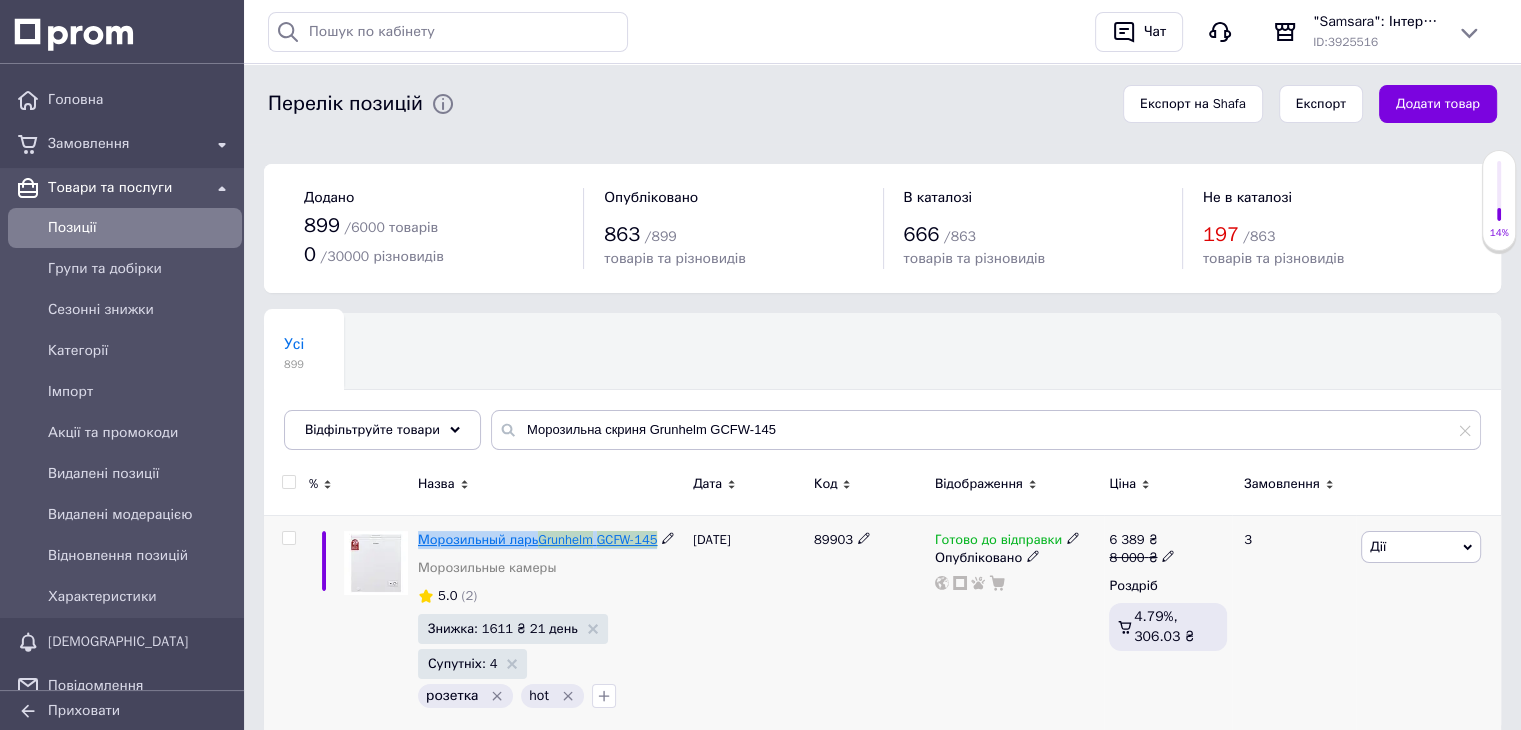 drag, startPoint x: 664, startPoint y: 536, endPoint x: 421, endPoint y: 537, distance: 243.00206 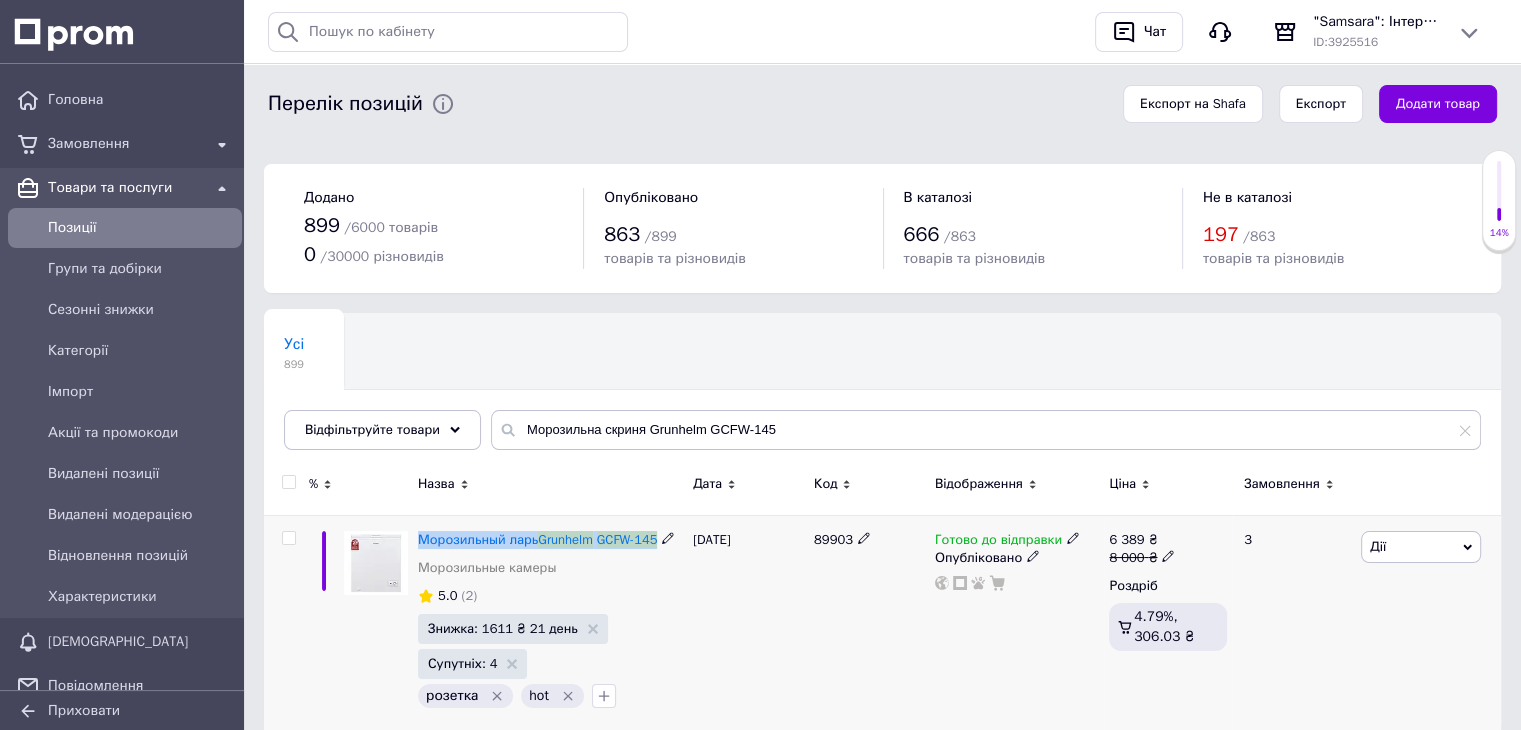click on "Дії" at bounding box center (1421, 547) 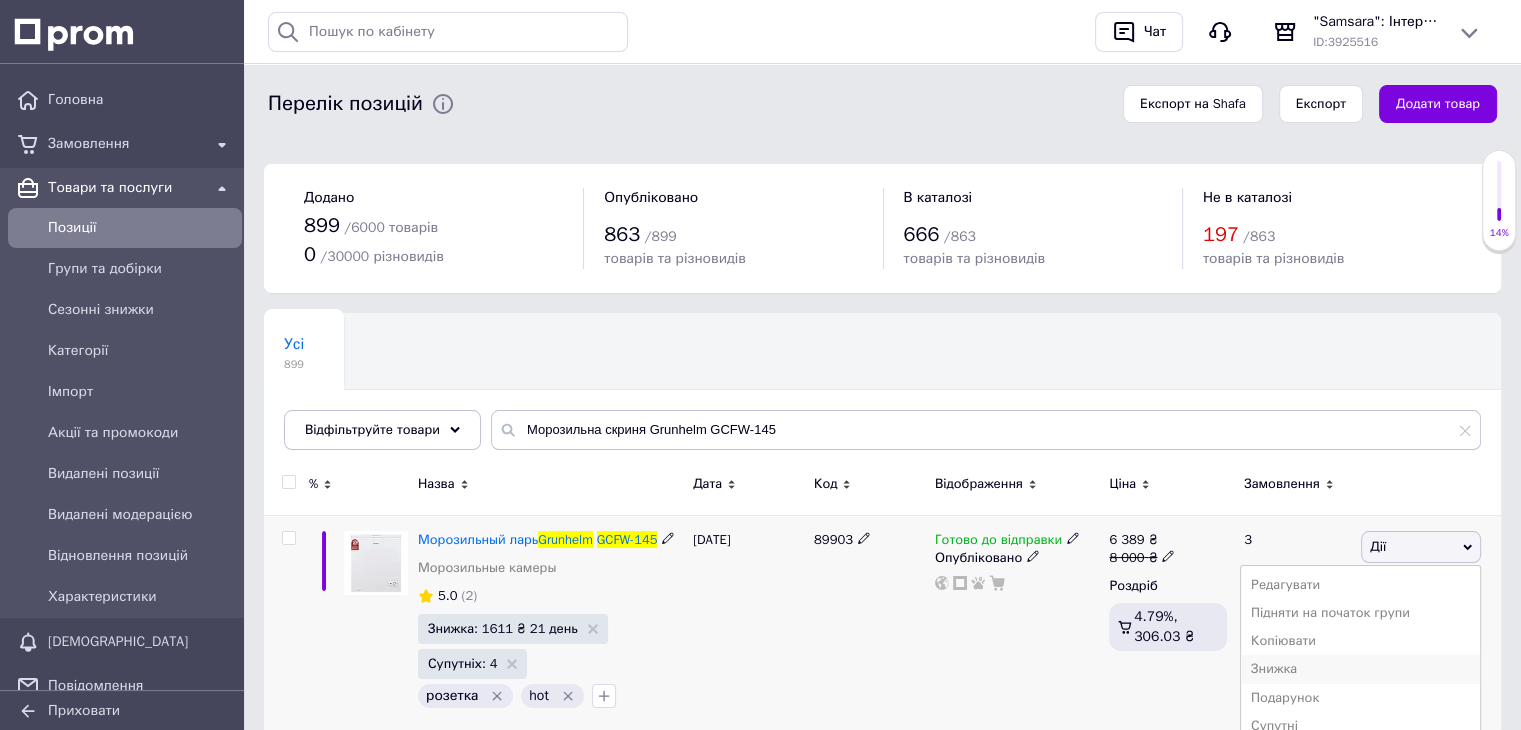 click on "Знижка" at bounding box center [1360, 669] 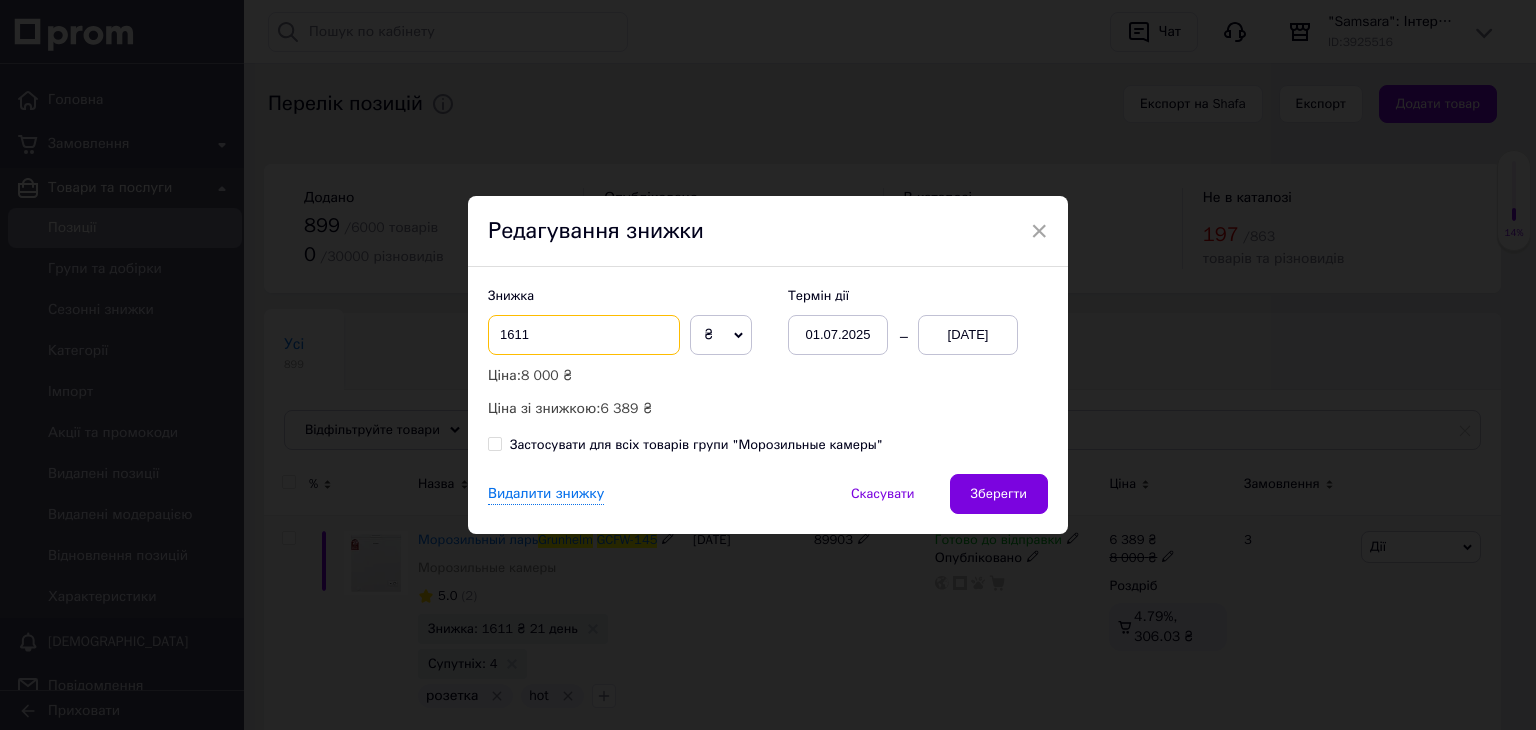 click on "1611" at bounding box center [584, 335] 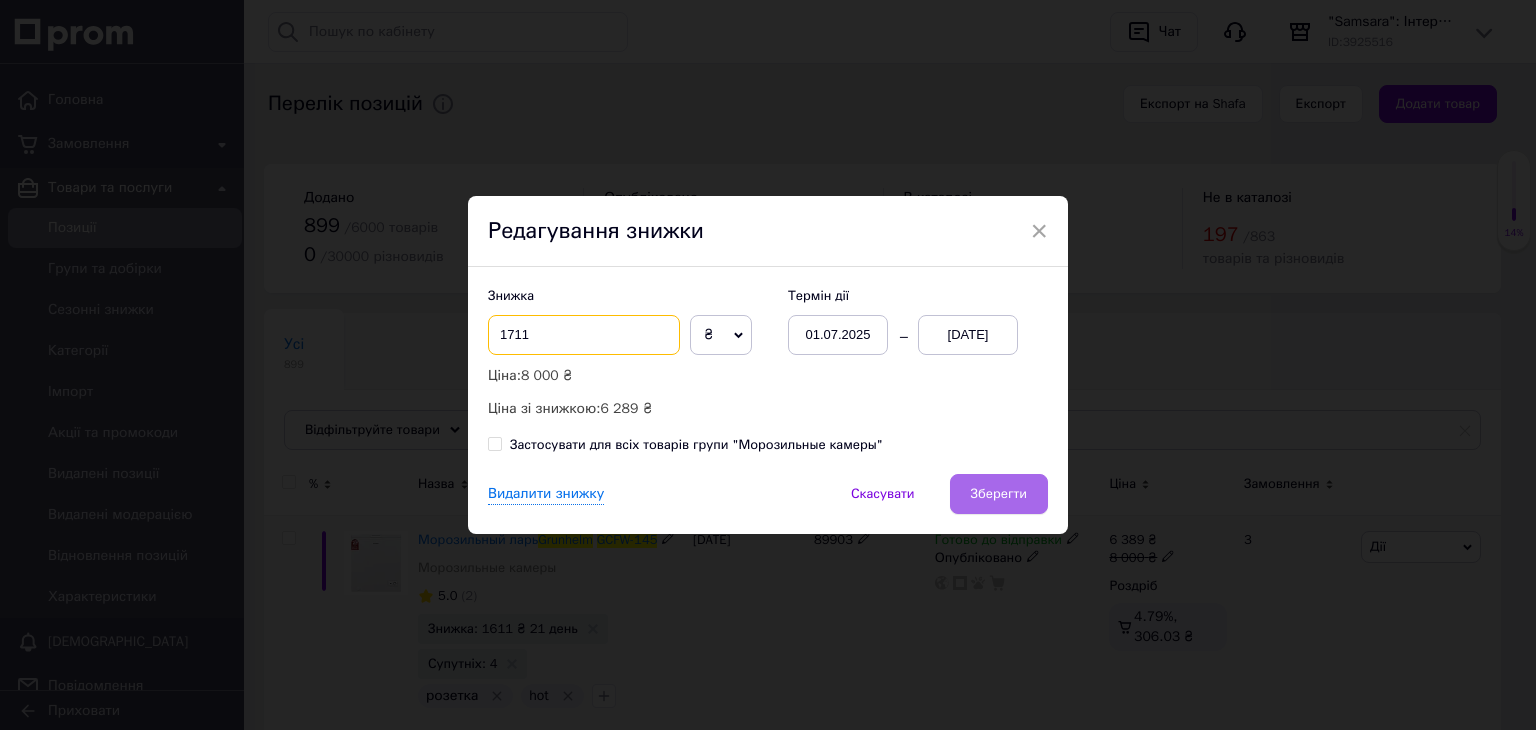 type on "1711" 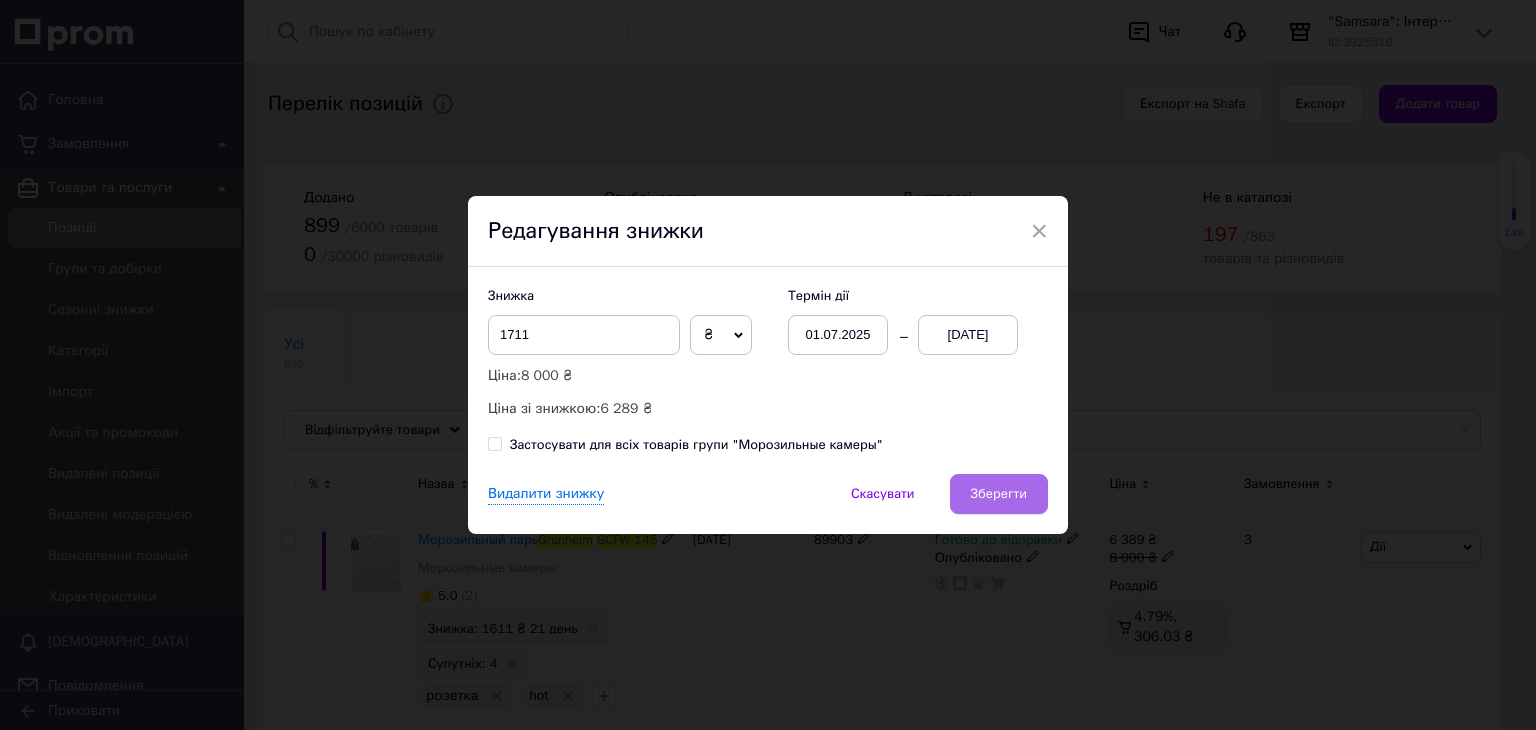 click on "Зберегти" at bounding box center (999, 494) 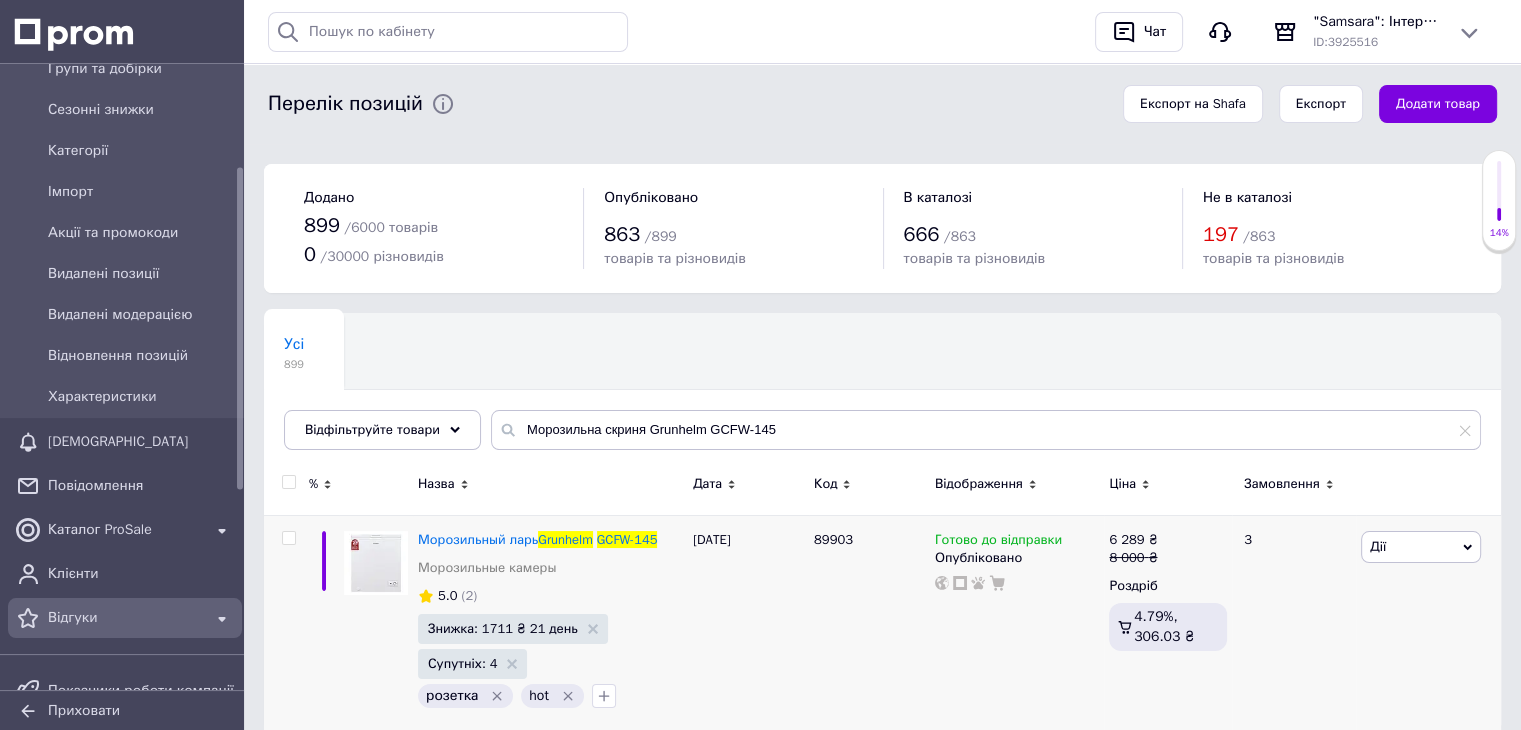 scroll, scrollTop: 400, scrollLeft: 0, axis: vertical 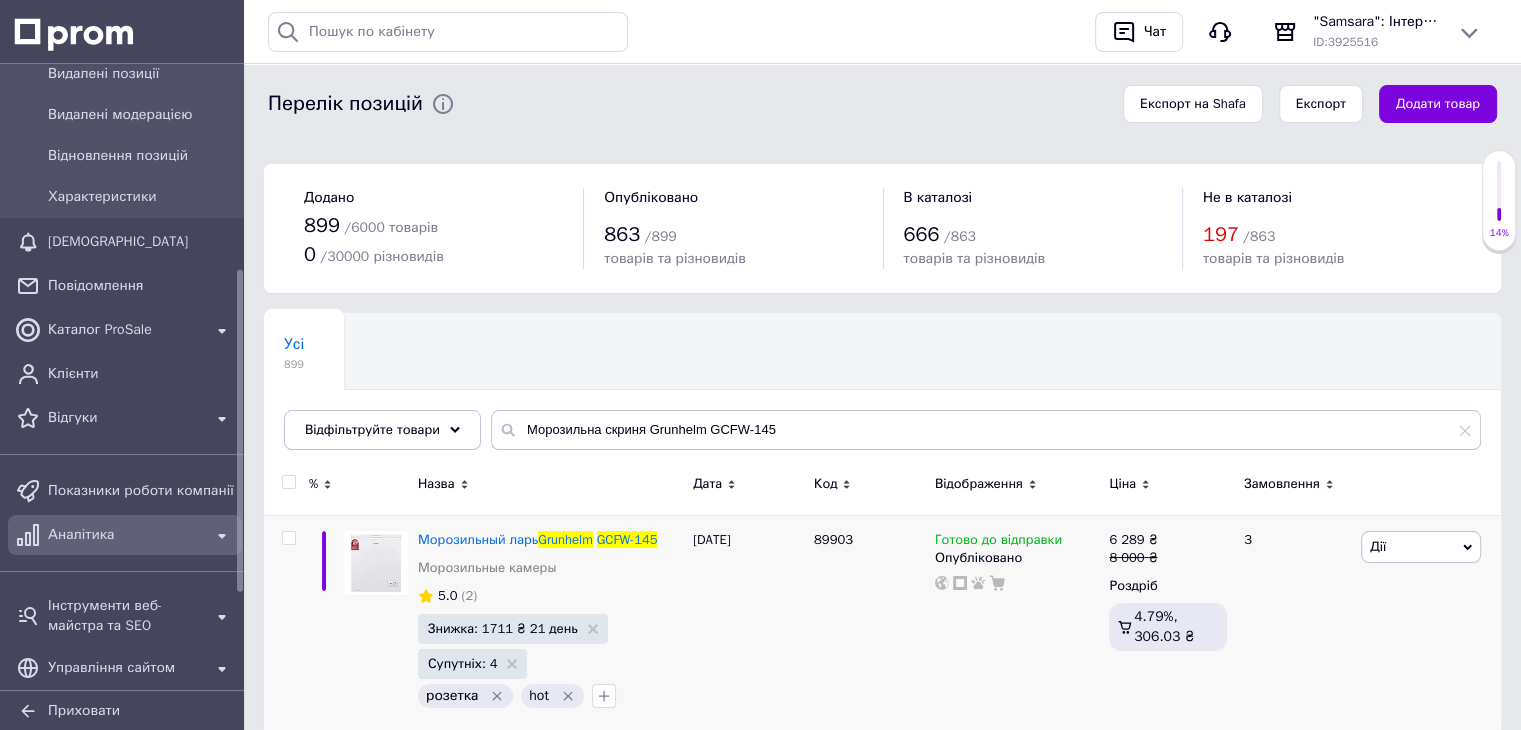 click on "Аналітика" at bounding box center [125, 535] 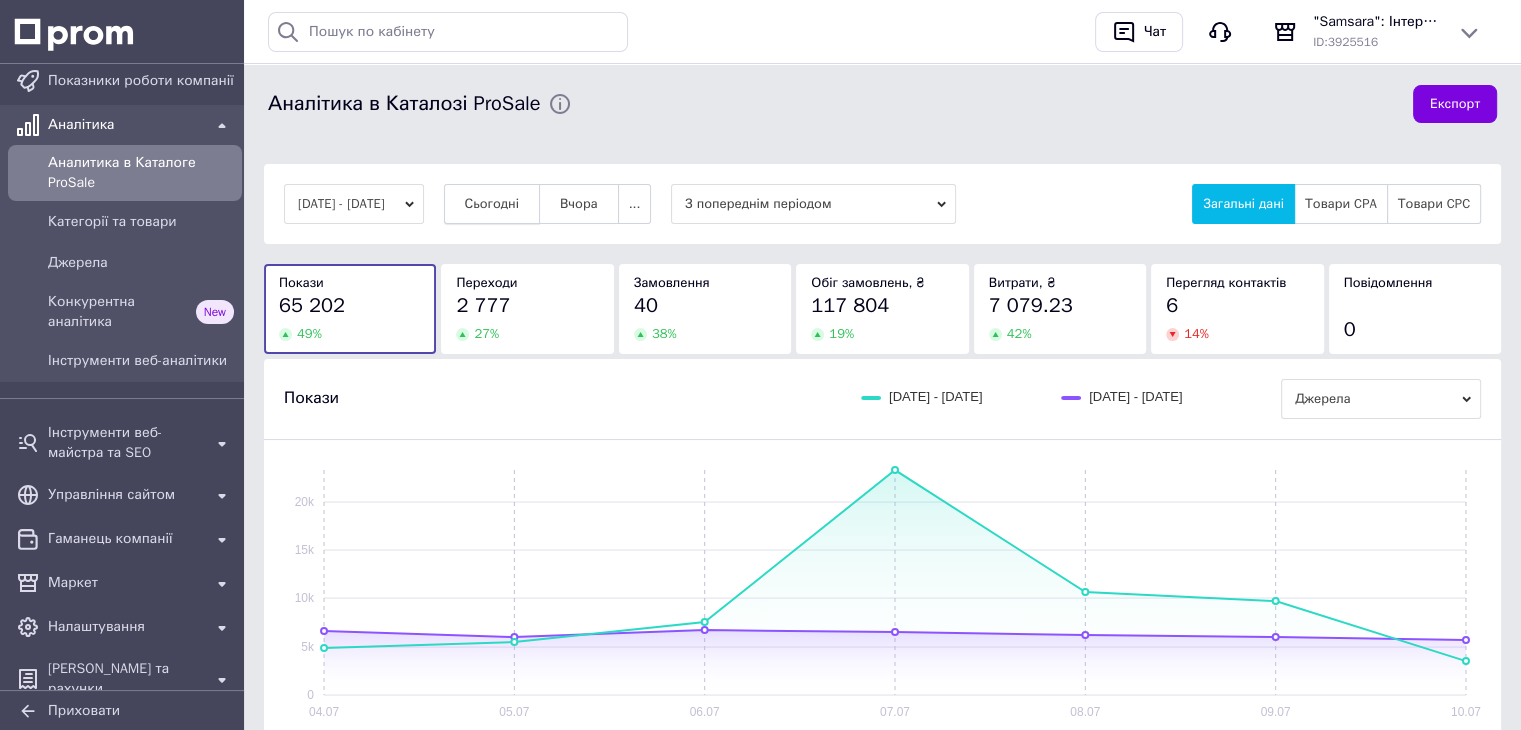 click on "Сьогодні" at bounding box center (492, 204) 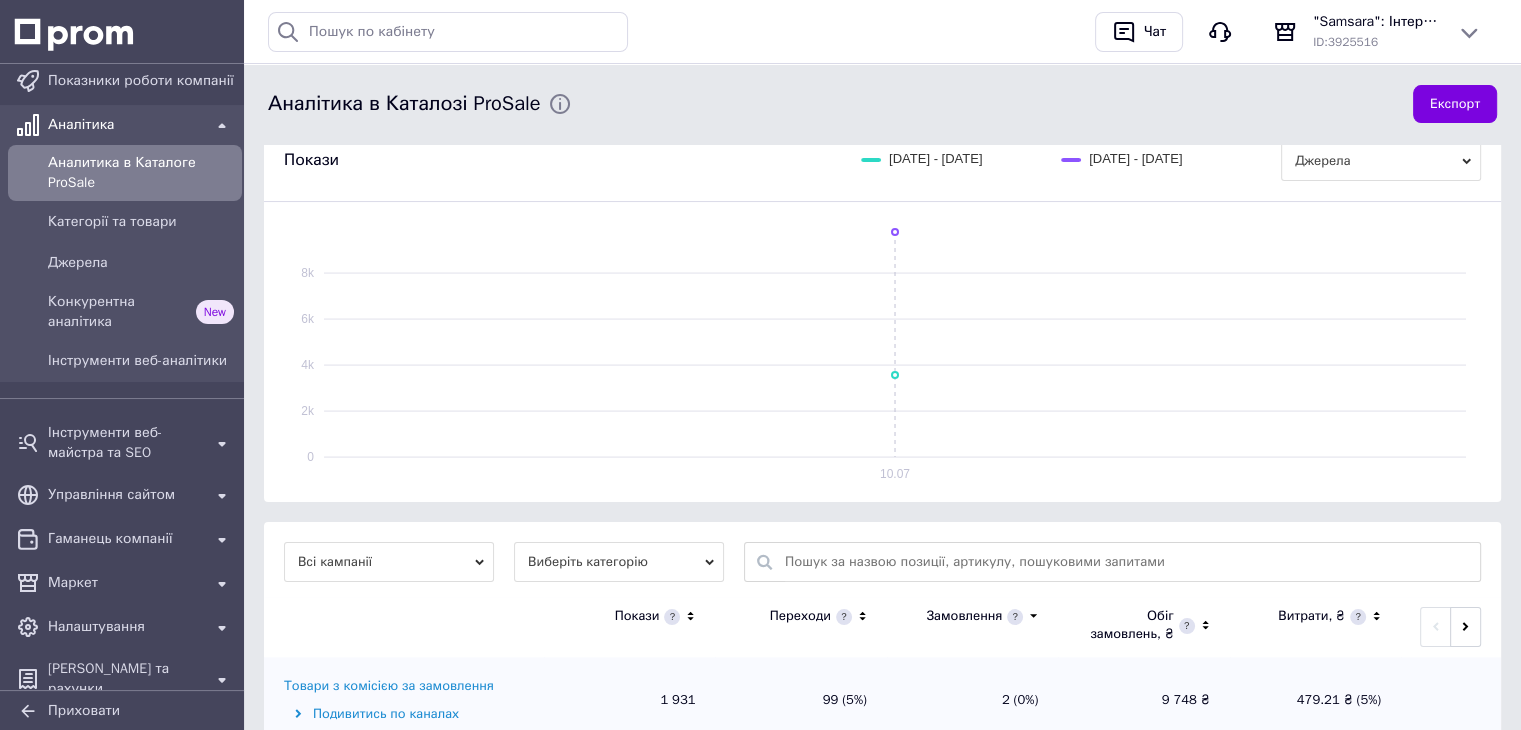 scroll, scrollTop: 500, scrollLeft: 0, axis: vertical 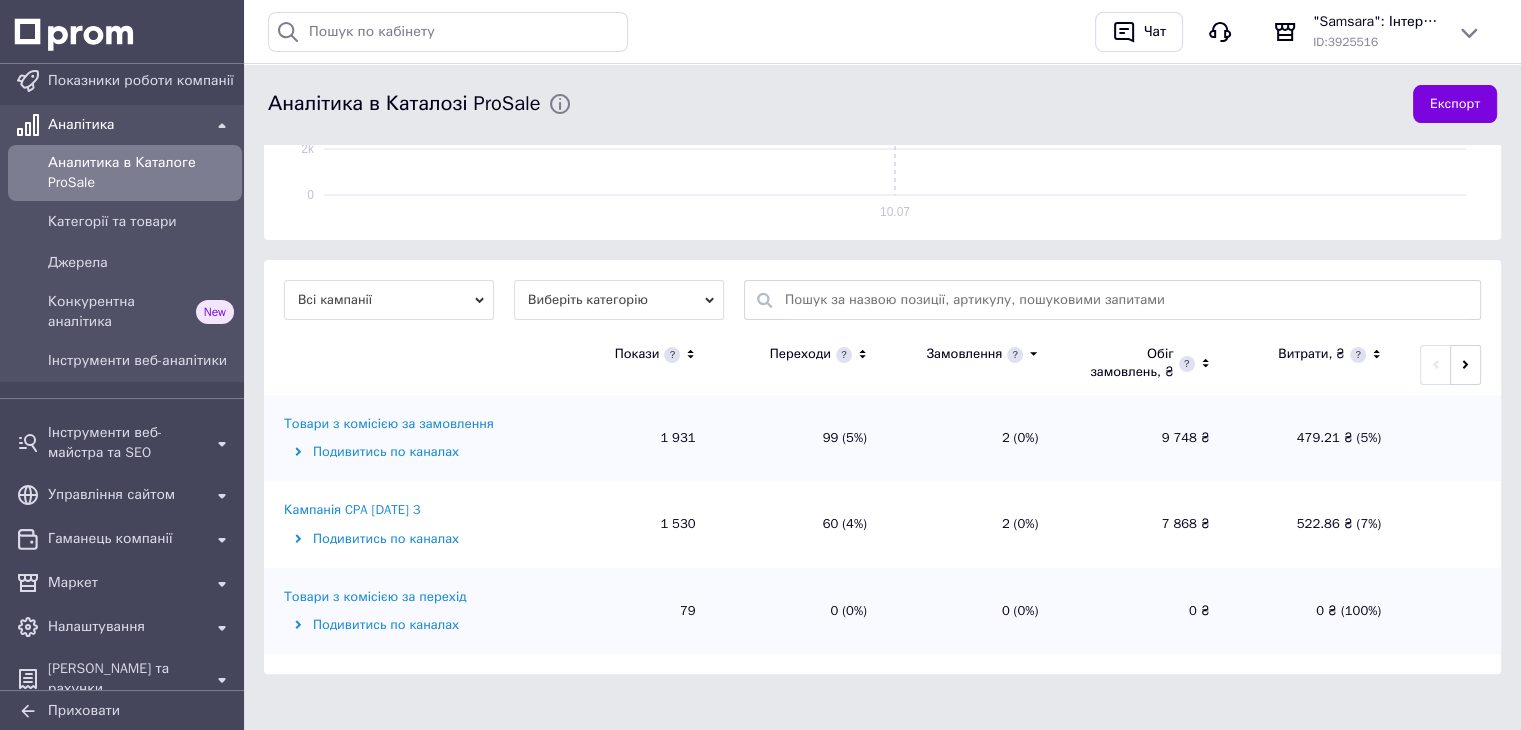 click on "Товари з комісією за замовлення" at bounding box center (389, 424) 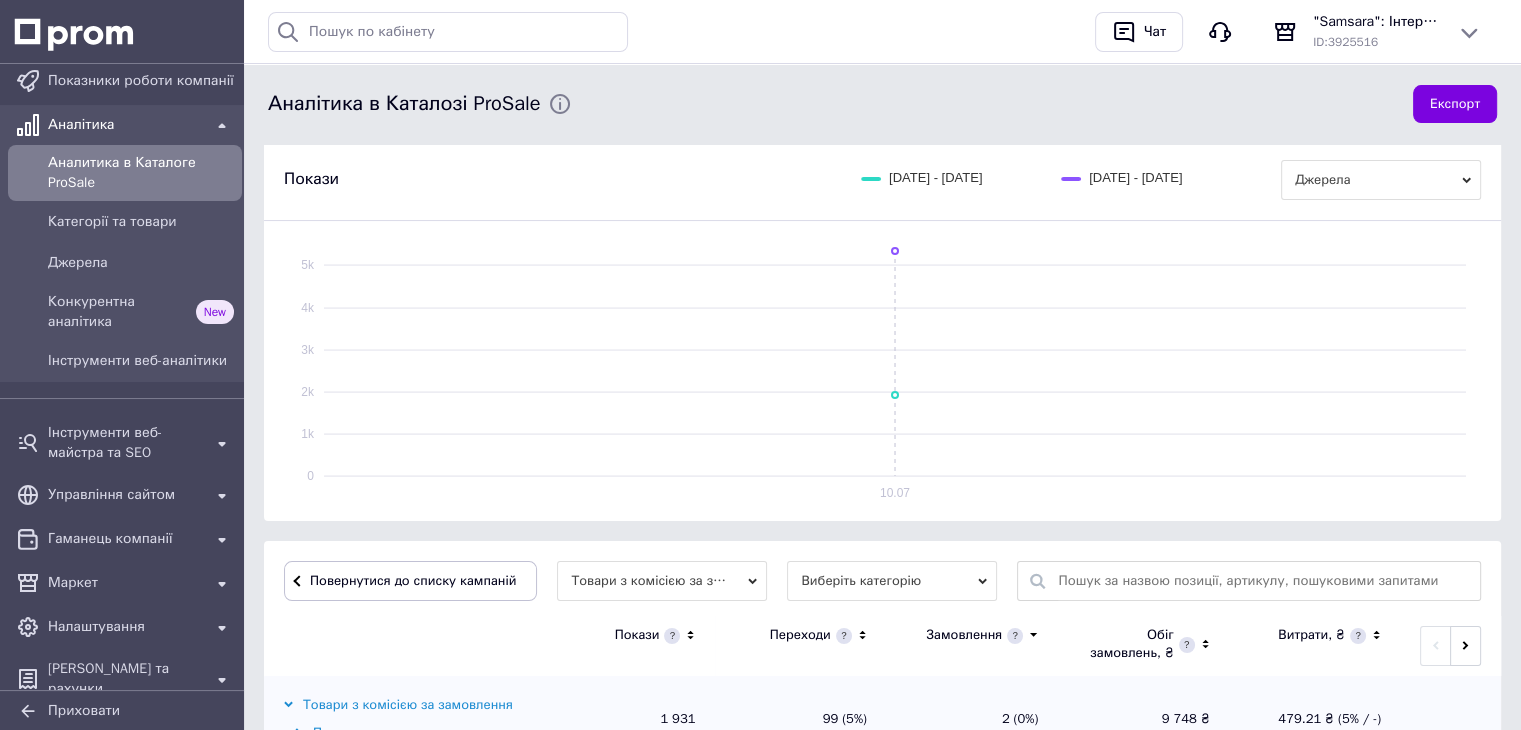 scroll, scrollTop: 500, scrollLeft: 0, axis: vertical 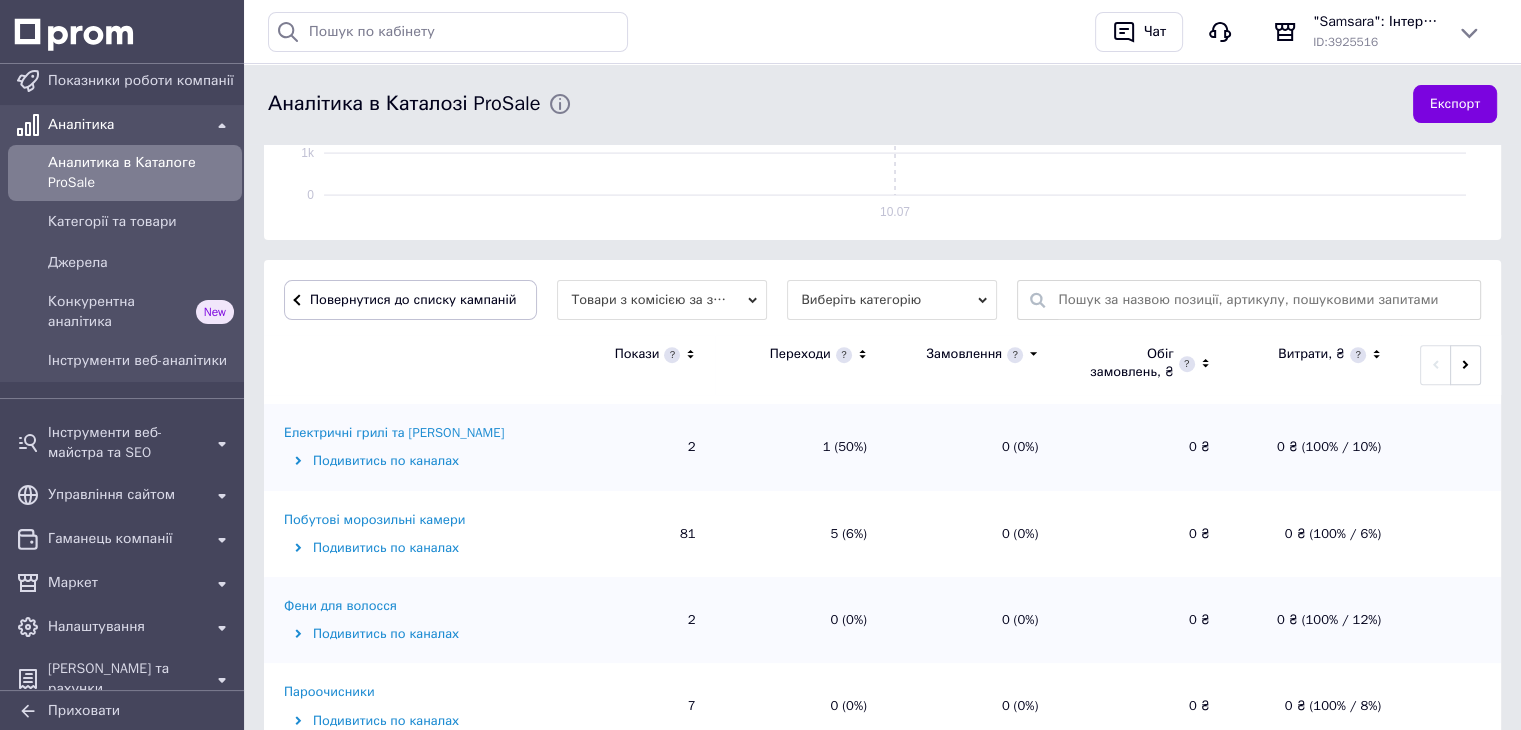 click on "Електричні грилі та барбекю" at bounding box center [394, 433] 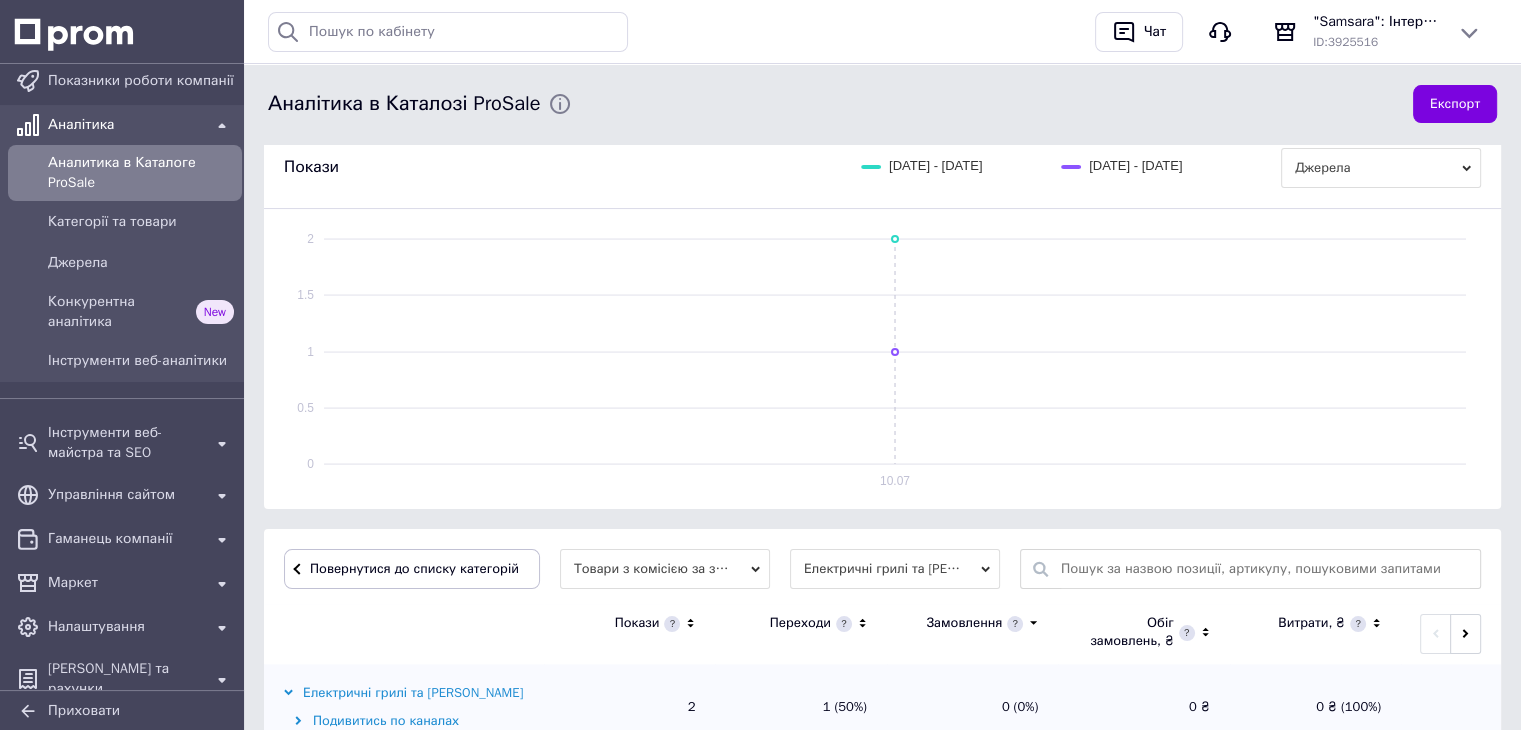 scroll, scrollTop: 500, scrollLeft: 0, axis: vertical 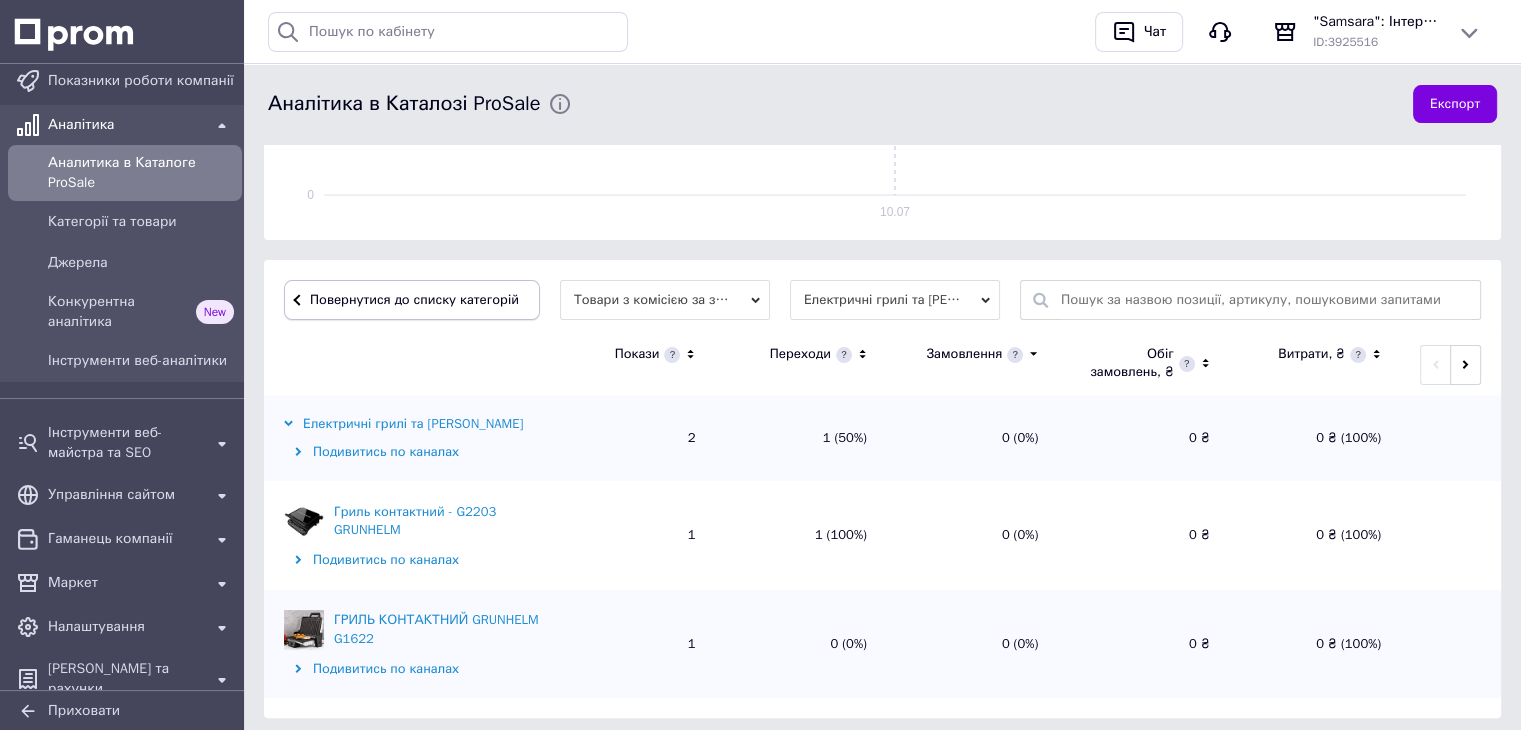 click on "Повернутися до списку категорій" at bounding box center [412, 300] 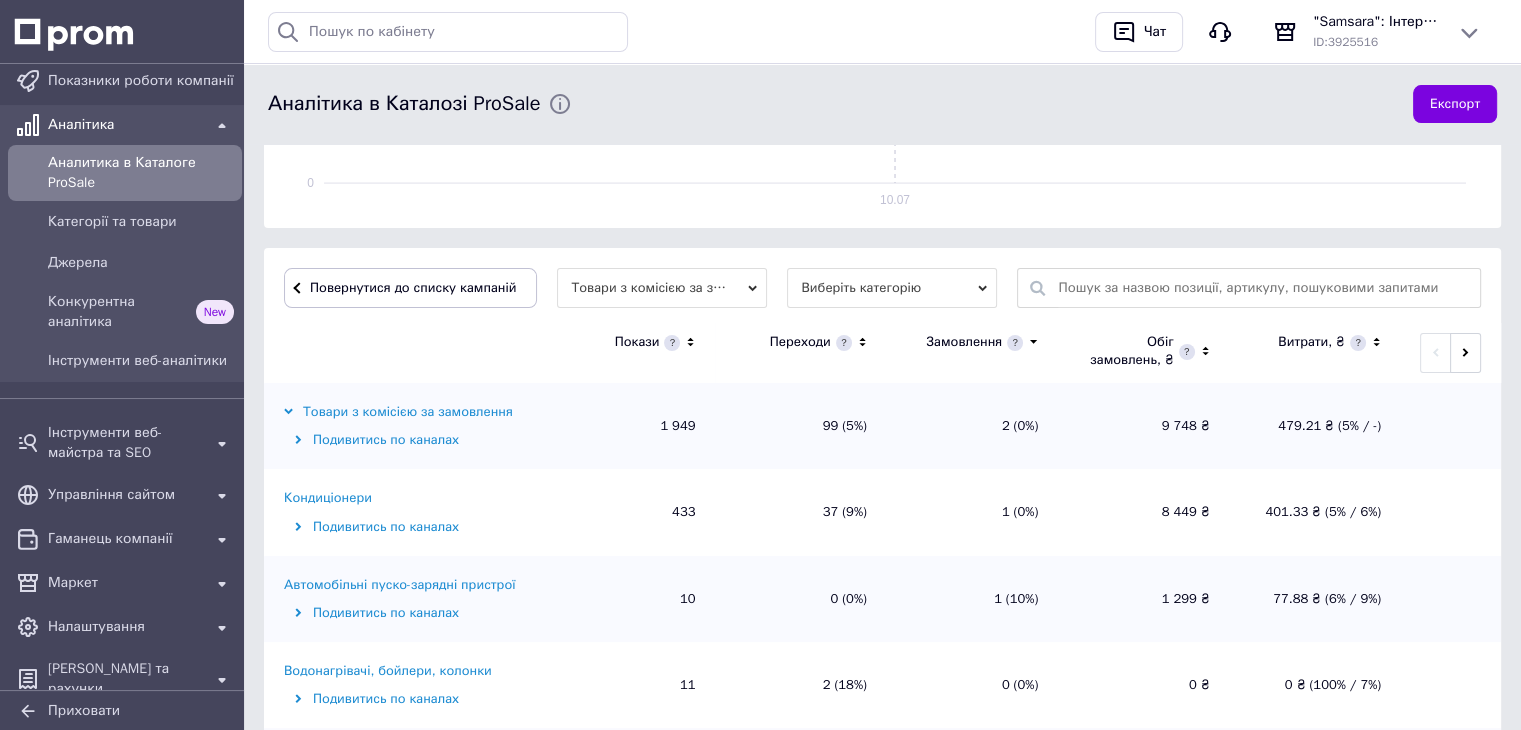 scroll, scrollTop: 500, scrollLeft: 0, axis: vertical 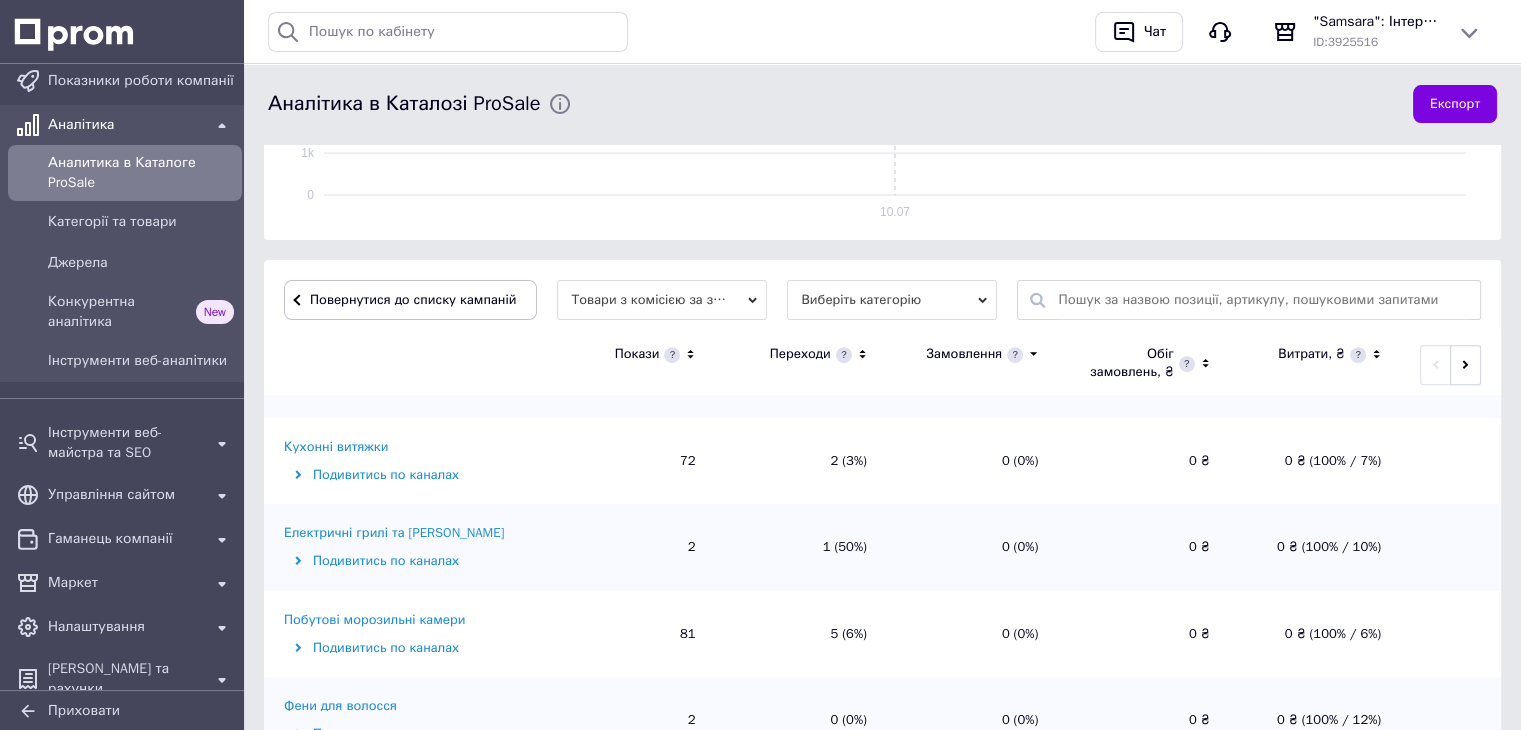 click on "Електричні грилі та барбекю" at bounding box center (394, 533) 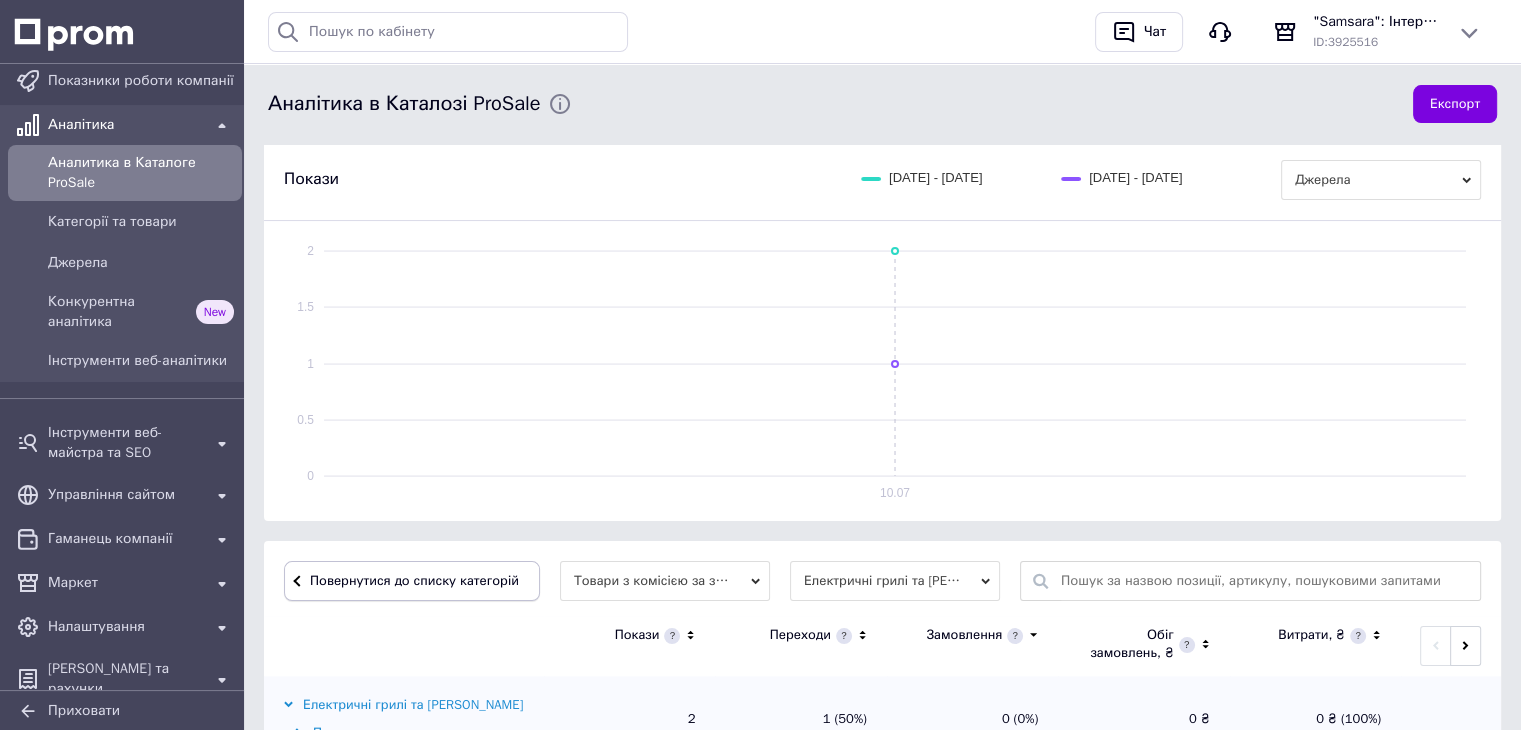 scroll, scrollTop: 500, scrollLeft: 0, axis: vertical 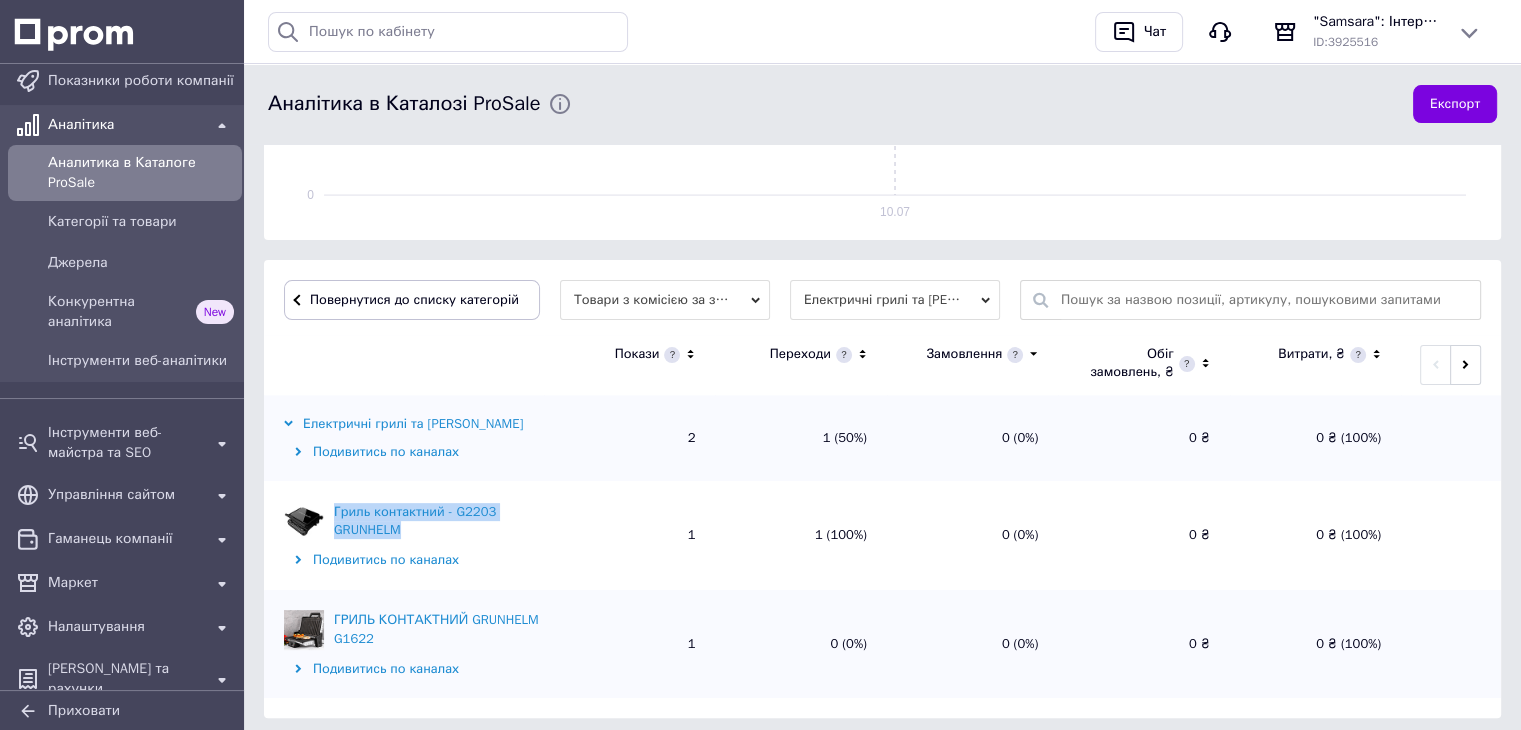 drag, startPoint x: 416, startPoint y: 532, endPoint x: 332, endPoint y: 510, distance: 86.833176 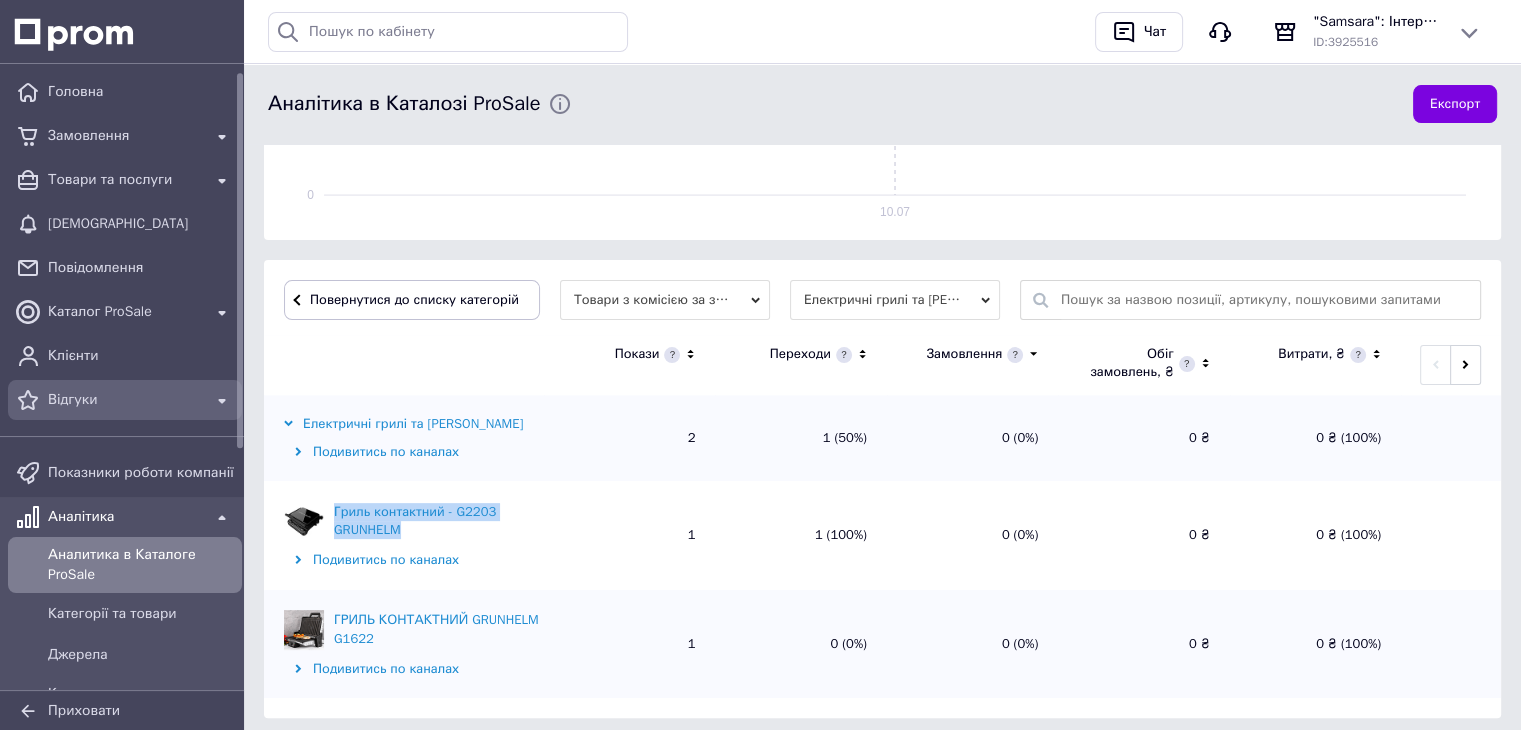 scroll, scrollTop: 0, scrollLeft: 0, axis: both 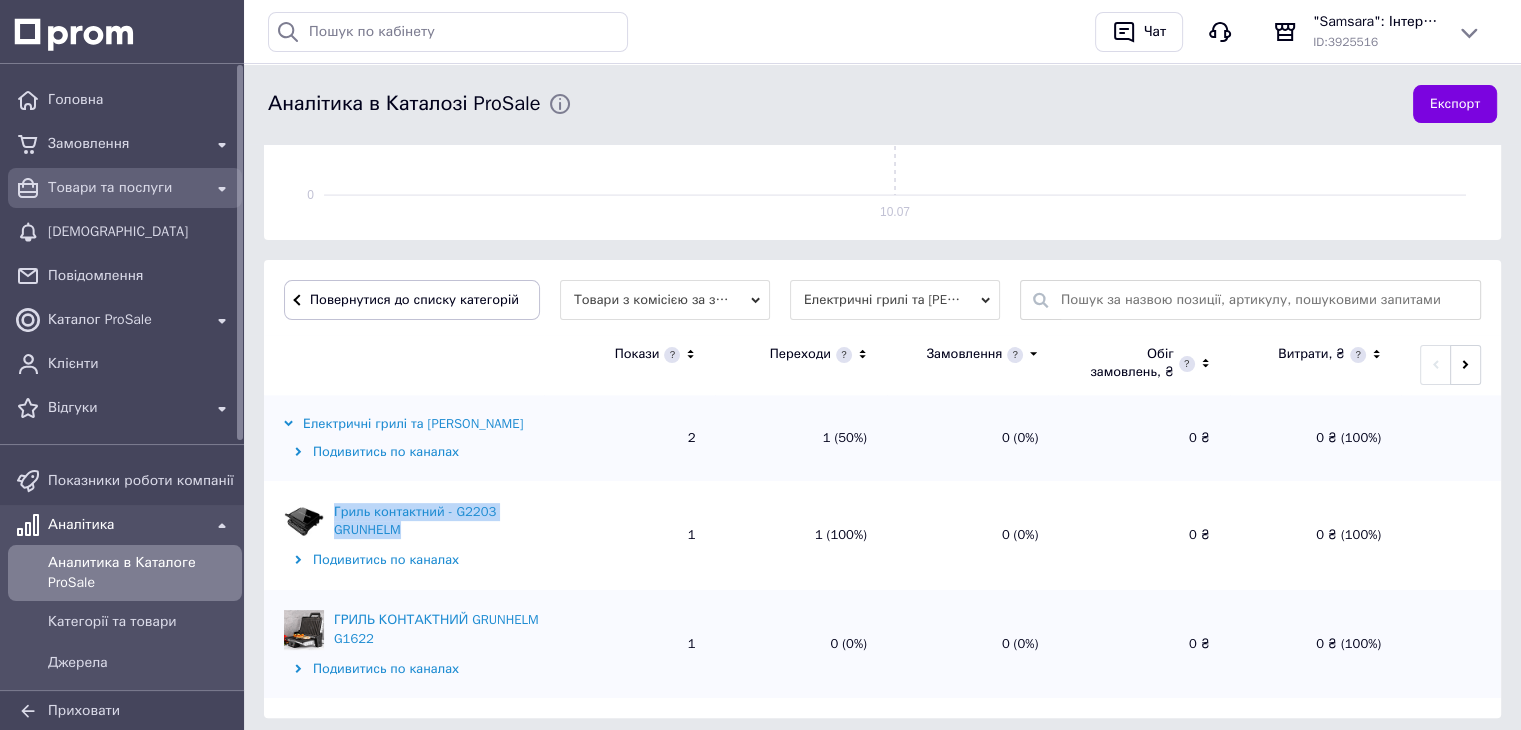 click on "Товари та послуги" at bounding box center (125, 188) 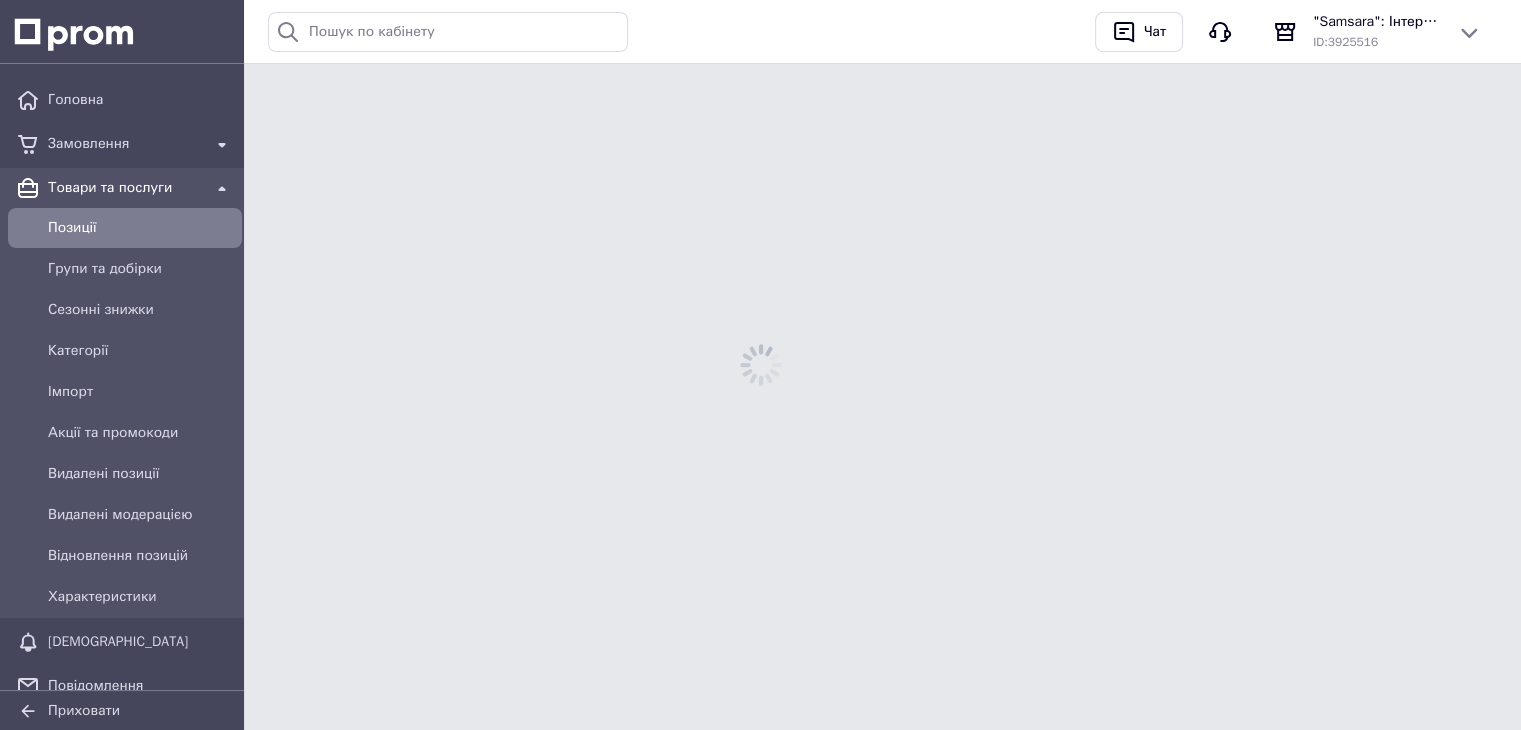 scroll, scrollTop: 0, scrollLeft: 0, axis: both 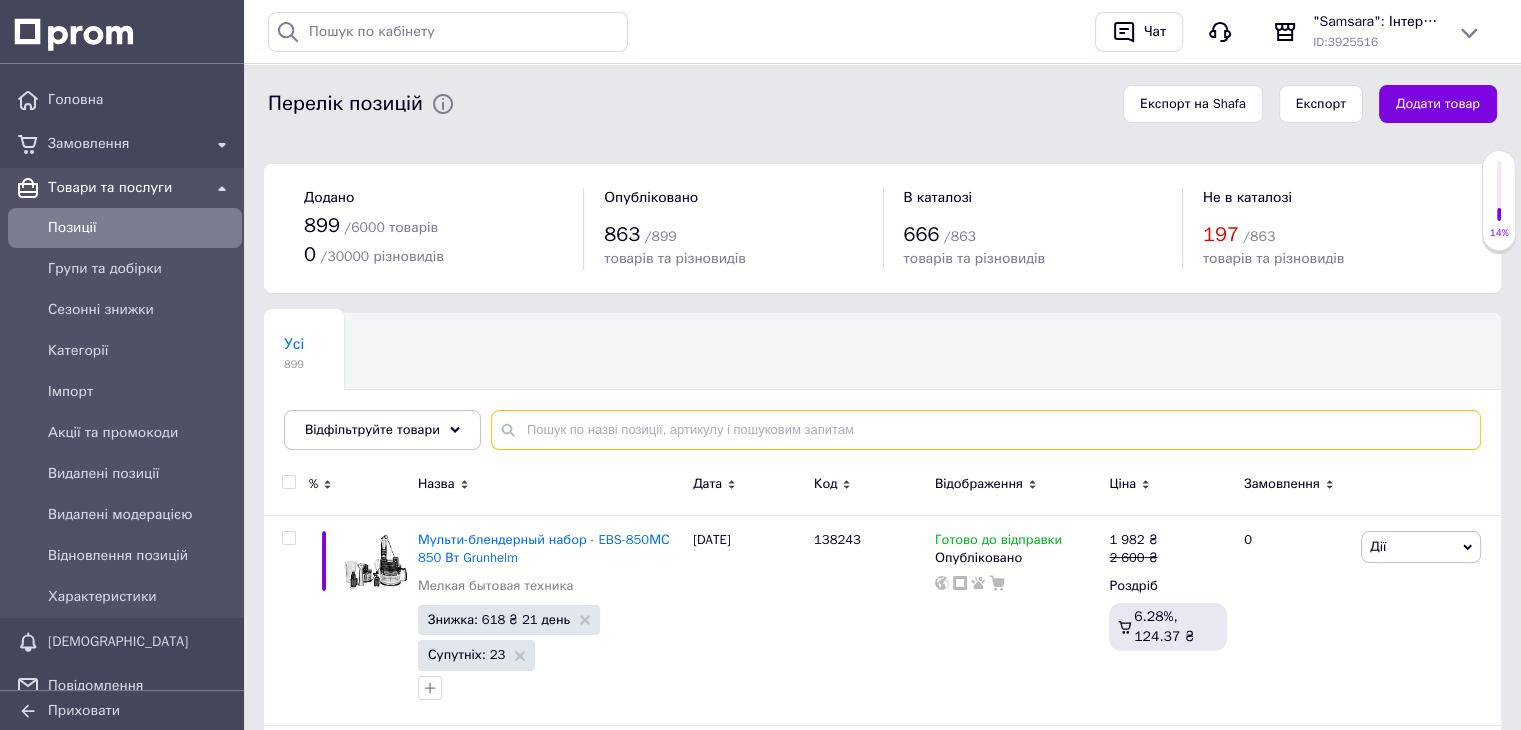 click at bounding box center (986, 430) 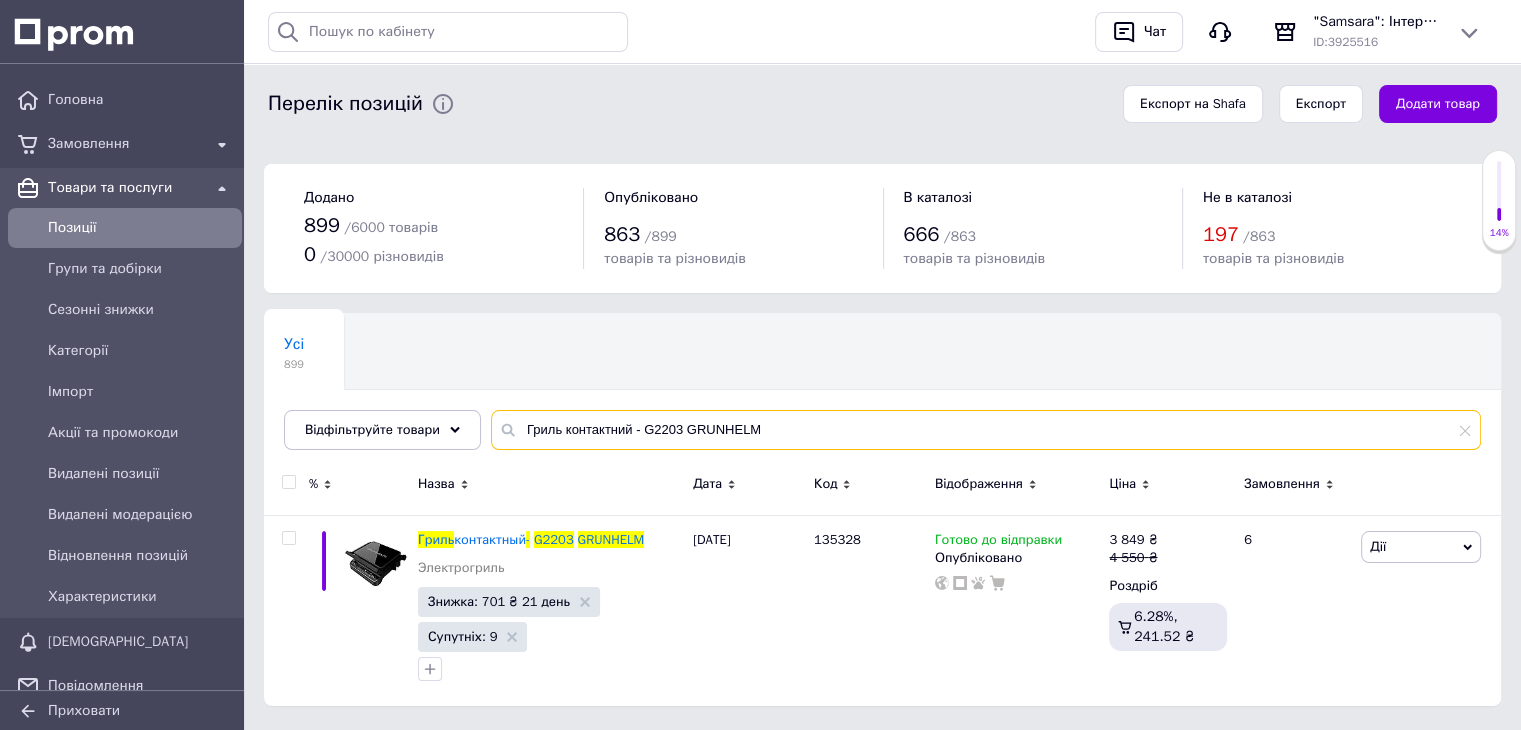 type on "Гриль контактний - G2203 GRUNHELM" 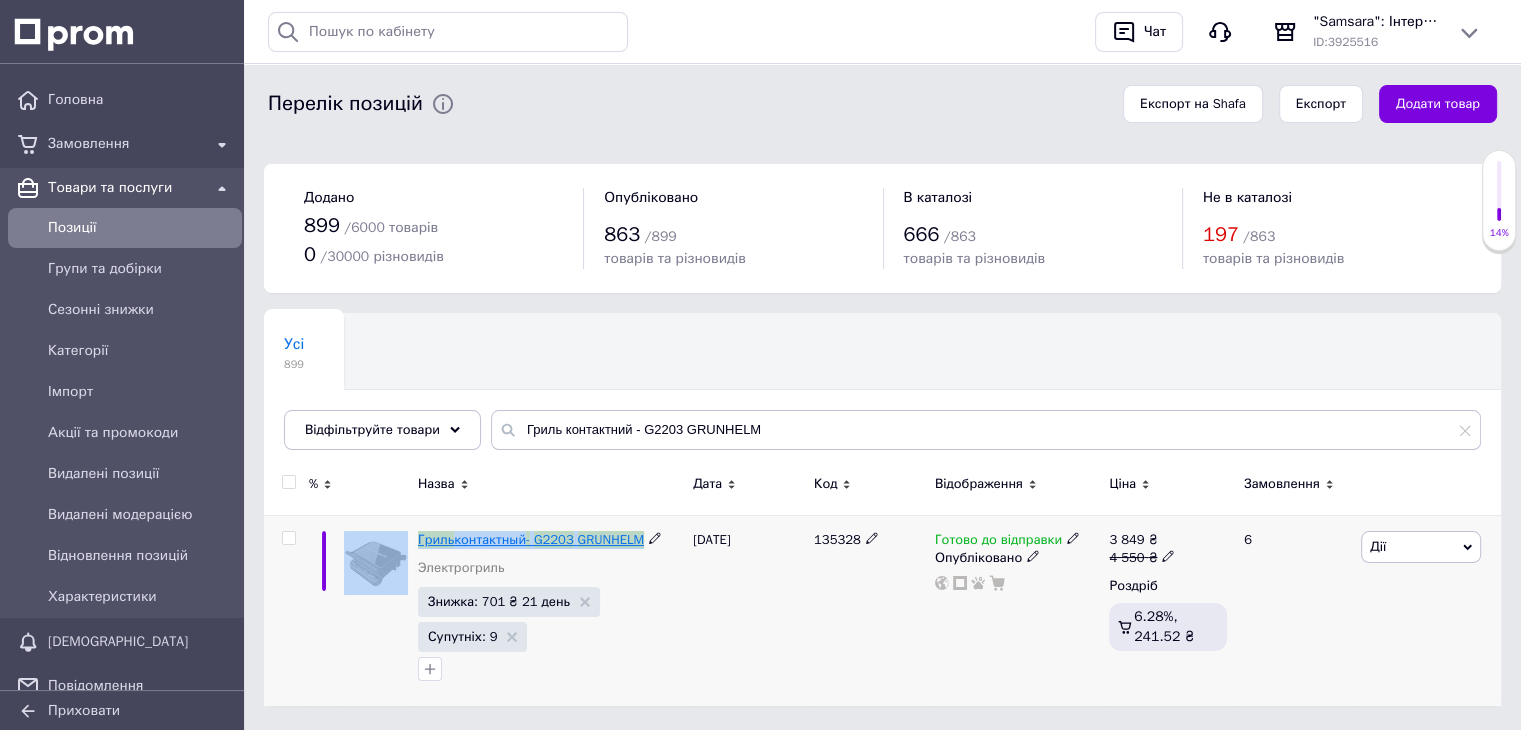 drag, startPoint x: 652, startPoint y: 537, endPoint x: 426, endPoint y: 537, distance: 226 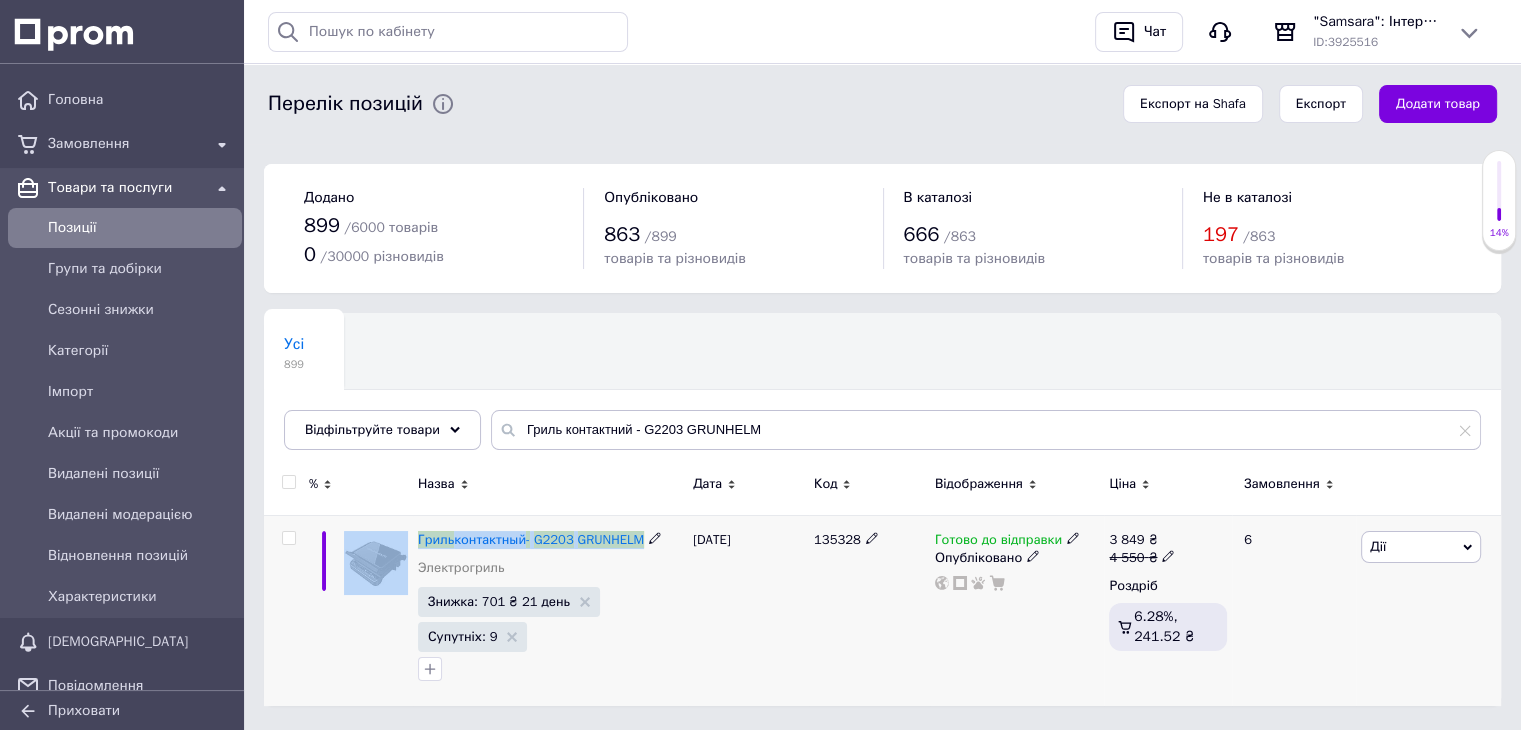 click on "Дії" at bounding box center [1421, 547] 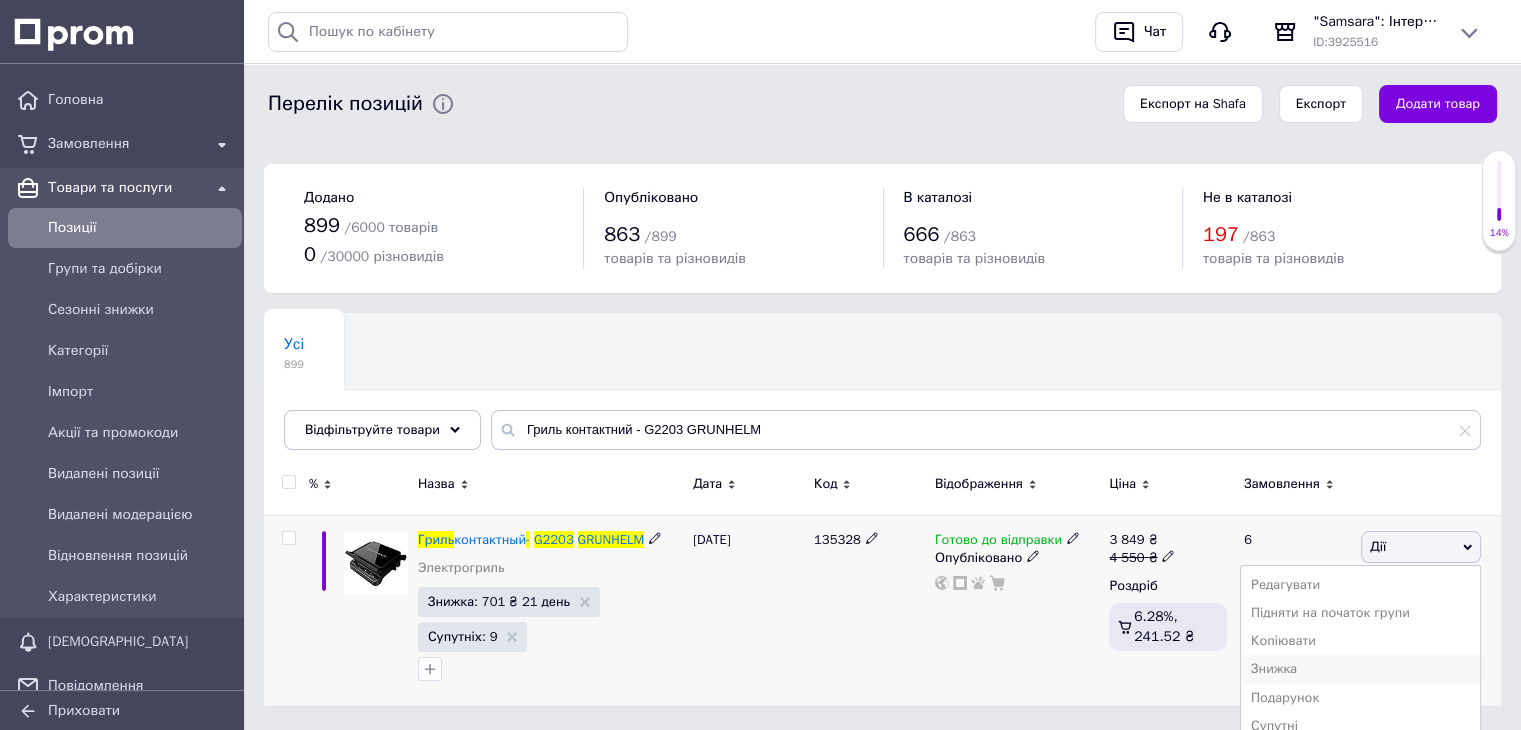 click on "Знижка" at bounding box center [1360, 669] 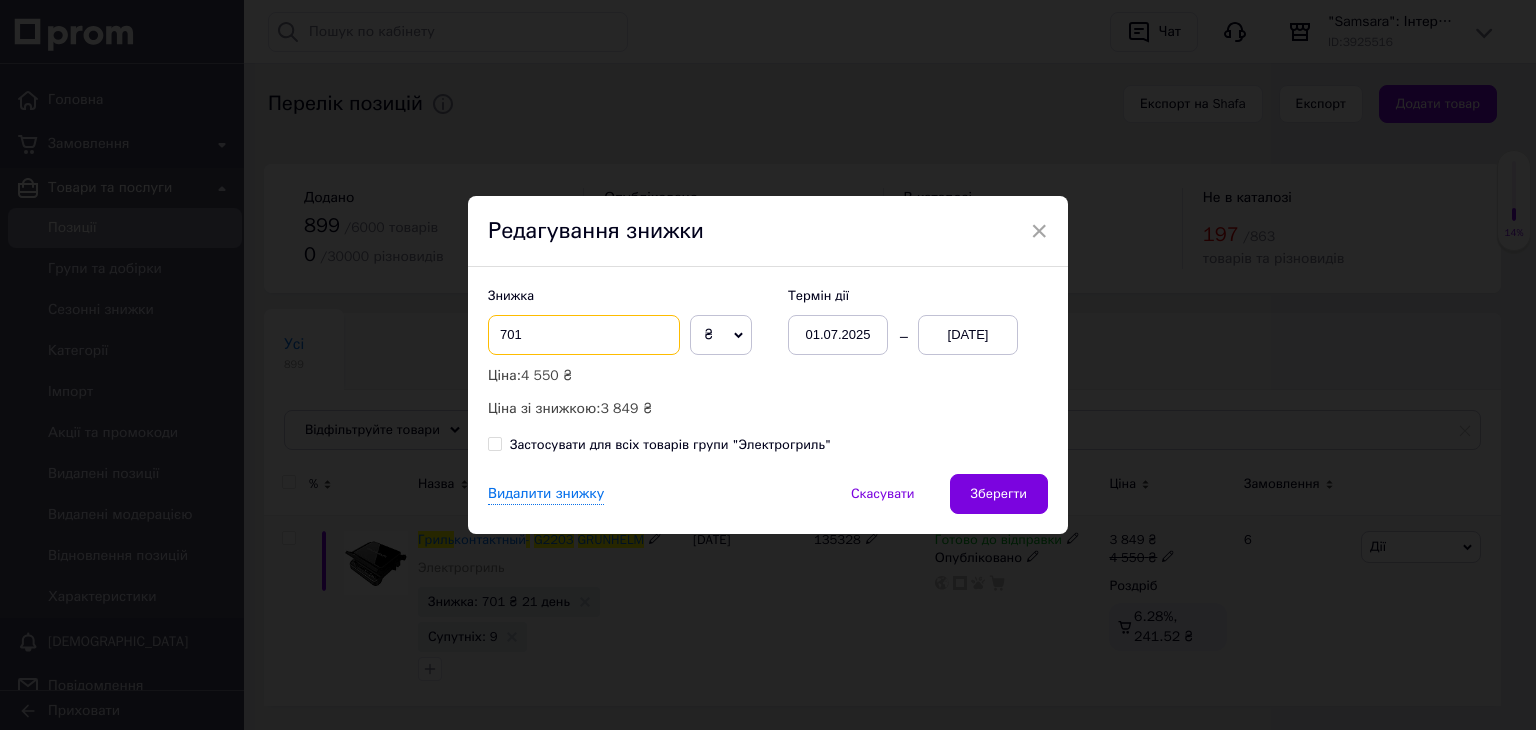drag, startPoint x: 501, startPoint y: 329, endPoint x: 491, endPoint y: 331, distance: 10.198039 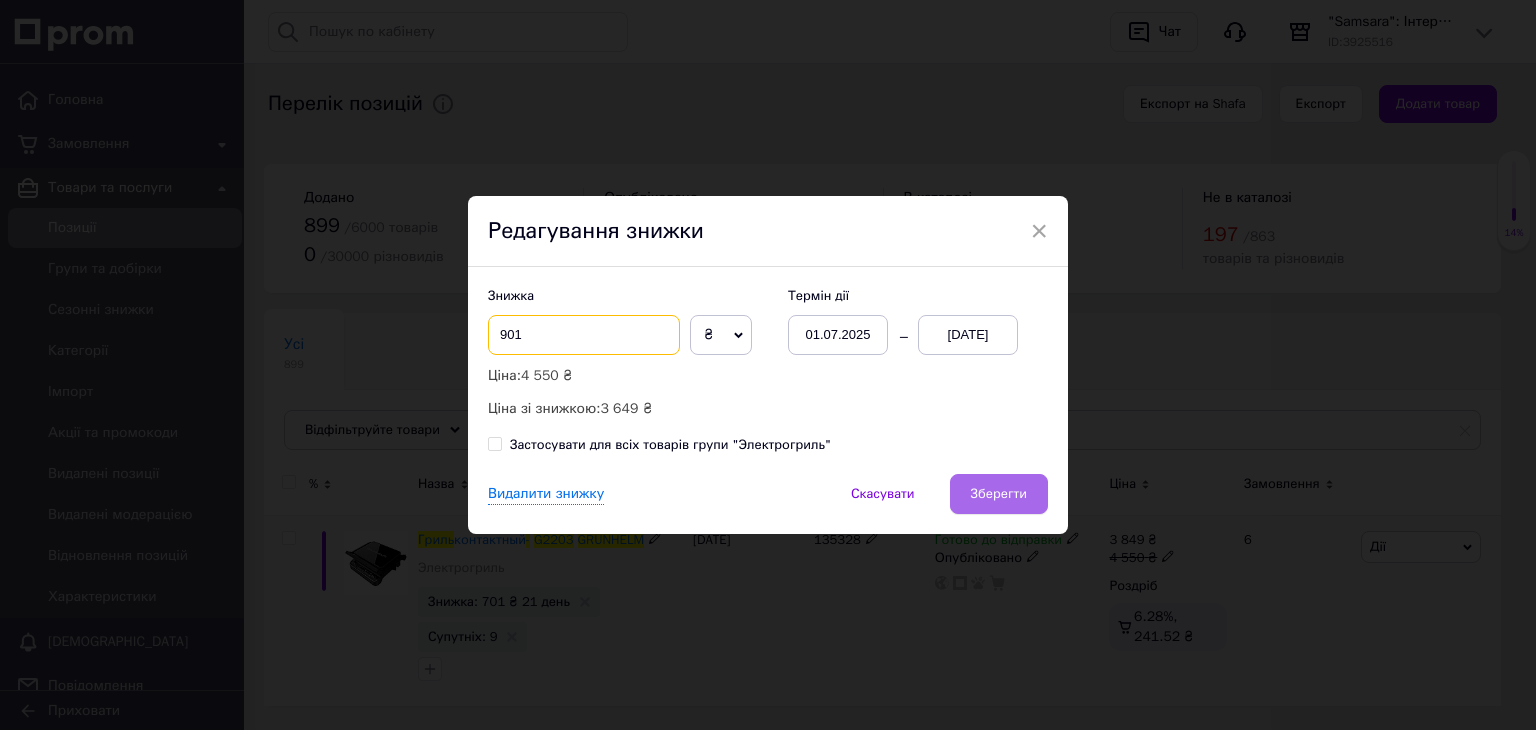 type on "901" 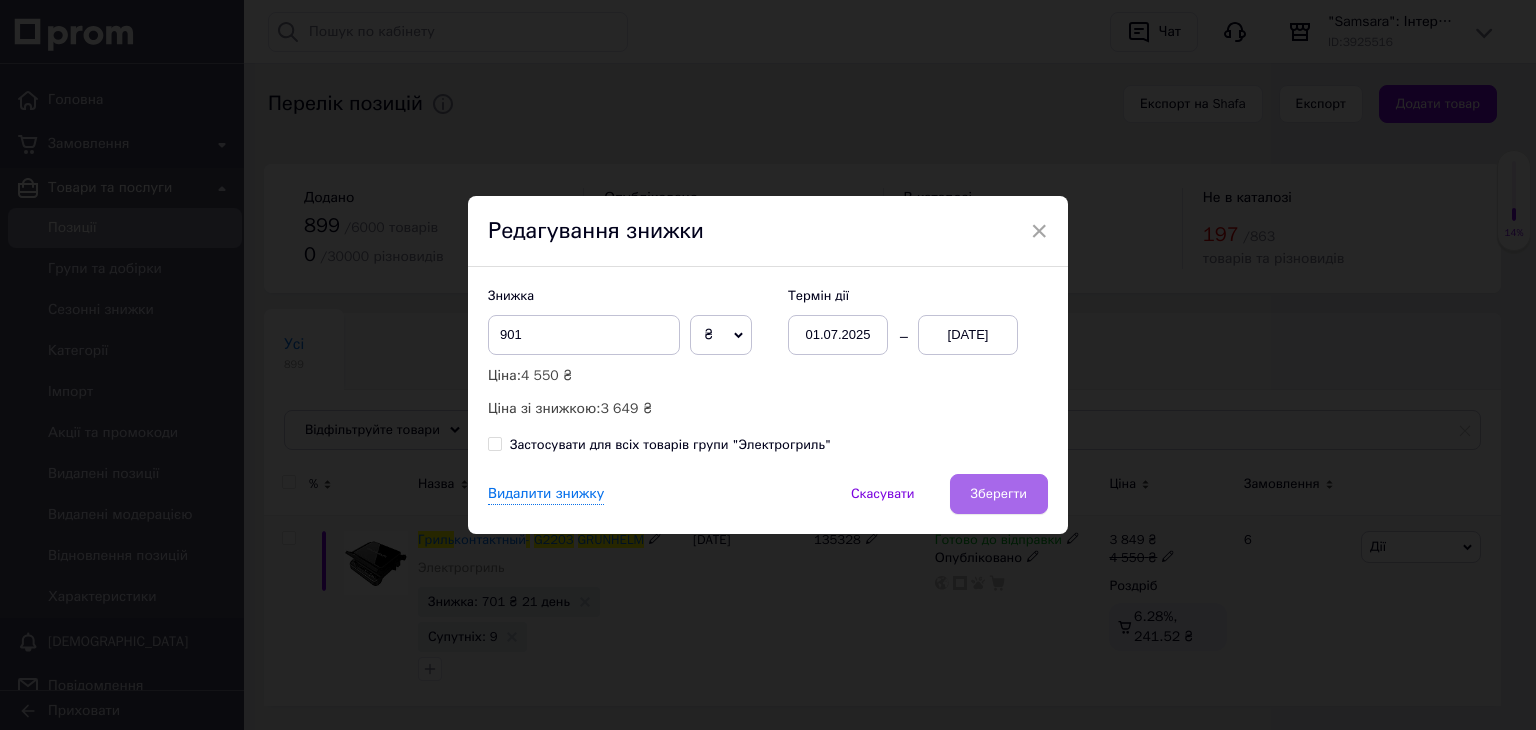 click on "Зберегти" at bounding box center (999, 494) 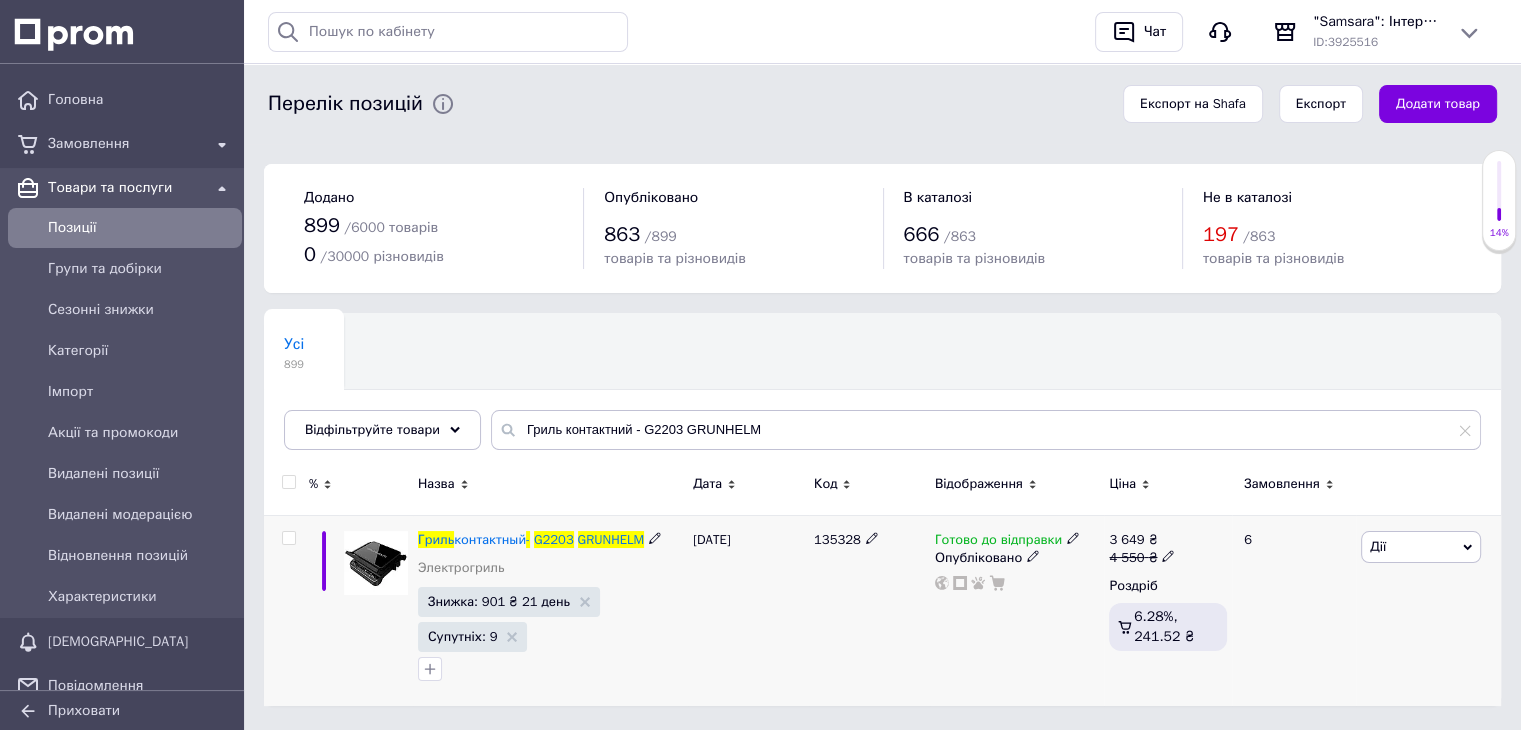 click on "Дії" at bounding box center [1421, 547] 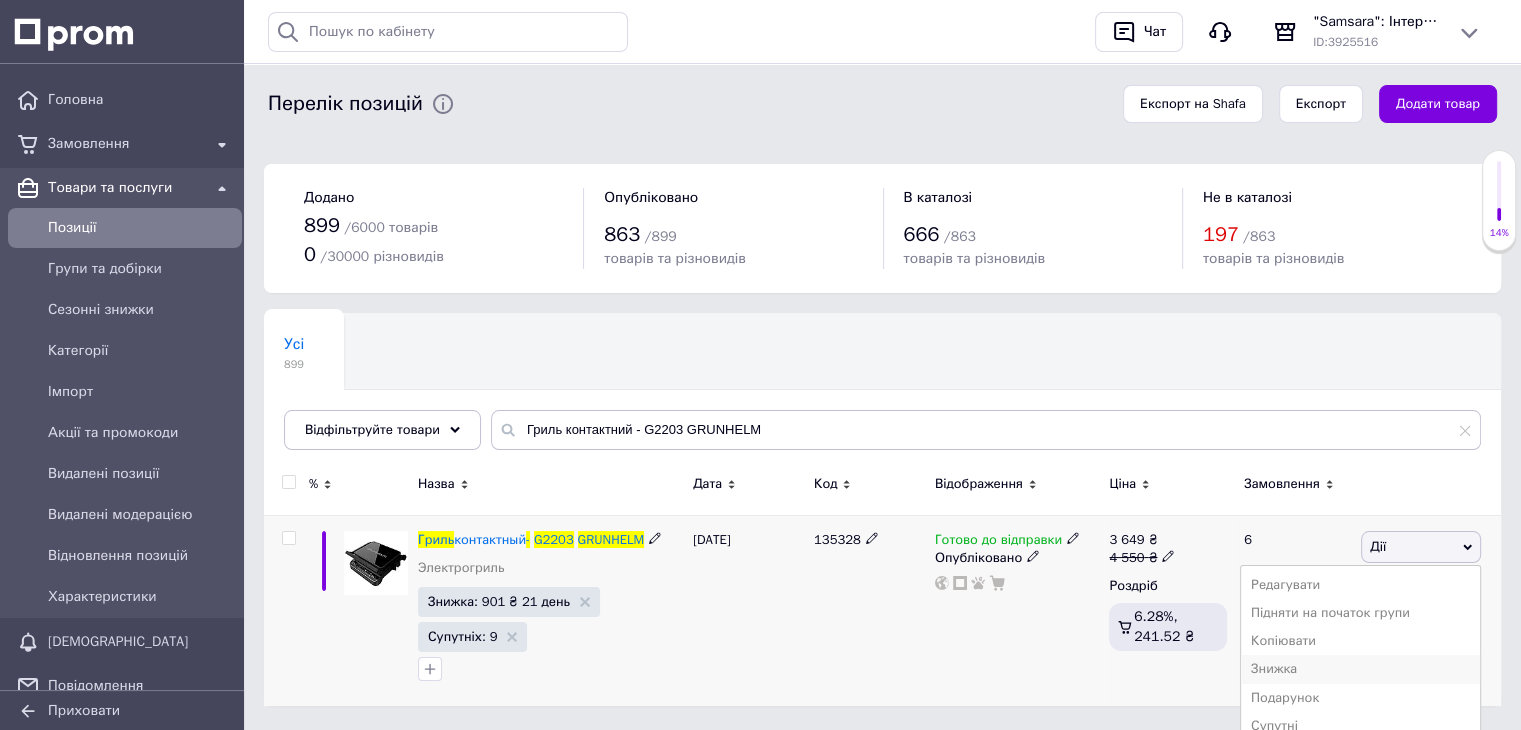 click on "Знижка" at bounding box center (1360, 669) 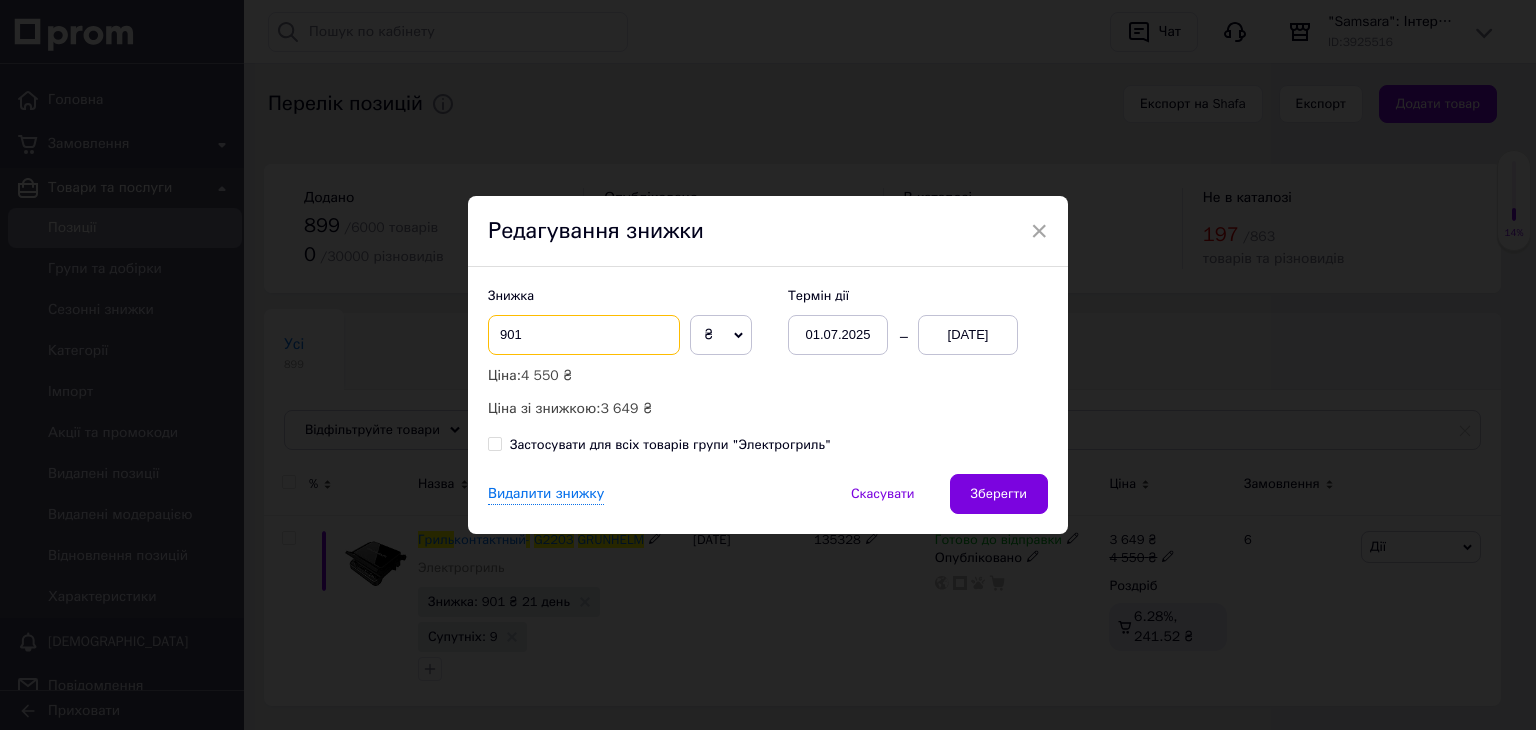 click on "901" at bounding box center [584, 335] 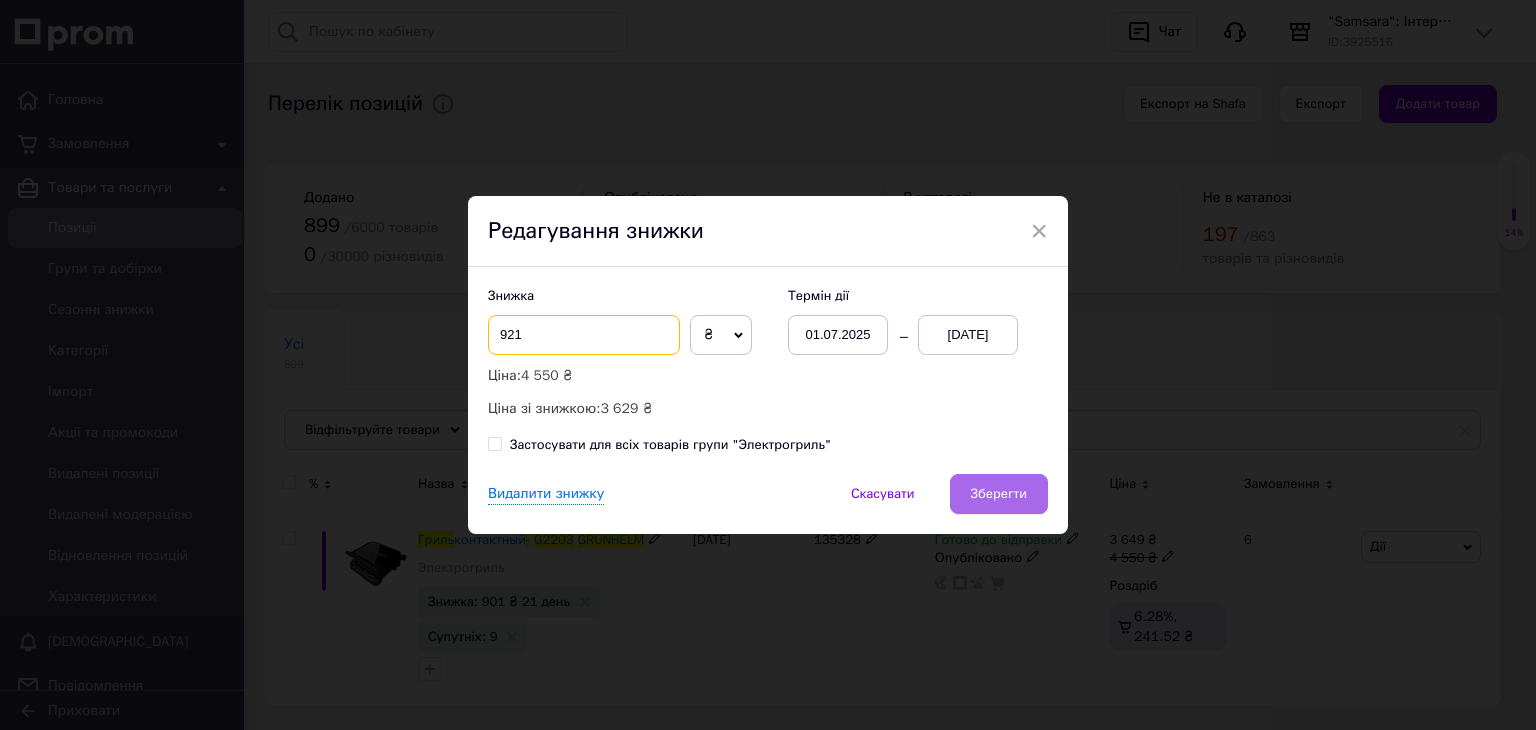 type on "921" 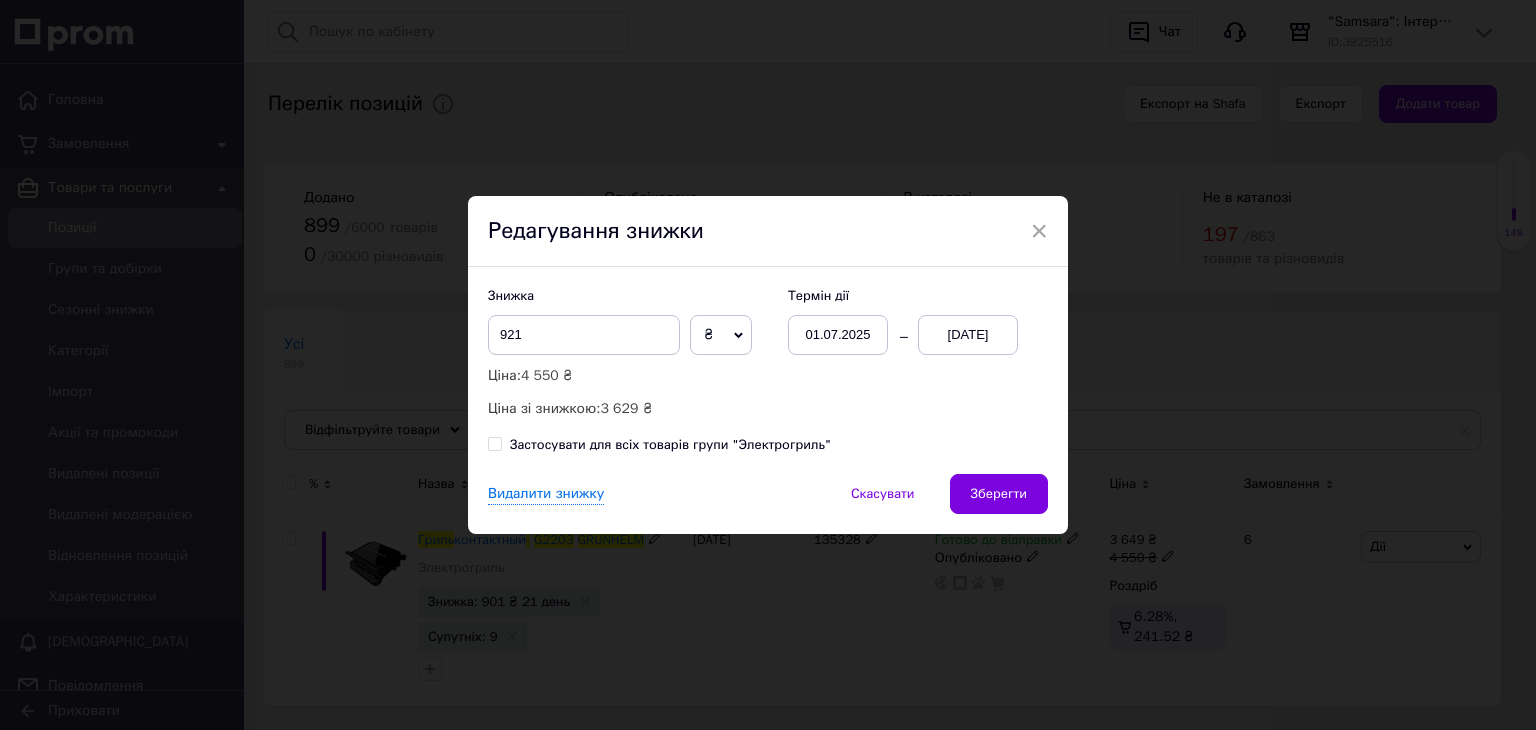 click on "Зберегти" at bounding box center [999, 494] 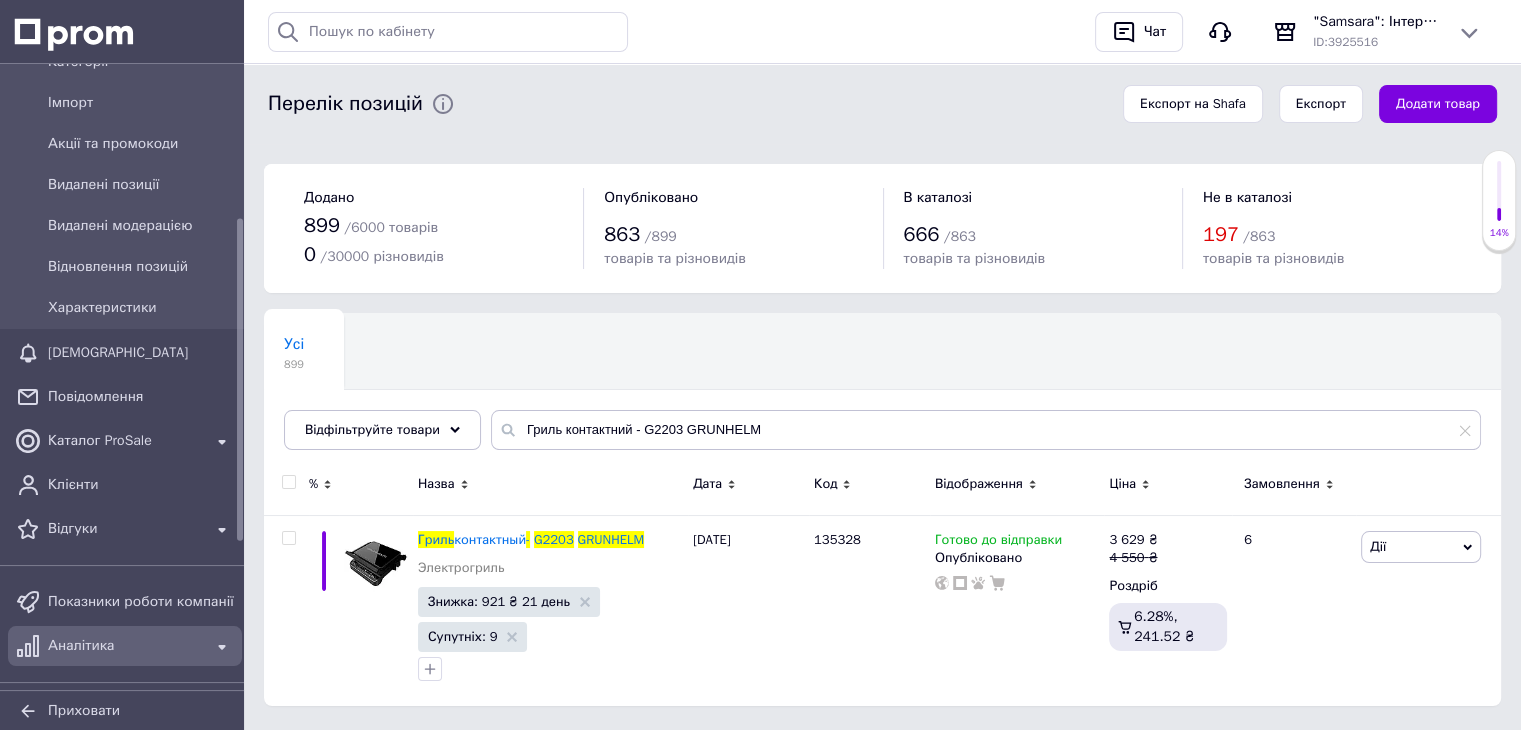 scroll, scrollTop: 300, scrollLeft: 0, axis: vertical 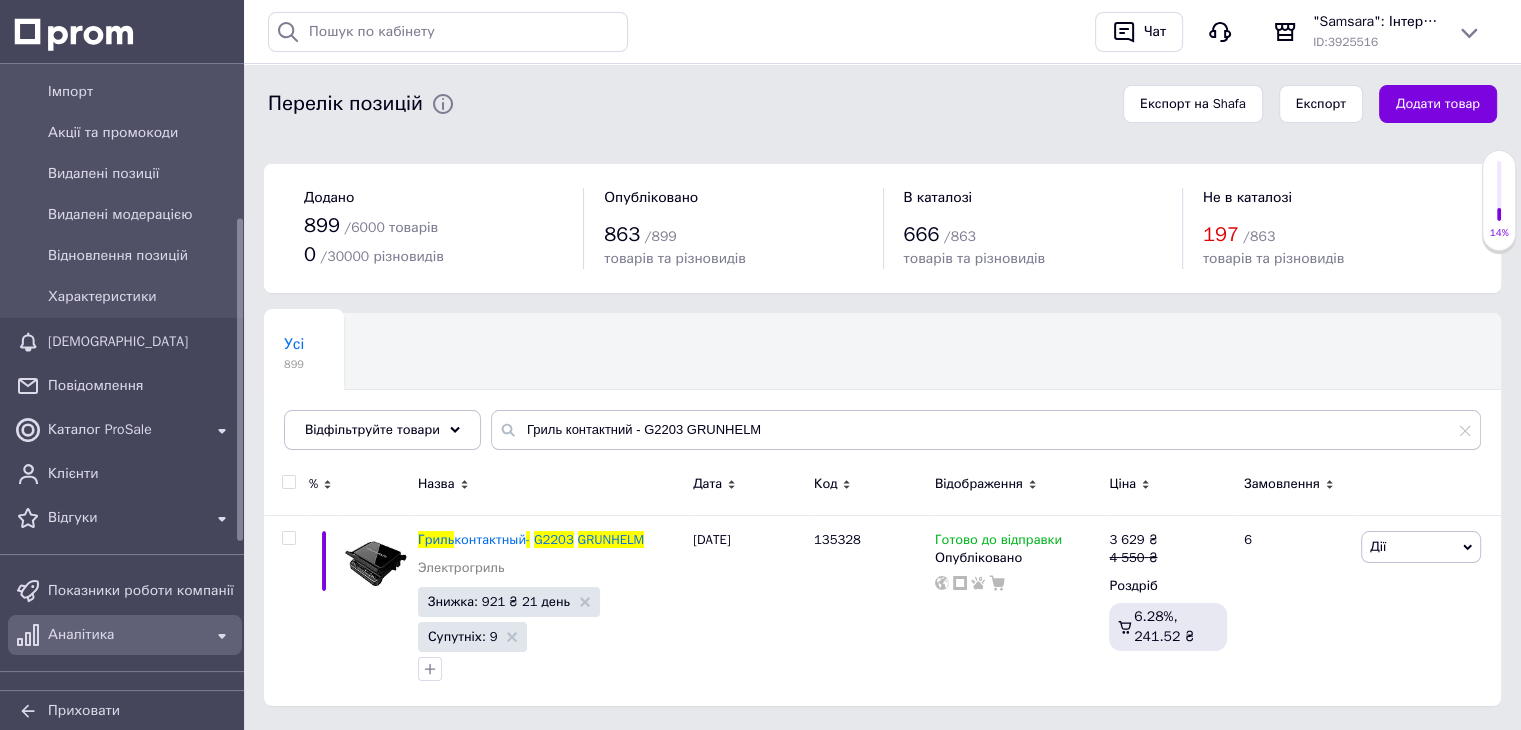 click on "Аналітика" at bounding box center [125, 635] 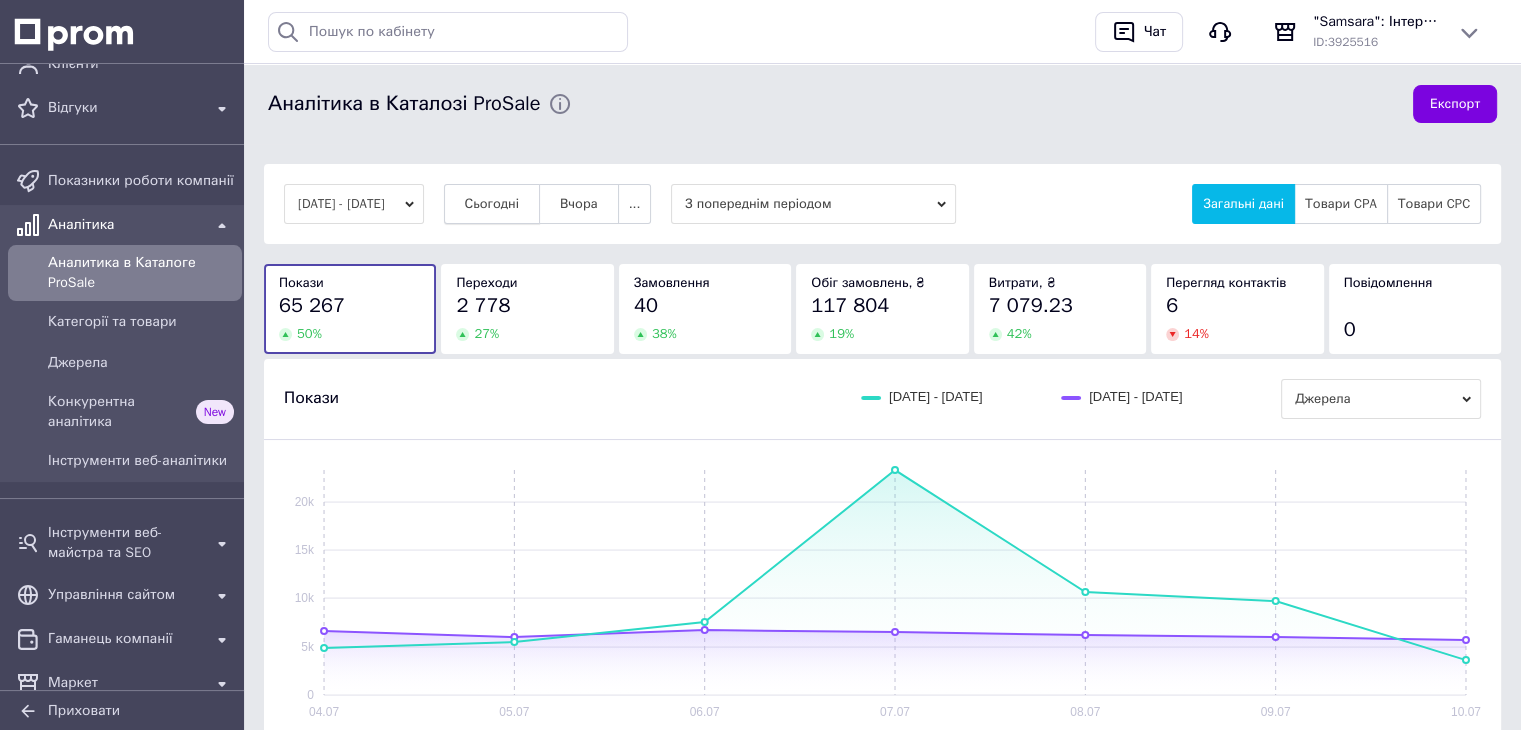 click on "Сьогодні" at bounding box center [492, 204] 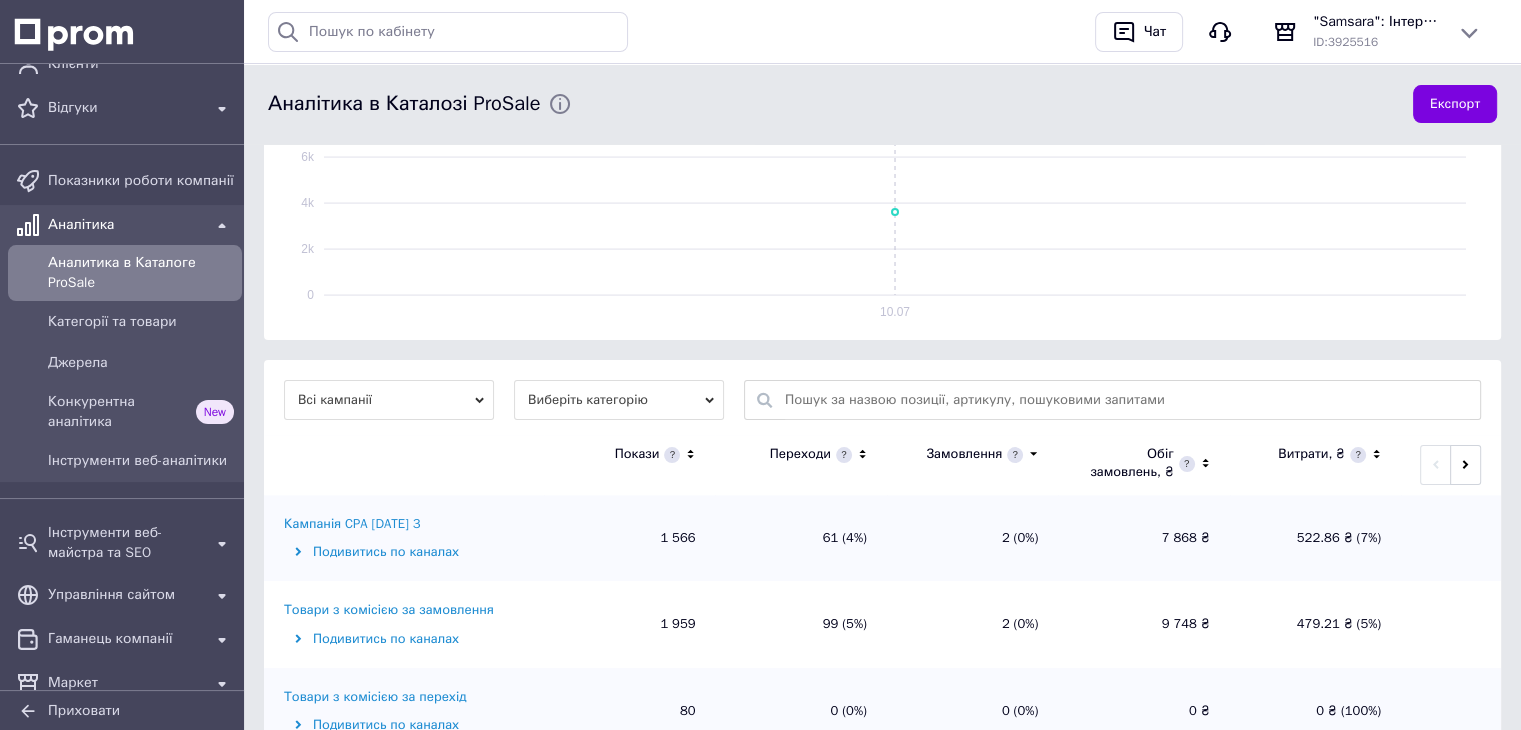 scroll, scrollTop: 500, scrollLeft: 0, axis: vertical 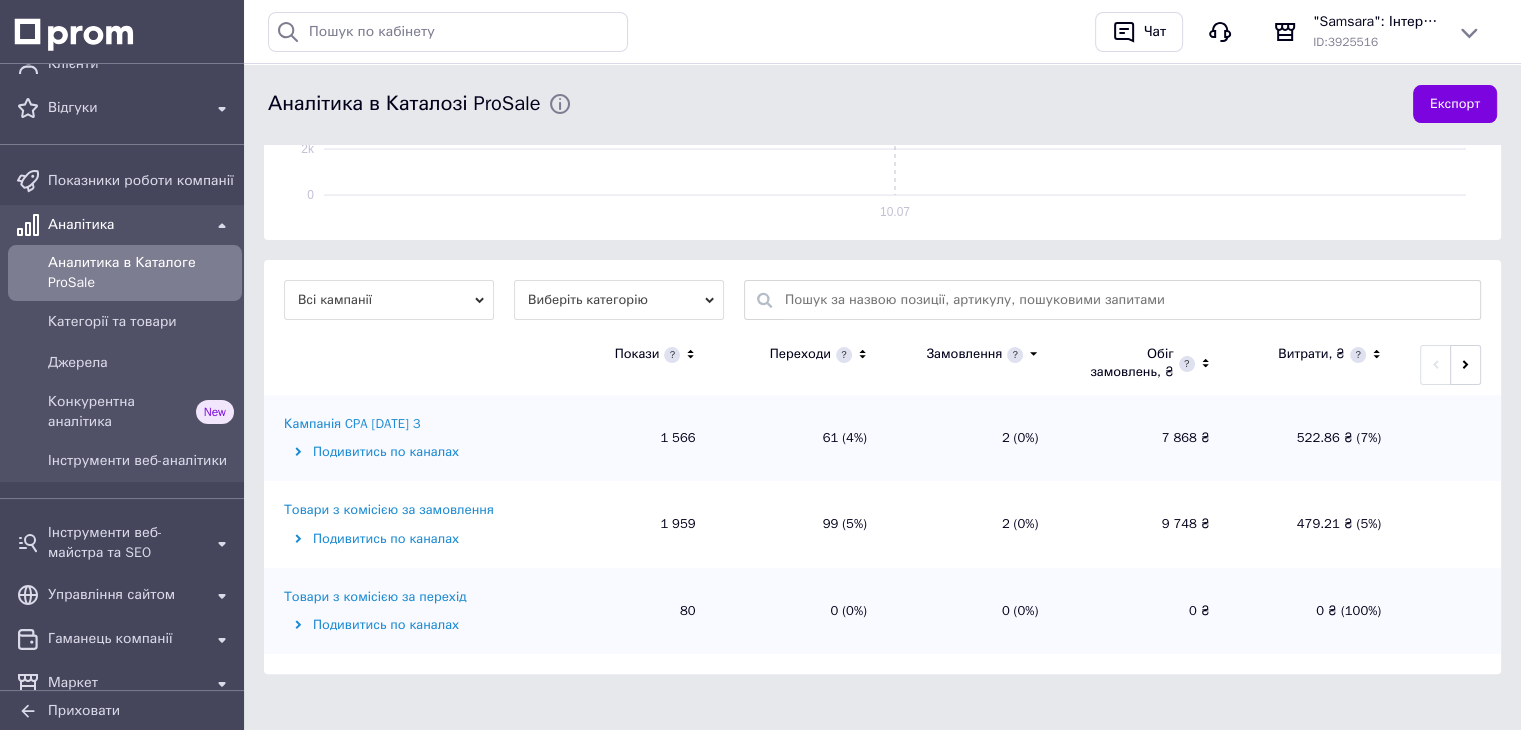 click on "Товари з комісією за замовлення" at bounding box center [389, 510] 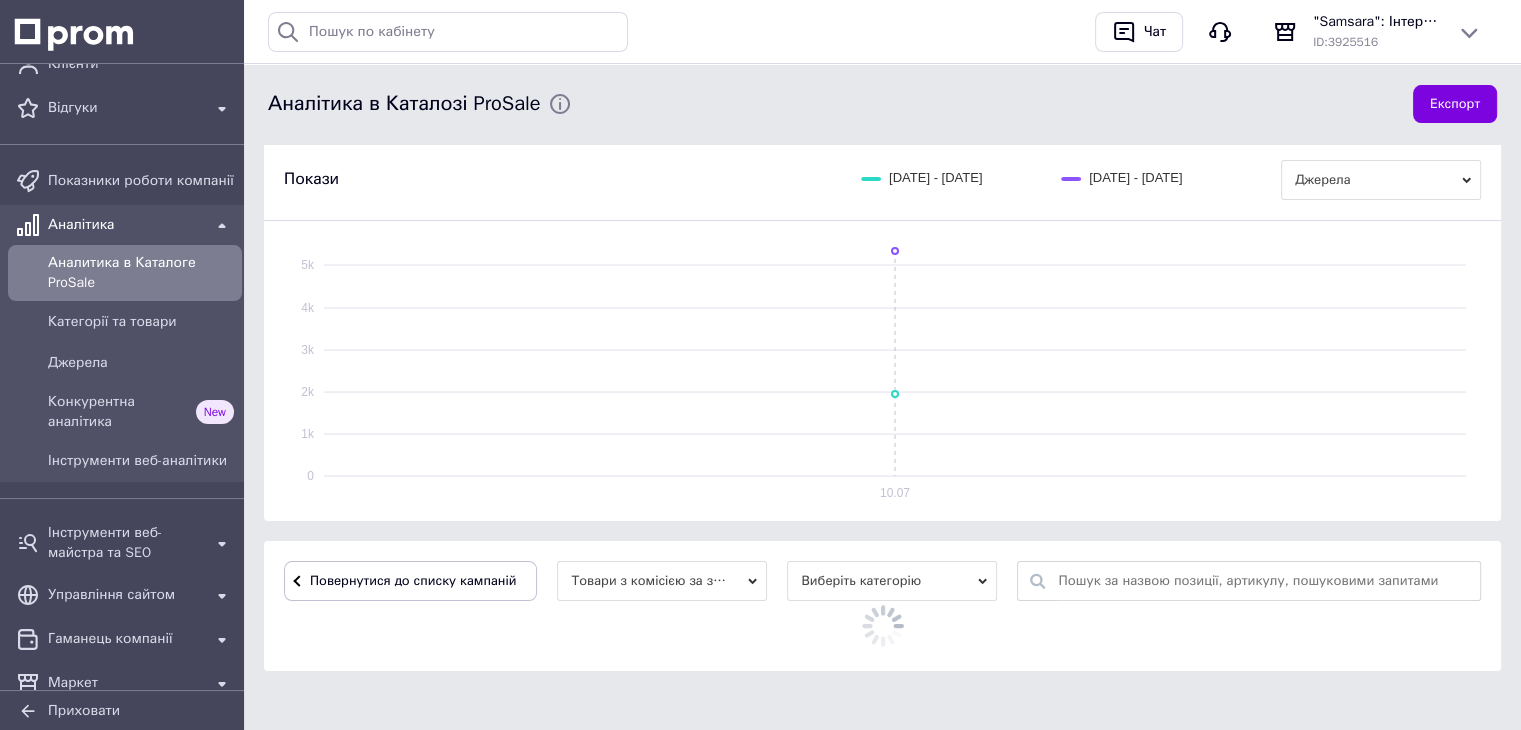 scroll, scrollTop: 500, scrollLeft: 0, axis: vertical 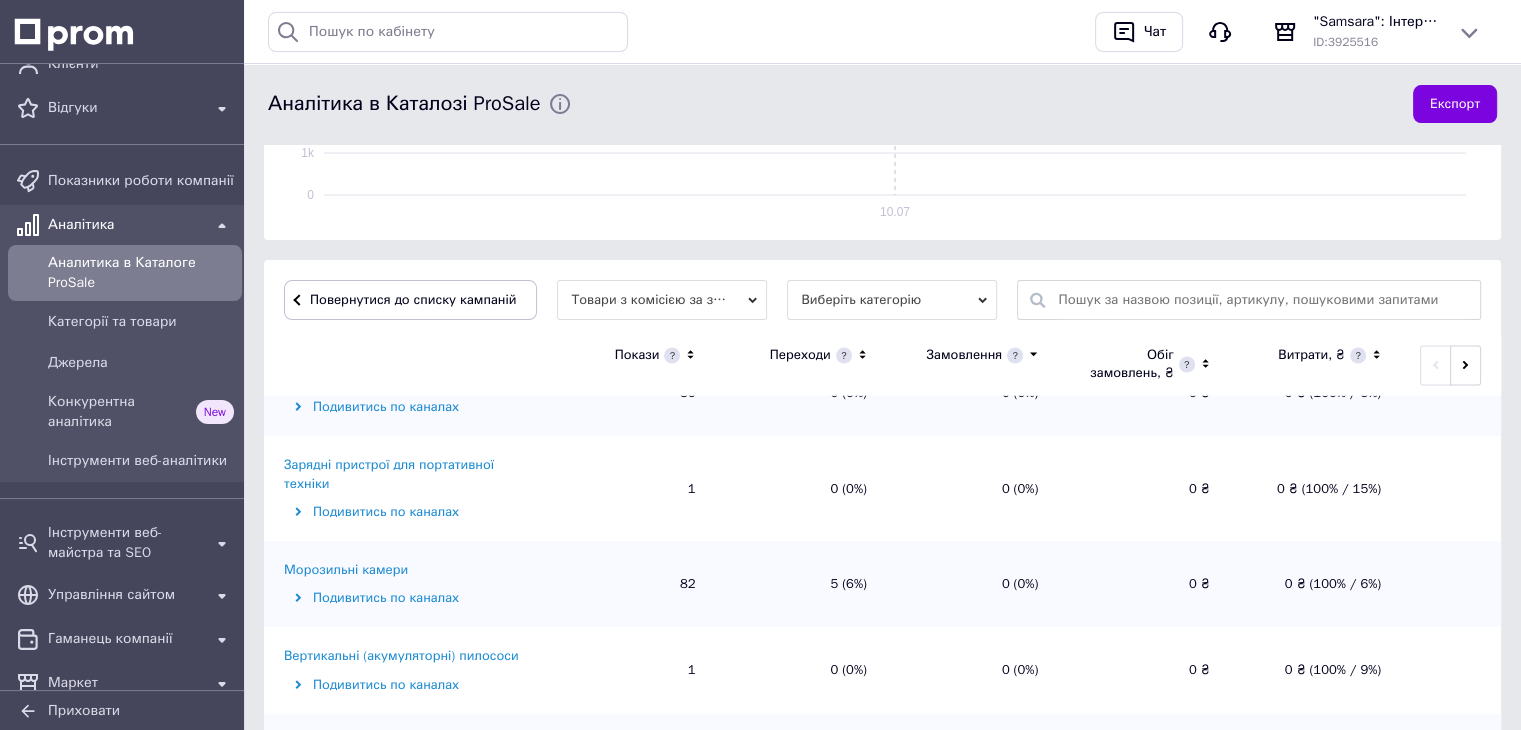 click on "Морозильні камери" at bounding box center [346, 570] 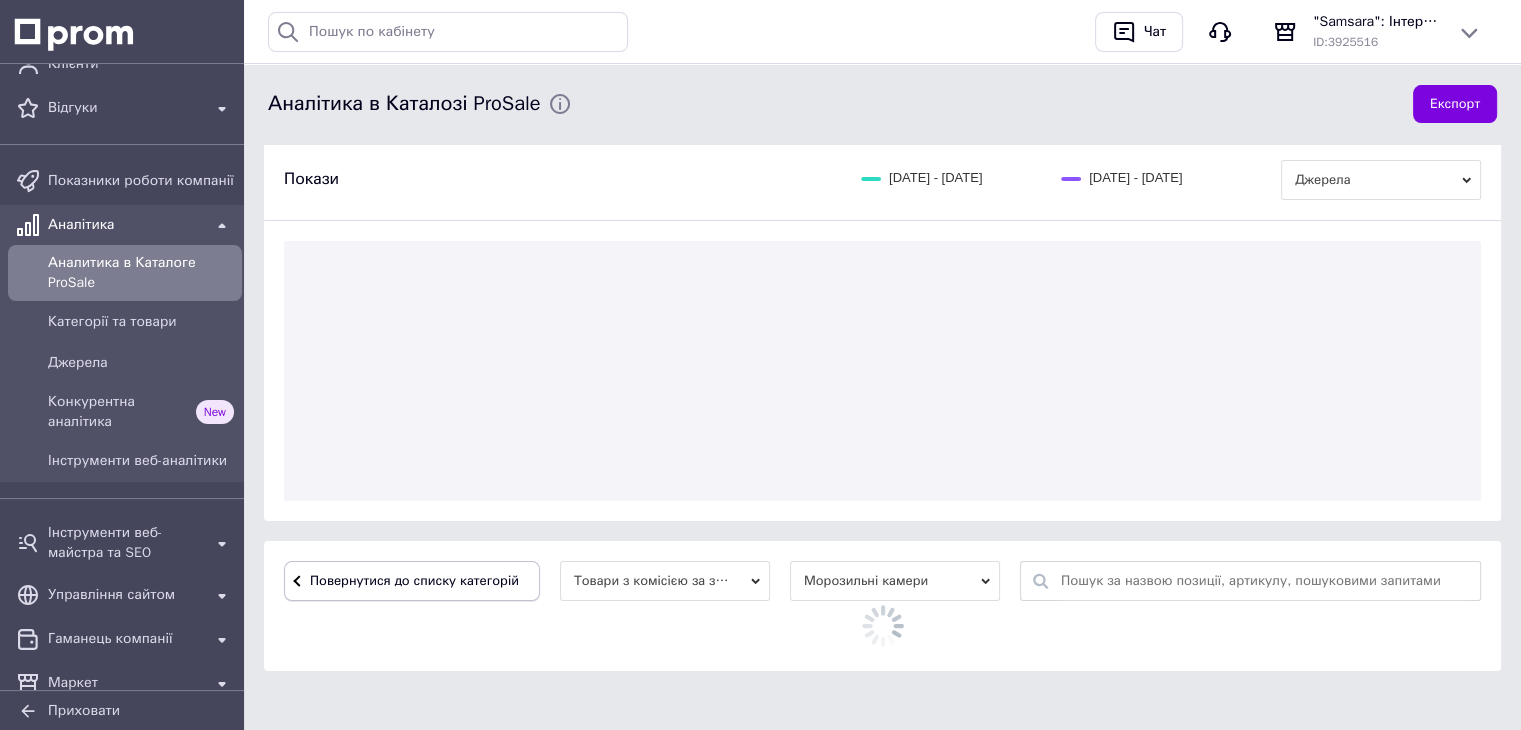 scroll, scrollTop: 500, scrollLeft: 0, axis: vertical 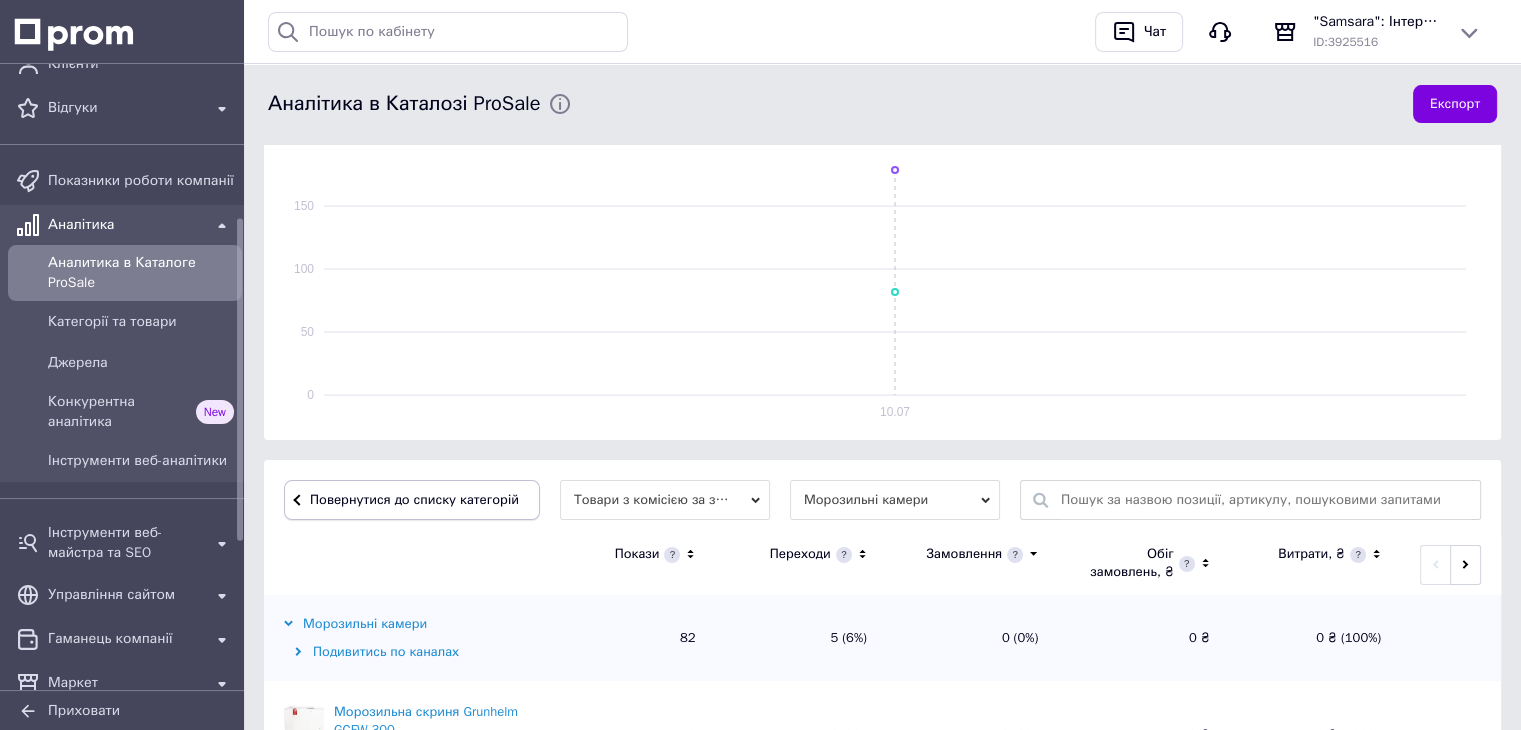 click on "Повернутися до списку категорій" at bounding box center [412, 500] 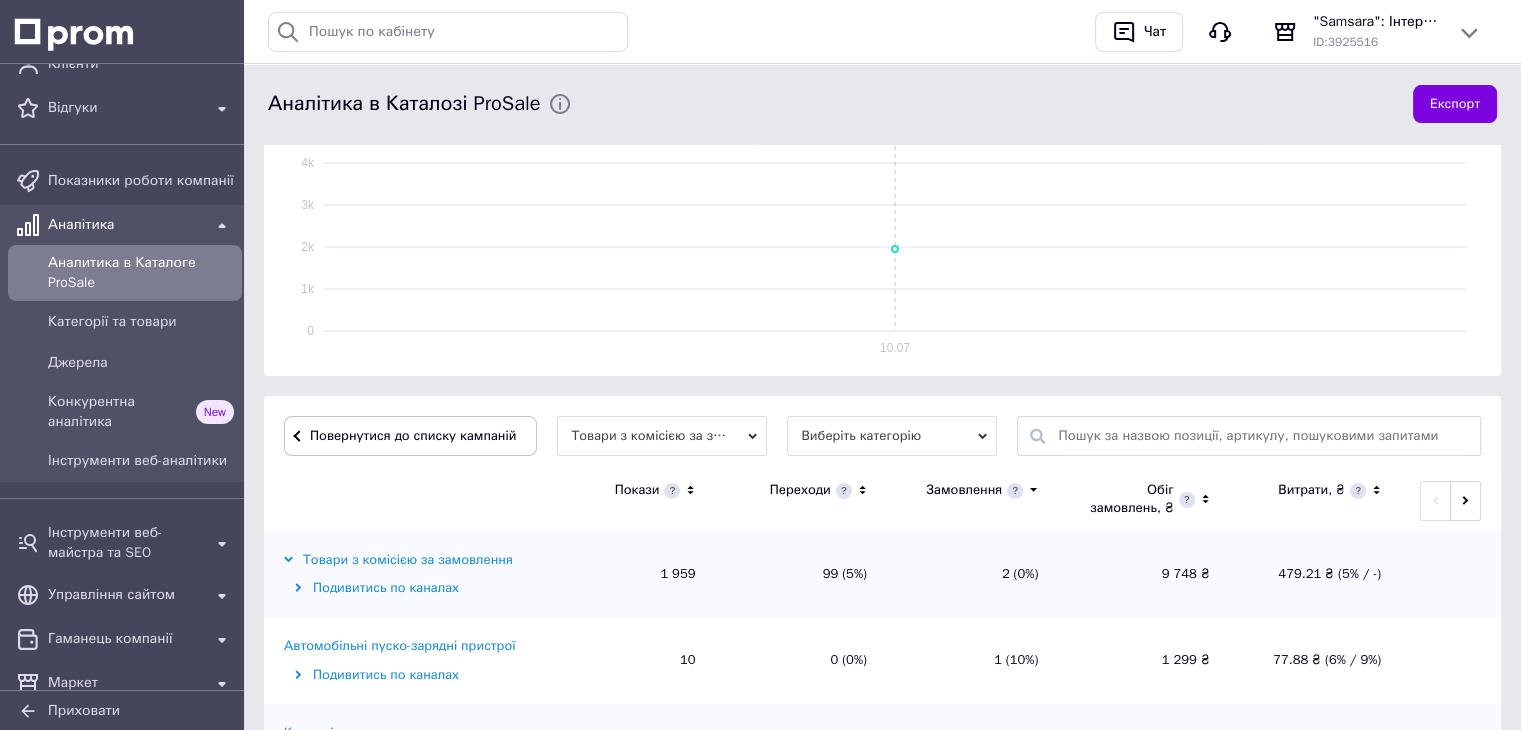 scroll, scrollTop: 724, scrollLeft: 0, axis: vertical 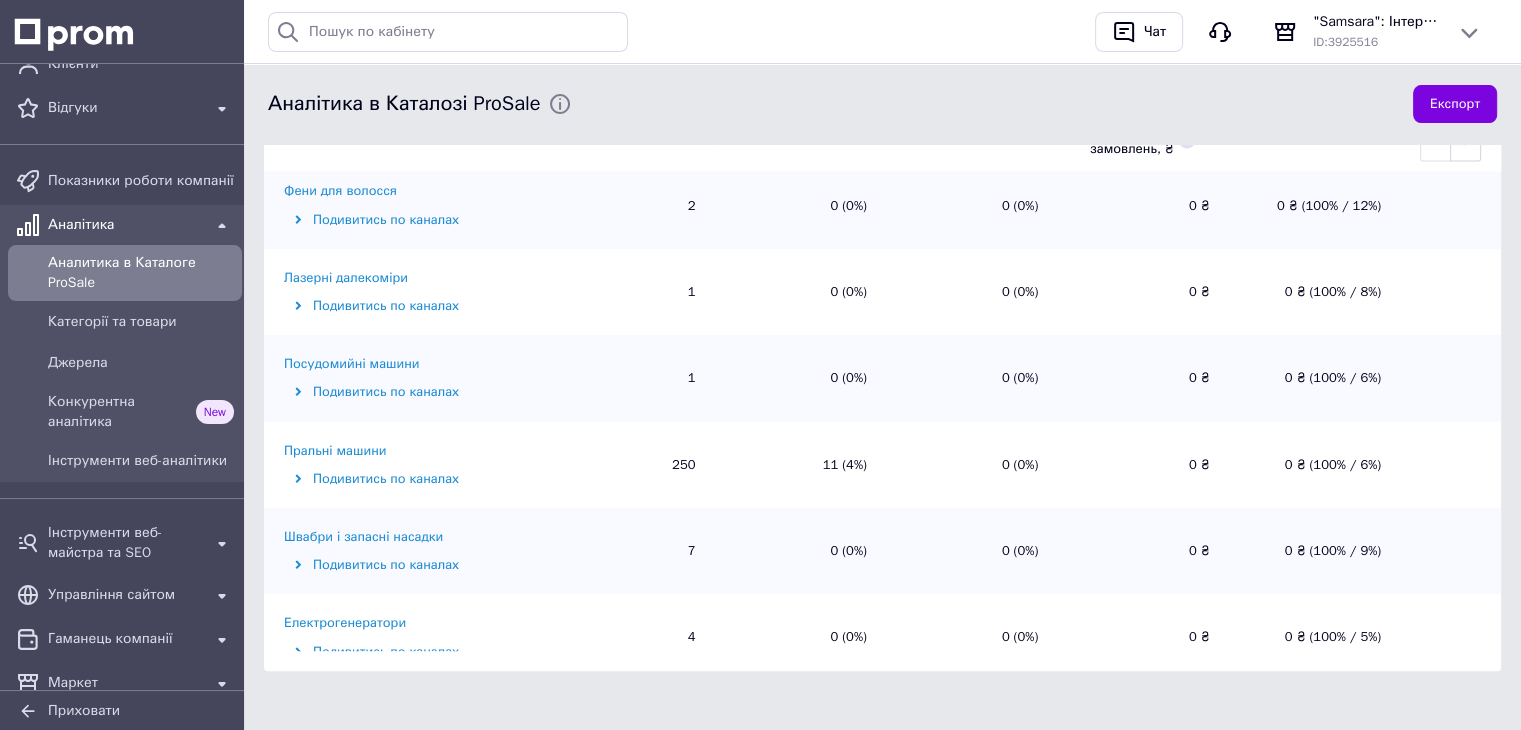 click on "Пральні машини" at bounding box center [335, 451] 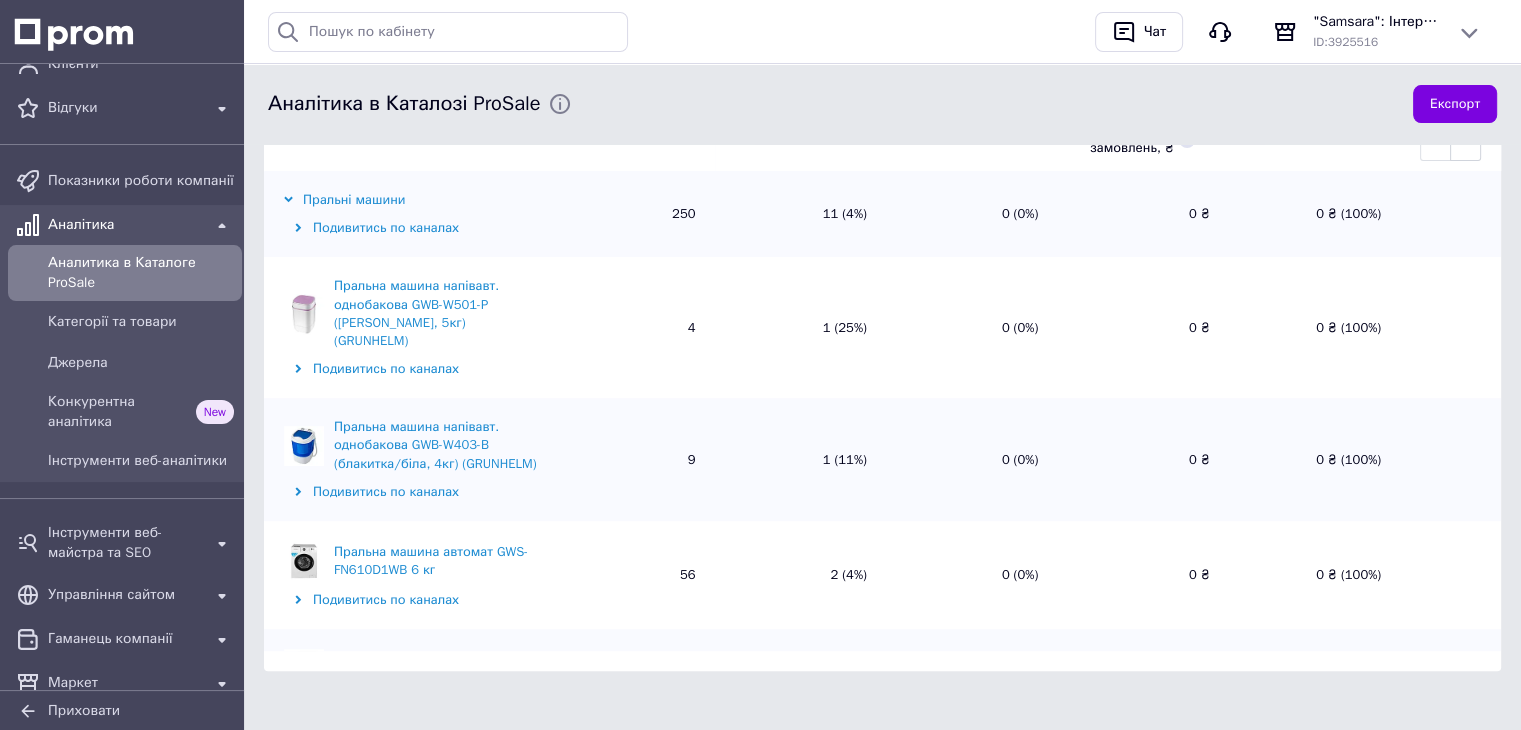 scroll, scrollTop: 724, scrollLeft: 0, axis: vertical 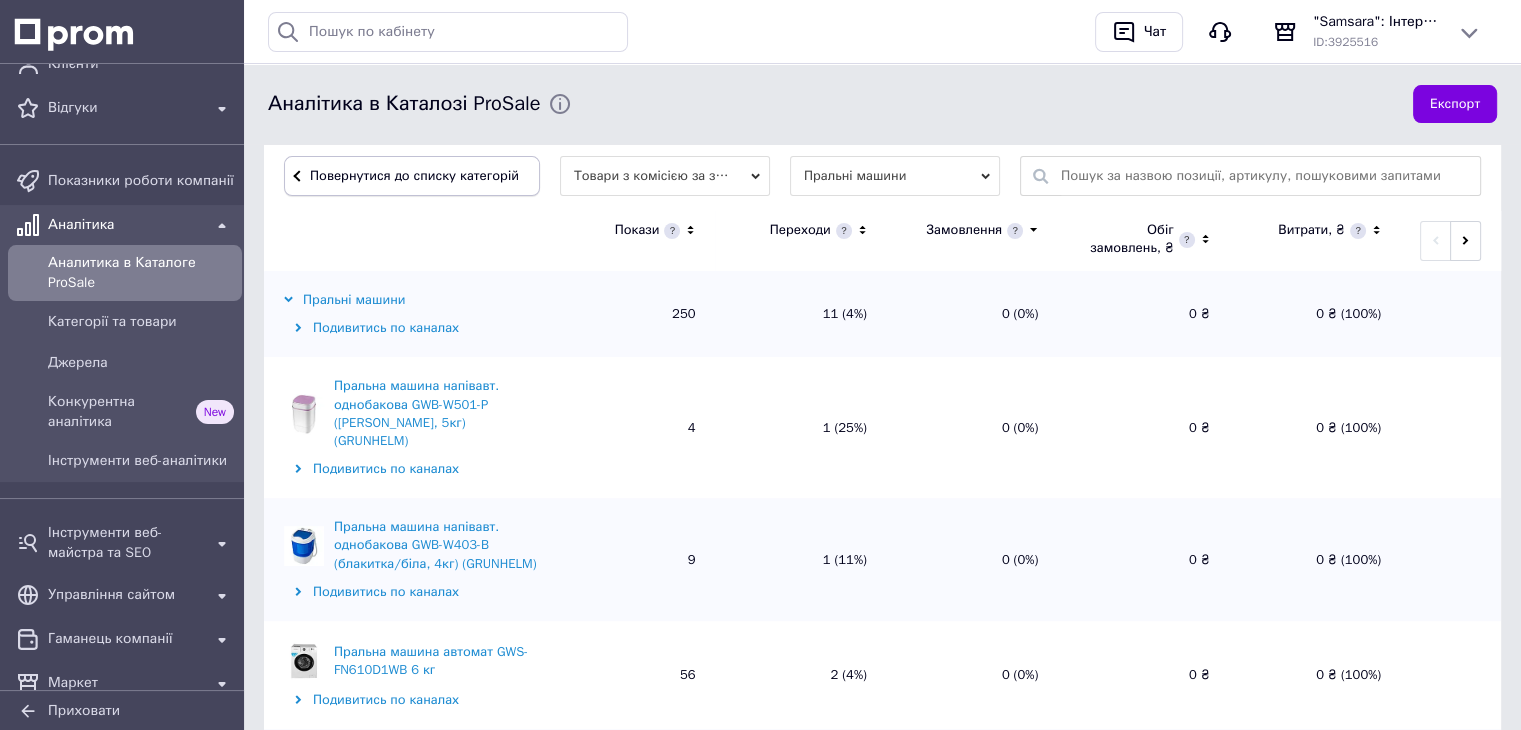 click on "Повернутися до списку категорій" at bounding box center [412, 176] 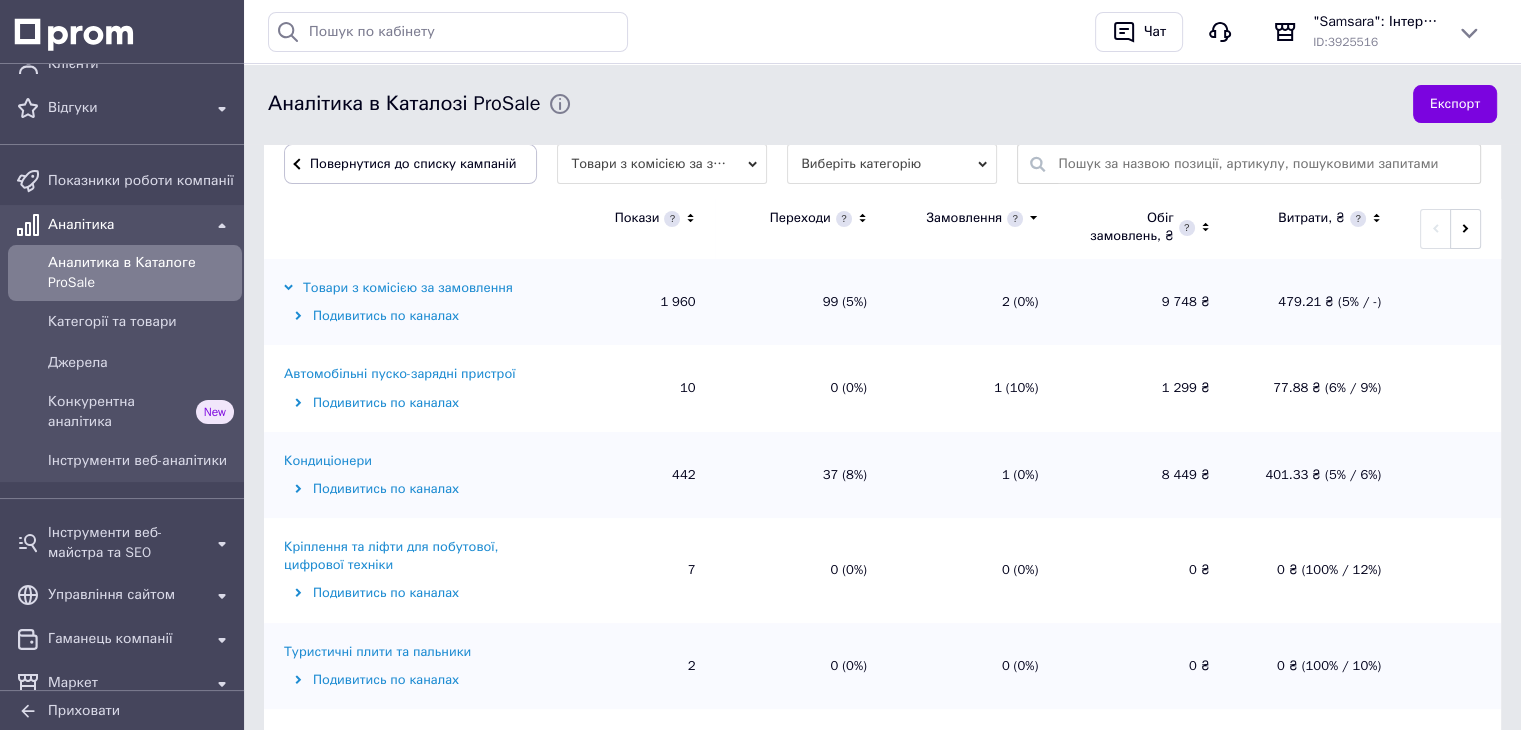 scroll, scrollTop: 624, scrollLeft: 0, axis: vertical 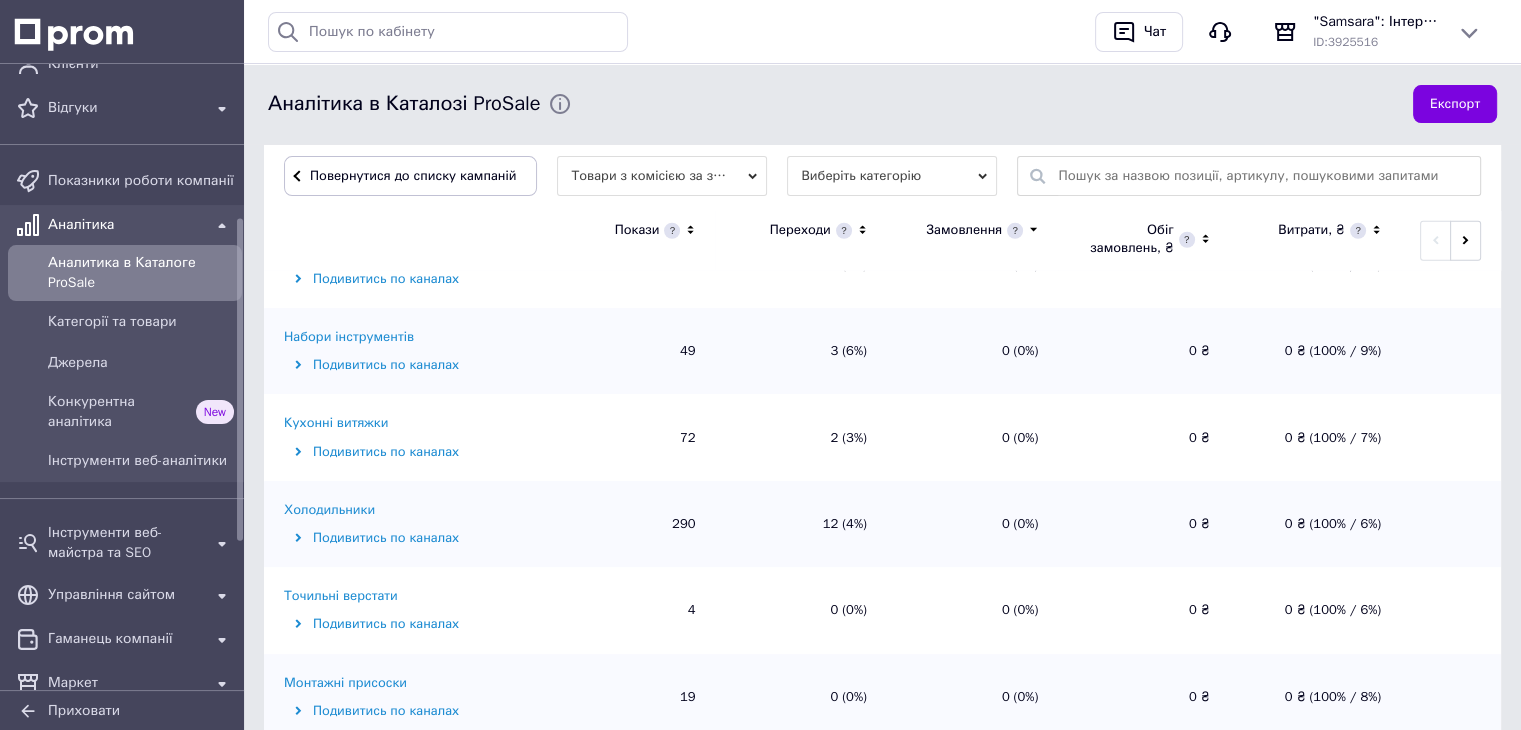 click on "Холодильники" at bounding box center [329, 510] 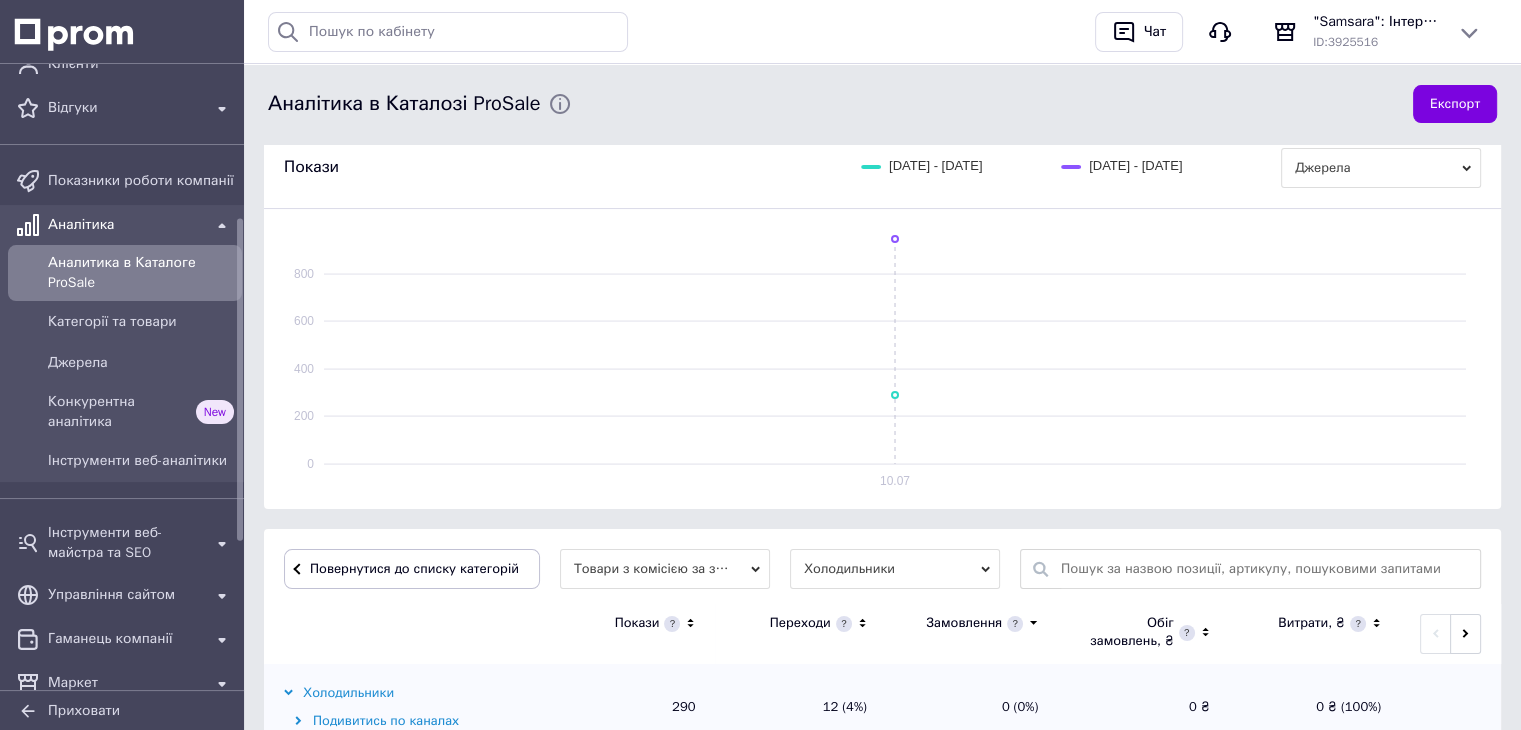 scroll, scrollTop: 624, scrollLeft: 0, axis: vertical 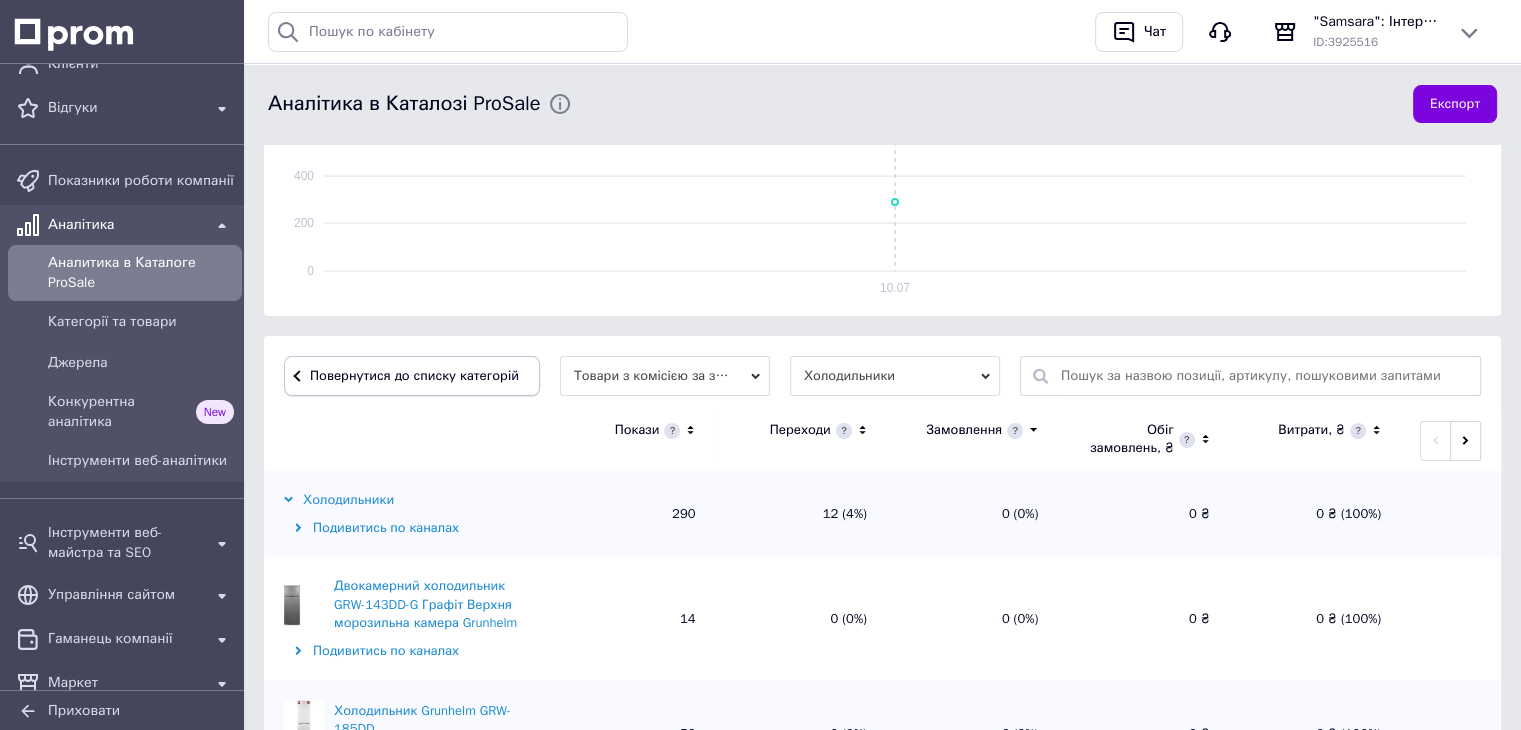 click on "Повернутися до списку категорій" at bounding box center [412, 376] 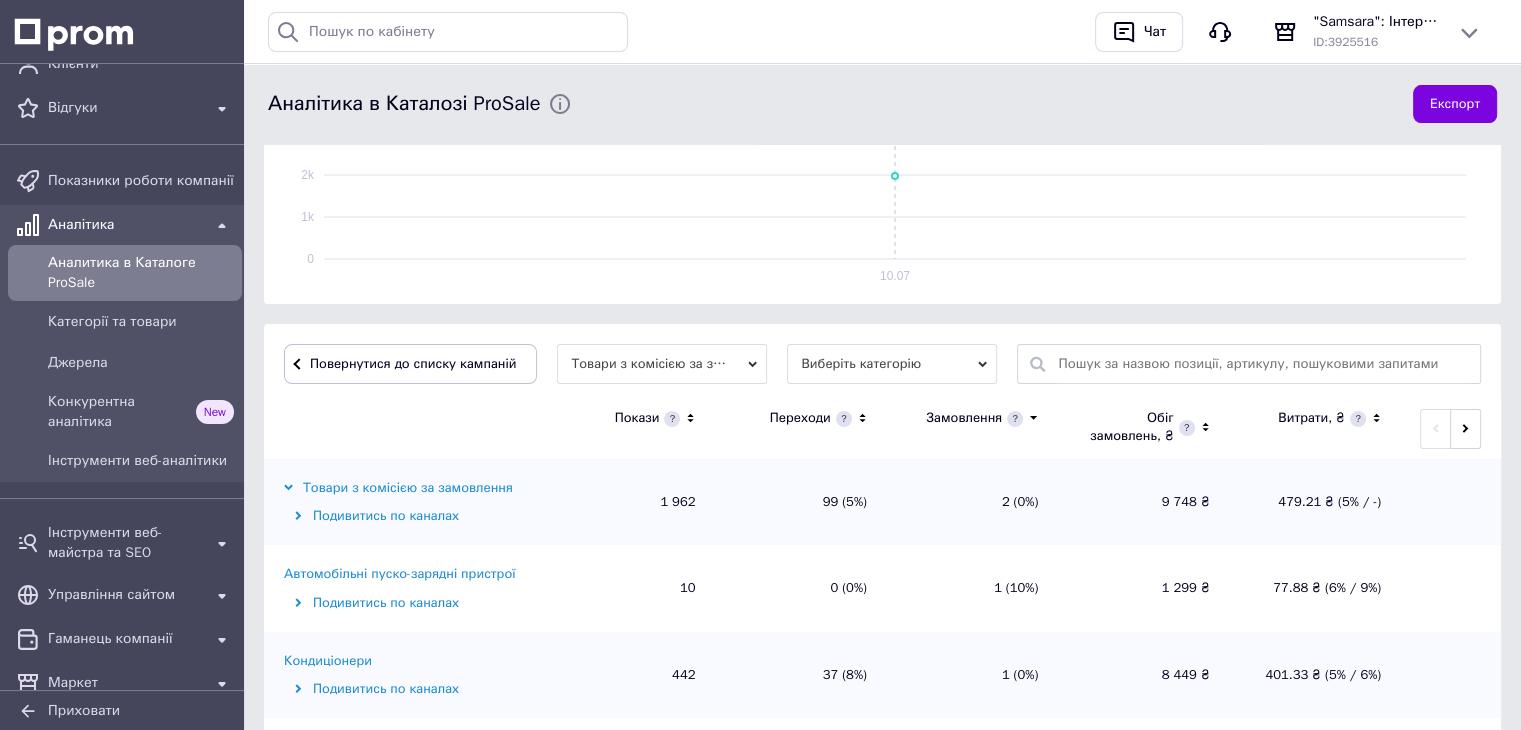 scroll, scrollTop: 424, scrollLeft: 0, axis: vertical 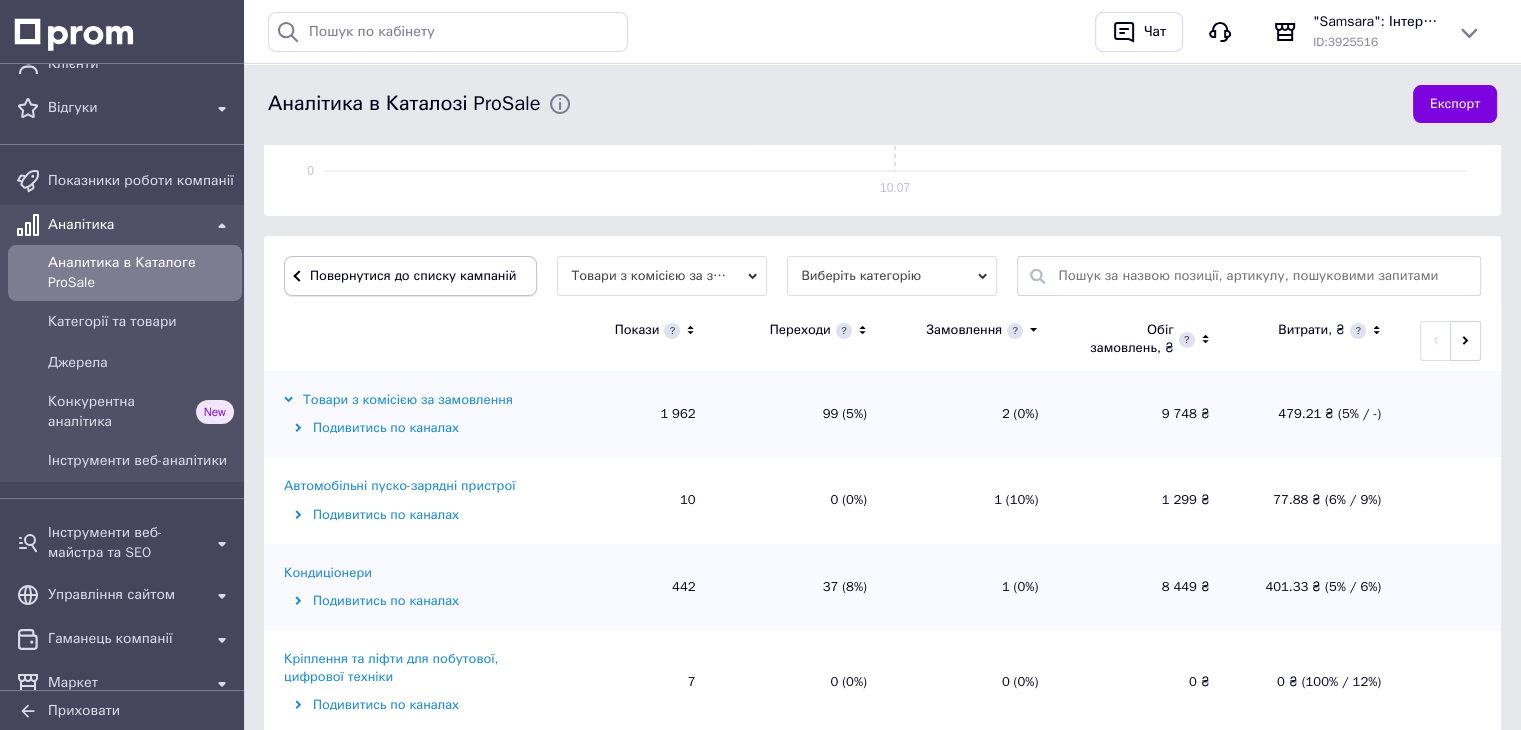 click on "Повернутися до списку кампаній" at bounding box center (413, 275) 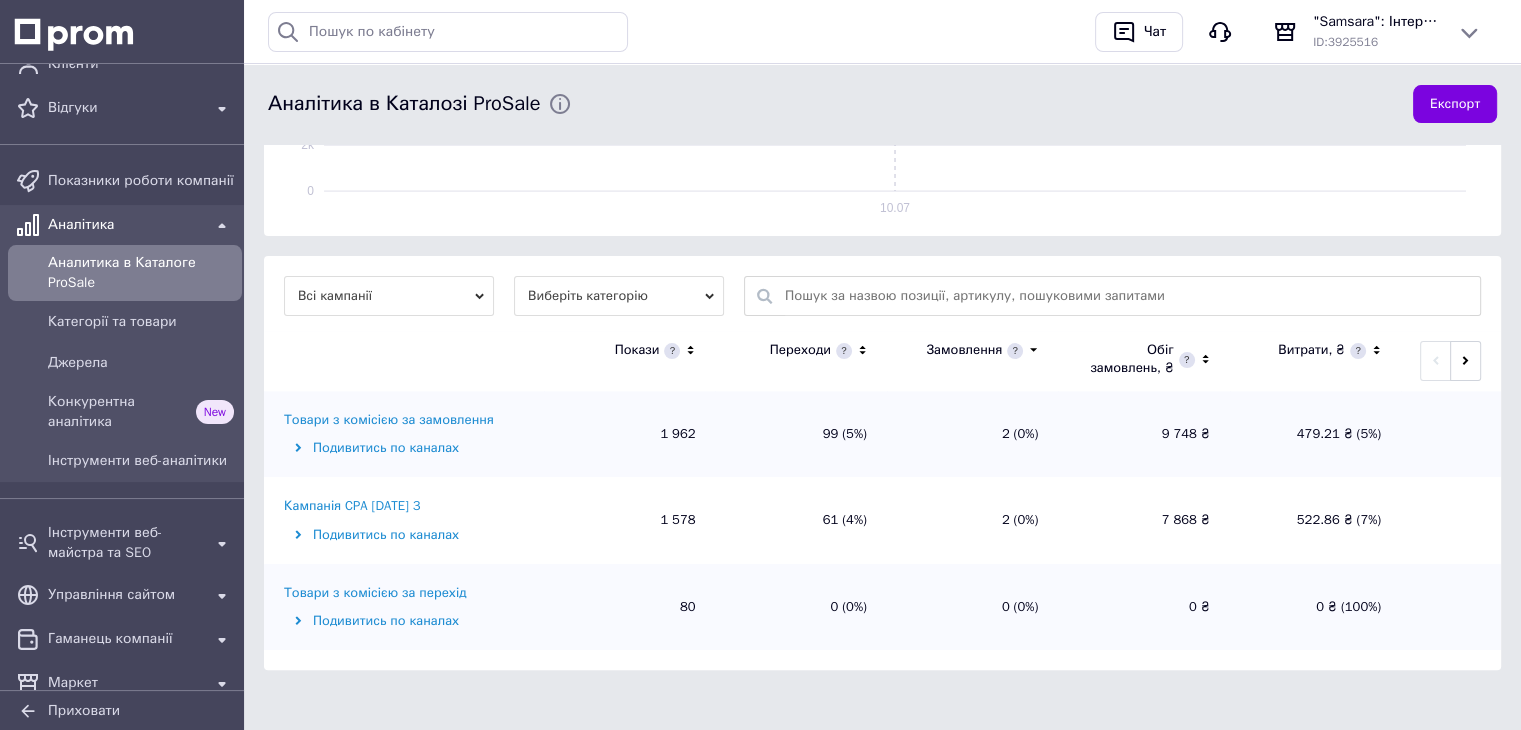 click on "Кампанія CPA 02.04.2024 3" at bounding box center [352, 506] 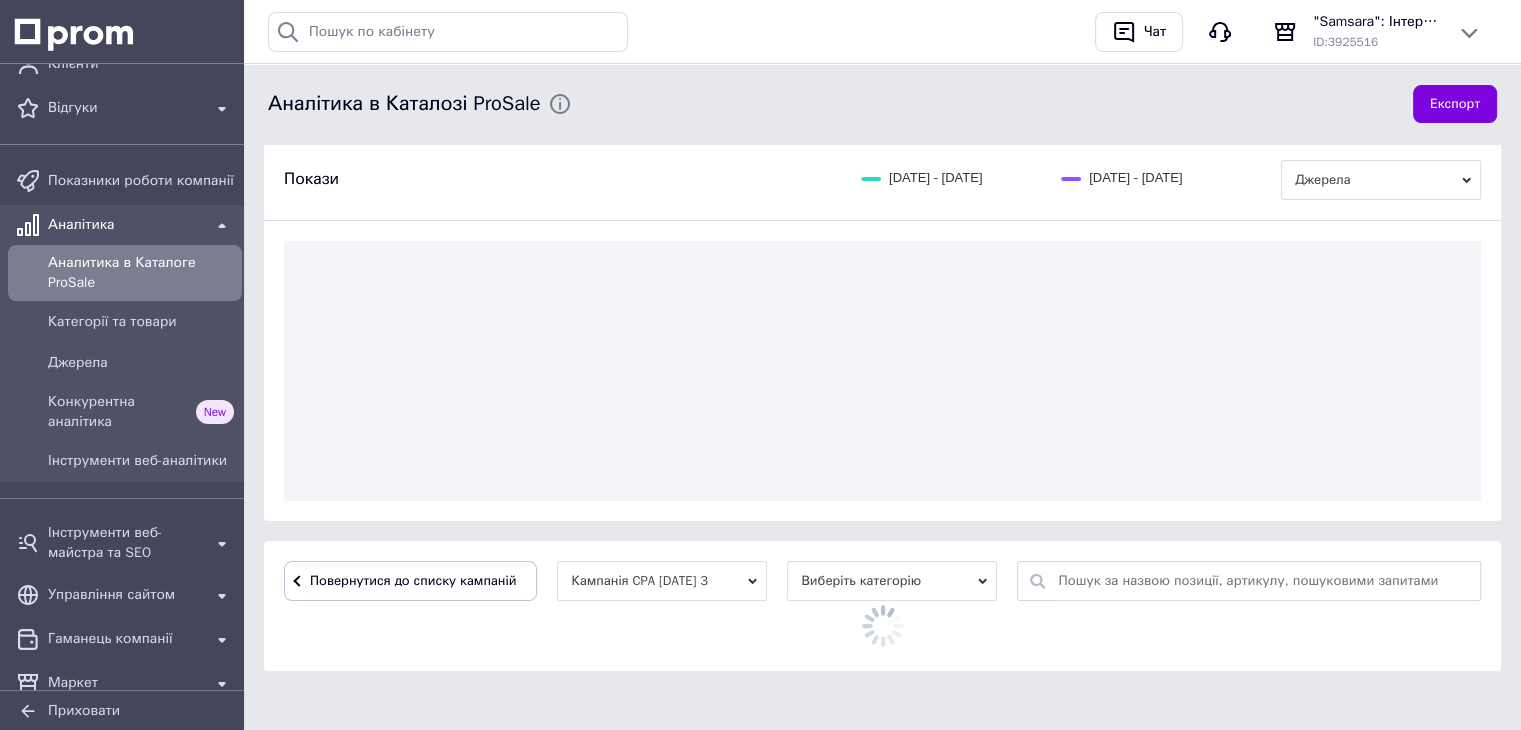 scroll, scrollTop: 524, scrollLeft: 0, axis: vertical 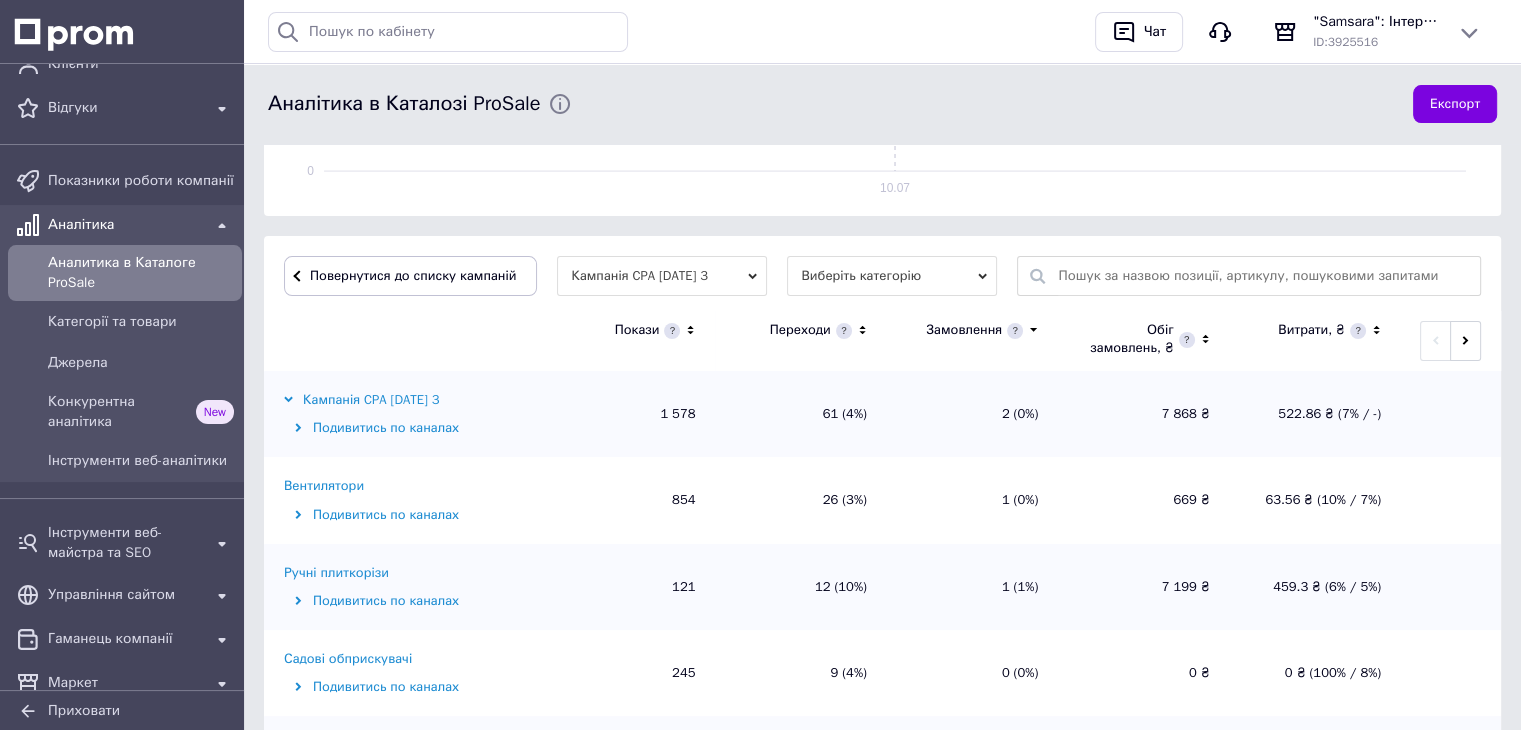 click on "Ручні плиткорізи" at bounding box center (336, 573) 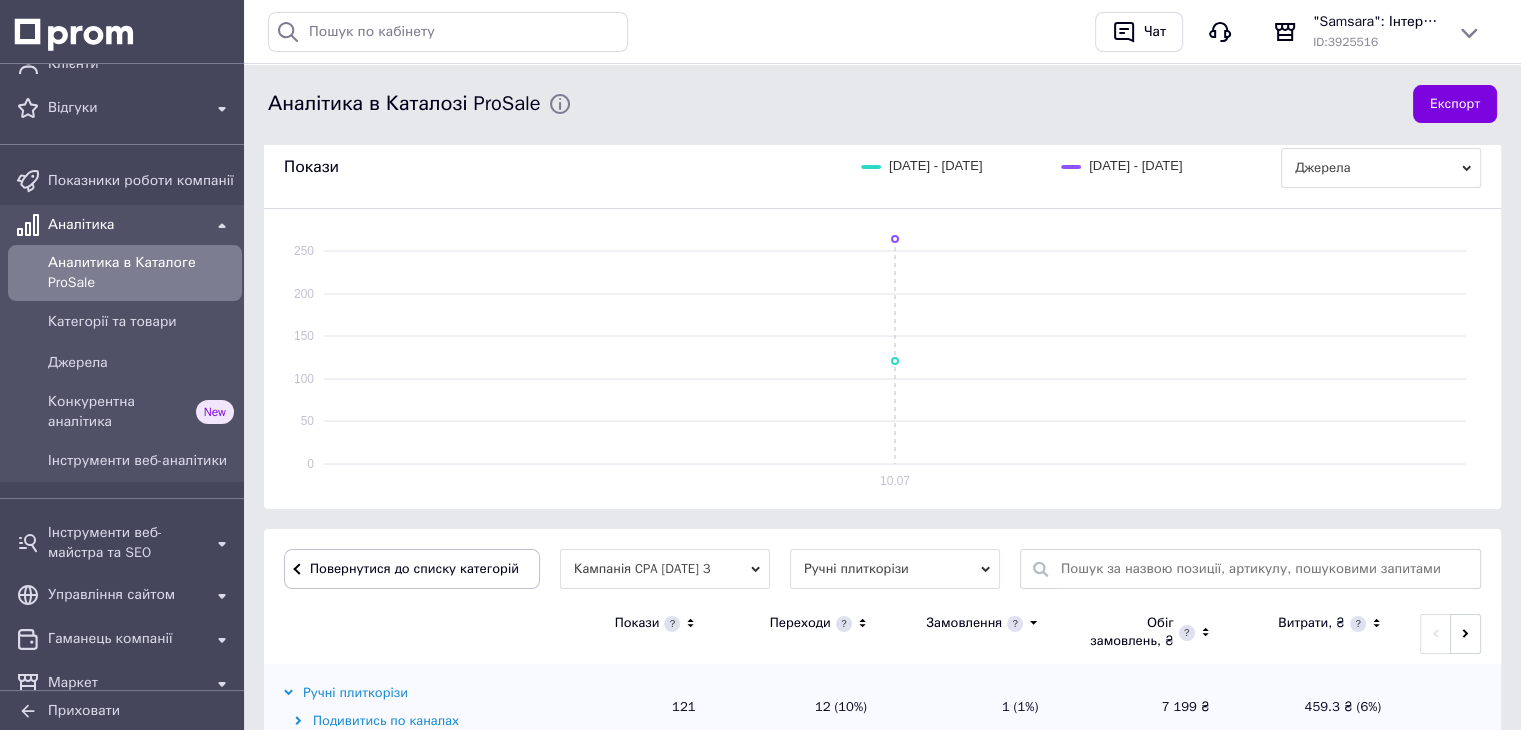 scroll, scrollTop: 524, scrollLeft: 0, axis: vertical 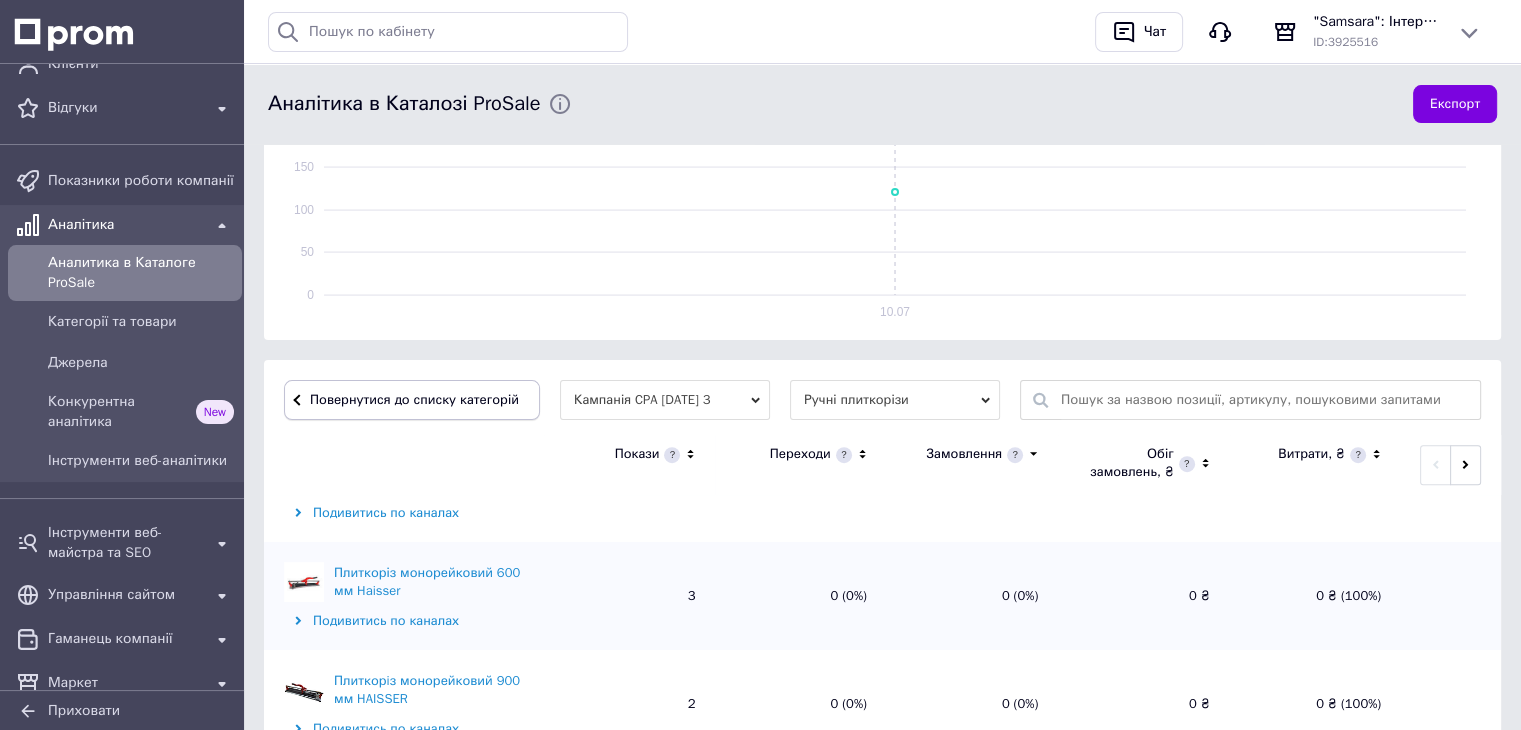 click on "Повернутися до списку категорій" at bounding box center (412, 400) 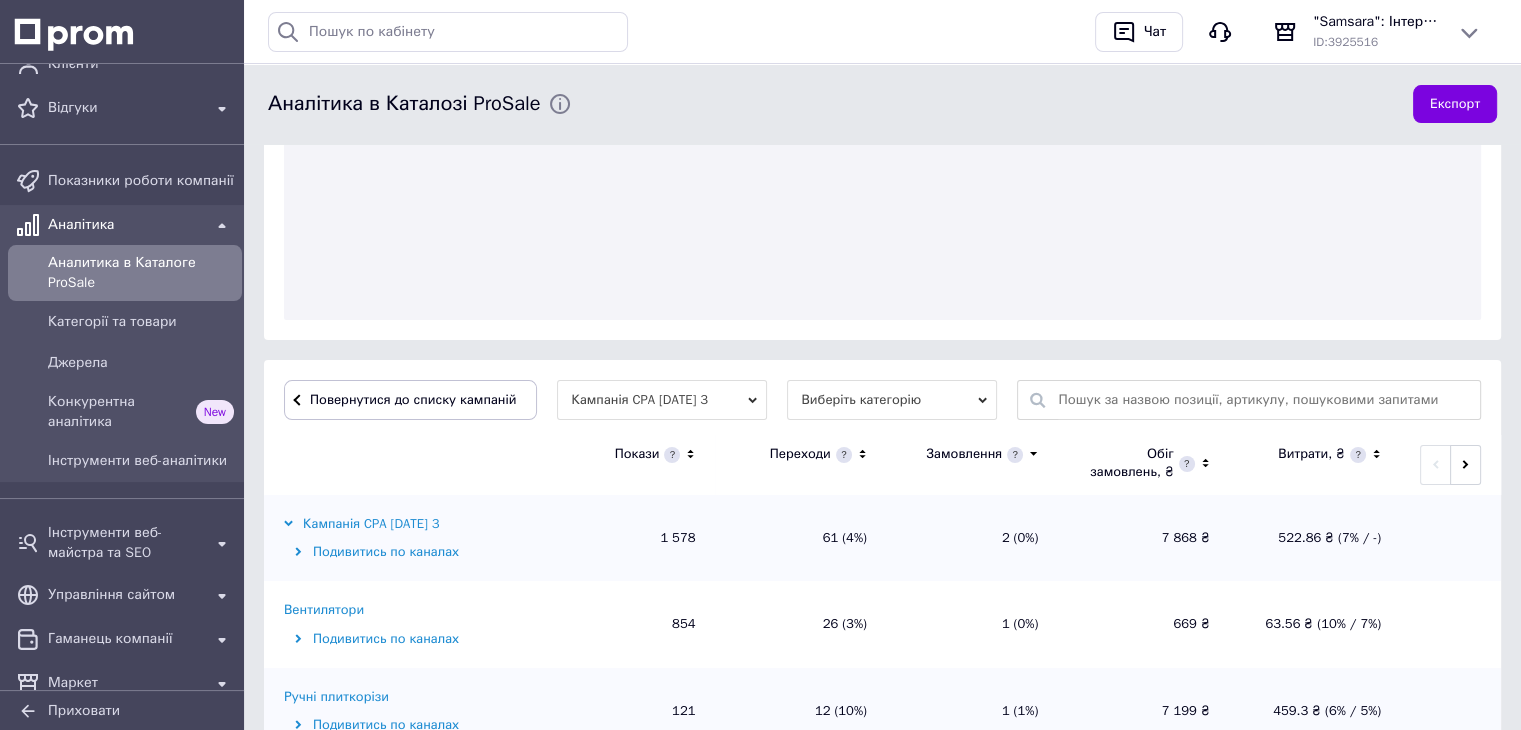 scroll, scrollTop: 400, scrollLeft: 0, axis: vertical 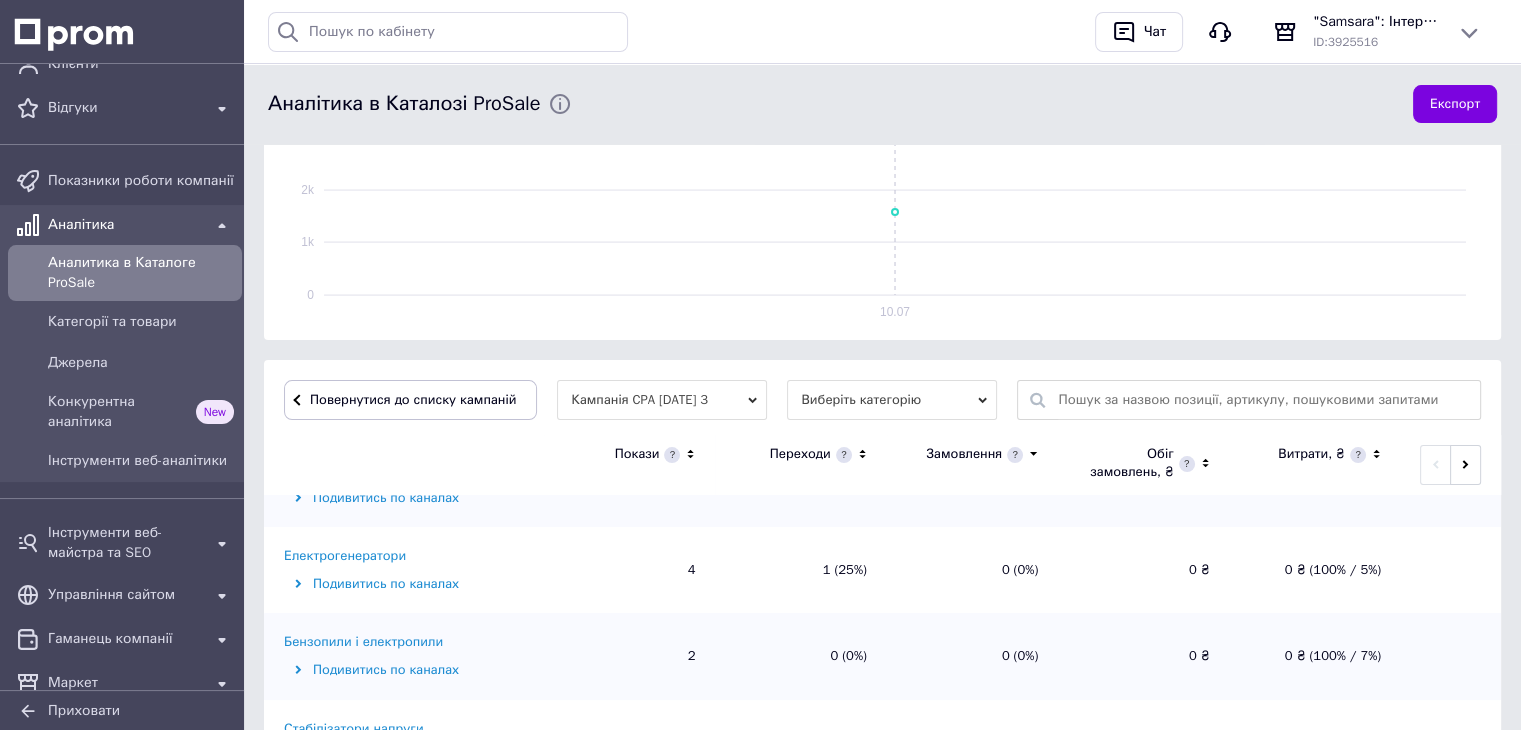 click on "Електрогенератори" at bounding box center (345, 556) 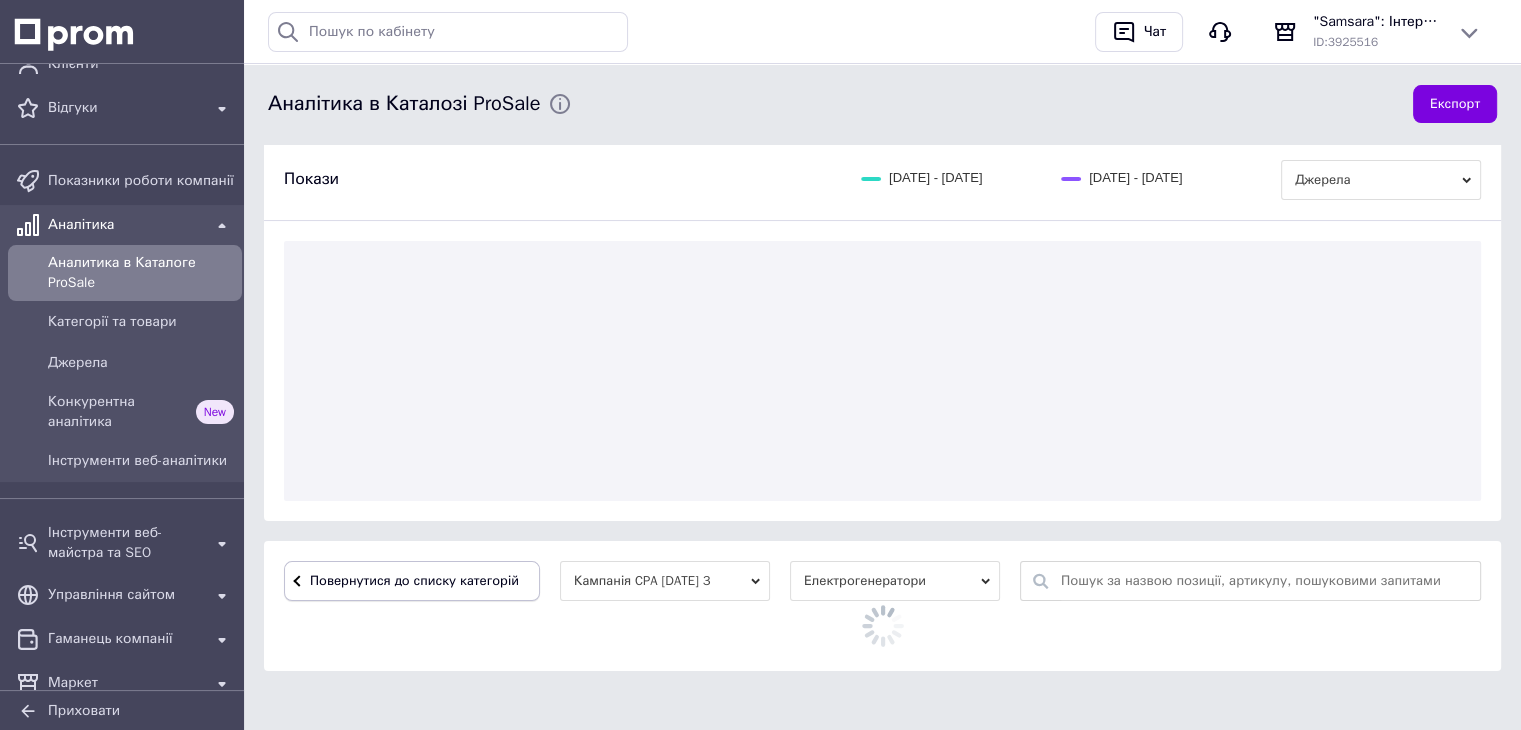 scroll, scrollTop: 400, scrollLeft: 0, axis: vertical 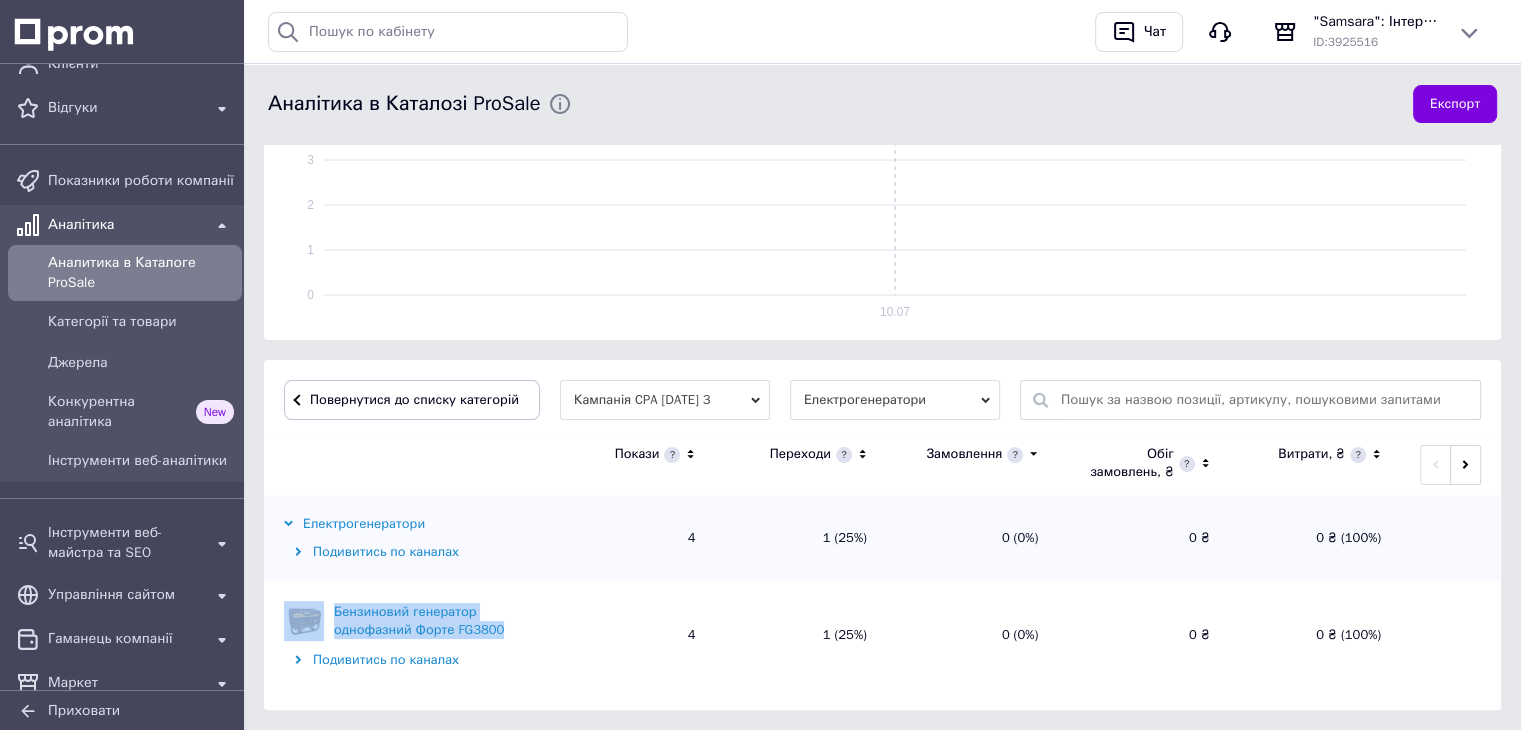 drag, startPoint x: 497, startPoint y: 630, endPoint x: 315, endPoint y: 610, distance: 183.0956 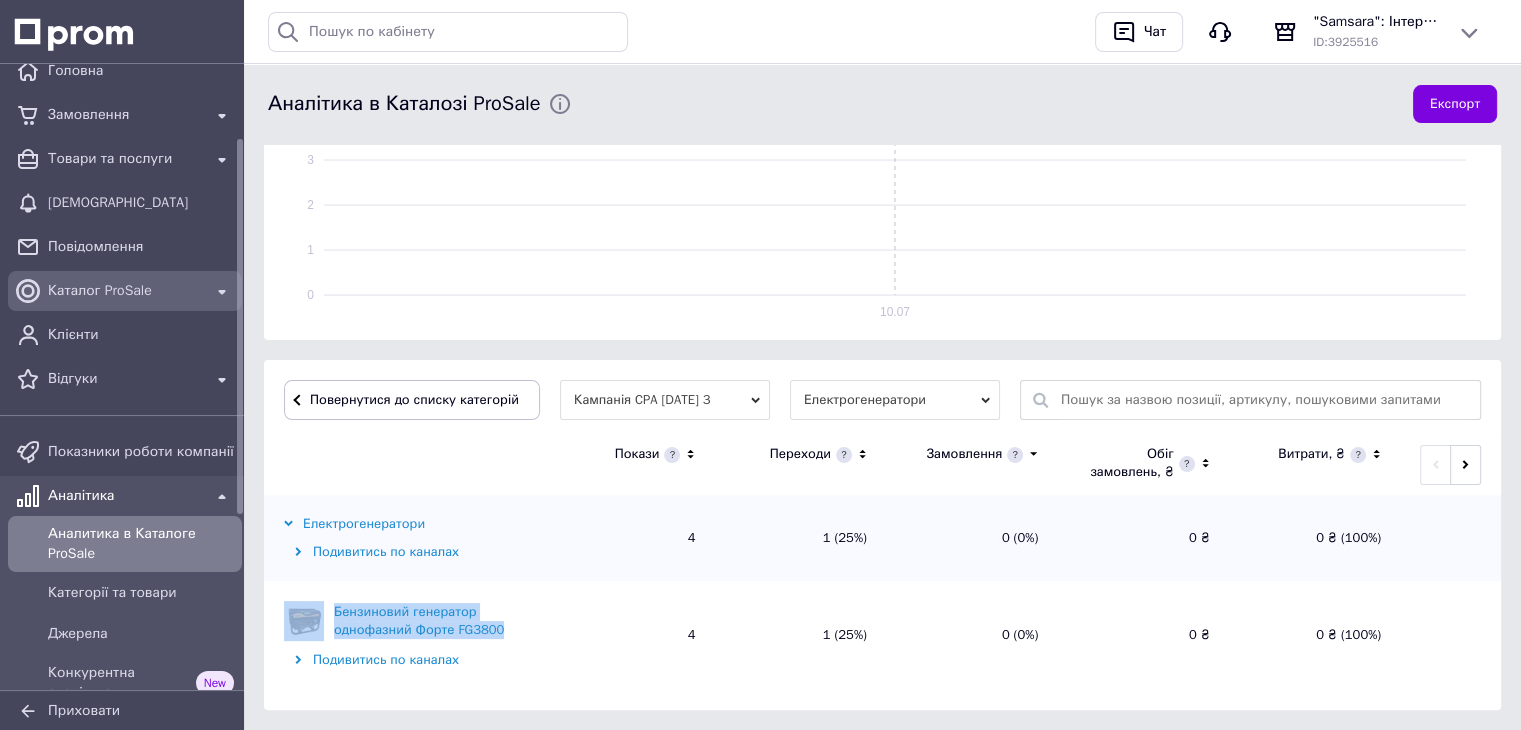 scroll, scrollTop: 0, scrollLeft: 0, axis: both 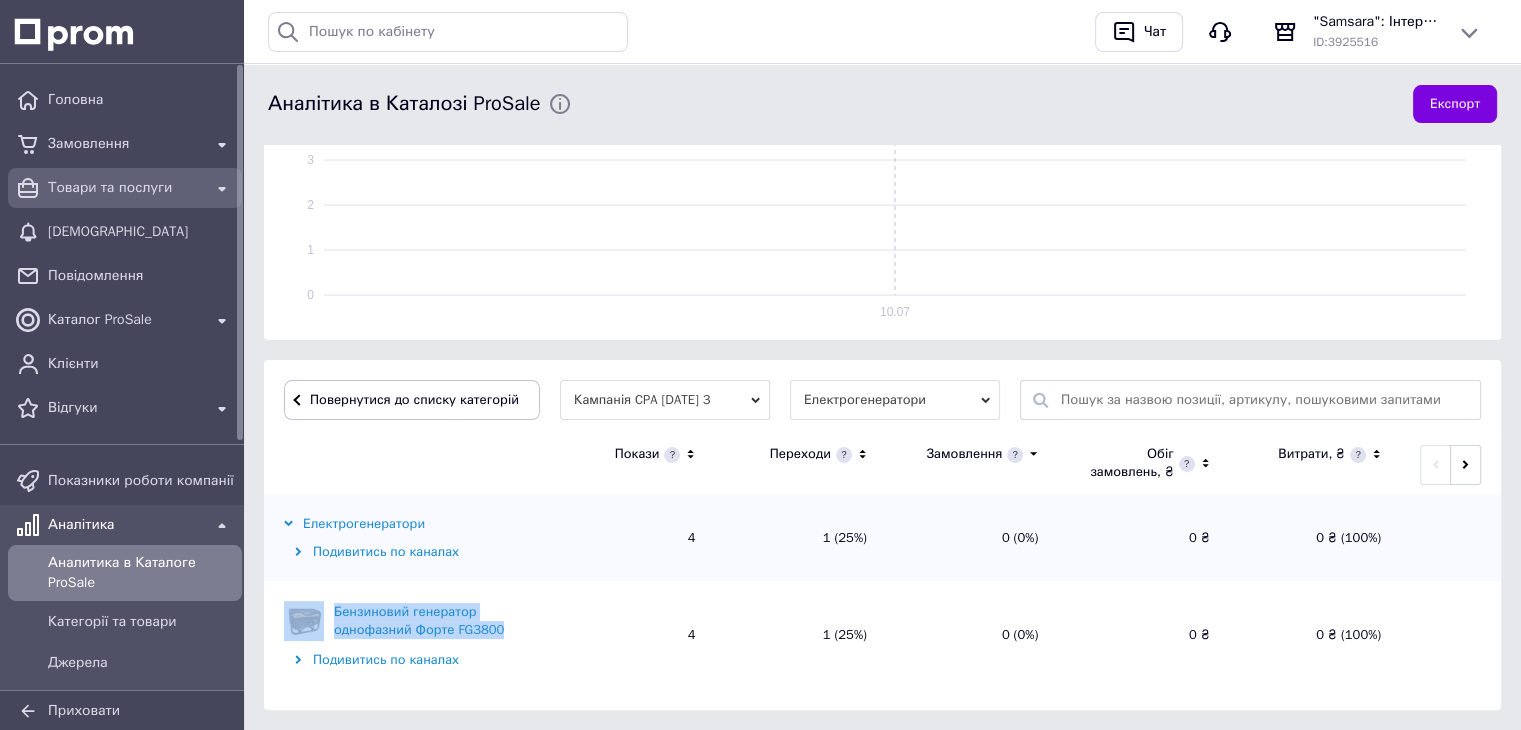 click on "Товари та послуги" at bounding box center (125, 188) 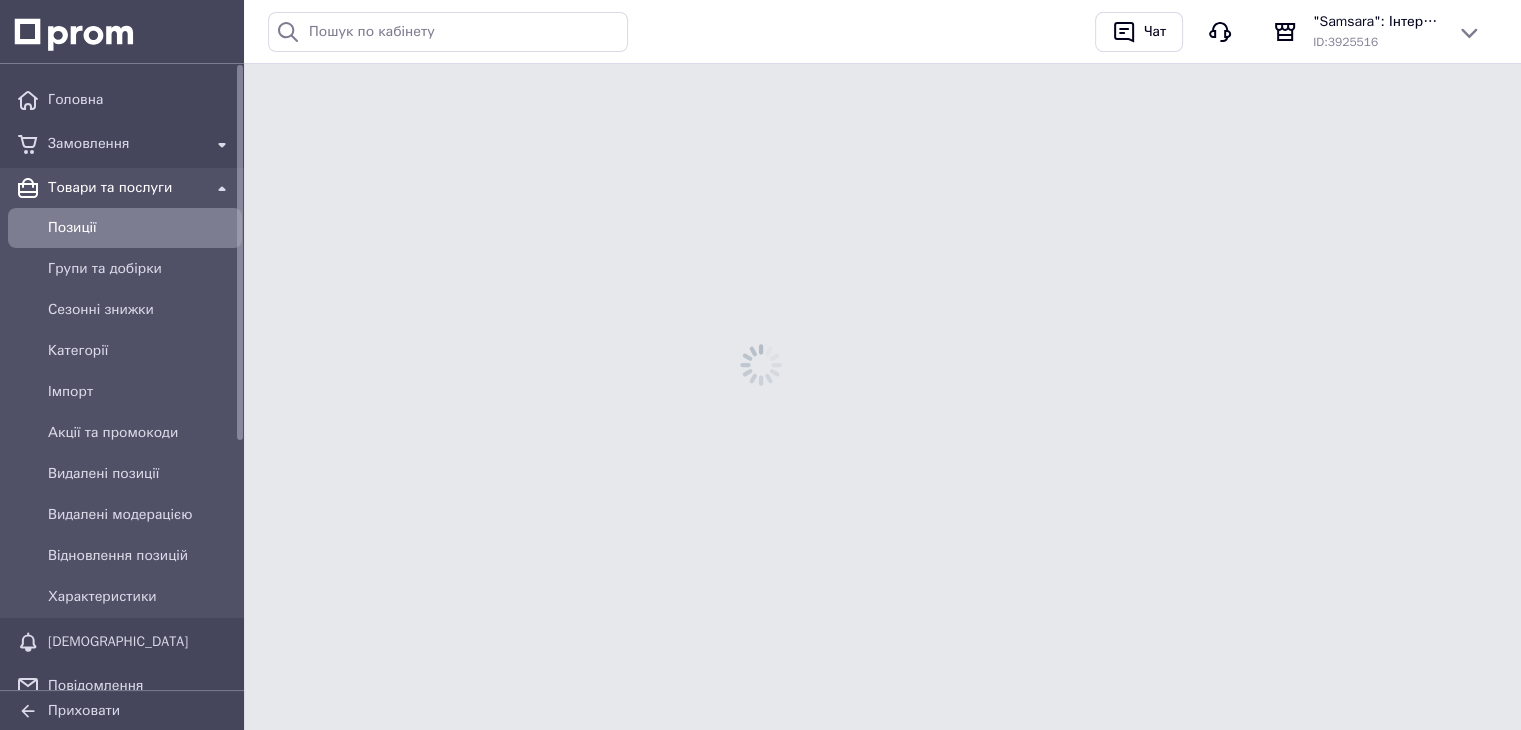 scroll, scrollTop: 0, scrollLeft: 0, axis: both 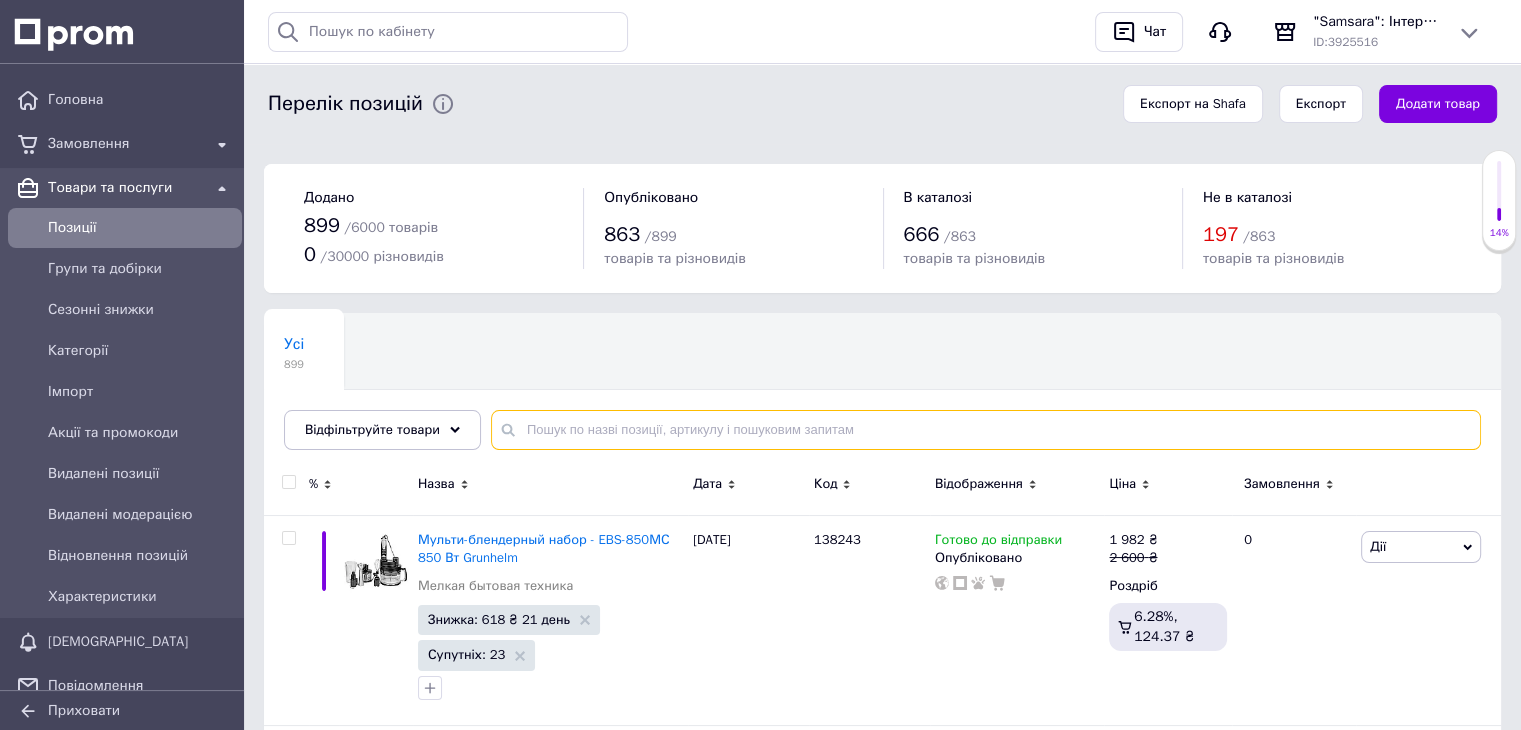 click at bounding box center (986, 430) 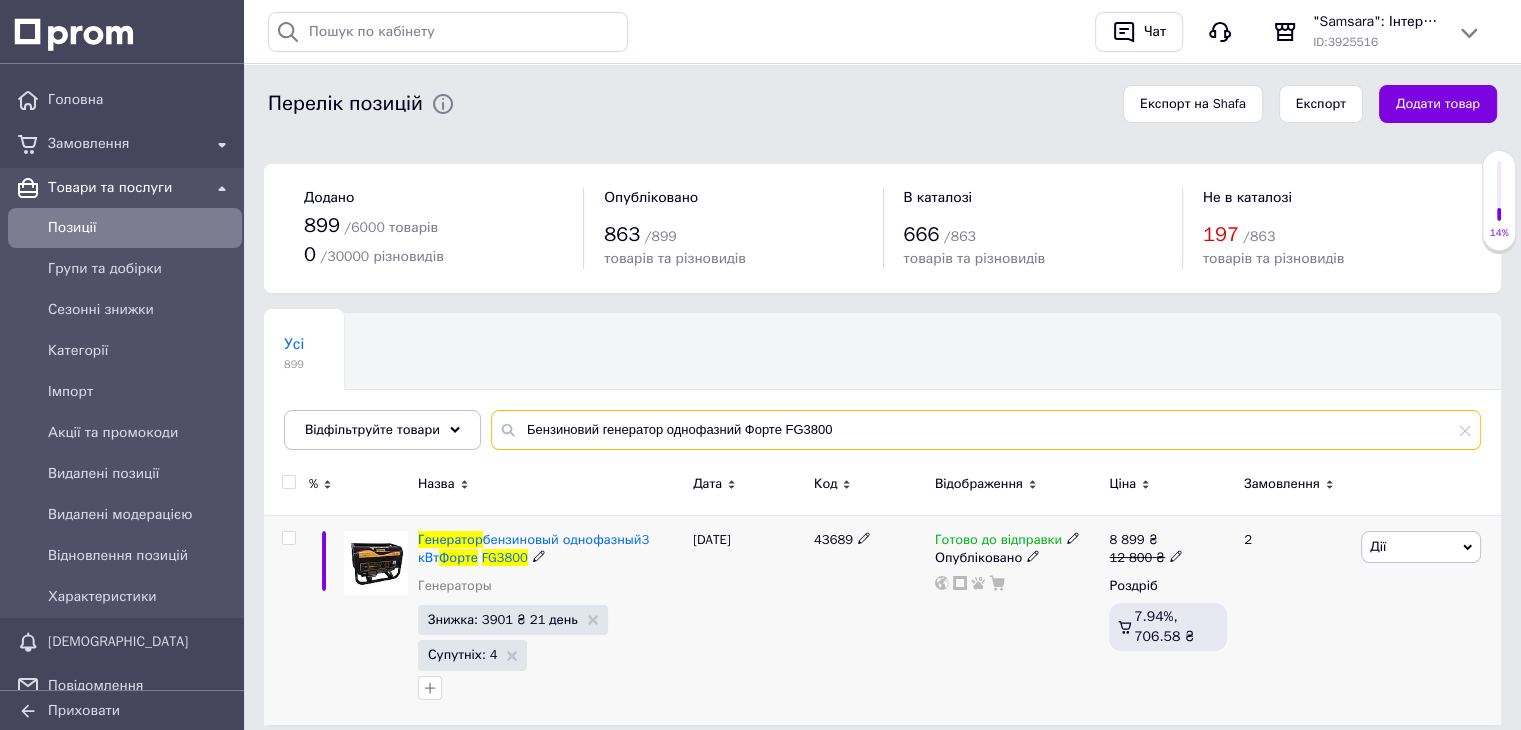 type on "Бензиновий генератор однофазний Форте FG3800" 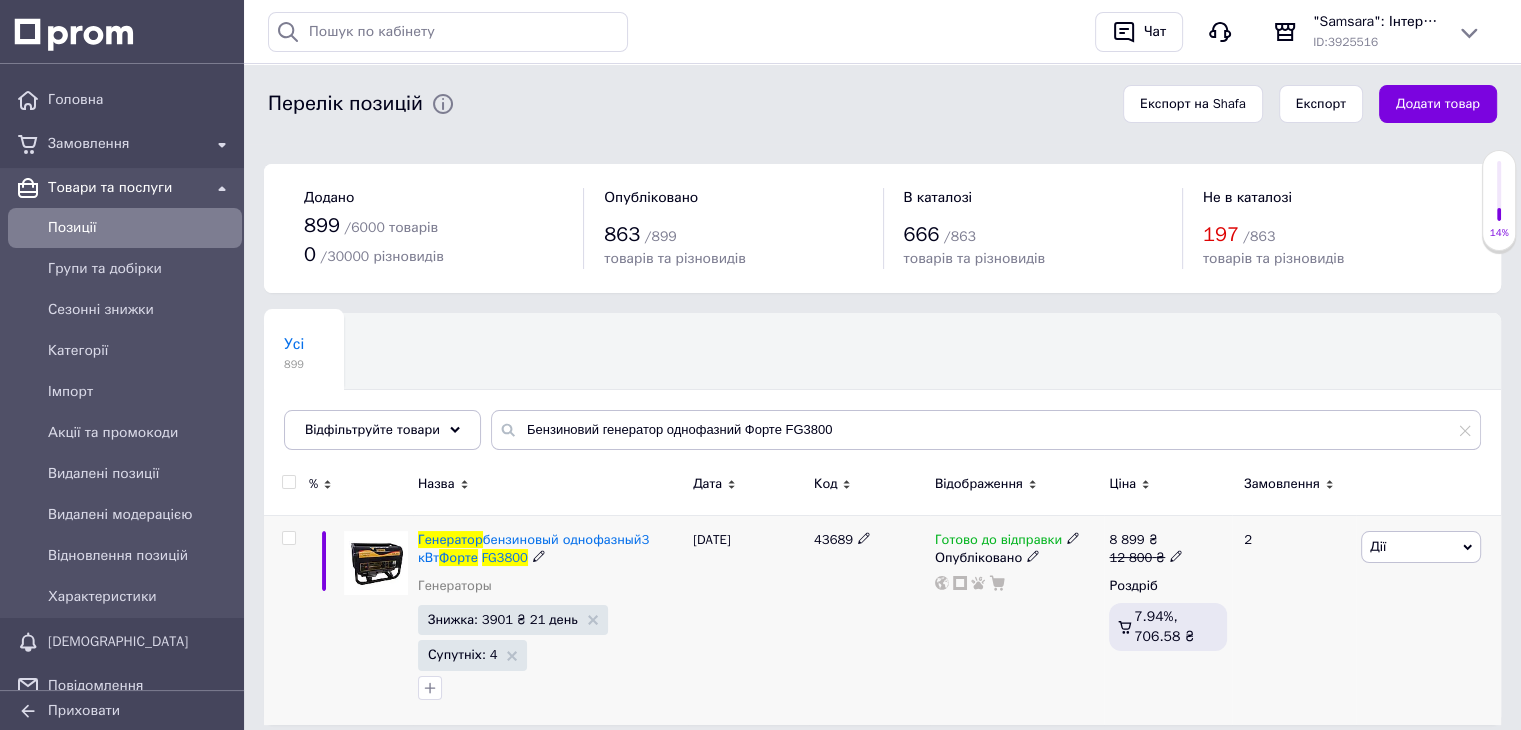 click on "Дії" at bounding box center [1421, 547] 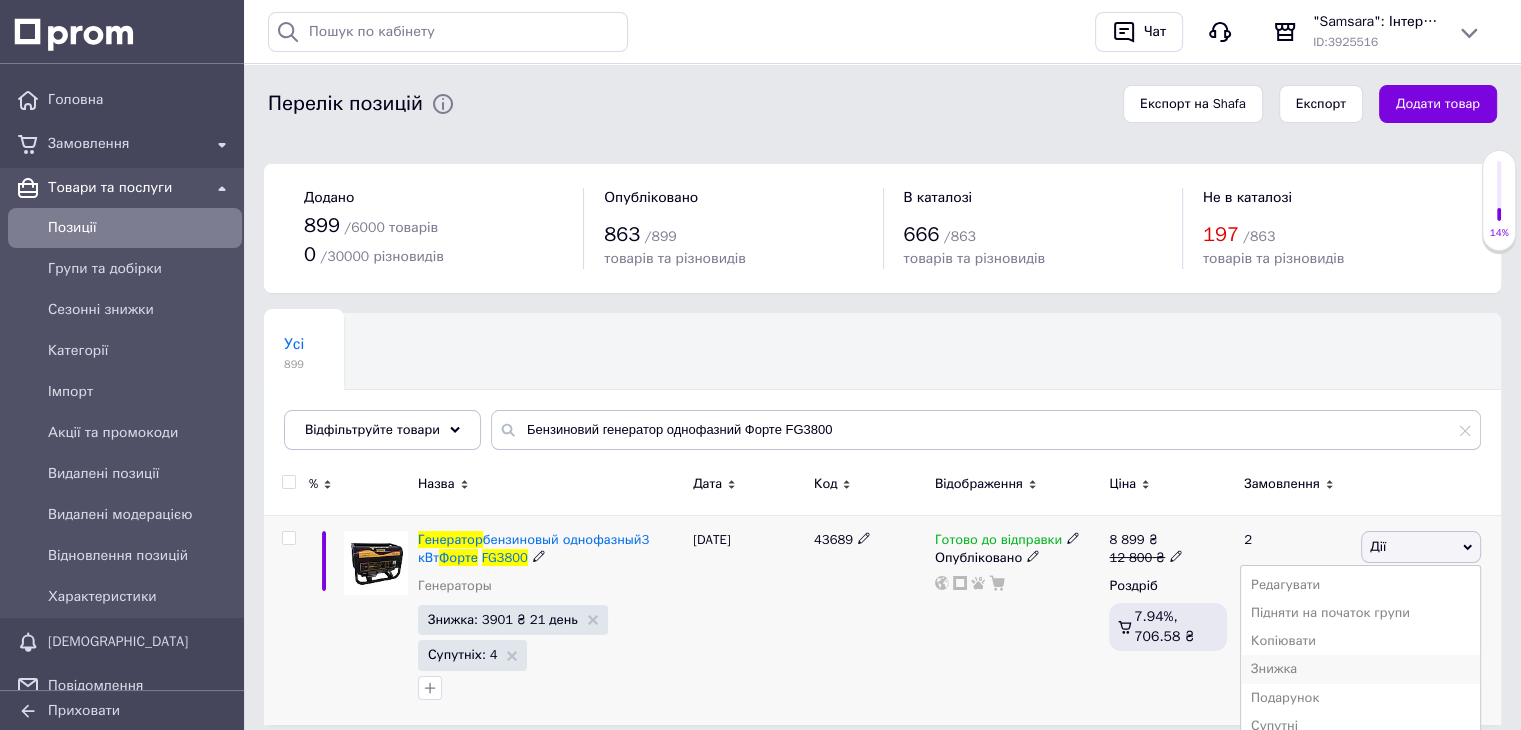 click on "Знижка" at bounding box center (1360, 669) 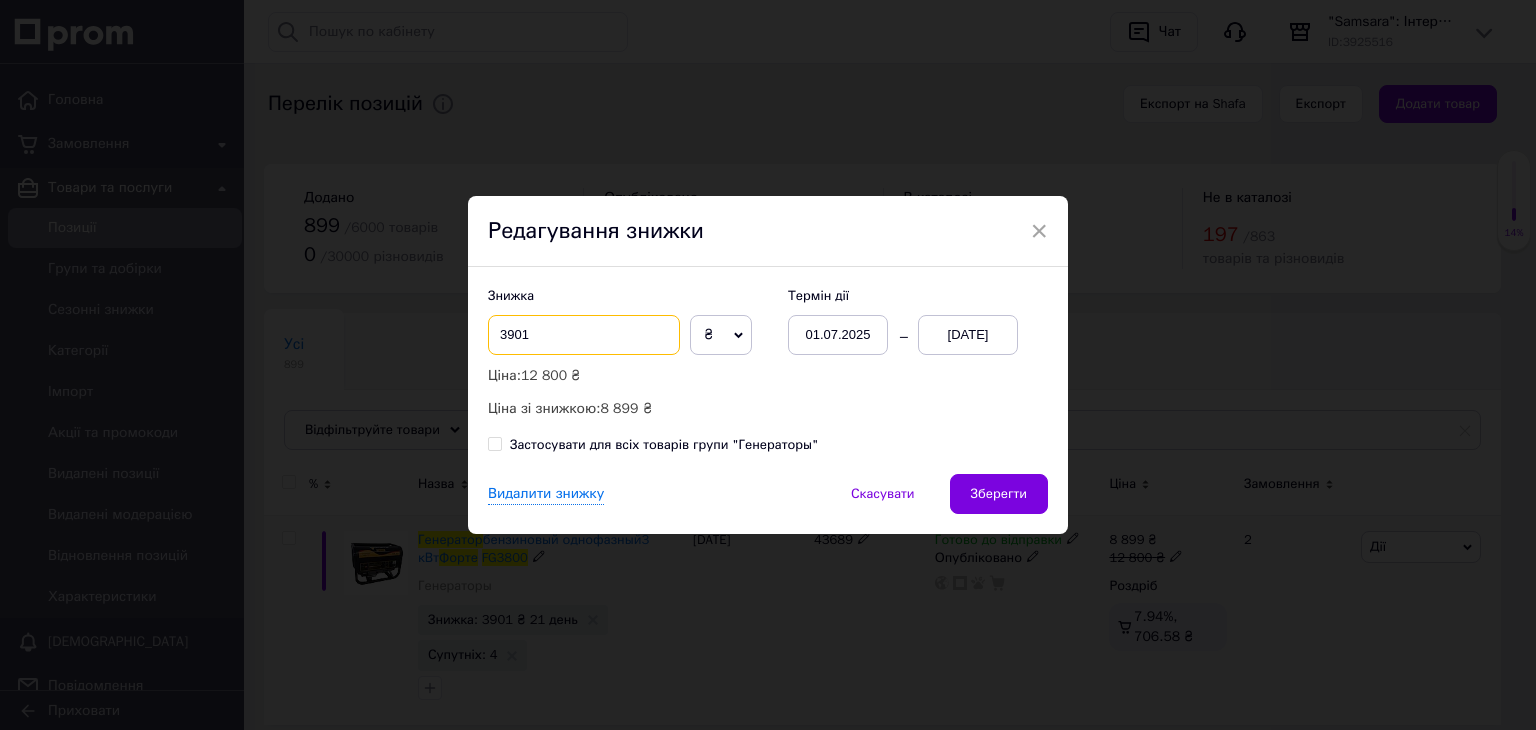 click on "3901" at bounding box center (584, 335) 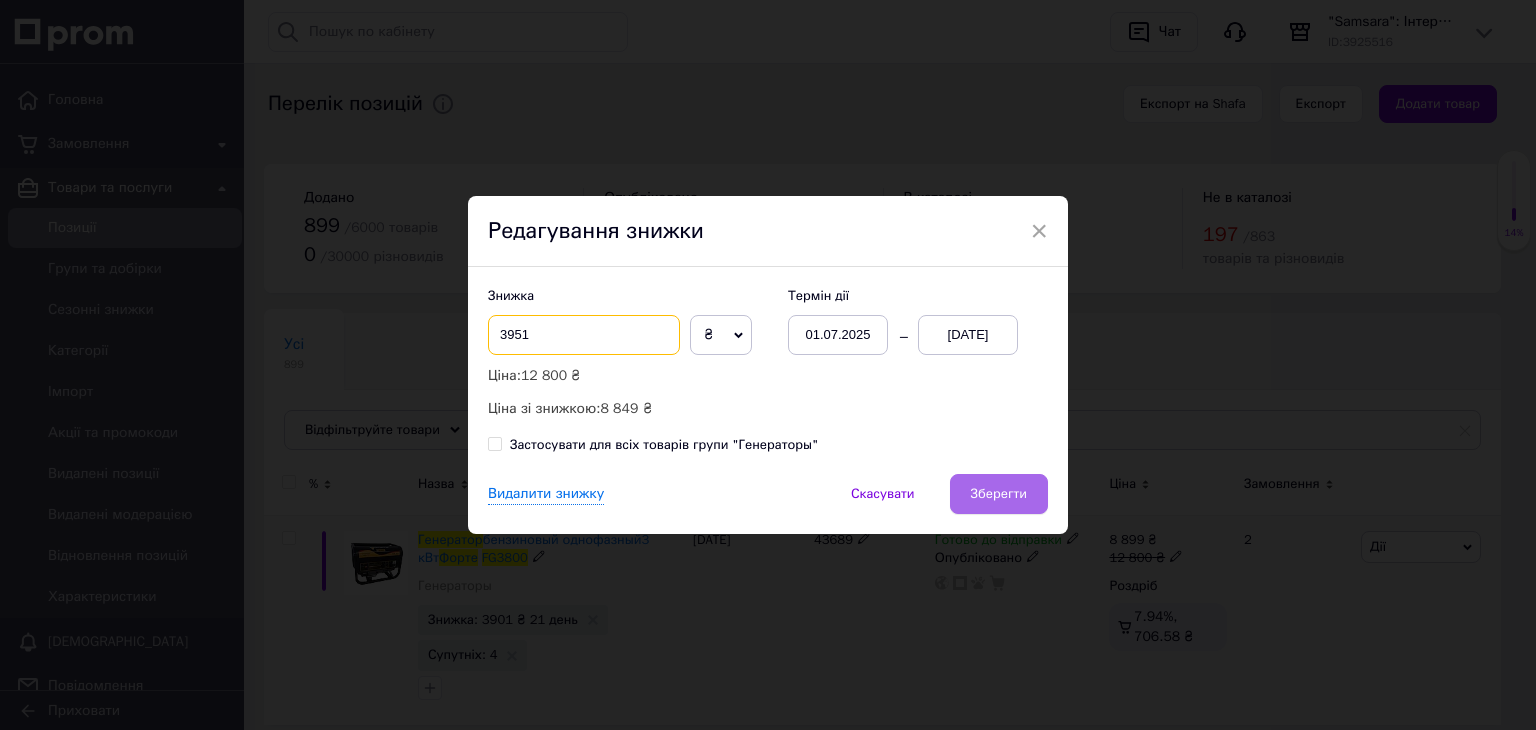 type on "3951" 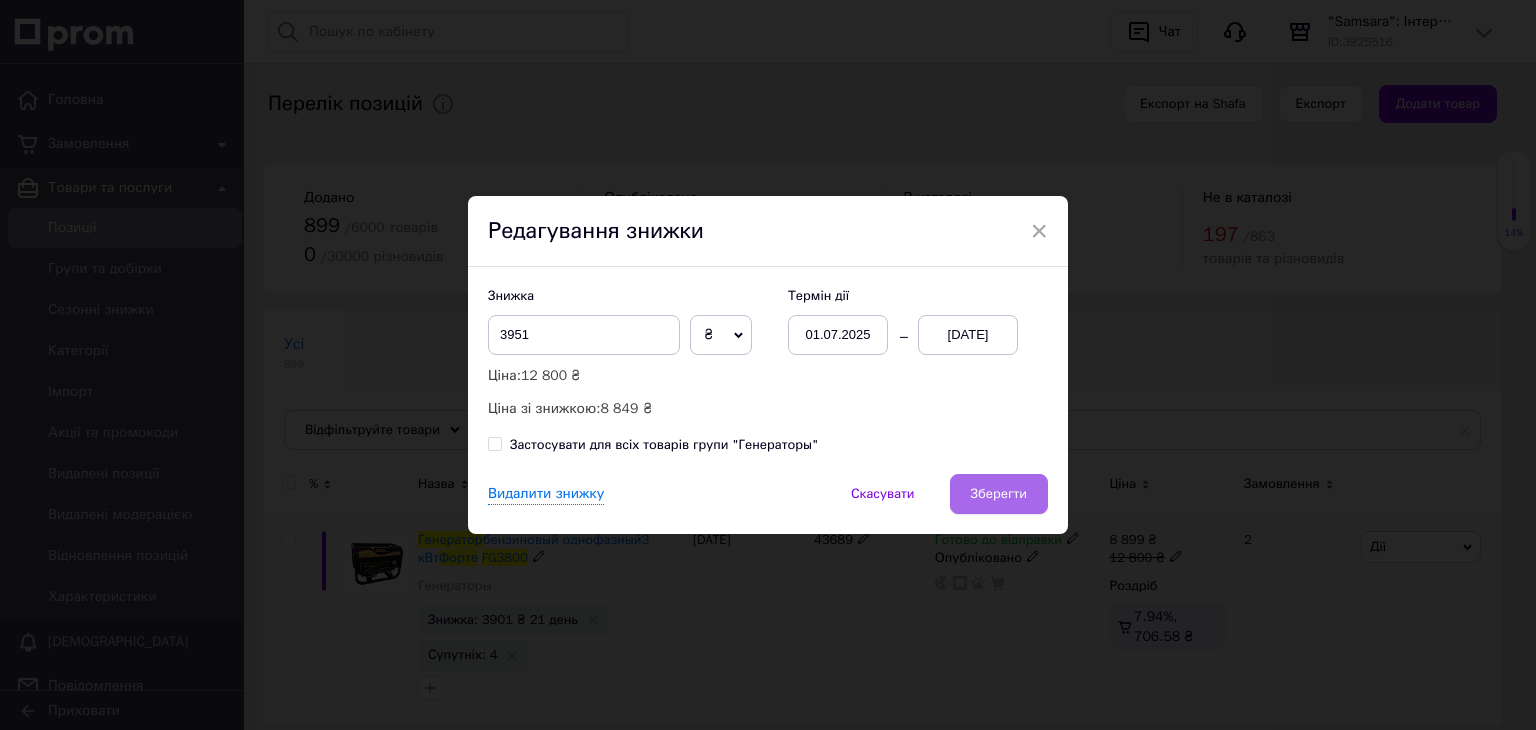 click on "Зберегти" at bounding box center [999, 494] 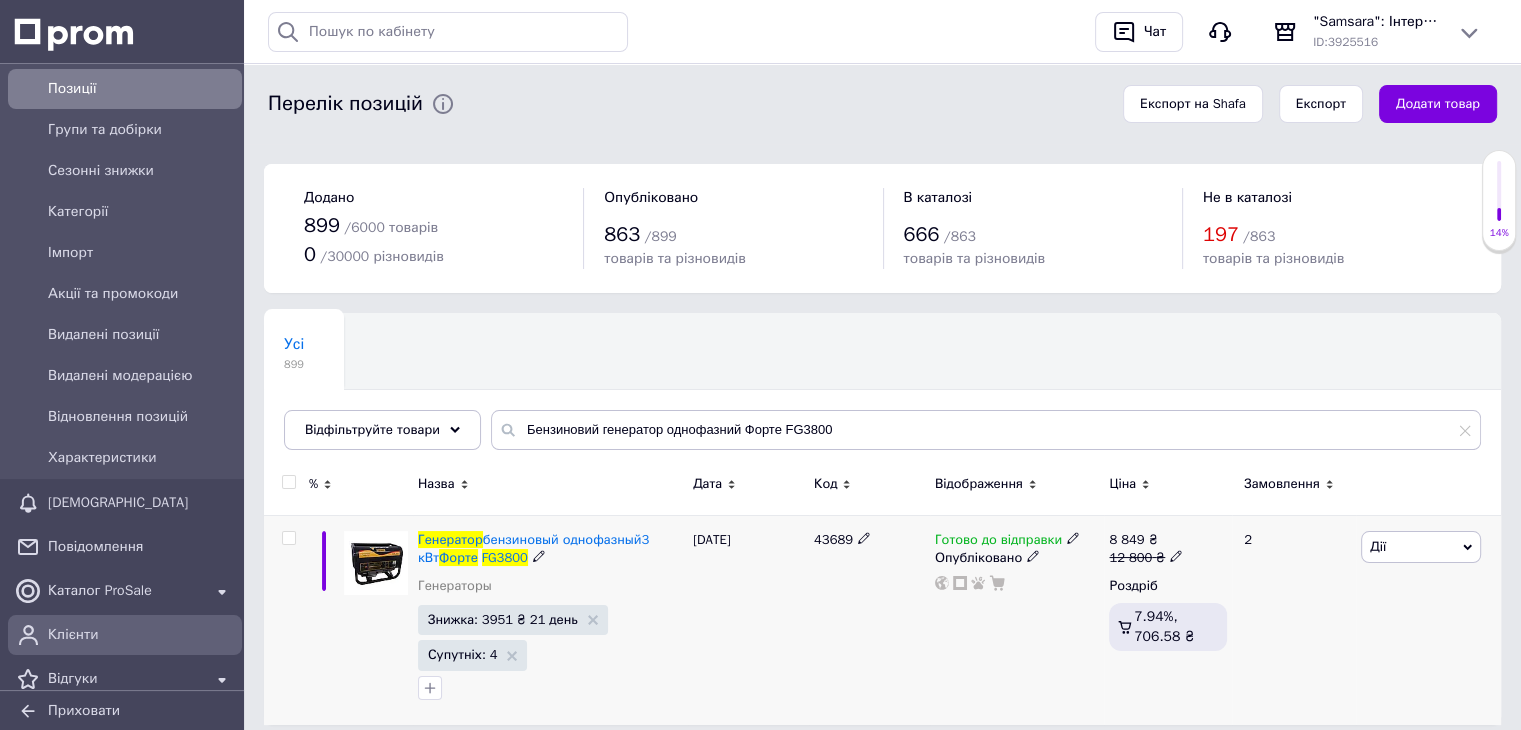 scroll, scrollTop: 300, scrollLeft: 0, axis: vertical 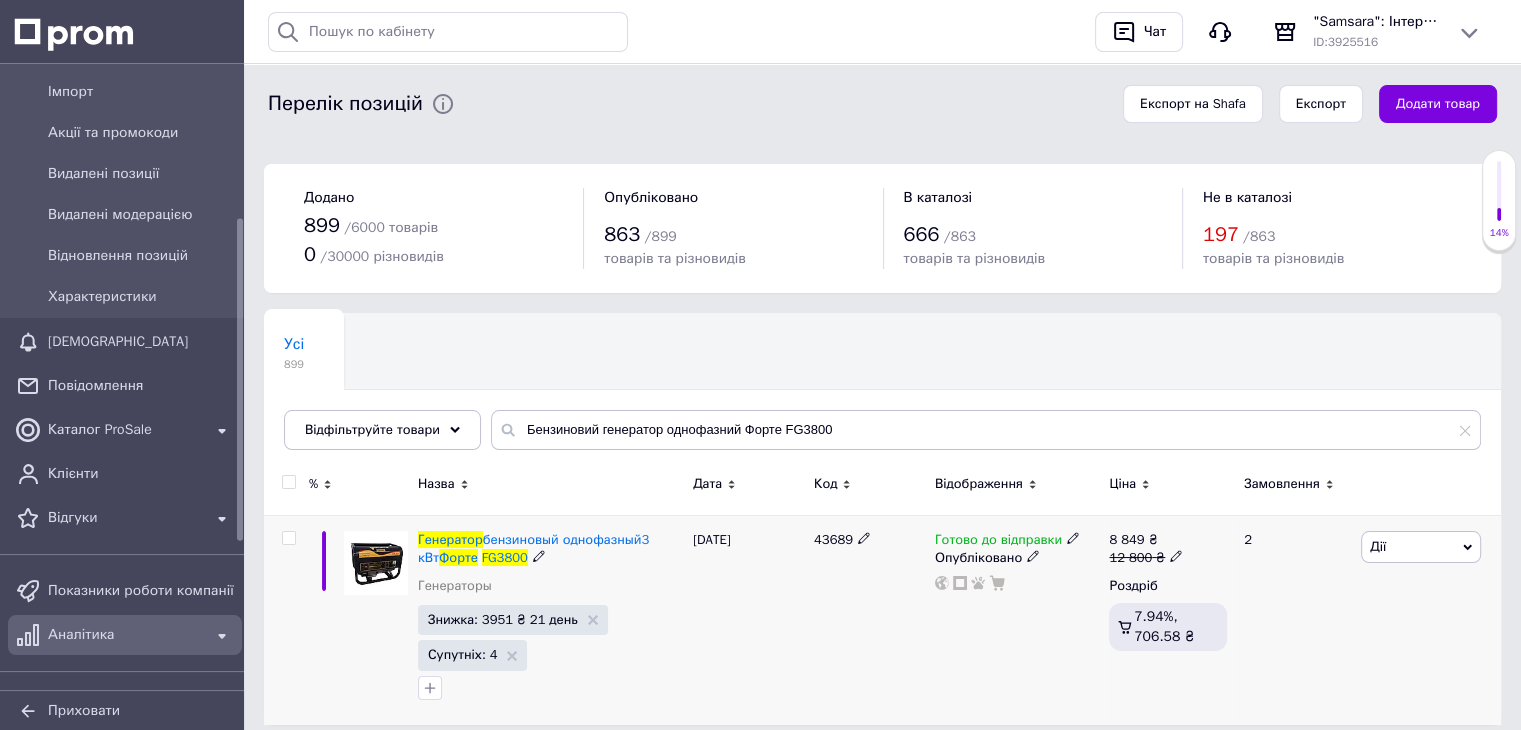 click on "Аналітика" at bounding box center [125, 635] 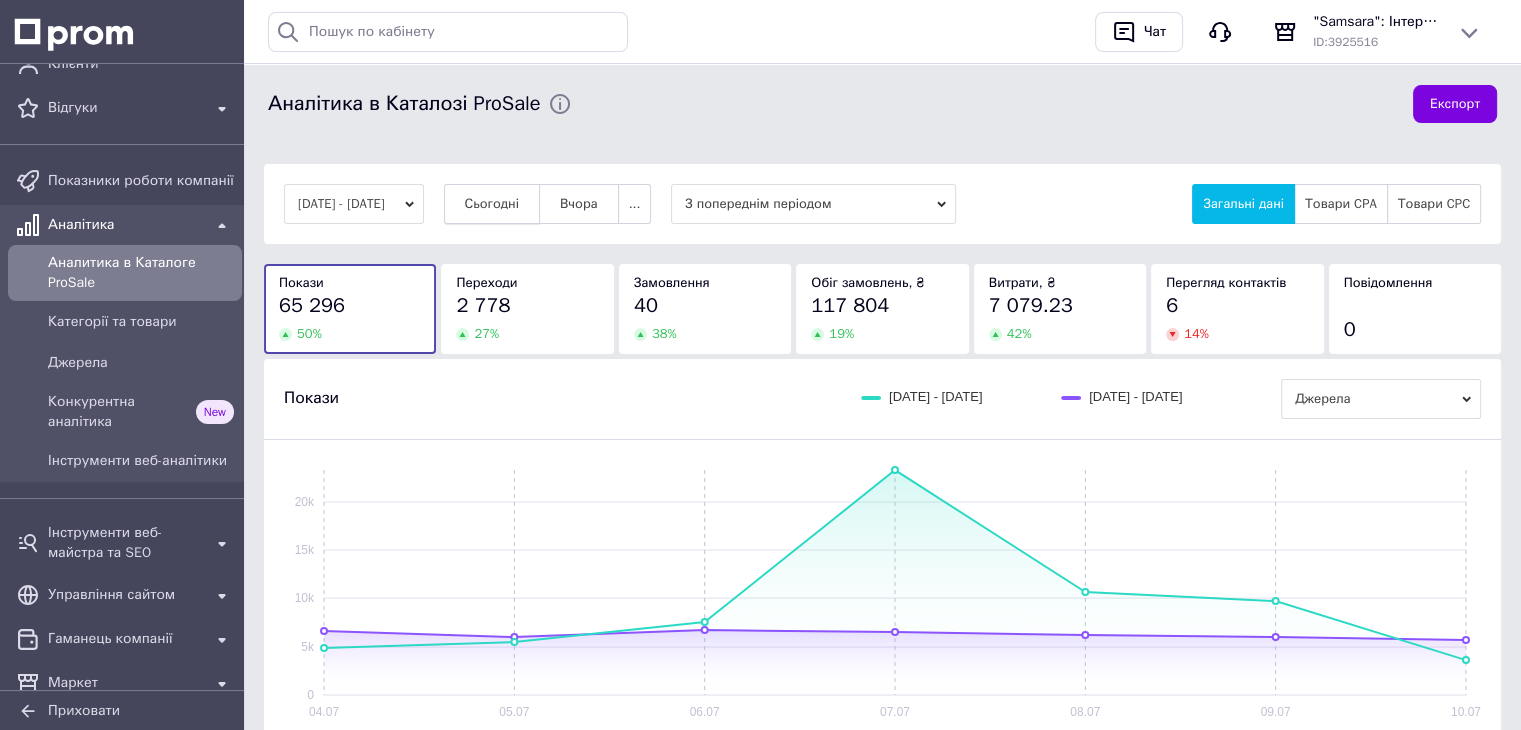 click on "Сьогодні" at bounding box center [492, 204] 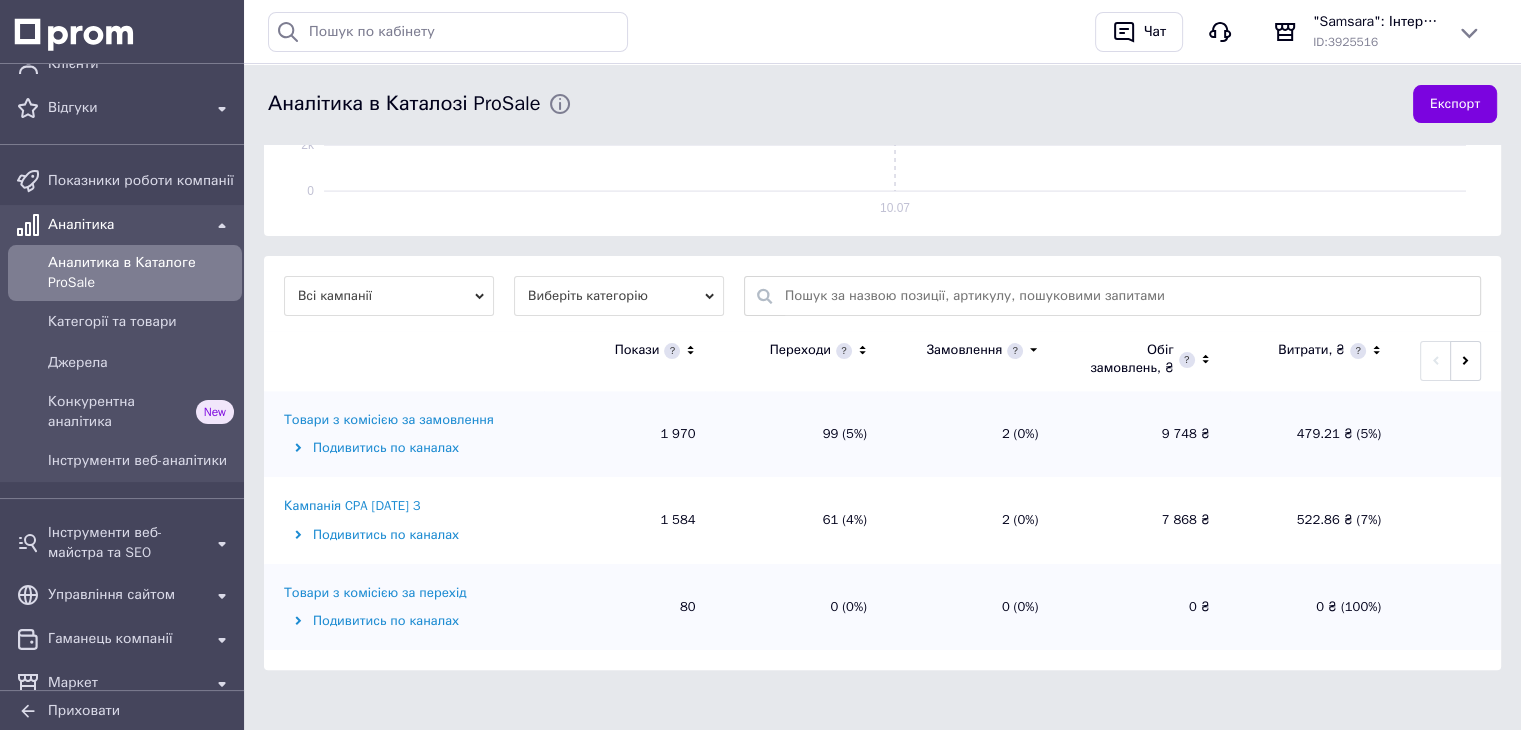 click on "Кампанія CPA 02.04.2024 3" at bounding box center (352, 506) 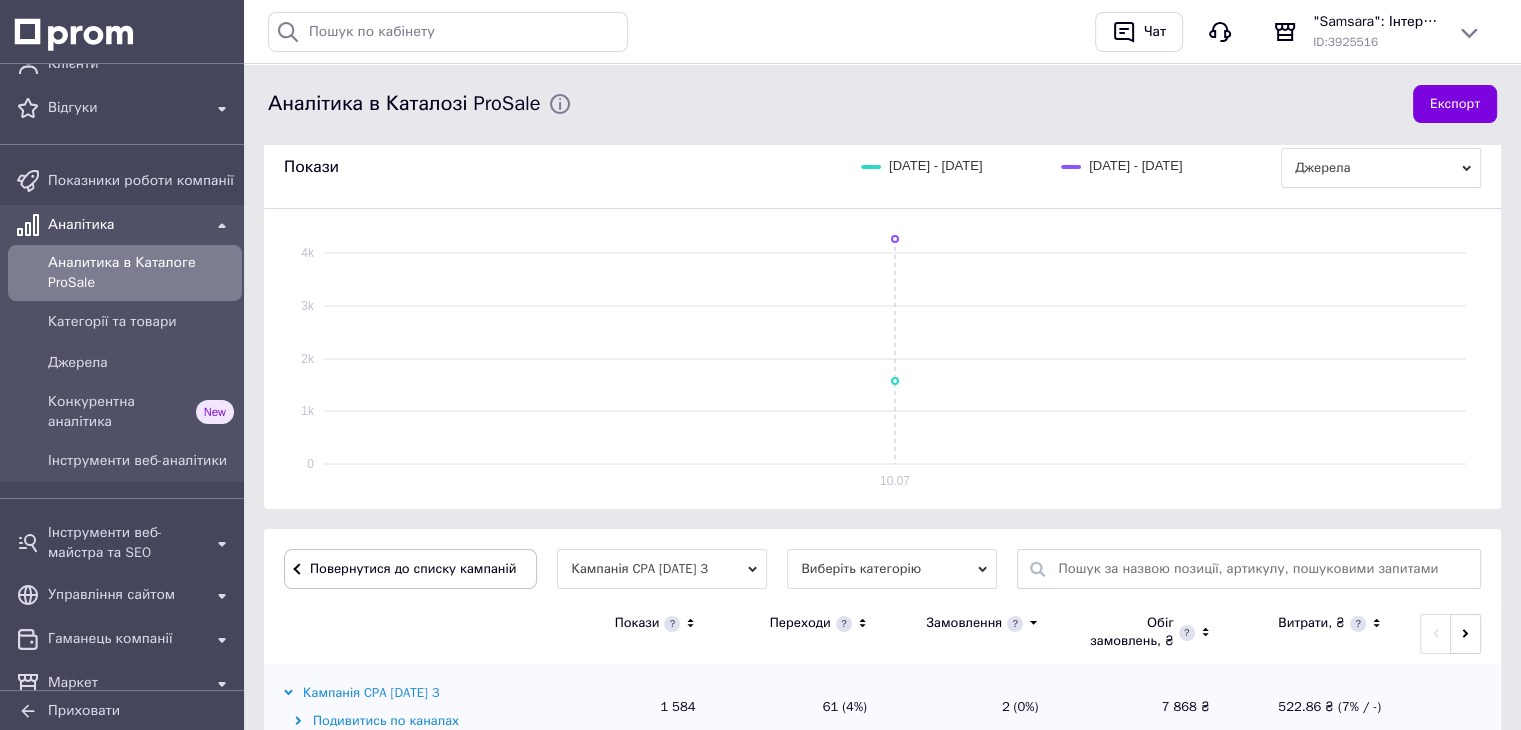 scroll, scrollTop: 504, scrollLeft: 0, axis: vertical 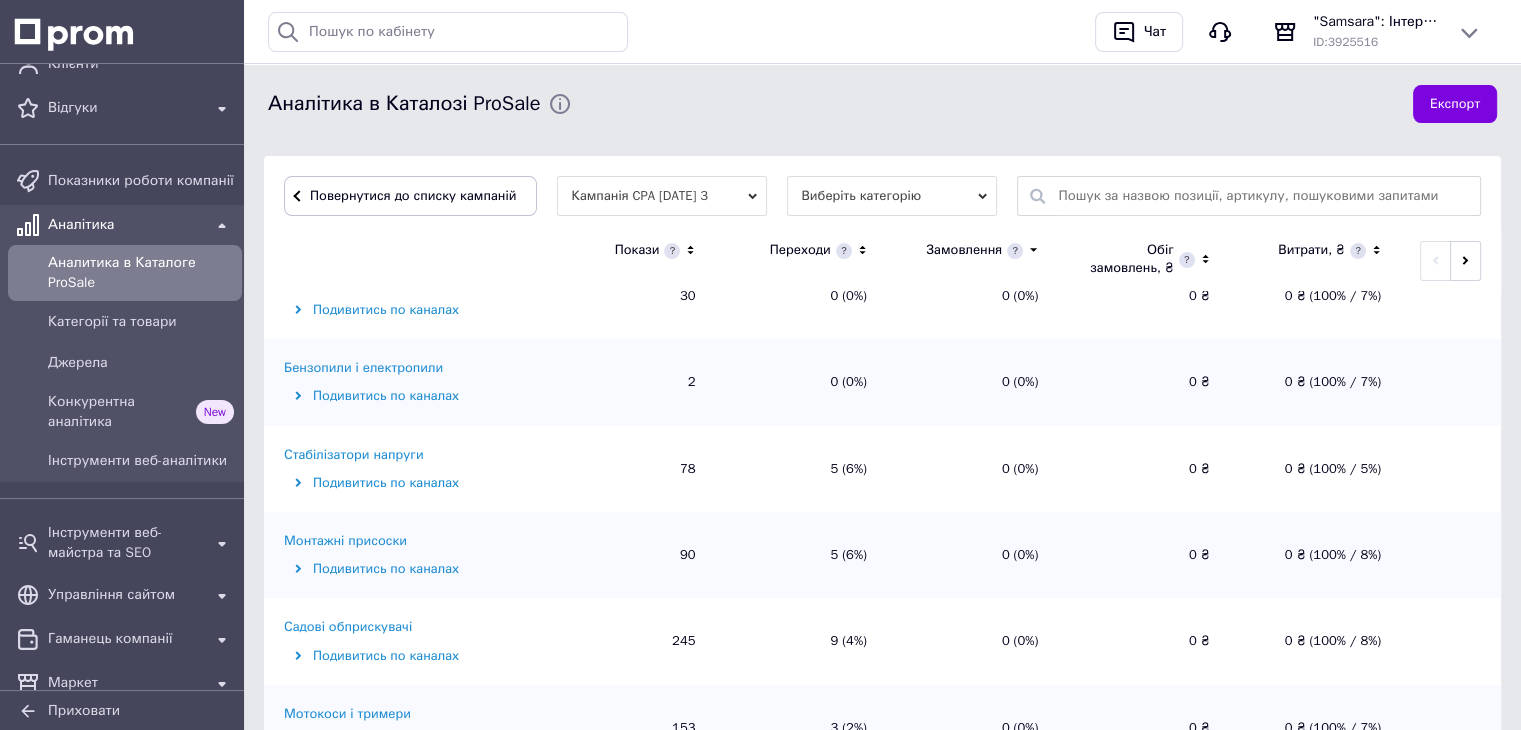 click on "Стабілізатори напруги" at bounding box center (354, 455) 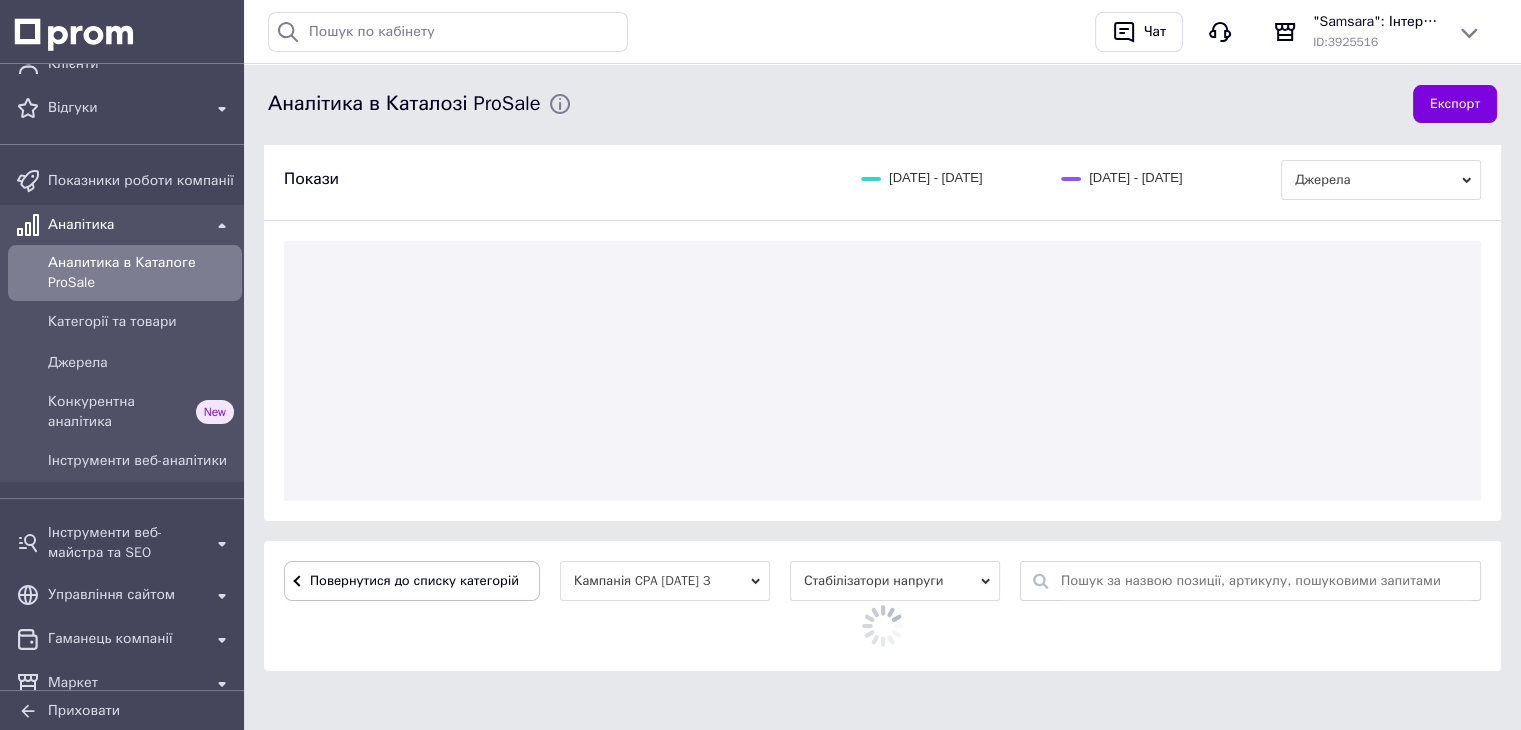 scroll, scrollTop: 604, scrollLeft: 0, axis: vertical 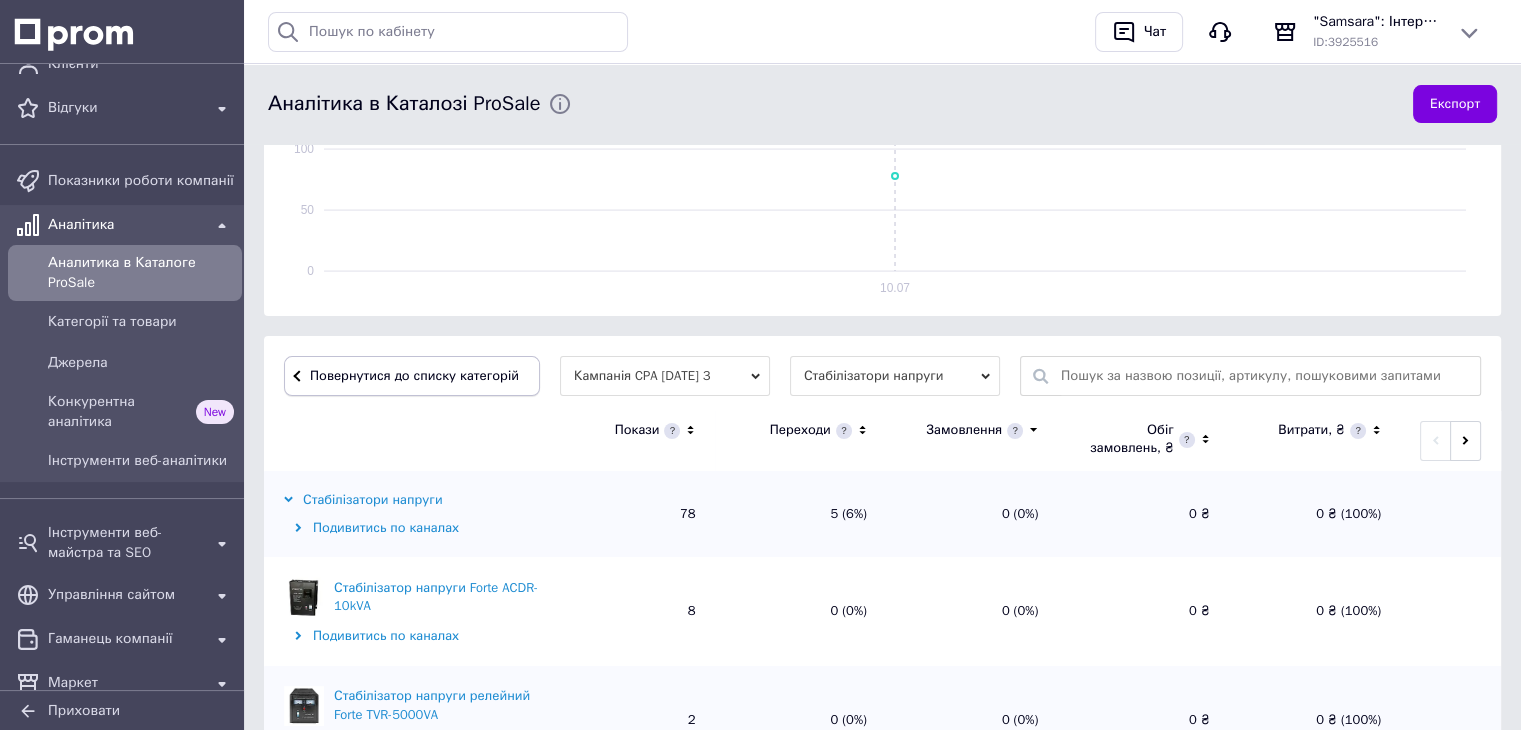 click on "Повернутися до списку категорій" at bounding box center (412, 376) 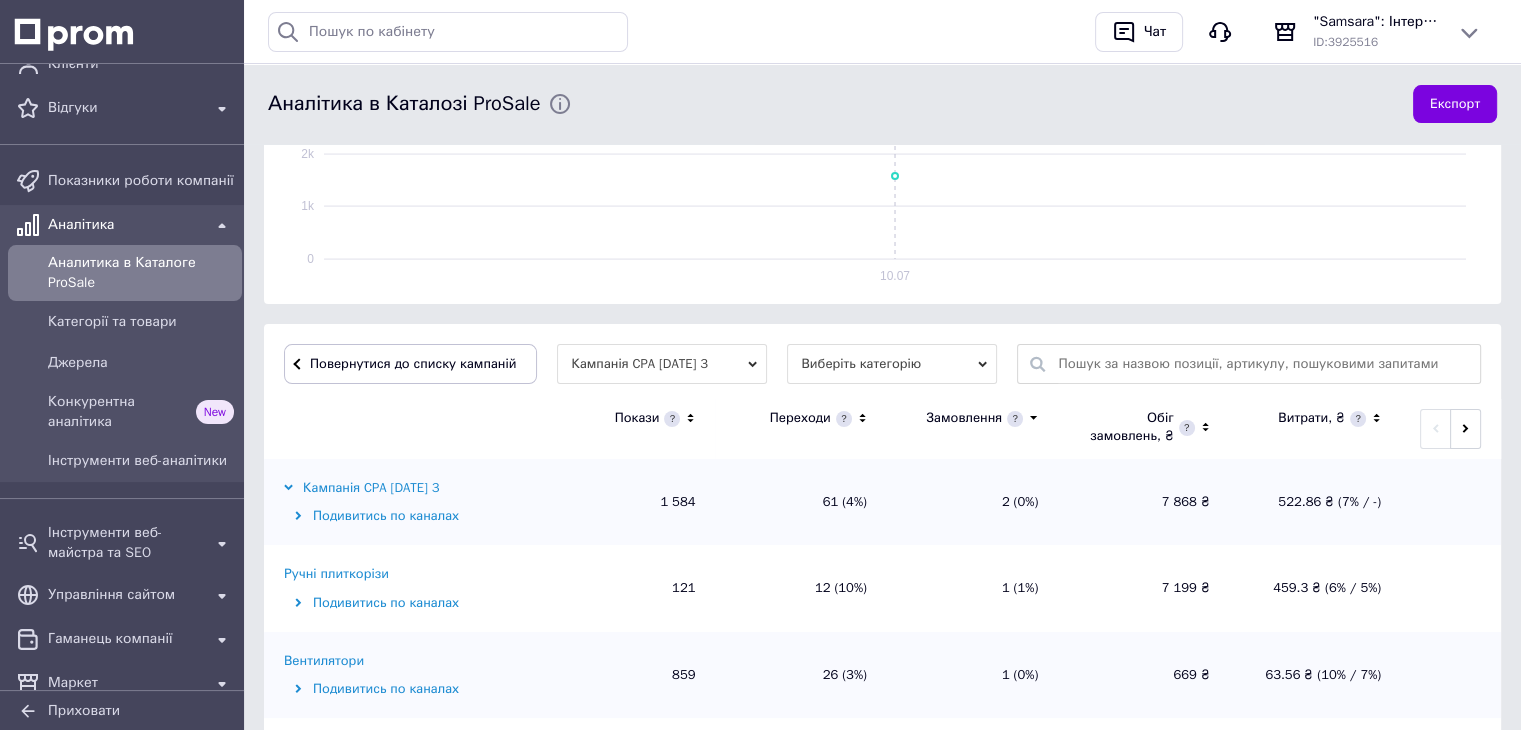 scroll, scrollTop: 424, scrollLeft: 0, axis: vertical 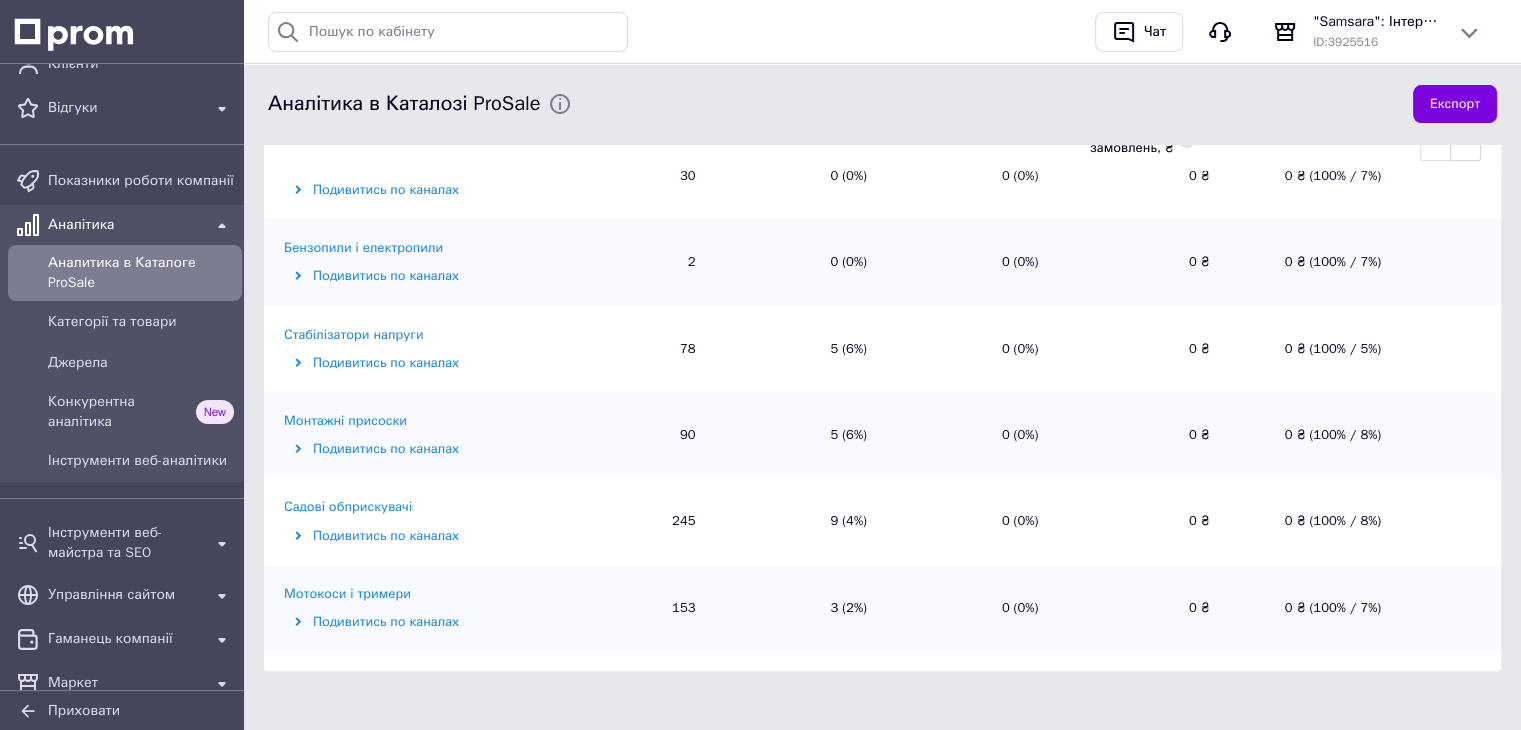click on "Монтажні присоски" at bounding box center (345, 421) 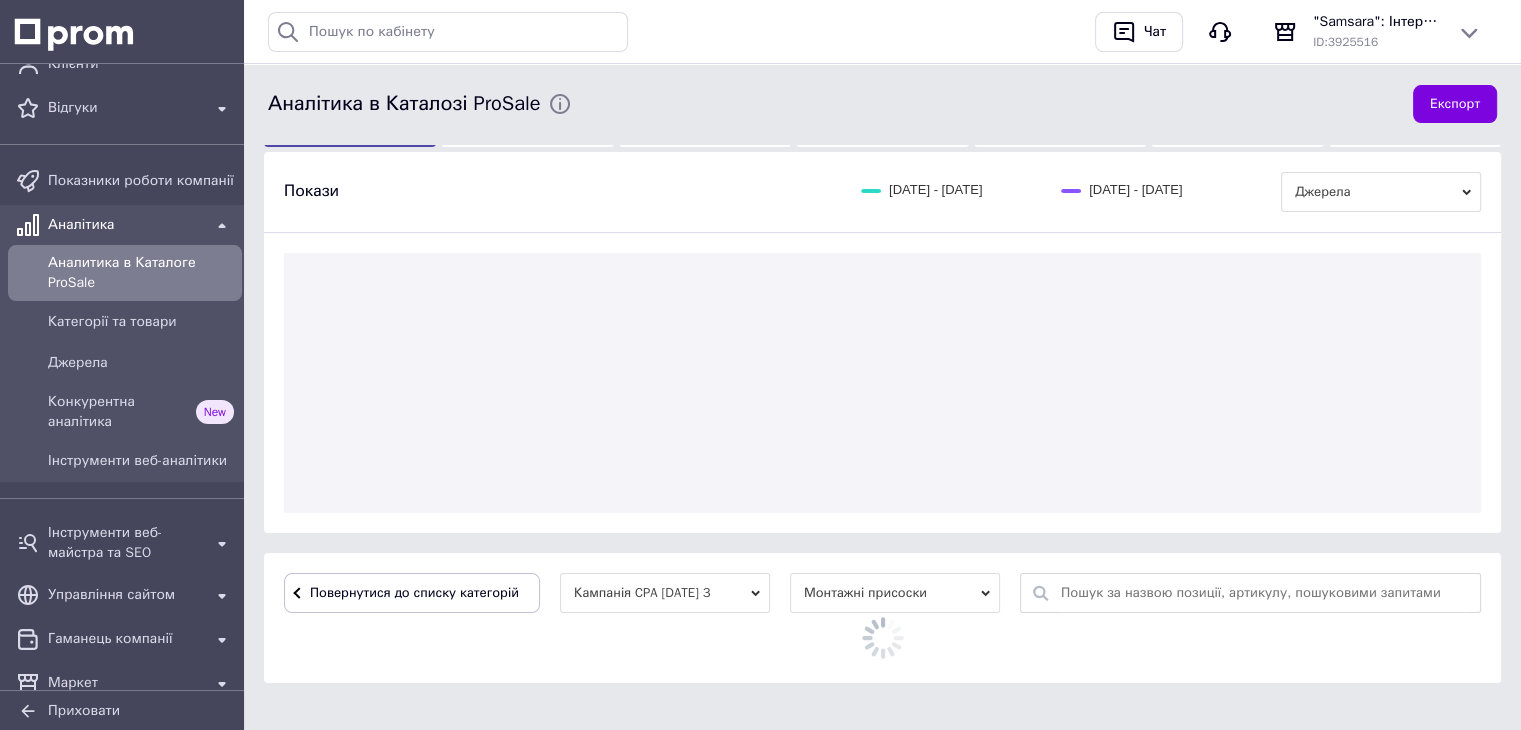 scroll, scrollTop: 724, scrollLeft: 0, axis: vertical 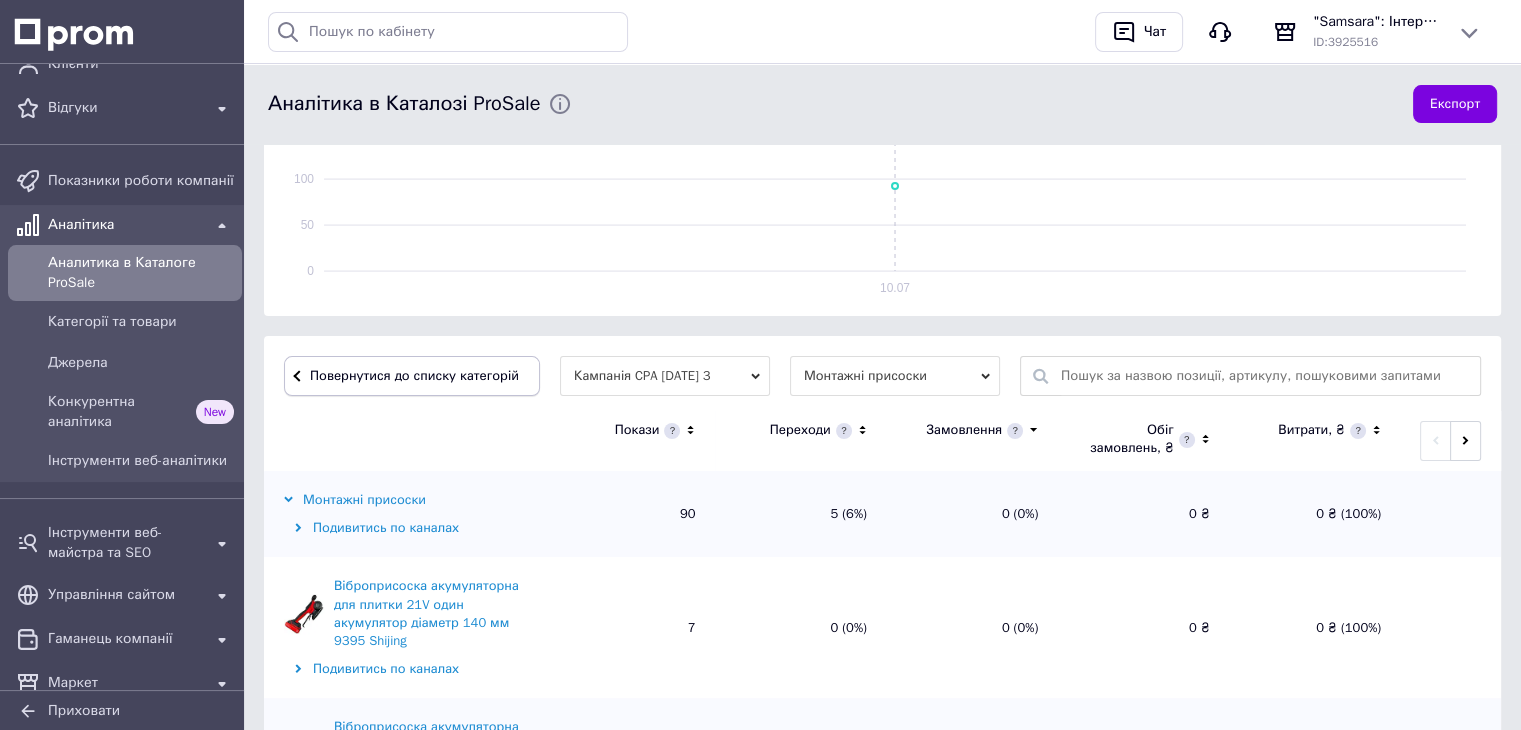 drag, startPoint x: 400, startPoint y: 374, endPoint x: 459, endPoint y: 386, distance: 60.207973 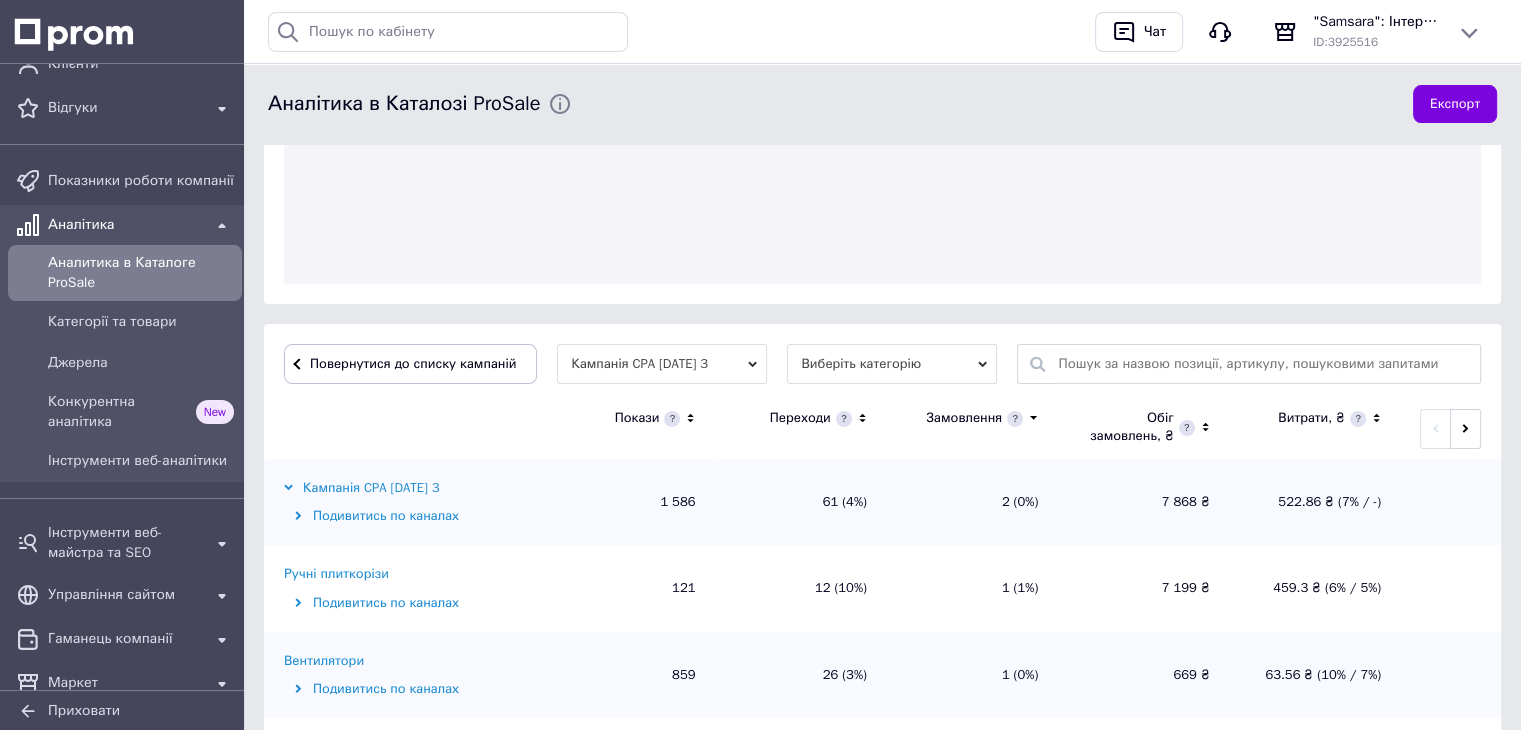 scroll, scrollTop: 424, scrollLeft: 0, axis: vertical 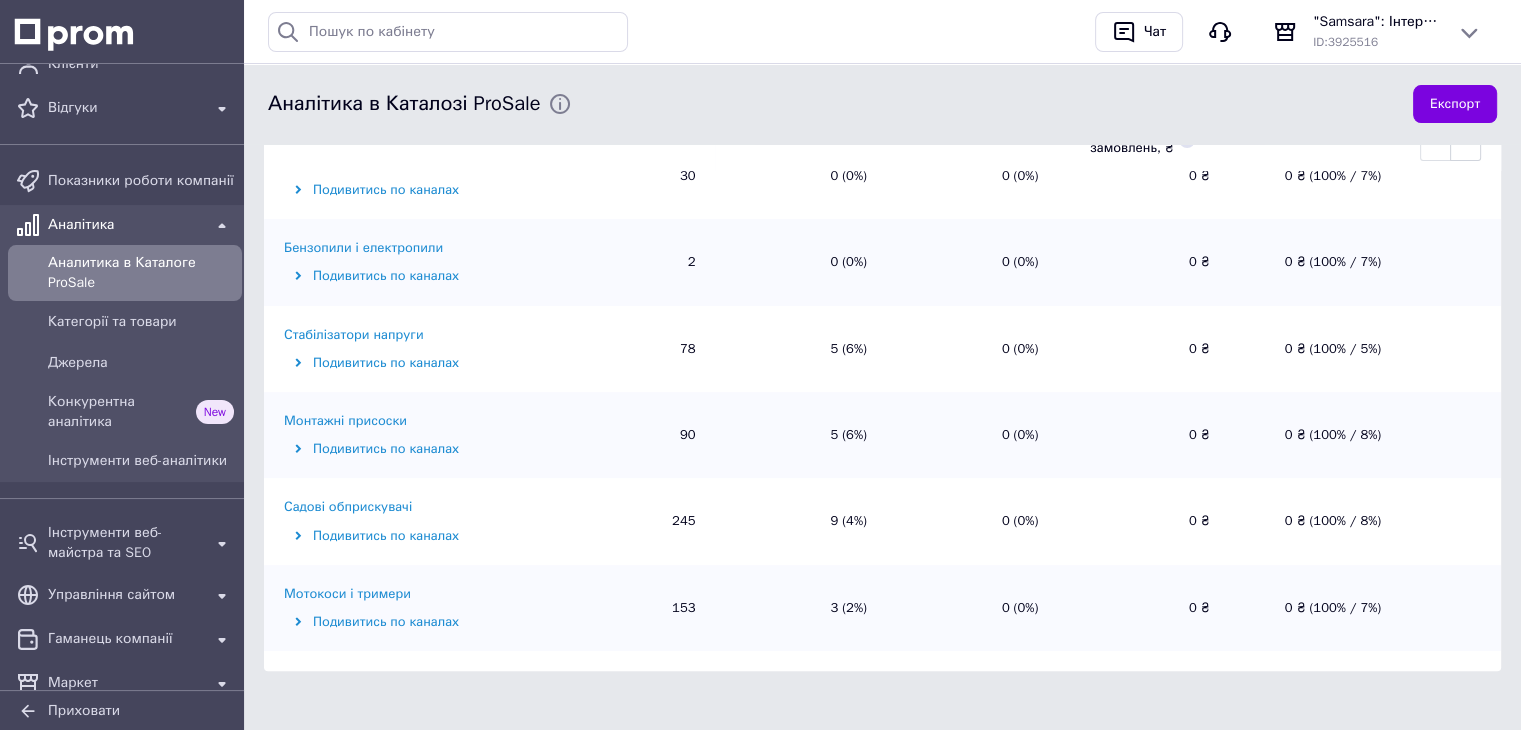 click on "Садові обприскувачі" at bounding box center [348, 507] 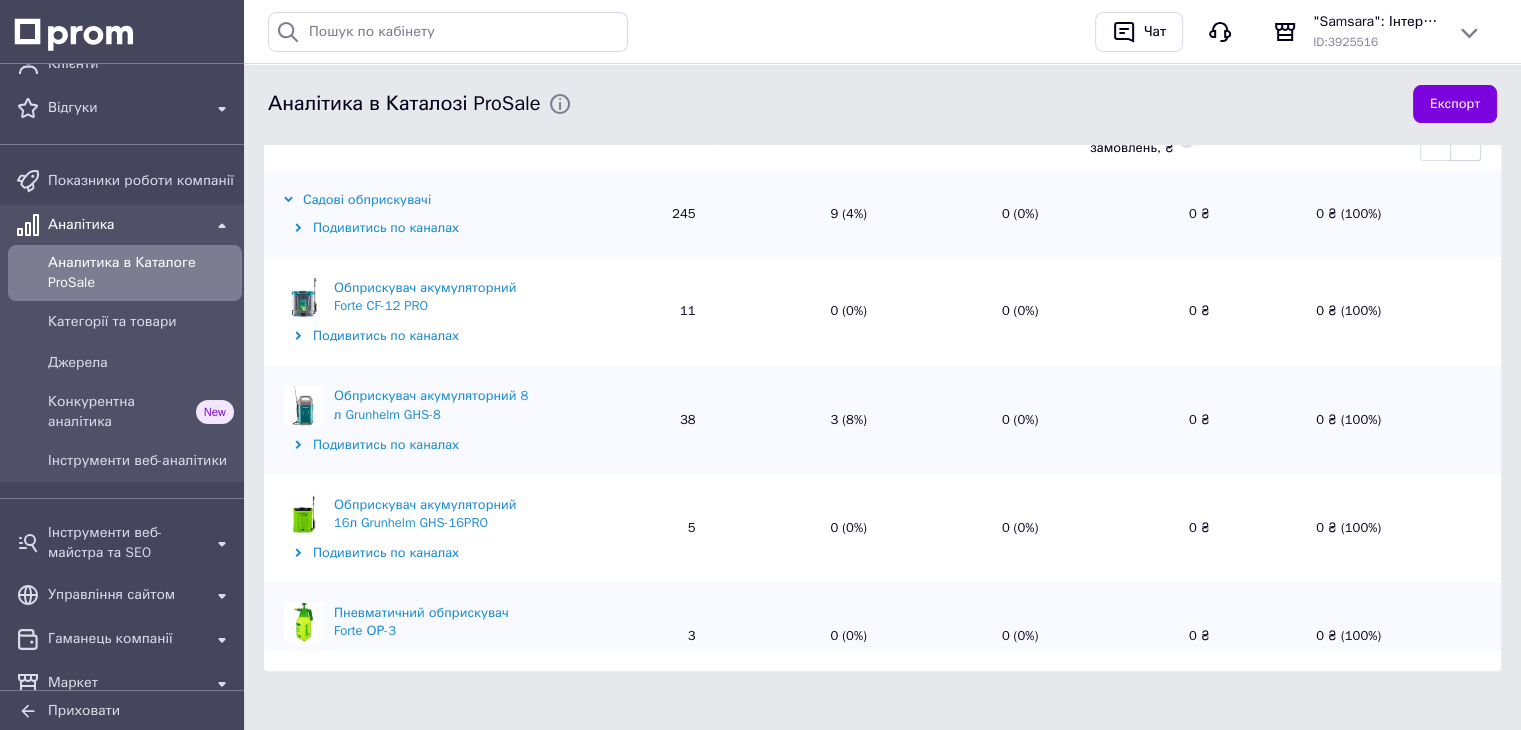 scroll, scrollTop: 724, scrollLeft: 0, axis: vertical 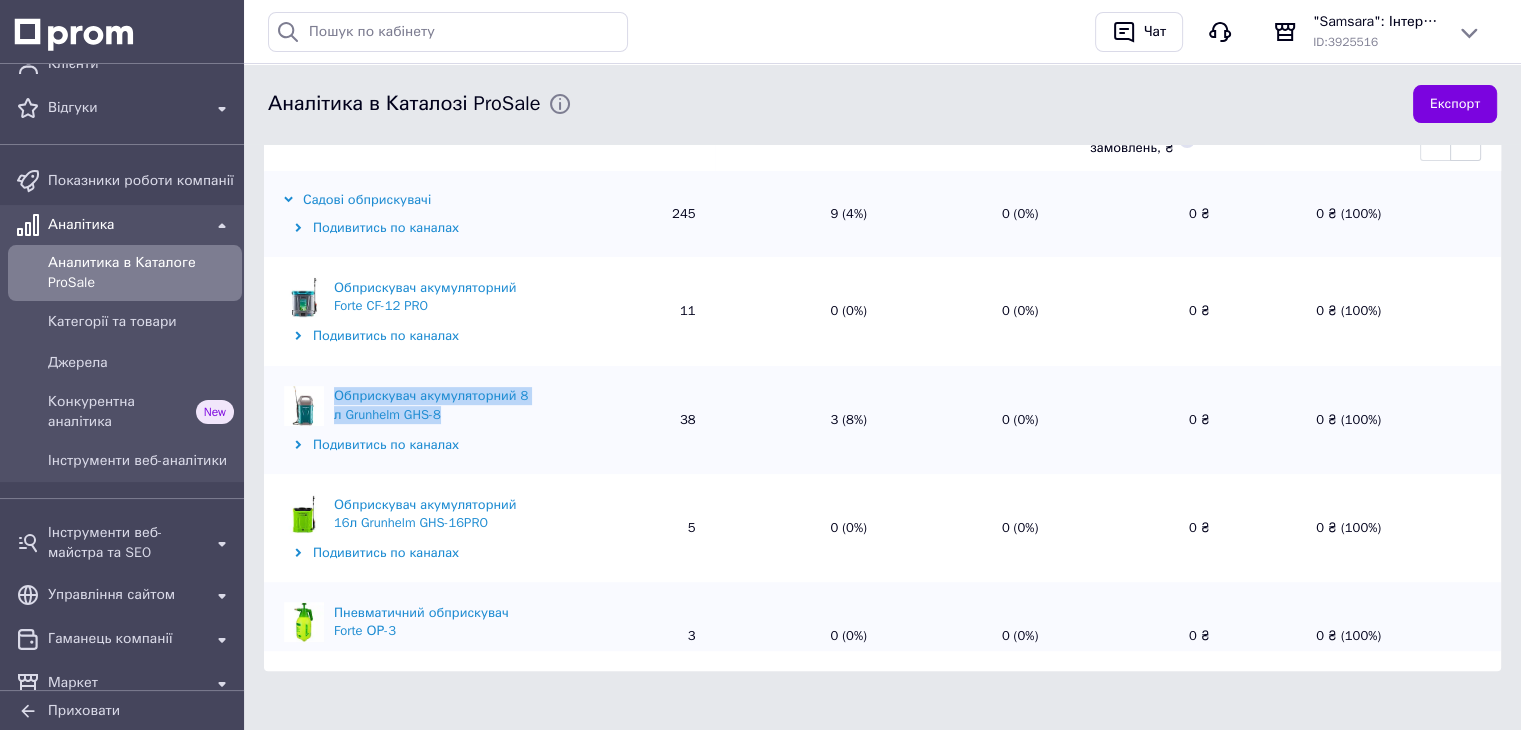 drag, startPoint x: 438, startPoint y: 417, endPoint x: 336, endPoint y: 399, distance: 103.57606 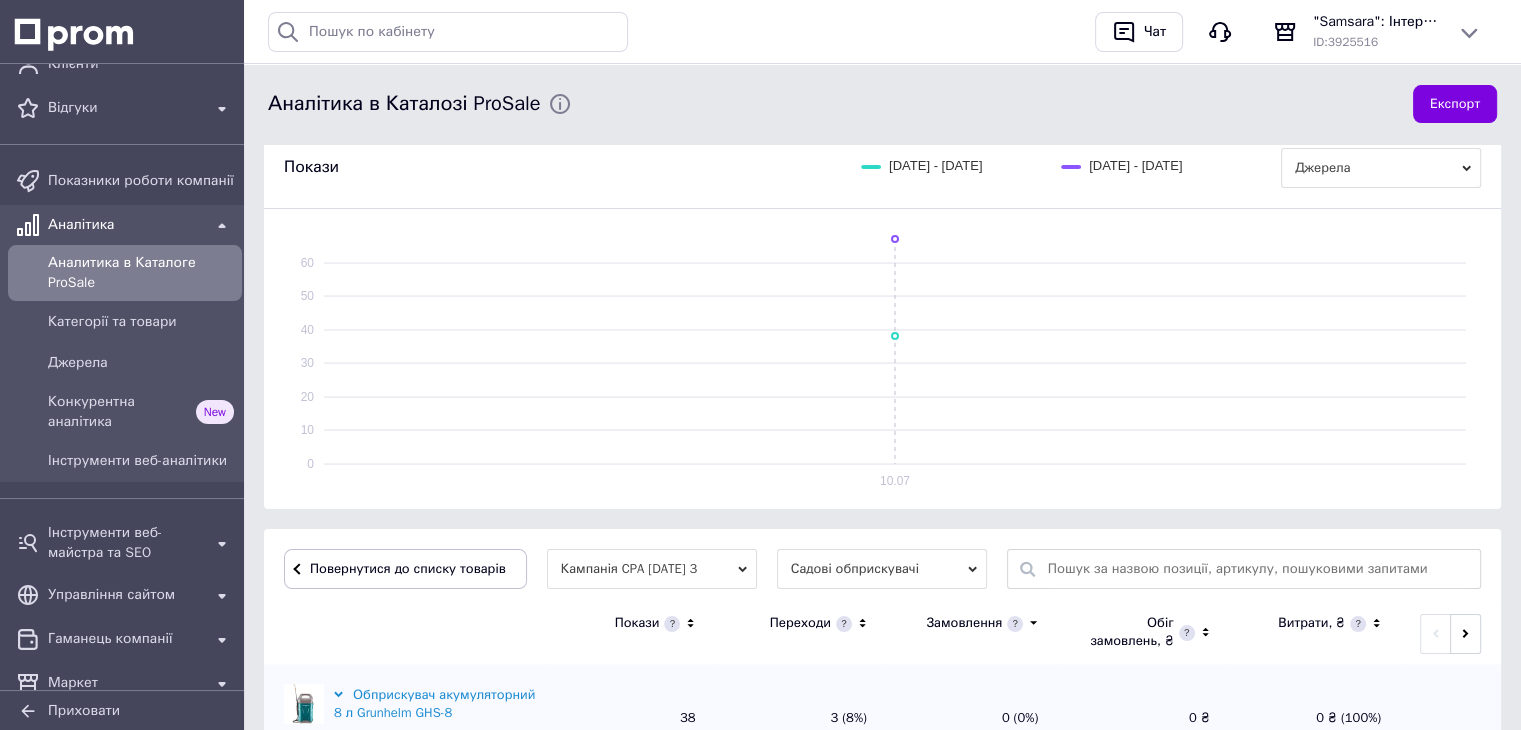 scroll, scrollTop: 460, scrollLeft: 0, axis: vertical 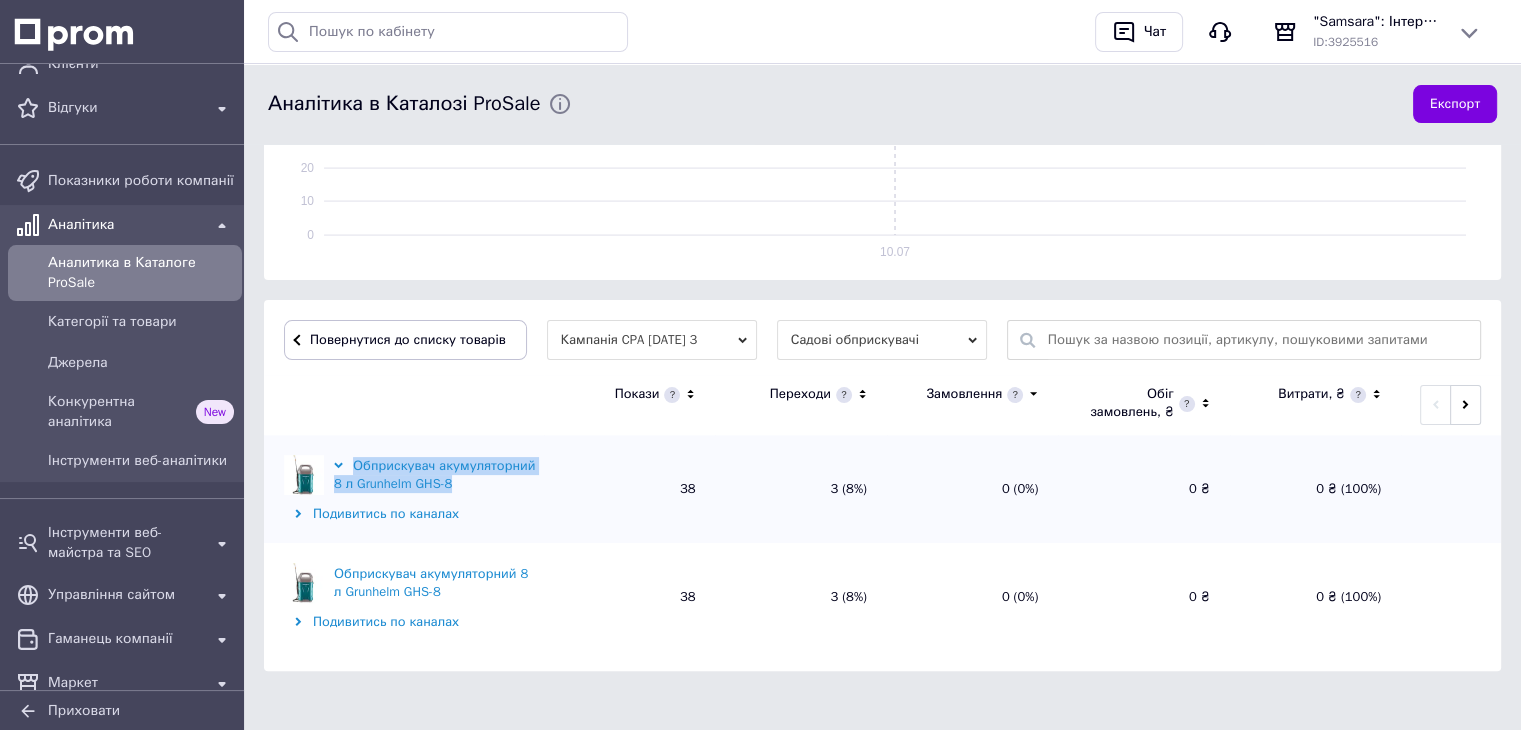 drag, startPoint x: 444, startPoint y: 478, endPoint x: 352, endPoint y: 464, distance: 93.05912 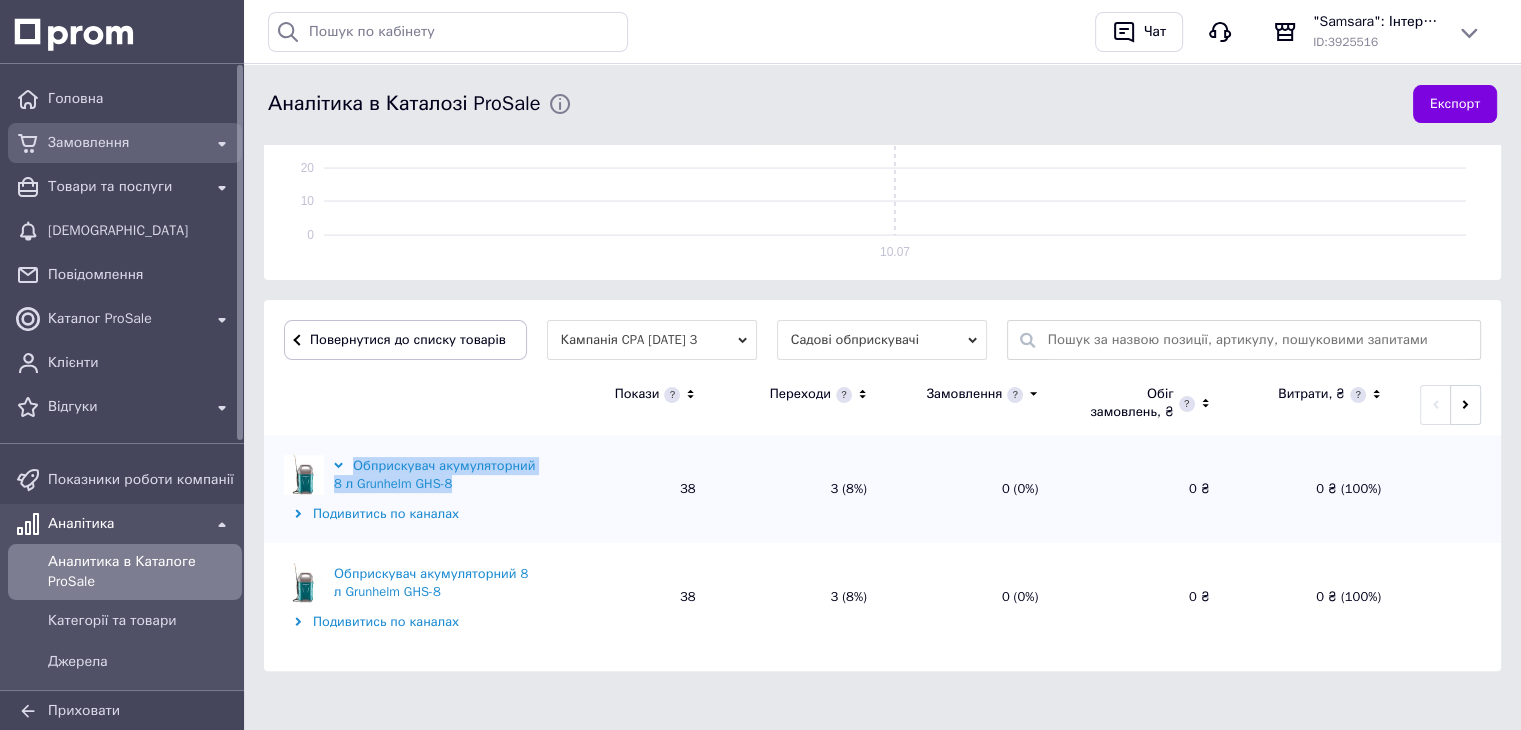 scroll, scrollTop: 0, scrollLeft: 0, axis: both 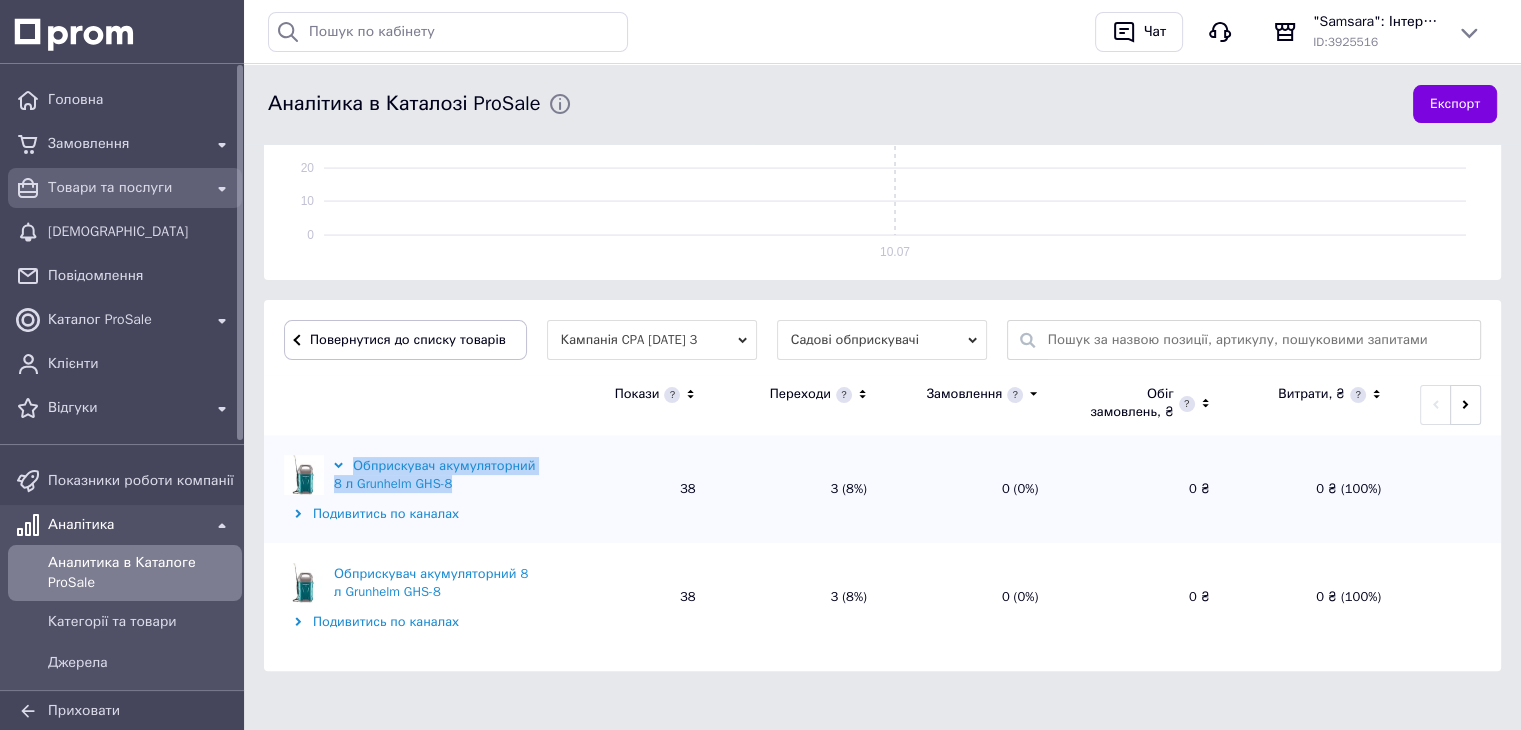 click on "Товари та послуги" at bounding box center [125, 188] 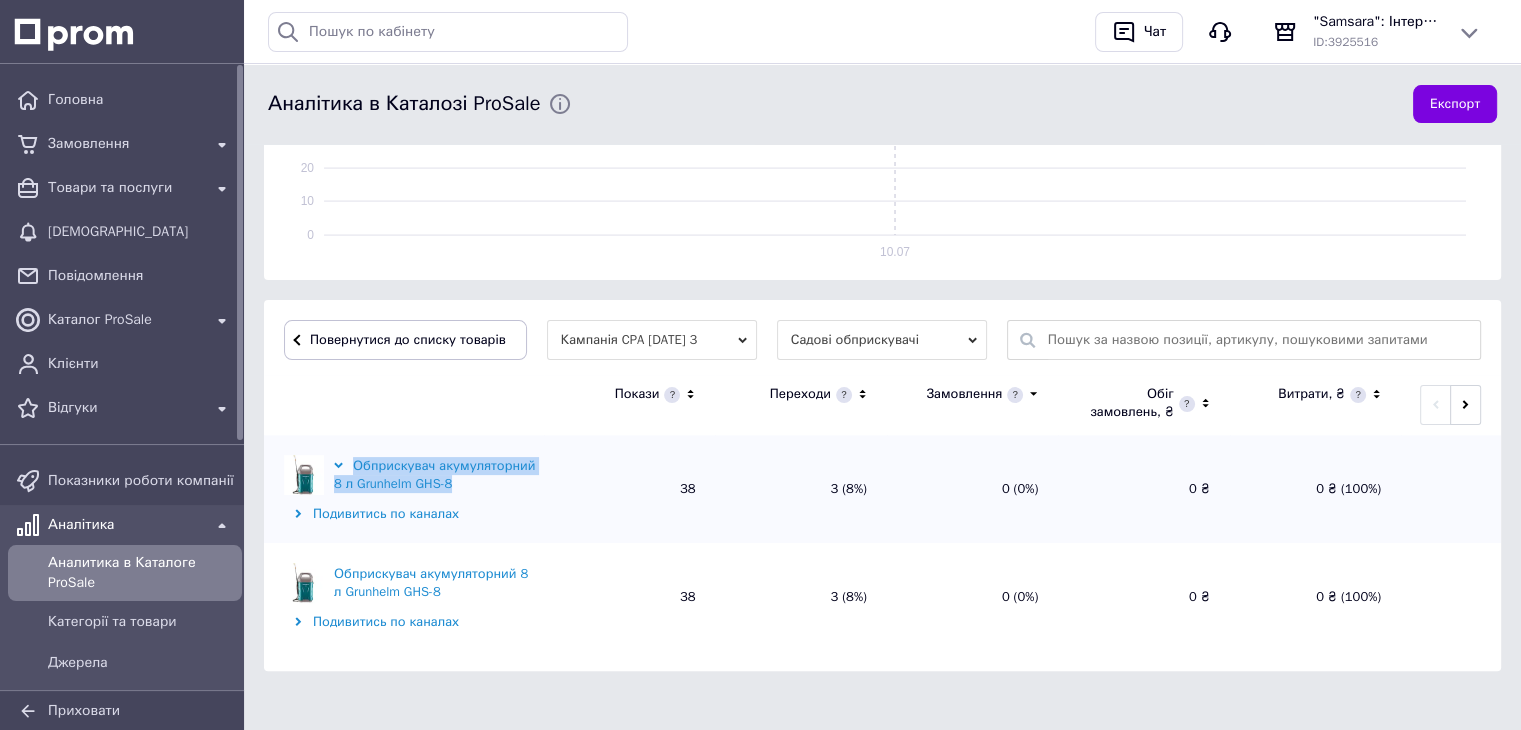 scroll, scrollTop: 0, scrollLeft: 0, axis: both 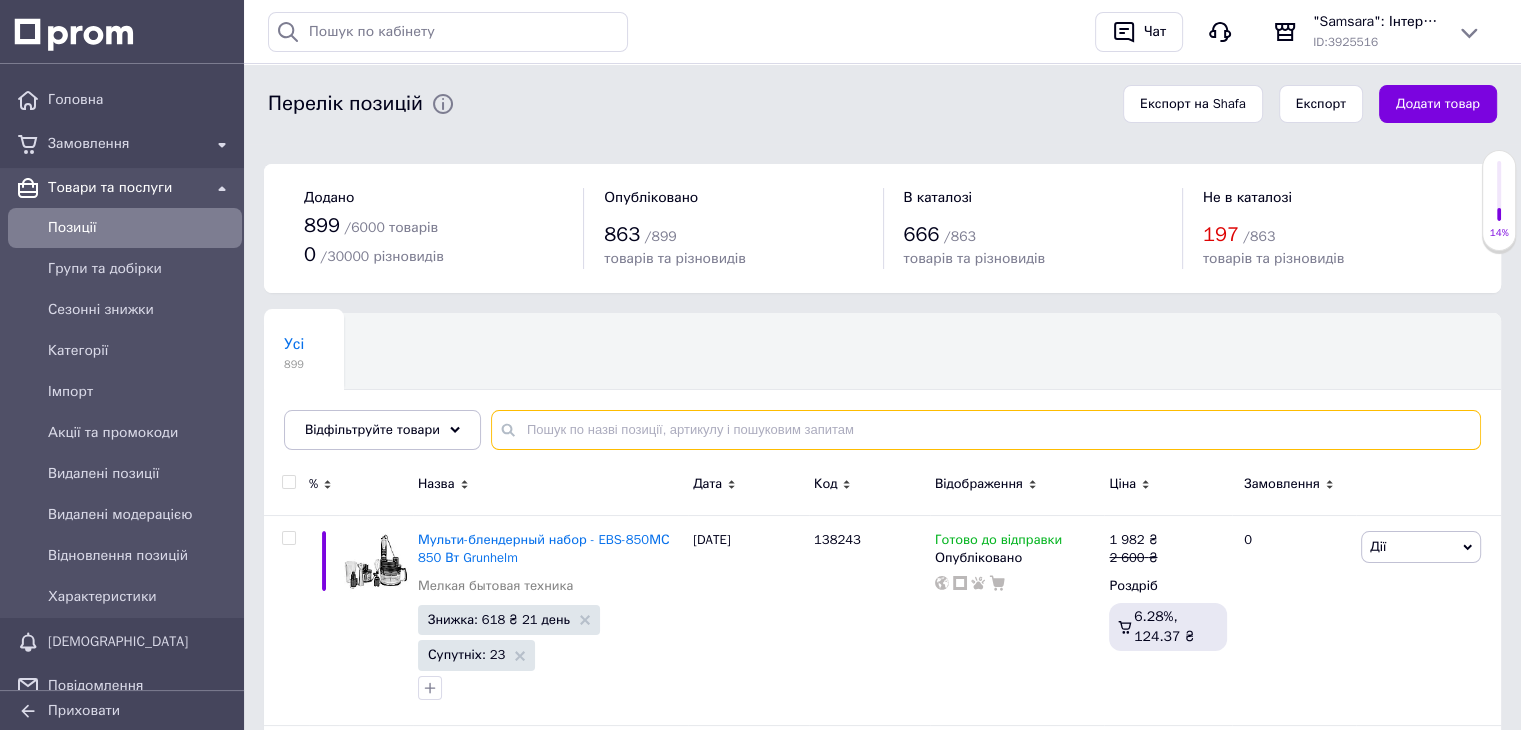 click at bounding box center (986, 430) 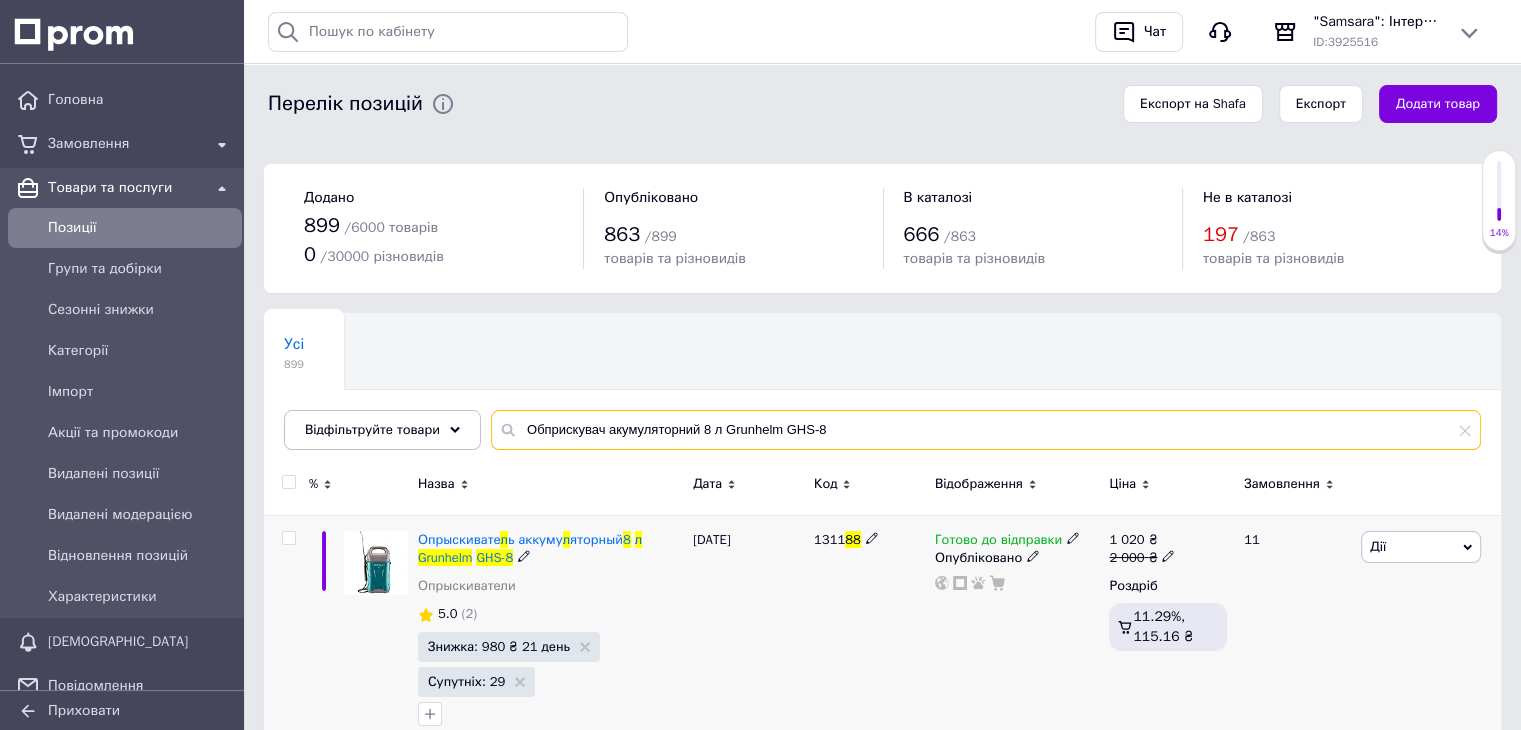 type on "Обприскувач акумуляторний 8 л Grunhelm GHS-8" 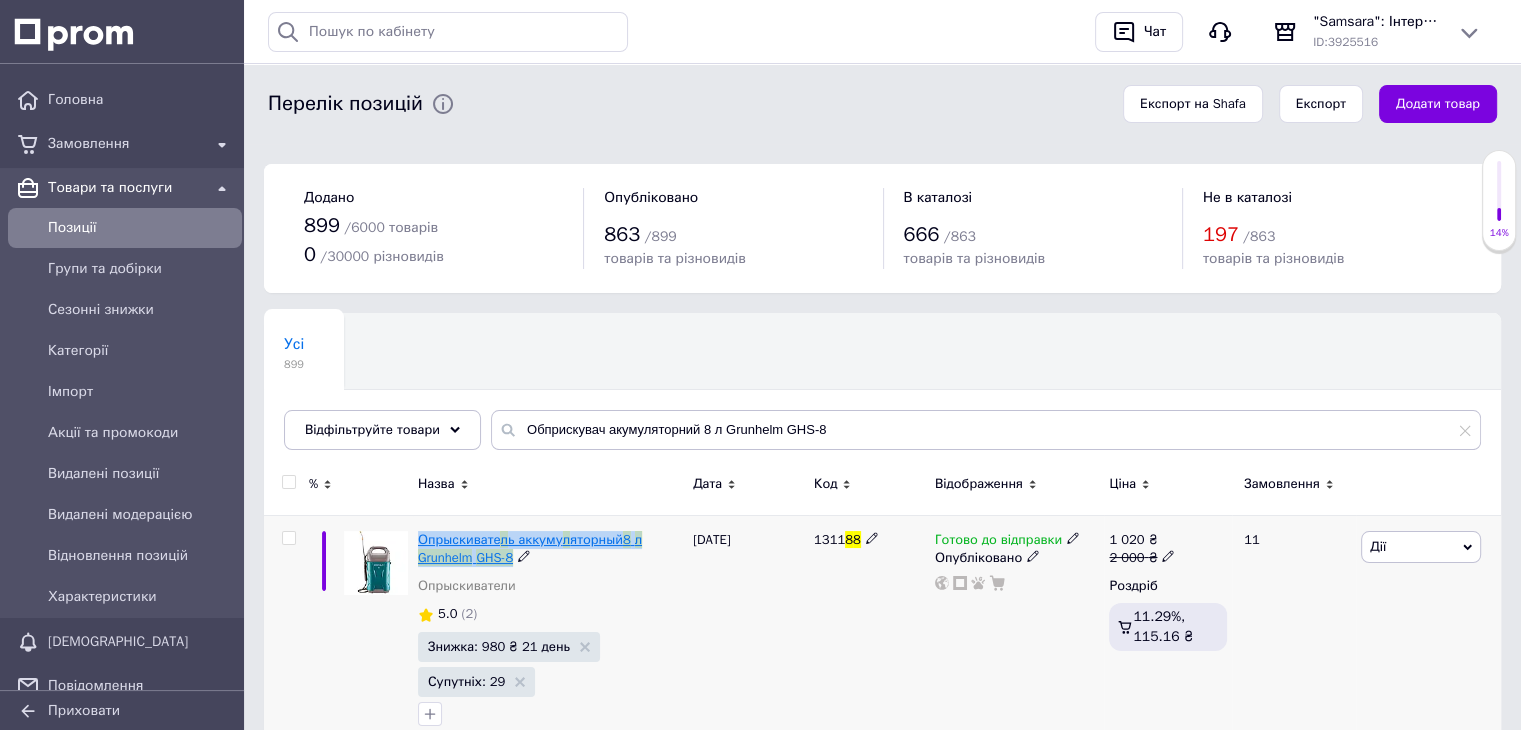drag, startPoint x: 517, startPoint y: 553, endPoint x: 417, endPoint y: 543, distance: 100.49876 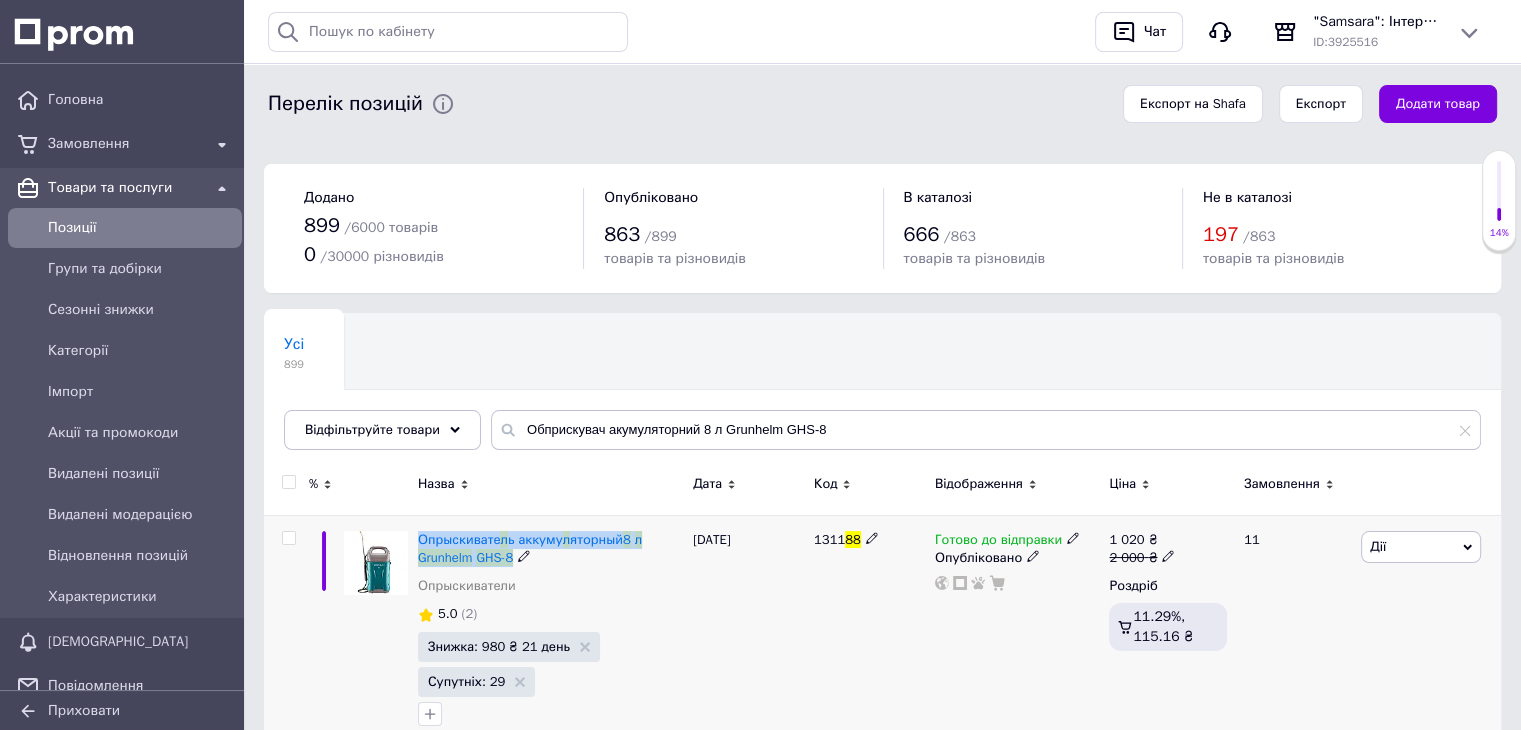 click on "Дії" at bounding box center (1421, 547) 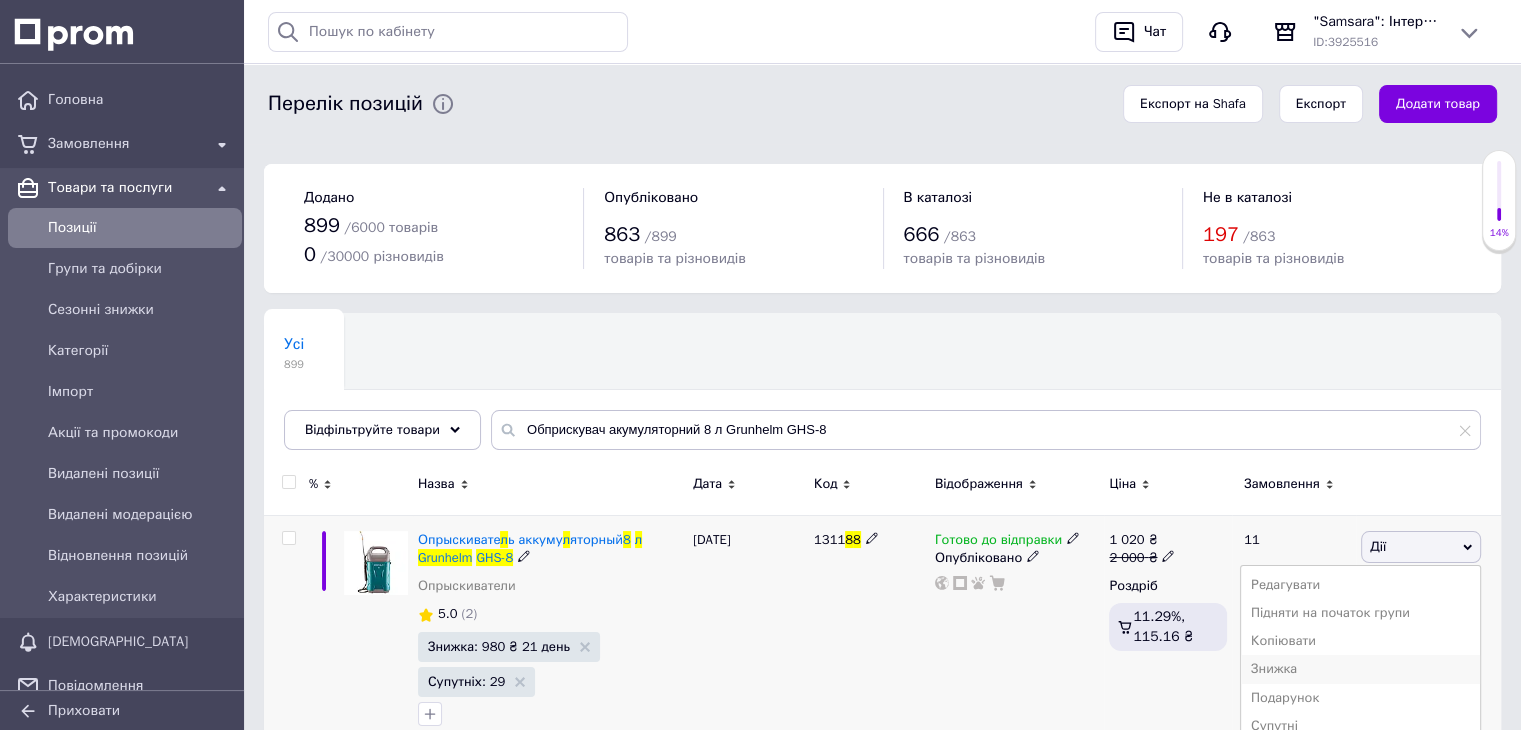 click on "Знижка" at bounding box center [1360, 669] 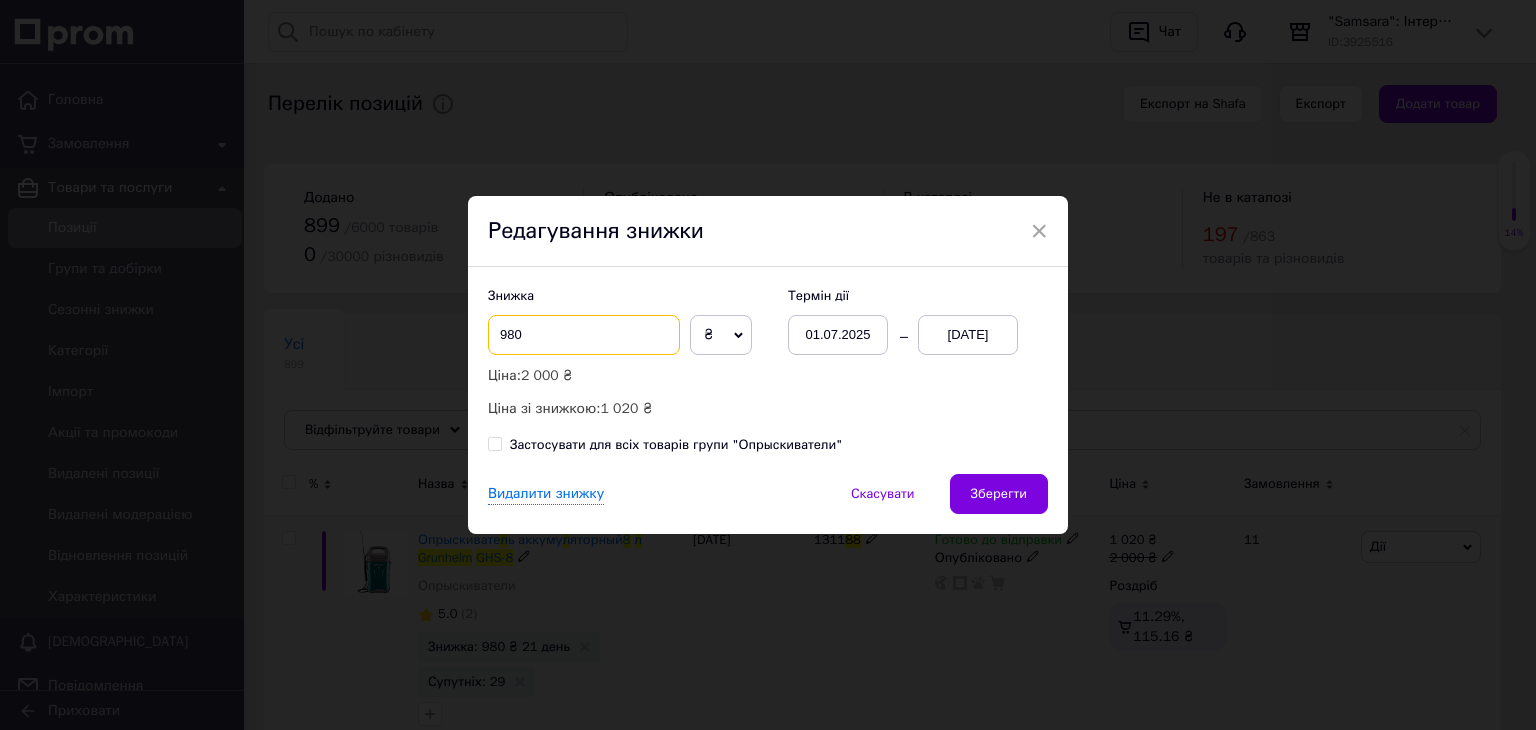 click on "980" at bounding box center (584, 335) 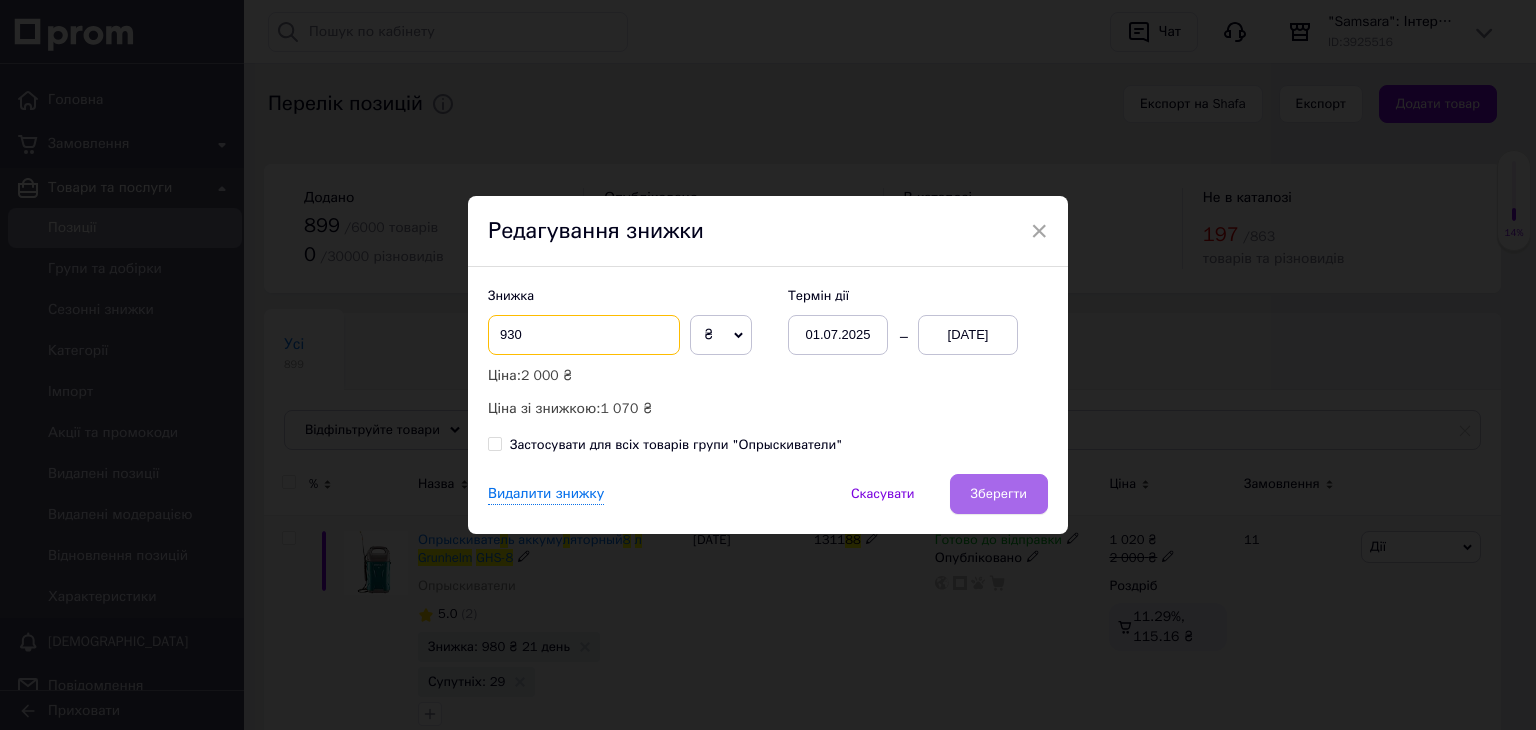 type on "930" 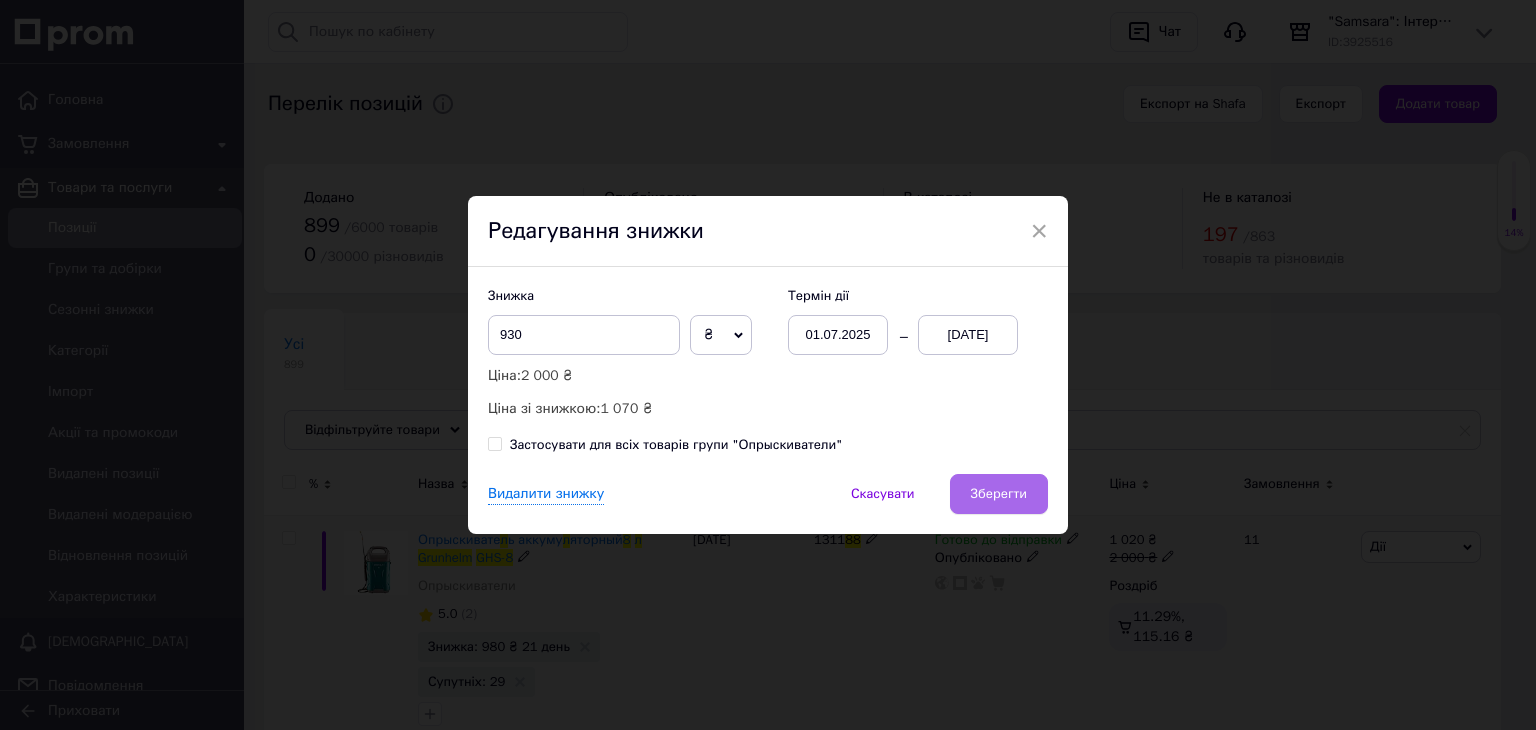 click on "Зберегти" at bounding box center (999, 494) 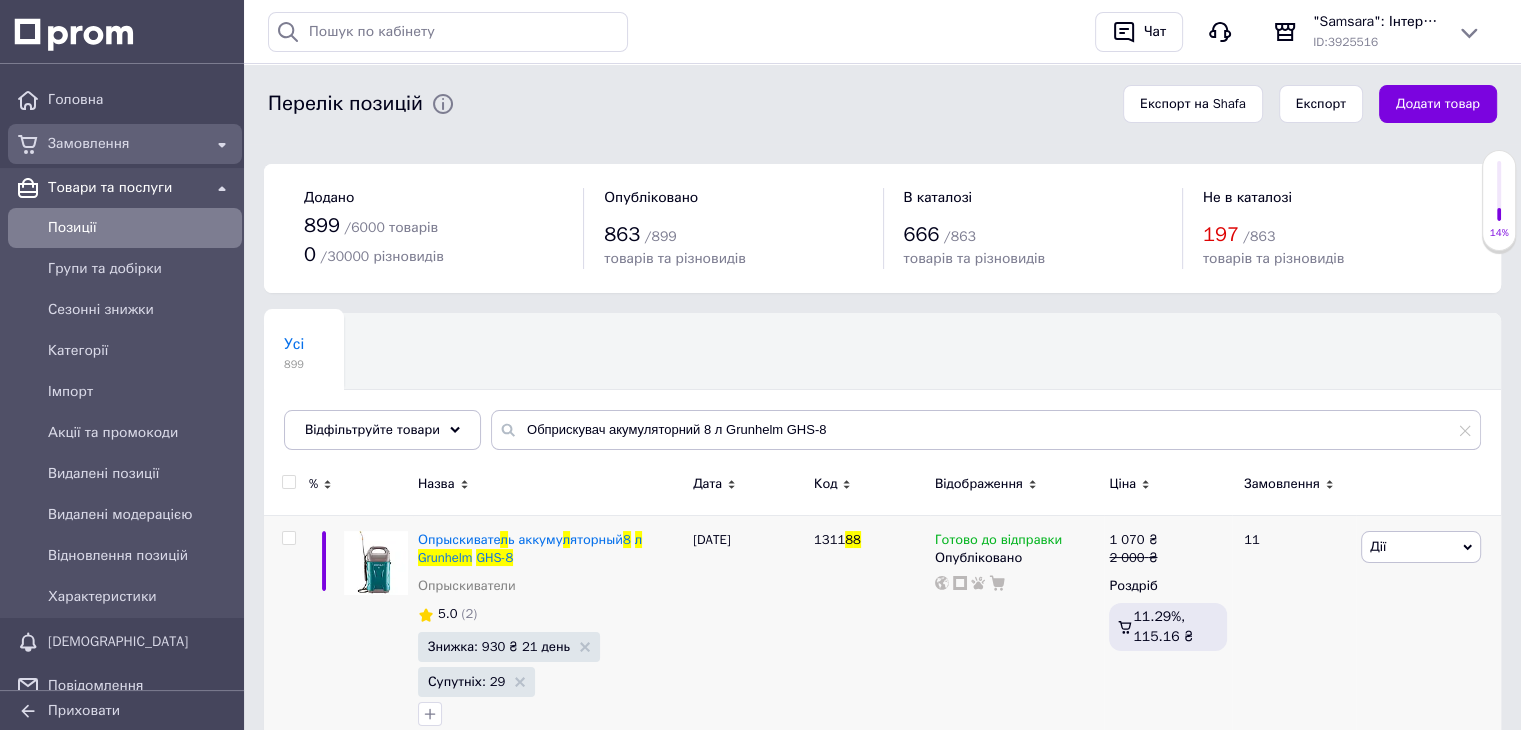 click on "Замовлення" at bounding box center [125, 144] 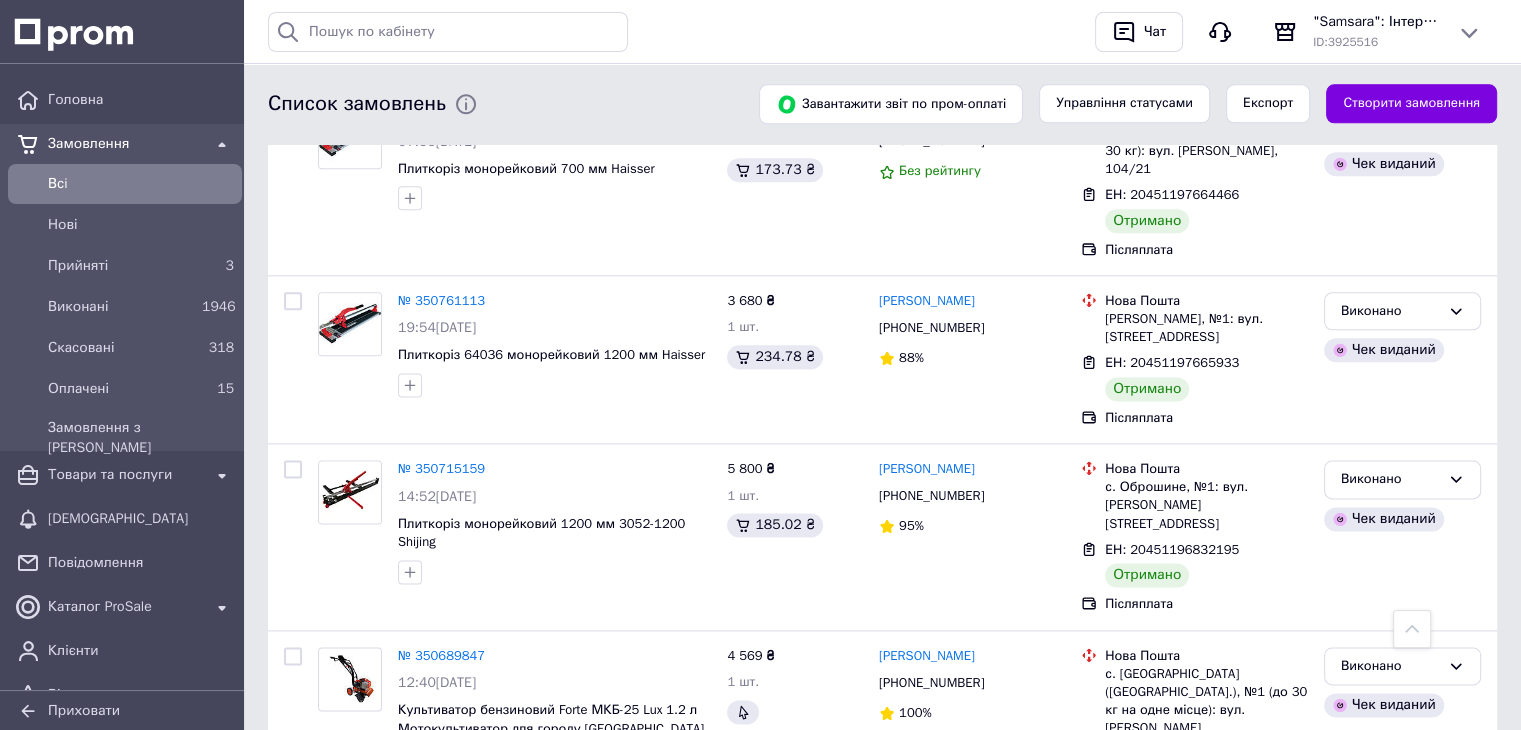 scroll, scrollTop: 10100, scrollLeft: 0, axis: vertical 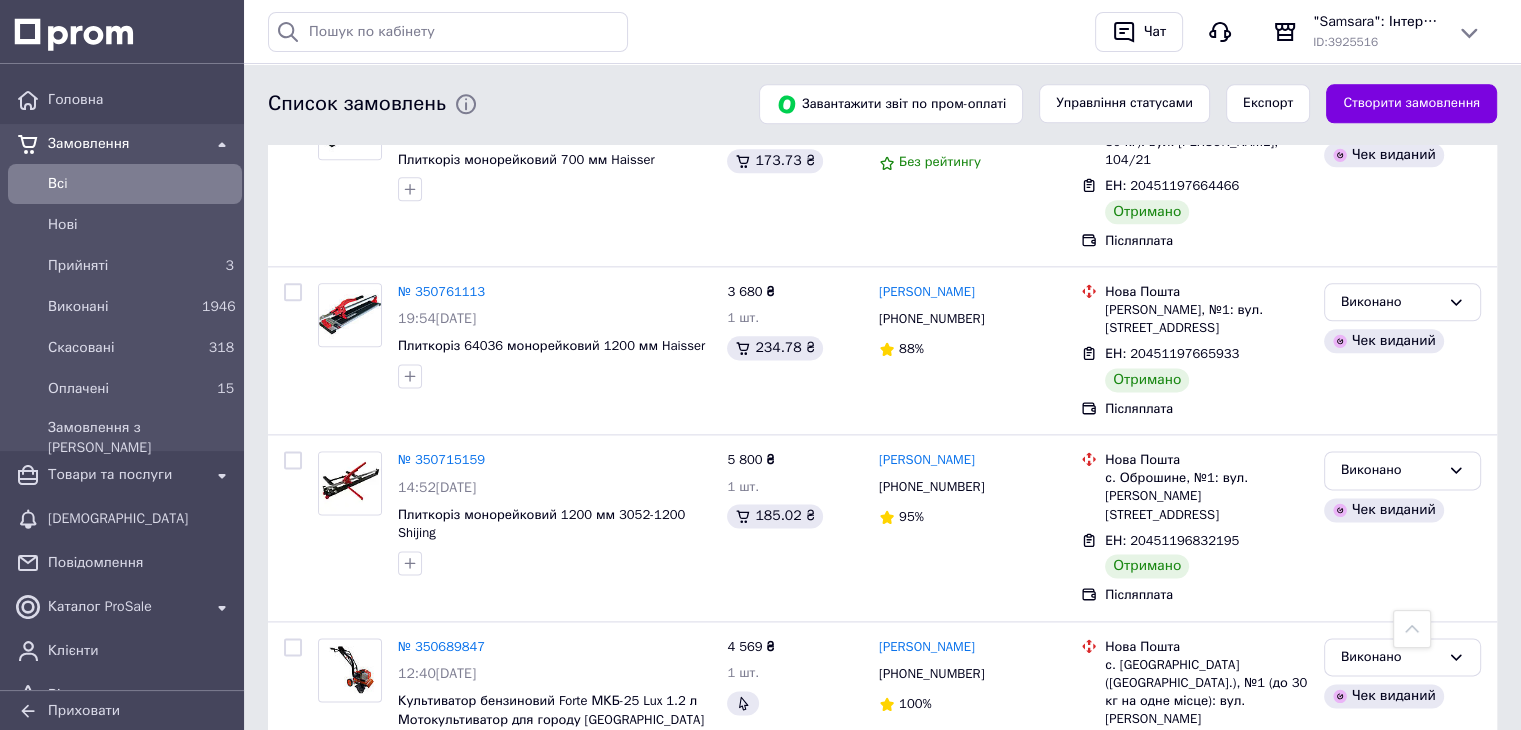 click on "№ 350630543" at bounding box center [441, 1037] 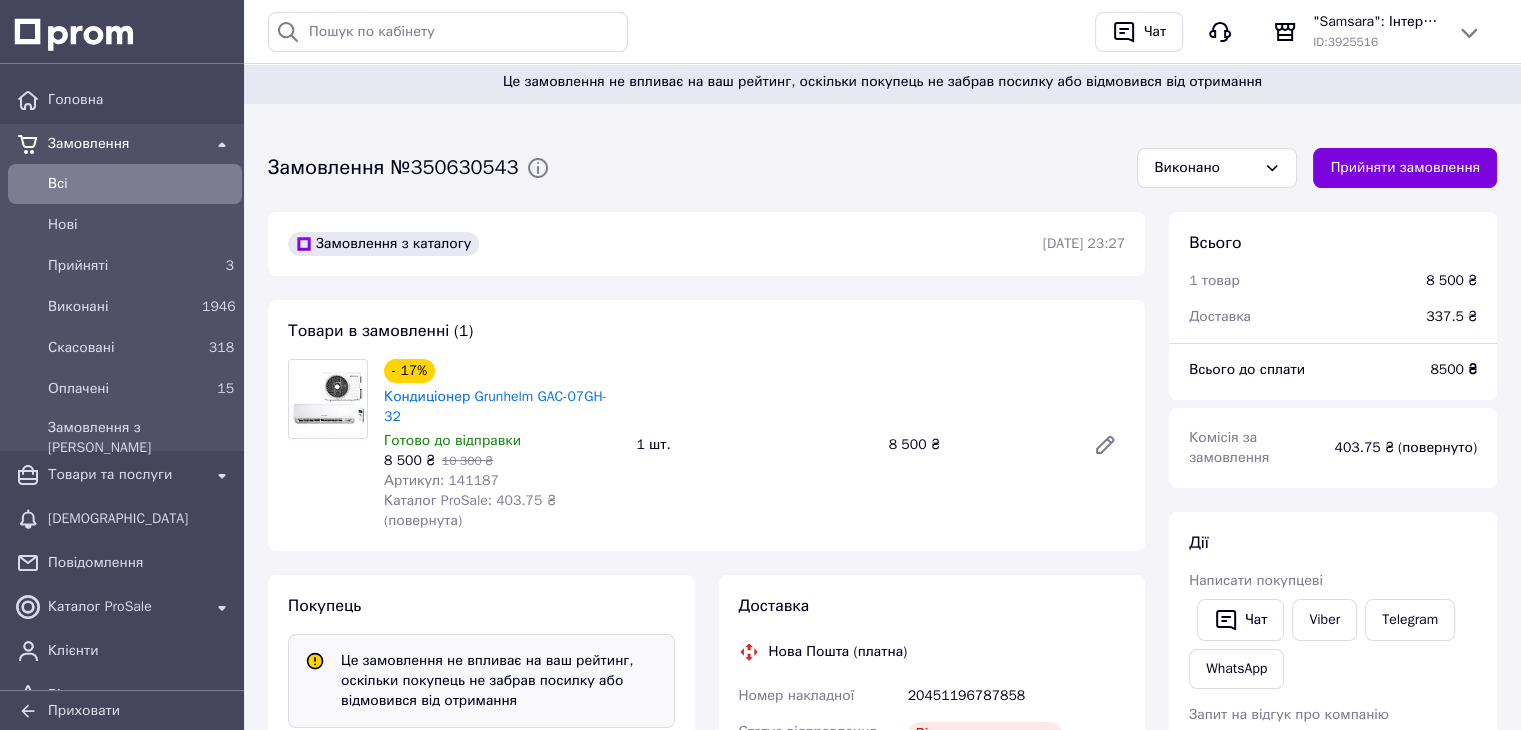 scroll, scrollTop: 4, scrollLeft: 0, axis: vertical 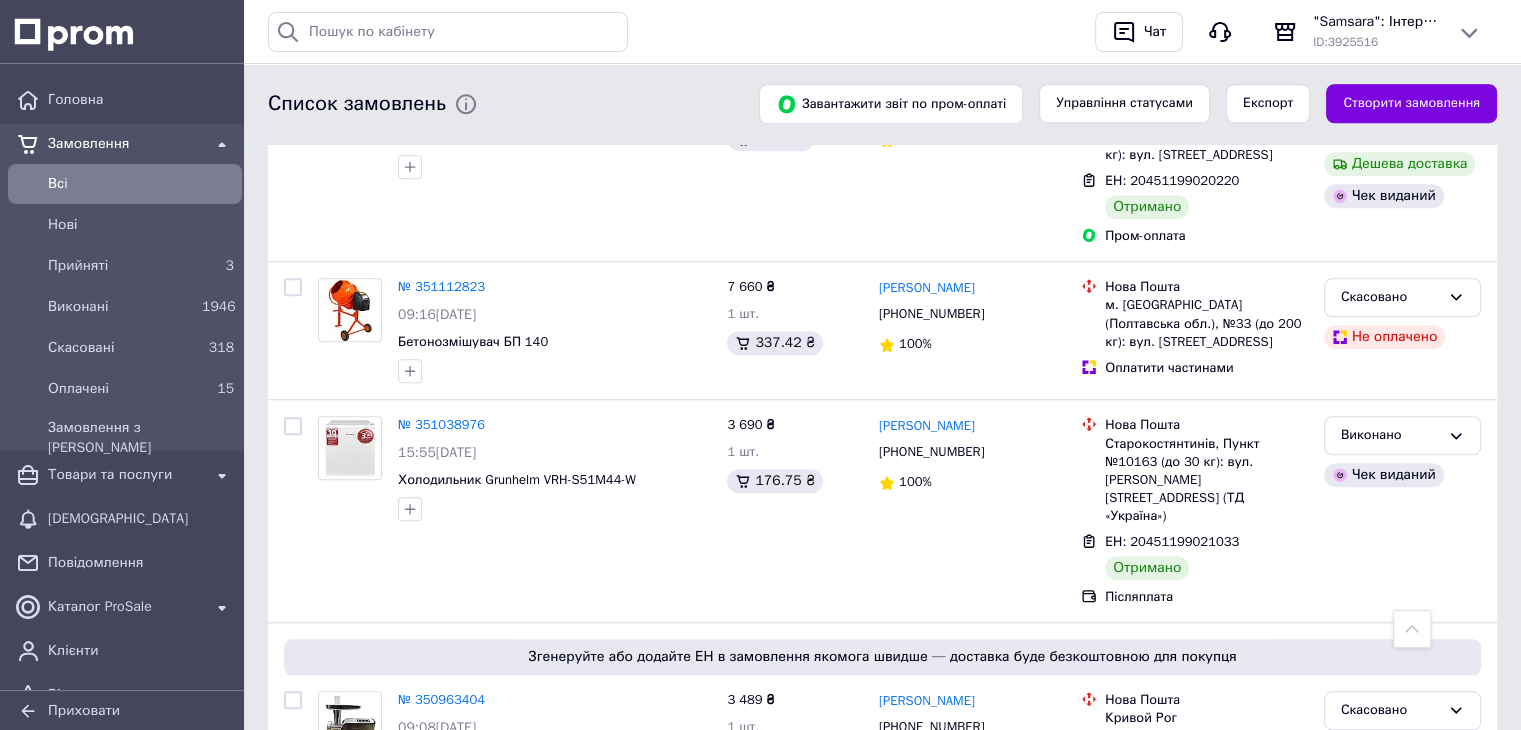 click on "№ 350827679" at bounding box center [441, 999] 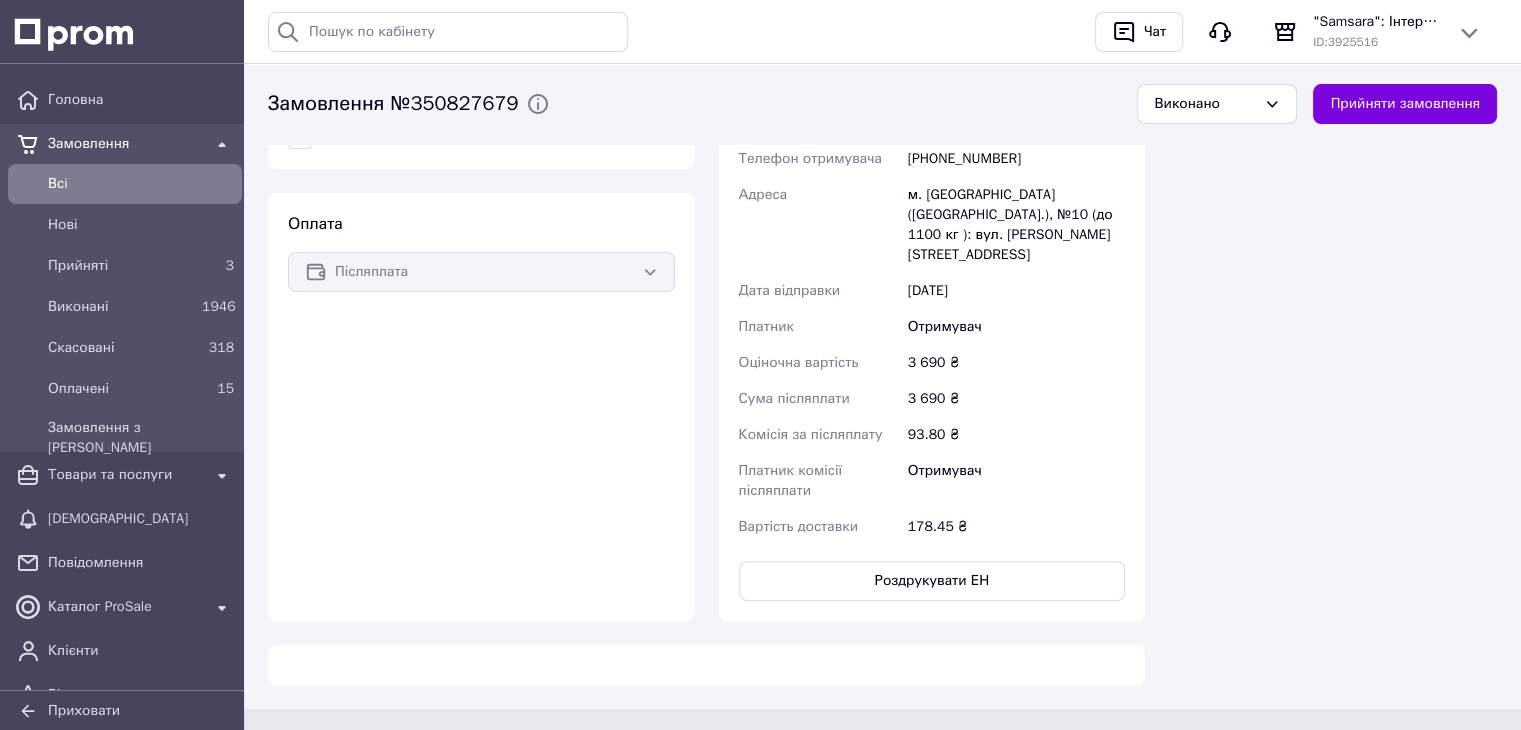 scroll, scrollTop: 1288, scrollLeft: 0, axis: vertical 